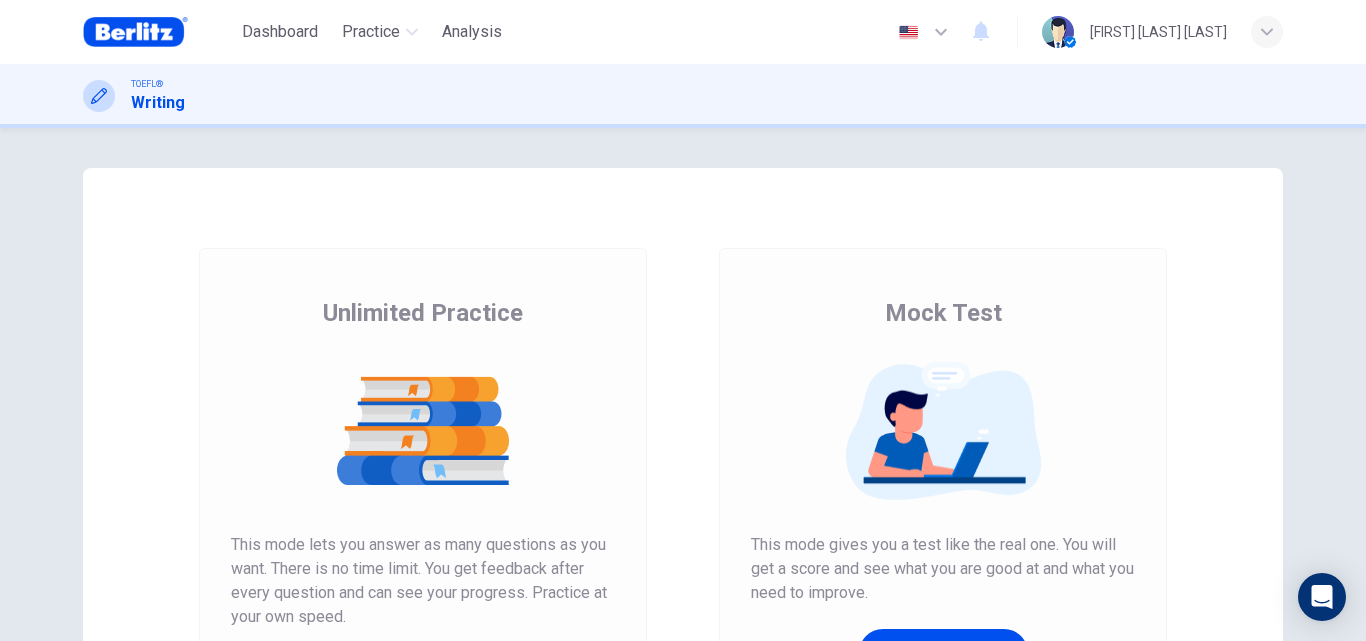 scroll, scrollTop: 0, scrollLeft: 0, axis: both 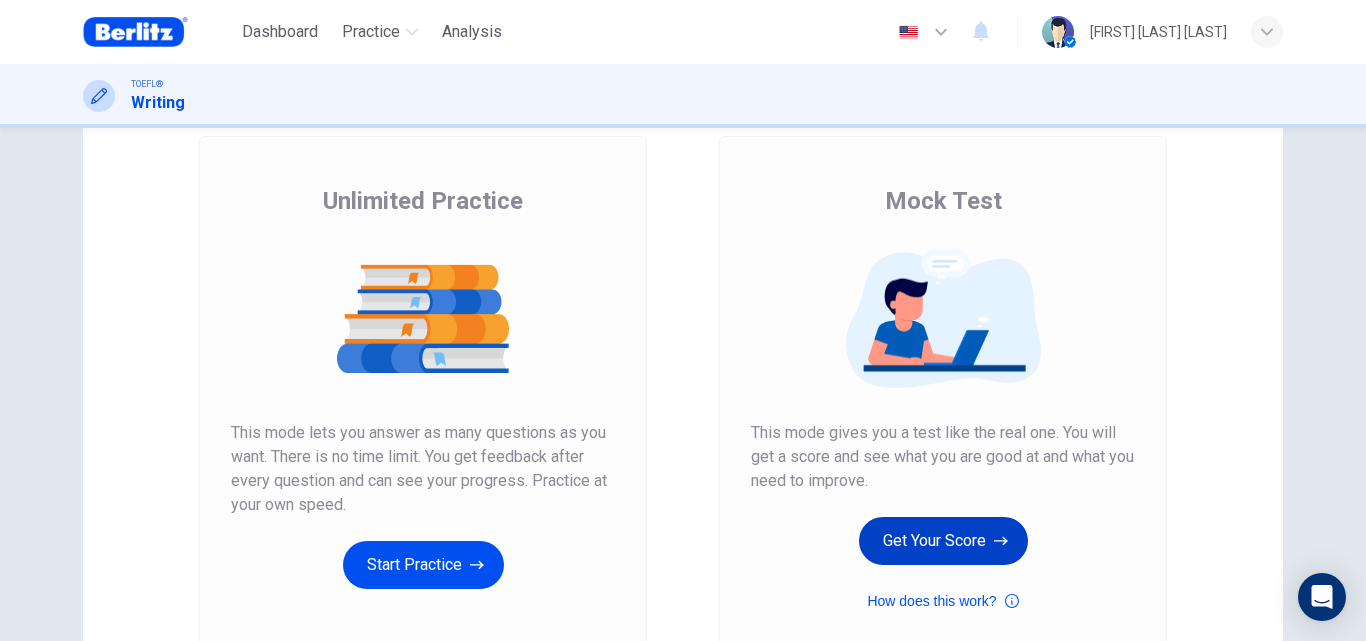 click on "Get Your Score" at bounding box center [943, 541] 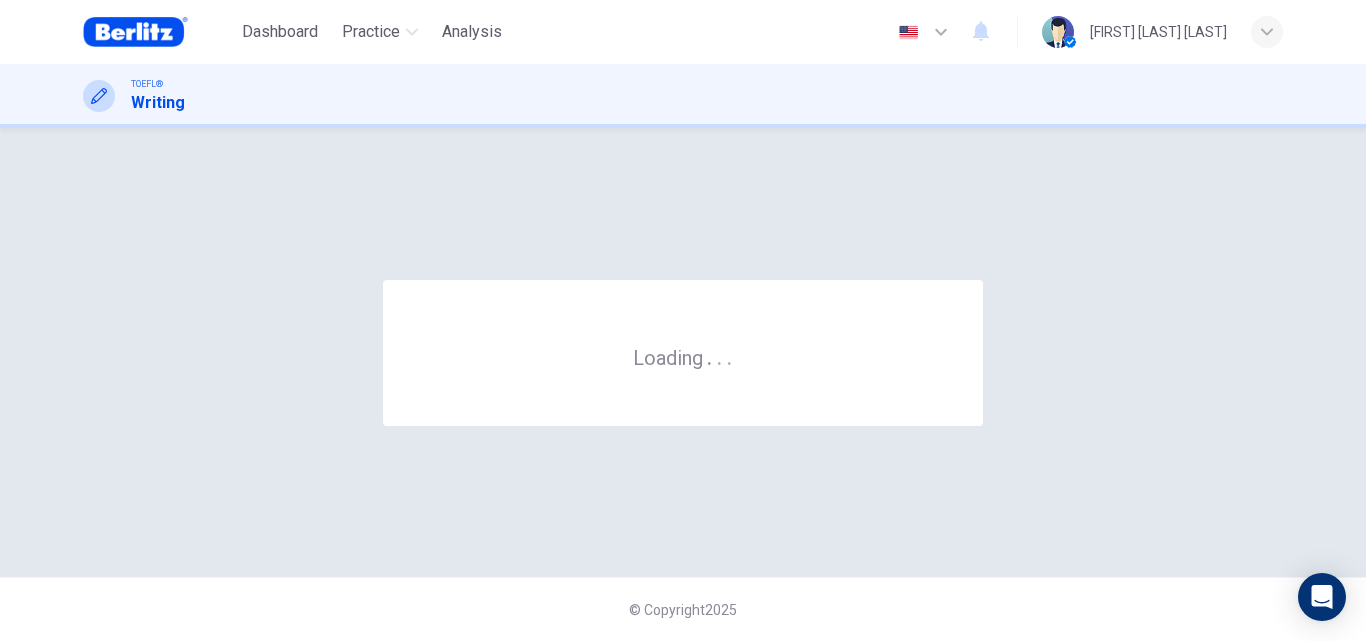 scroll, scrollTop: 0, scrollLeft: 0, axis: both 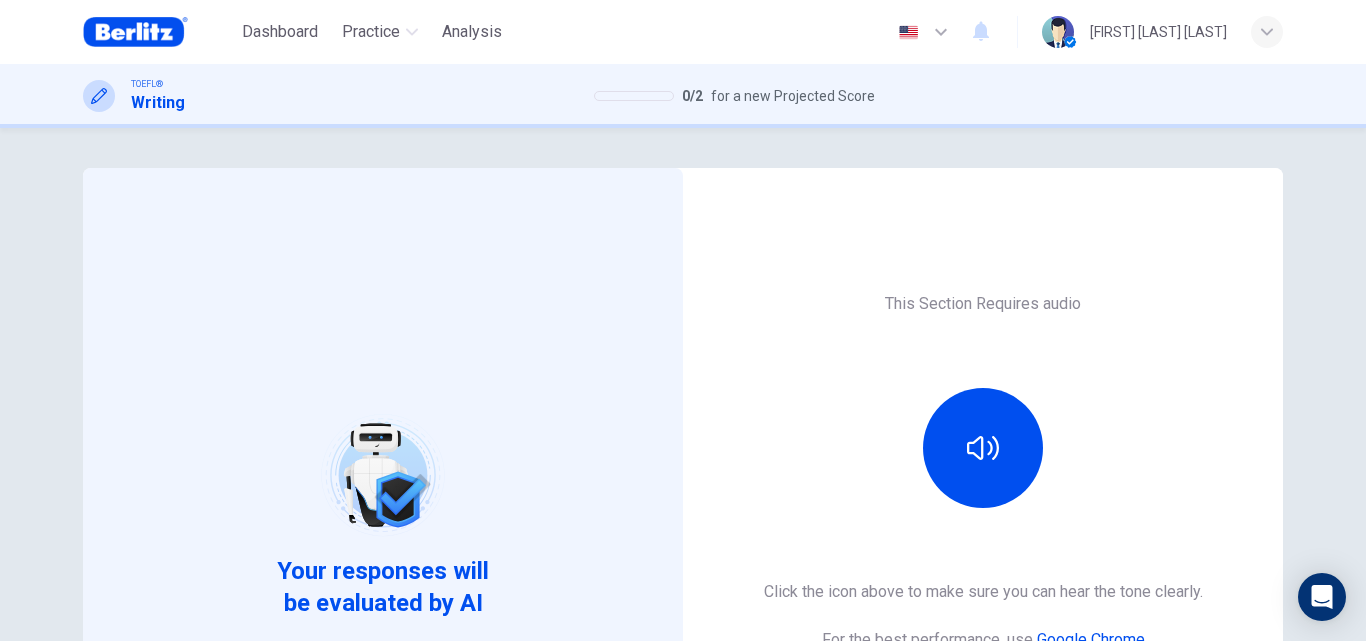 click on "This Section Requires audio Click the icon above to make sure you can hear the tone clearly. For the best performance, use Google Chrome Sounds good!" at bounding box center (983, 515) 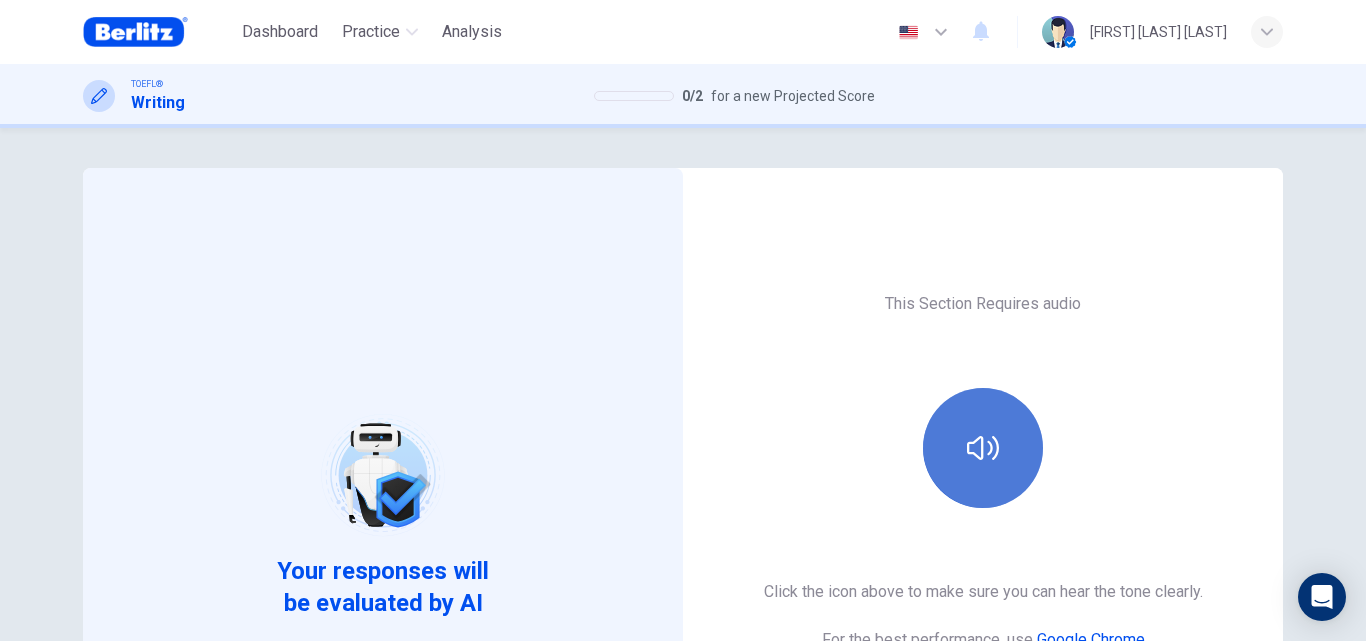 click at bounding box center (983, 448) 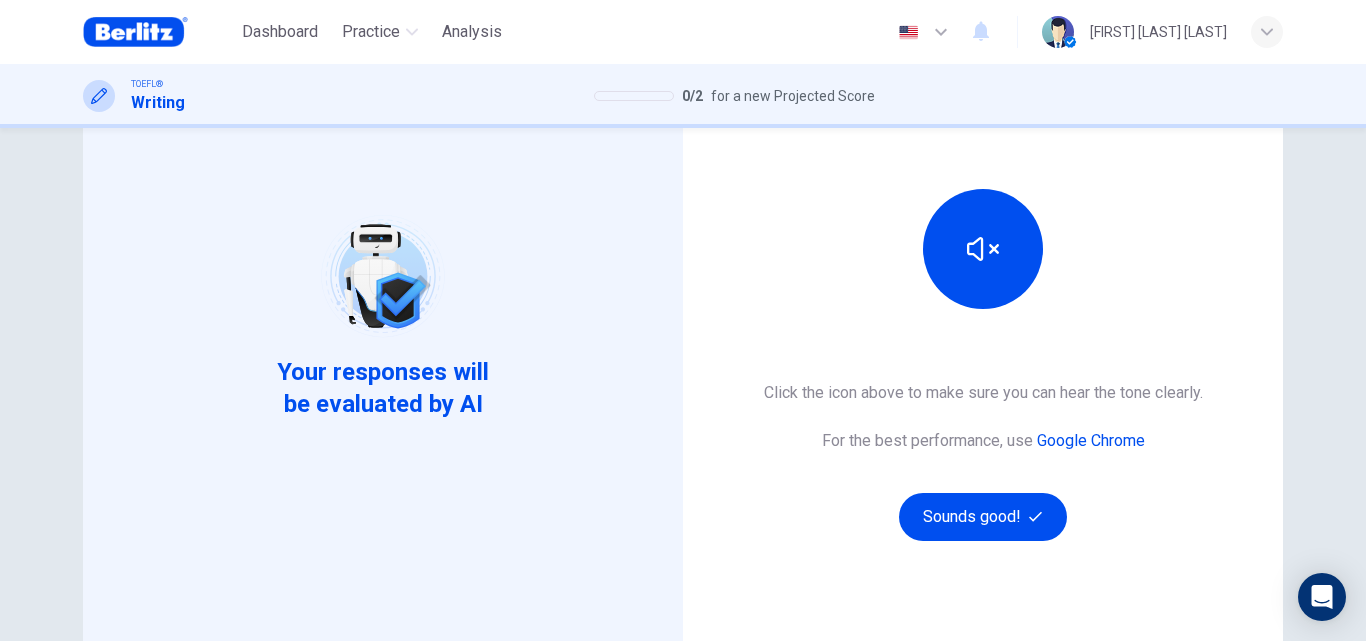 scroll, scrollTop: 202, scrollLeft: 0, axis: vertical 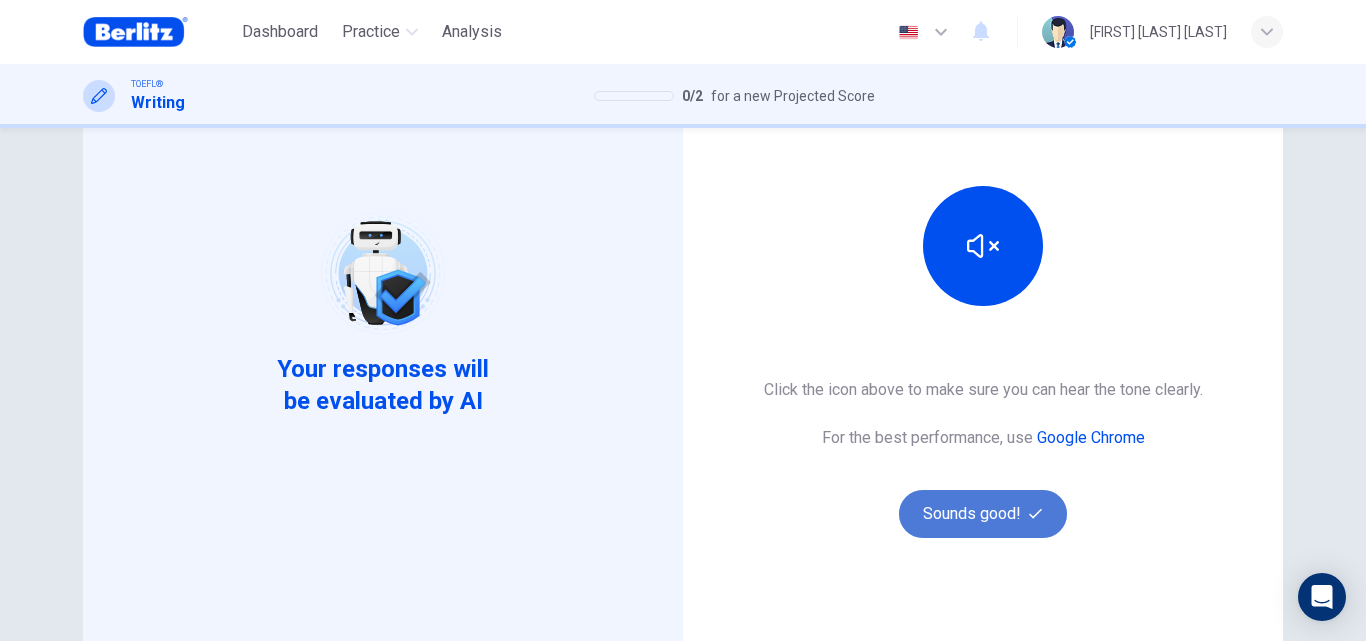 click on "Sounds good!" at bounding box center [983, 514] 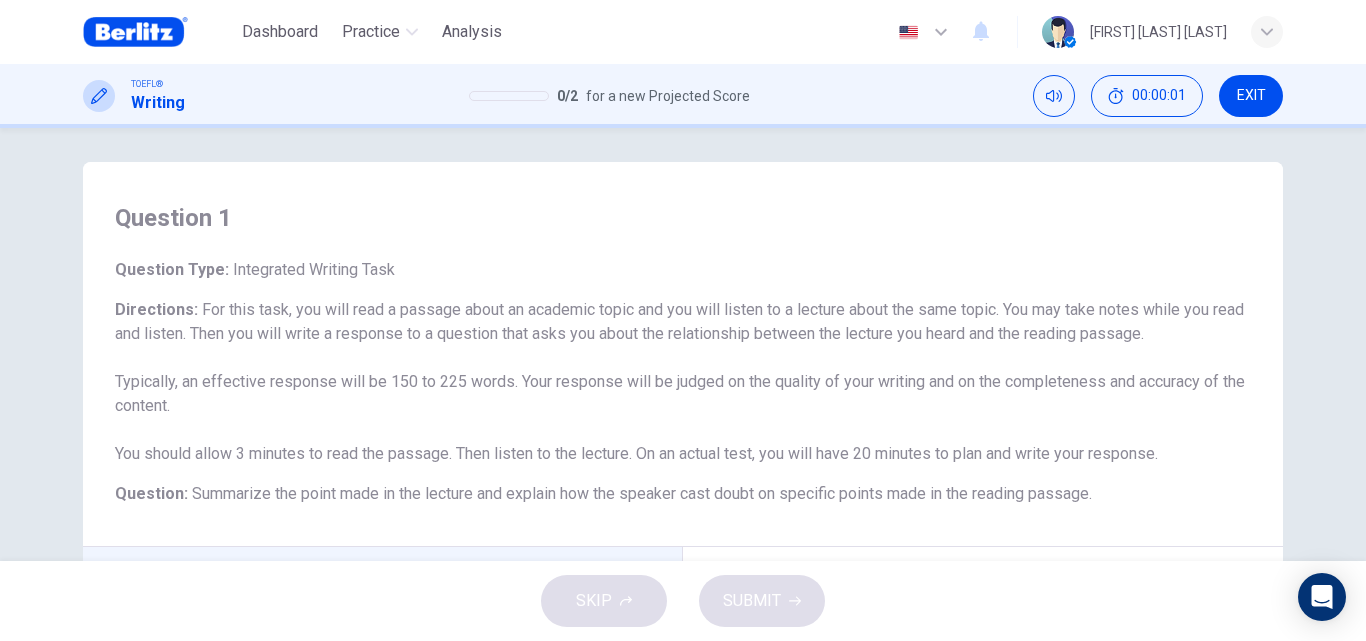 scroll, scrollTop: 0, scrollLeft: 0, axis: both 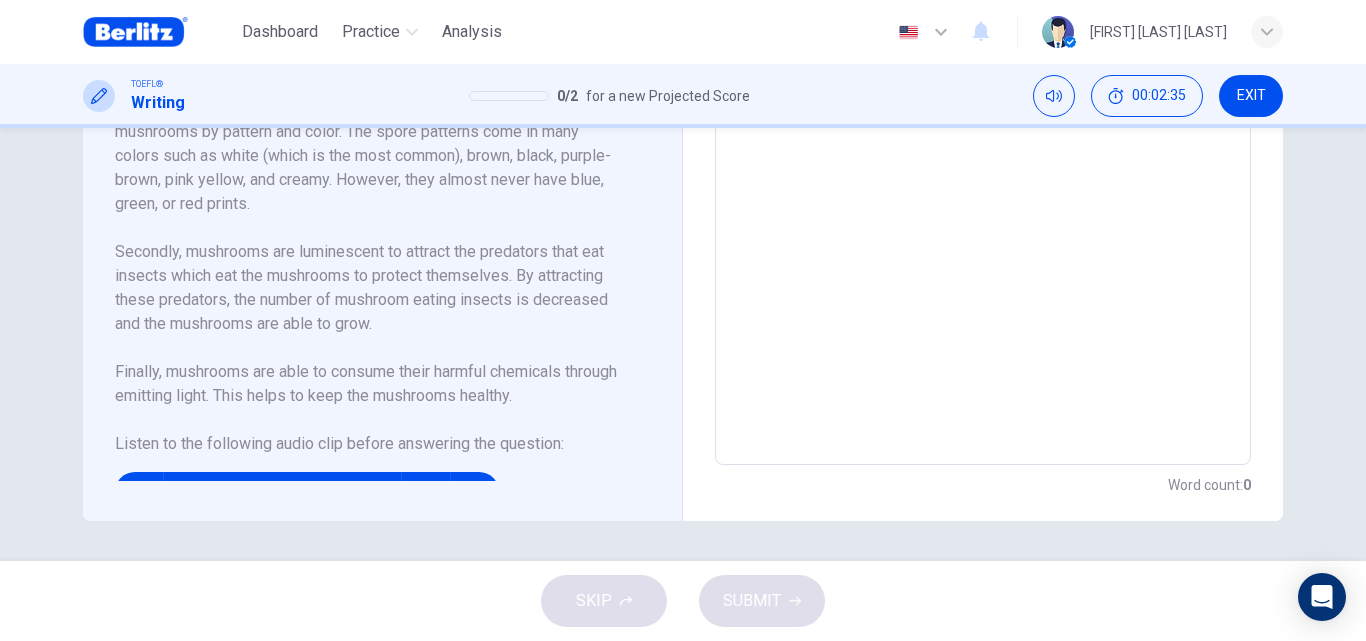 drag, startPoint x: 668, startPoint y: 384, endPoint x: 666, endPoint y: 445, distance: 61.03278 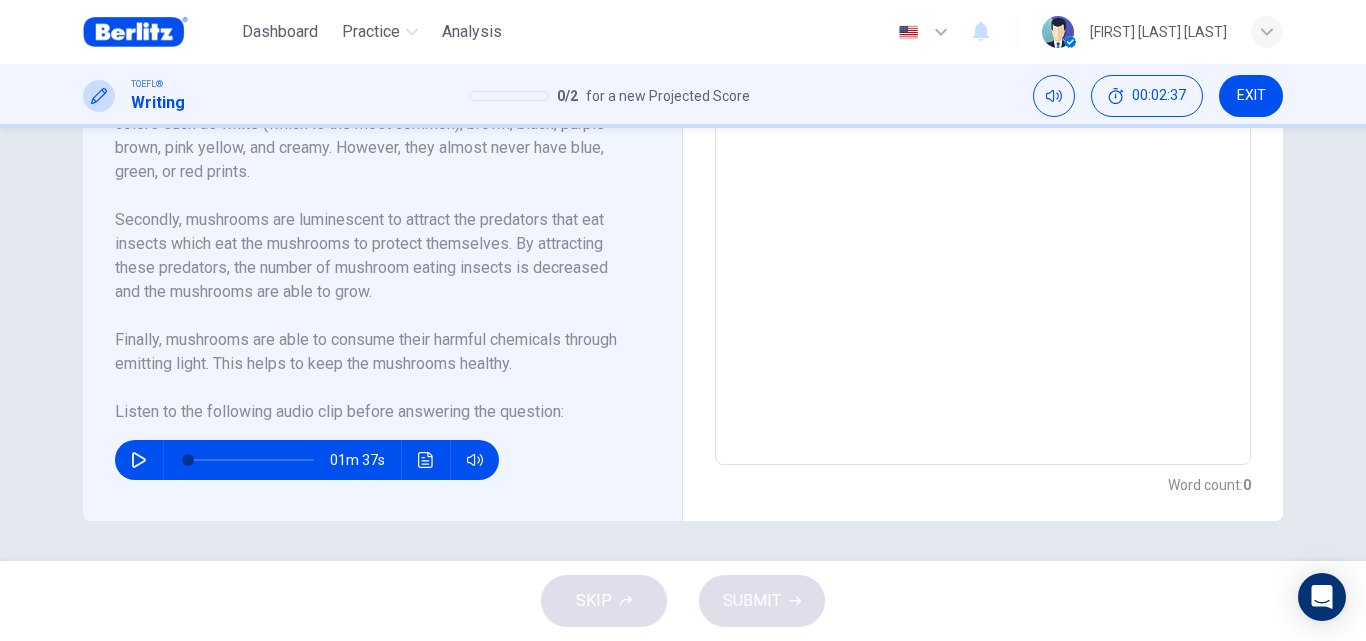 scroll, scrollTop: 225, scrollLeft: 0, axis: vertical 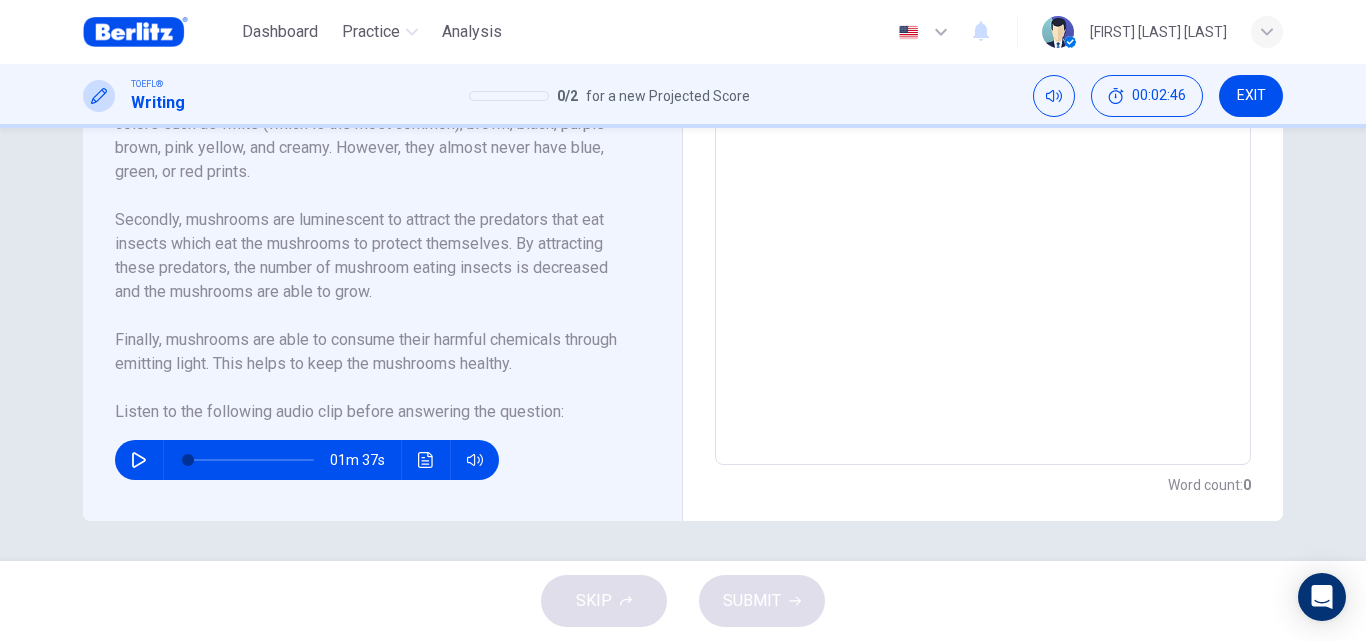 click on "01m 37s" at bounding box center [307, 460] 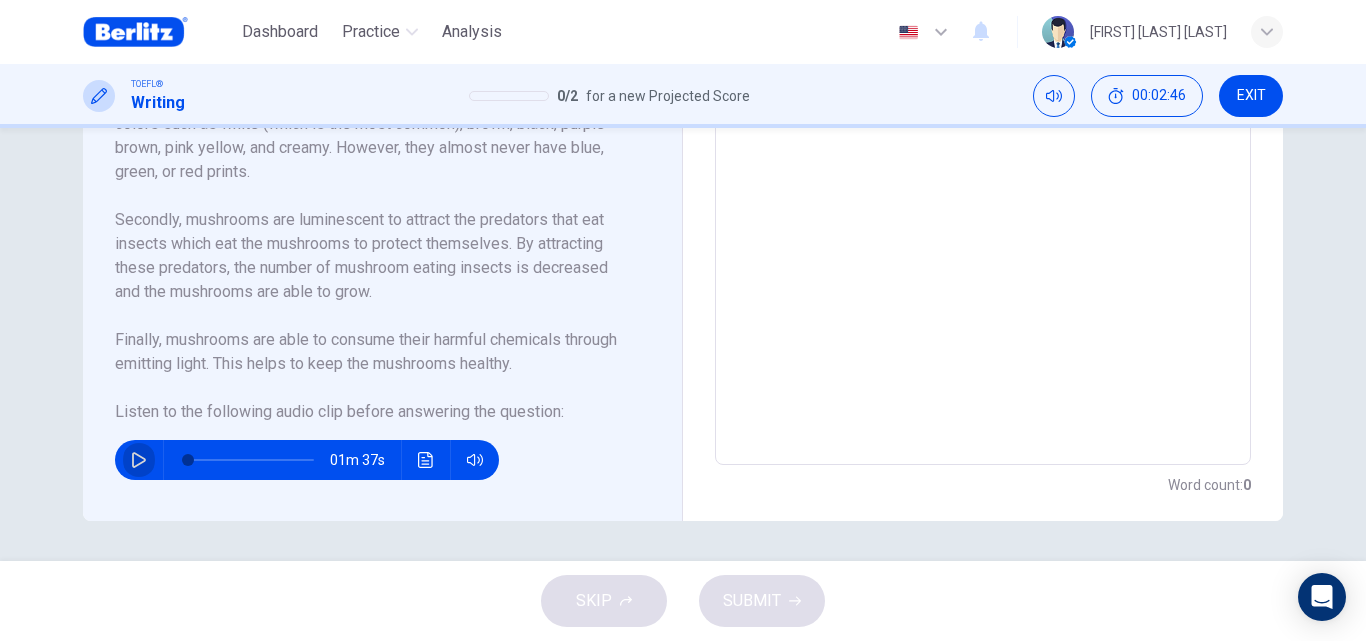 click at bounding box center [139, 460] 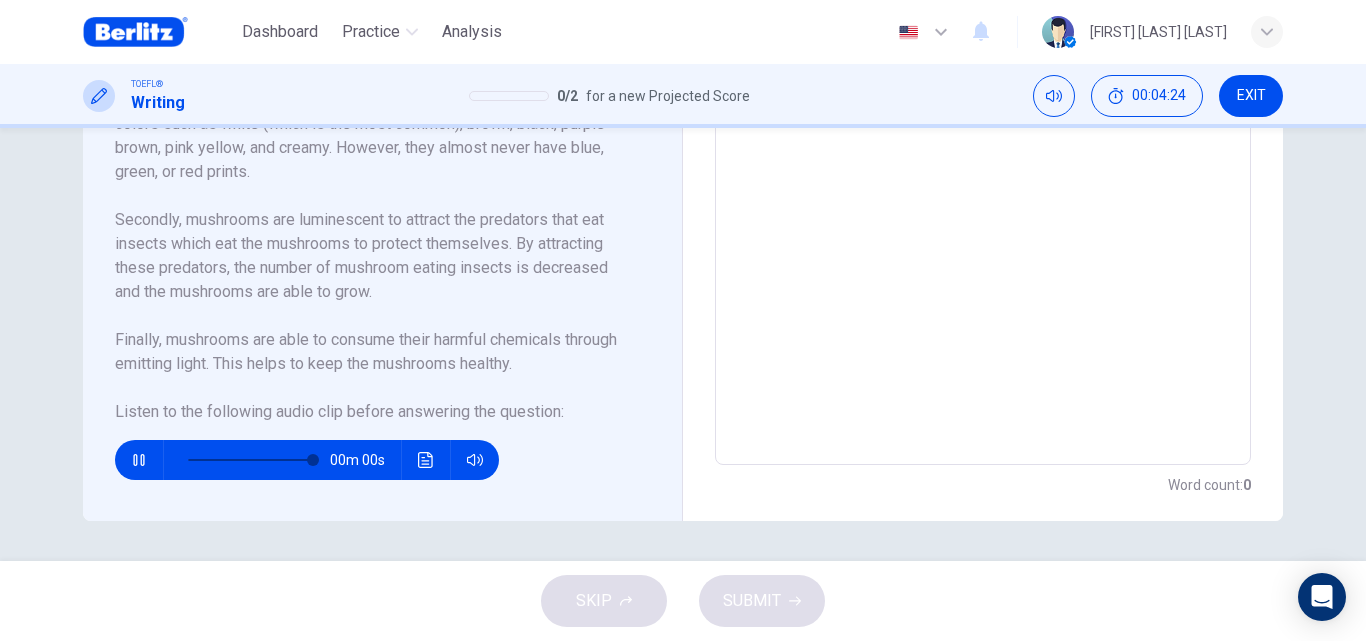 type on "*" 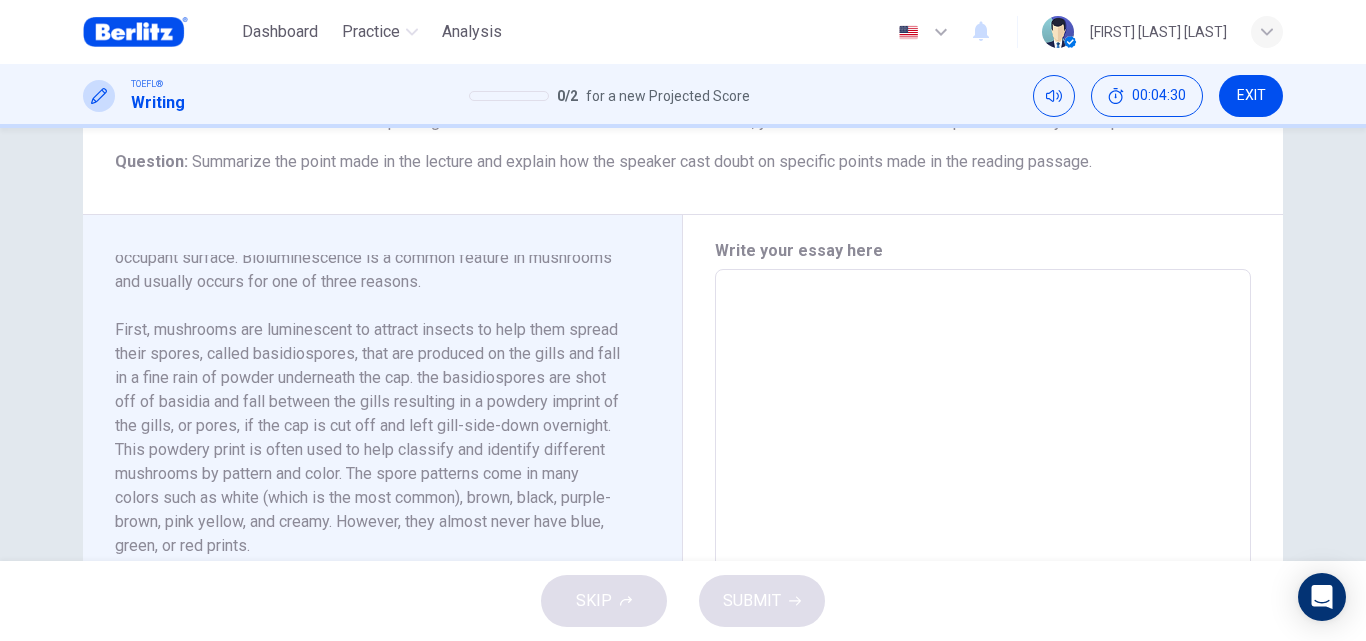 scroll, scrollTop: 334, scrollLeft: 0, axis: vertical 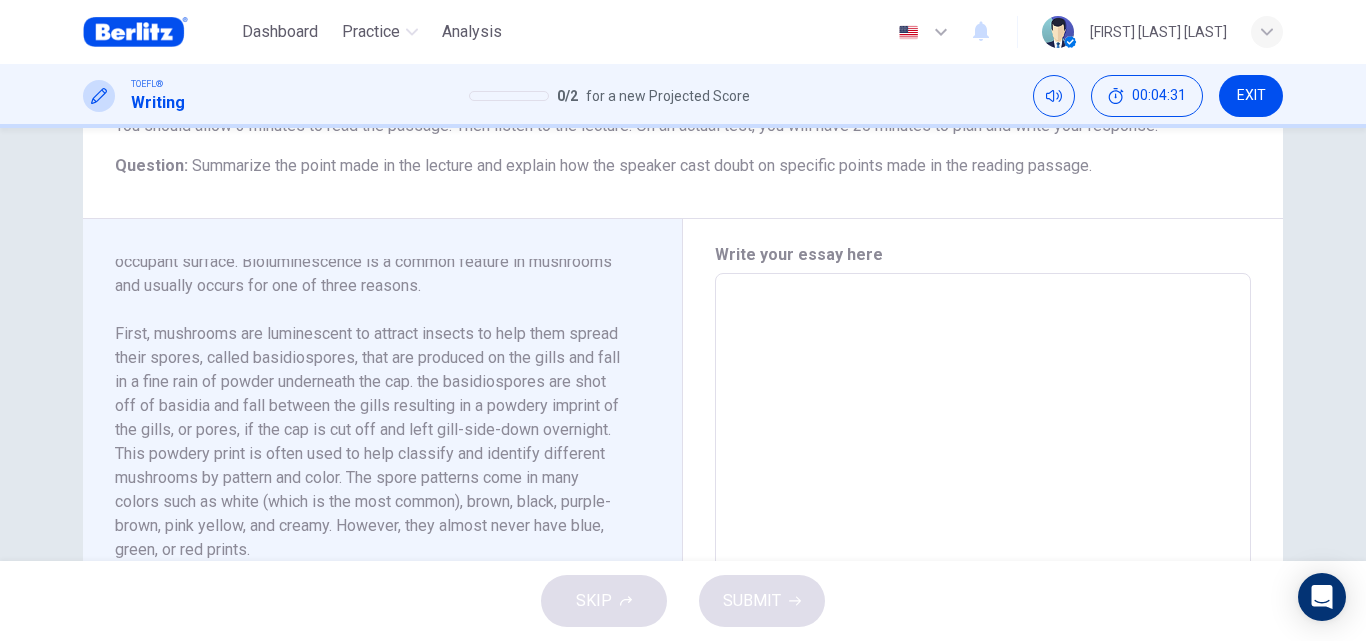 click at bounding box center (983, 558) 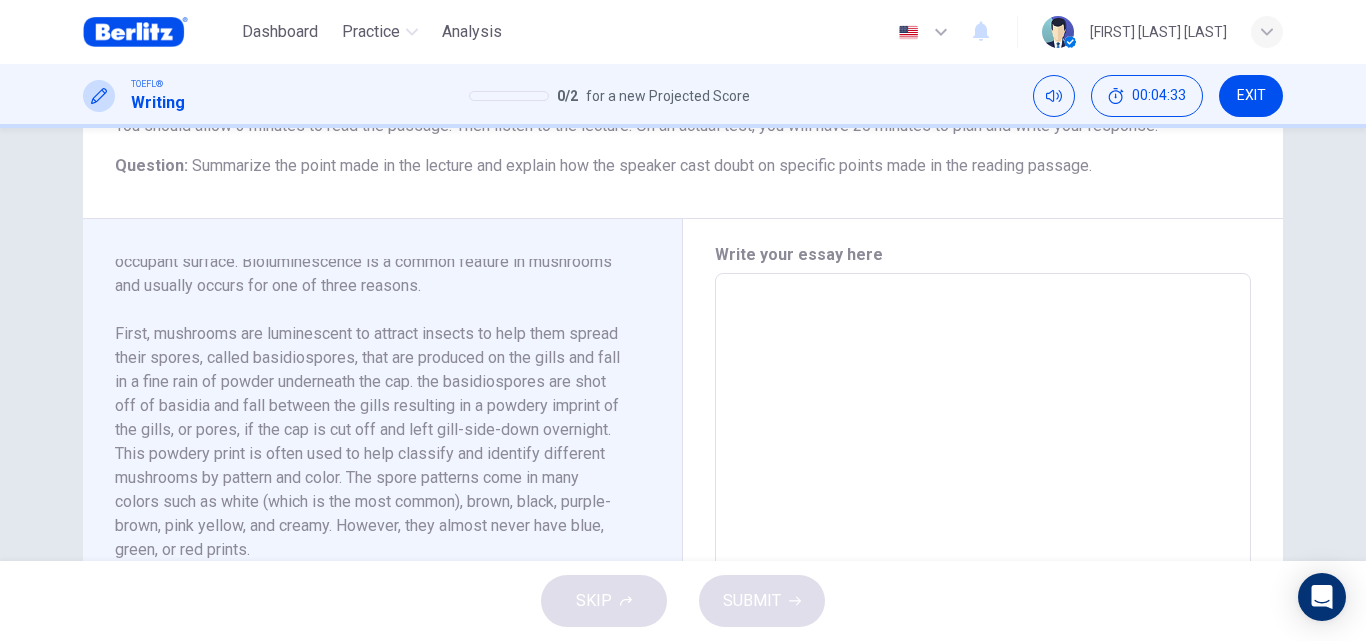 drag, startPoint x: 649, startPoint y: 434, endPoint x: 652, endPoint y: 409, distance: 25.179358 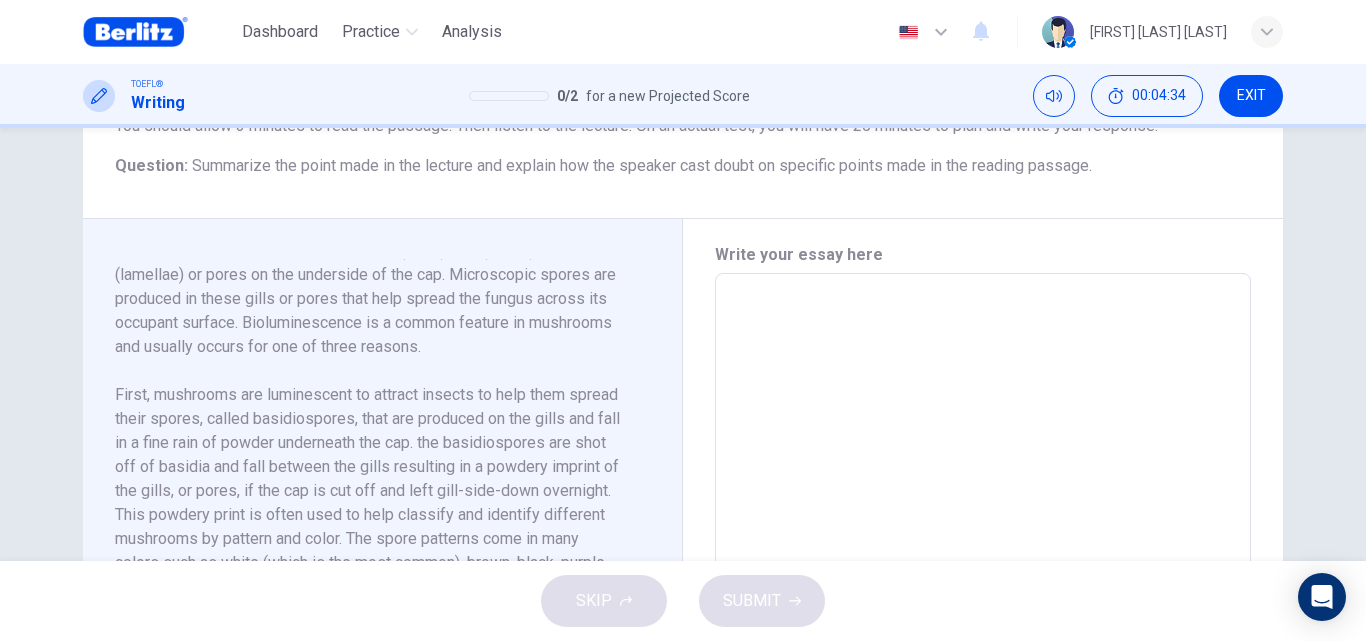 scroll, scrollTop: 115, scrollLeft: 0, axis: vertical 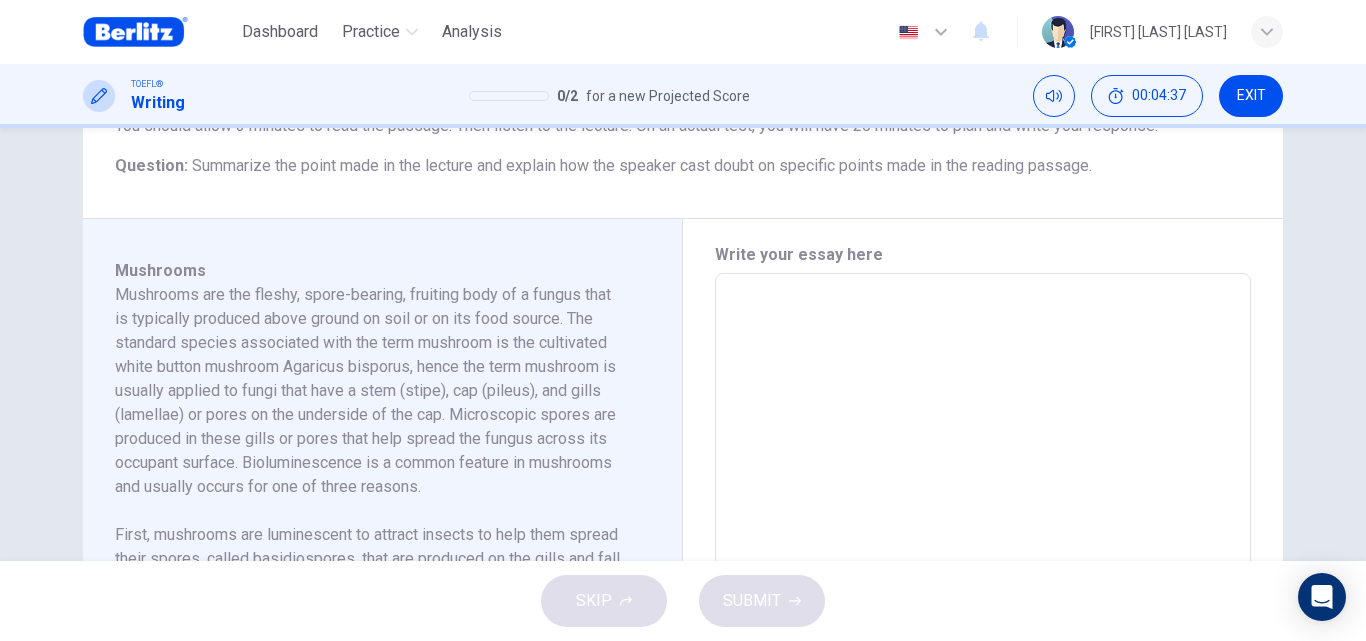 click at bounding box center [983, 558] 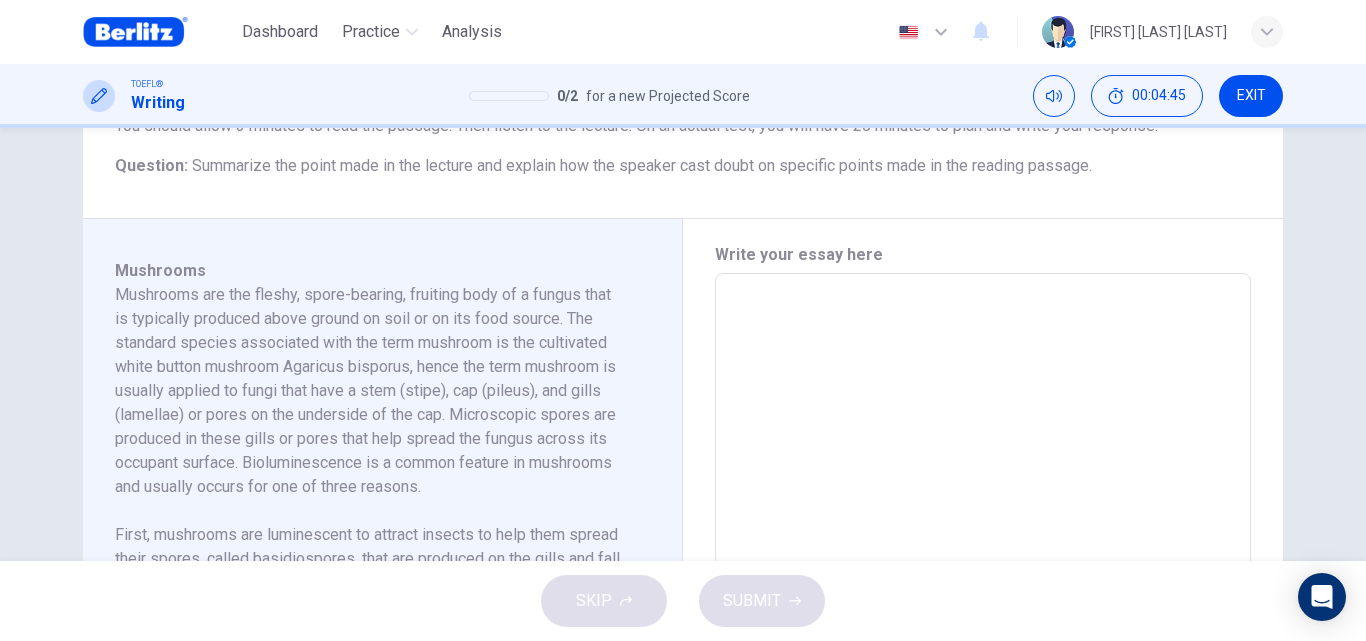 type on "*" 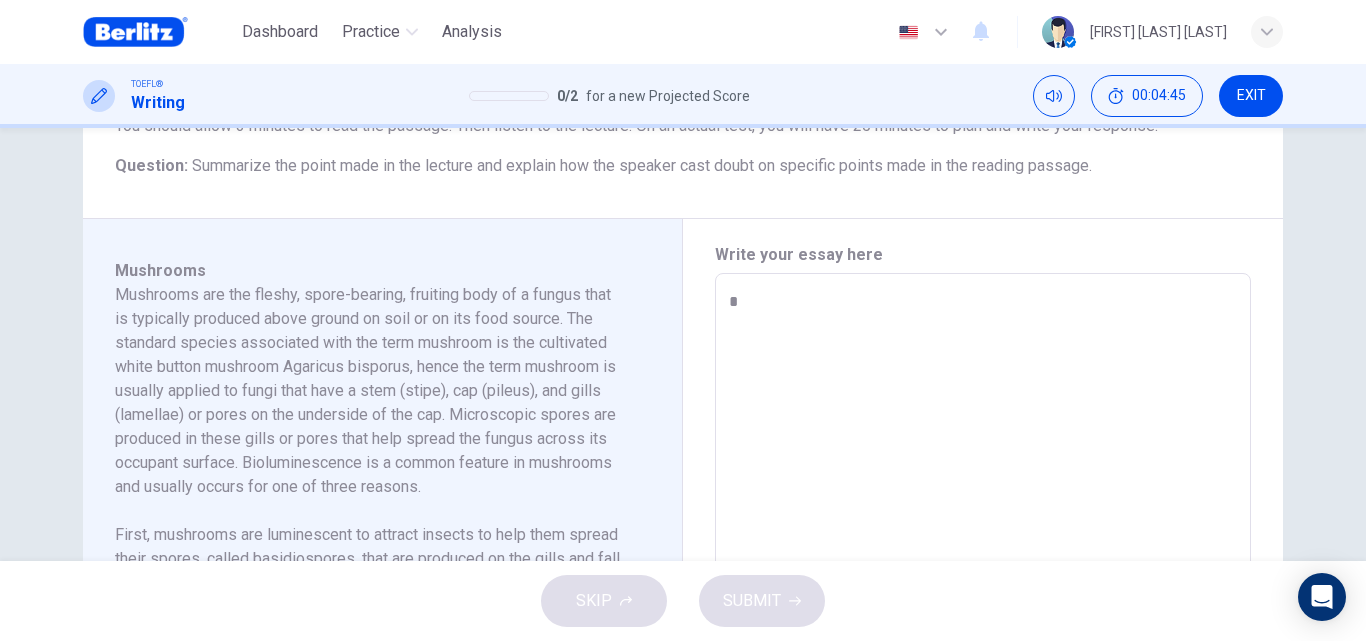 type on "*" 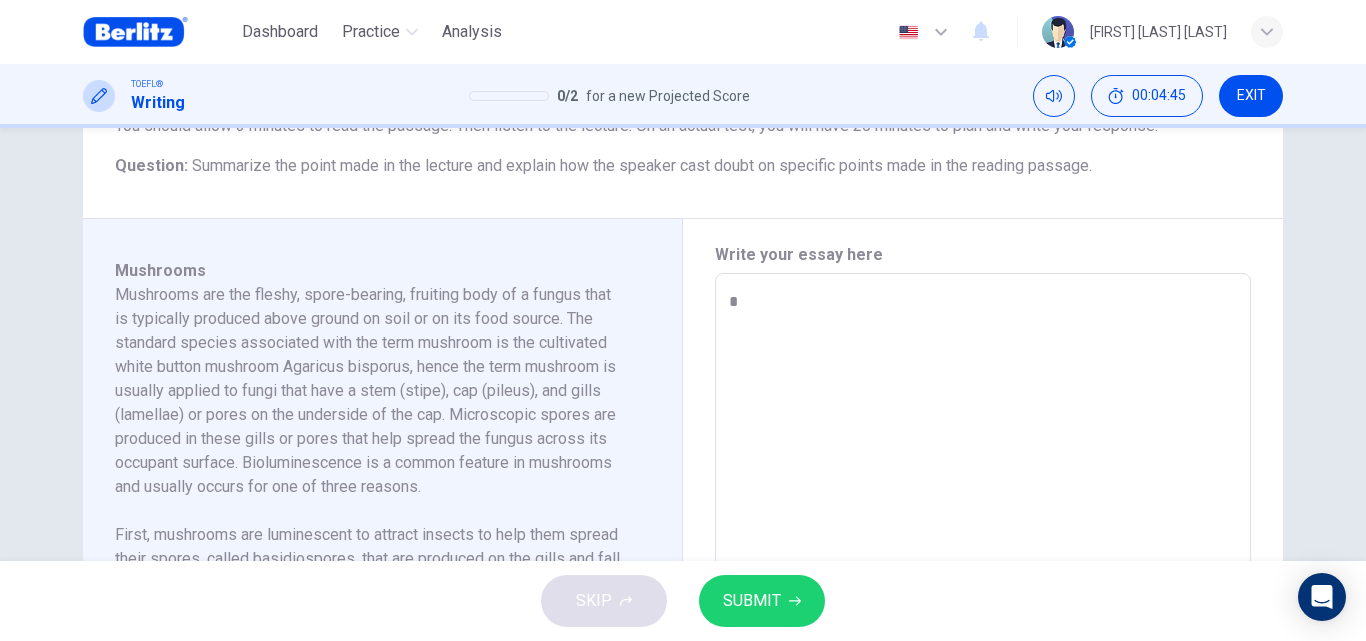 type on "**" 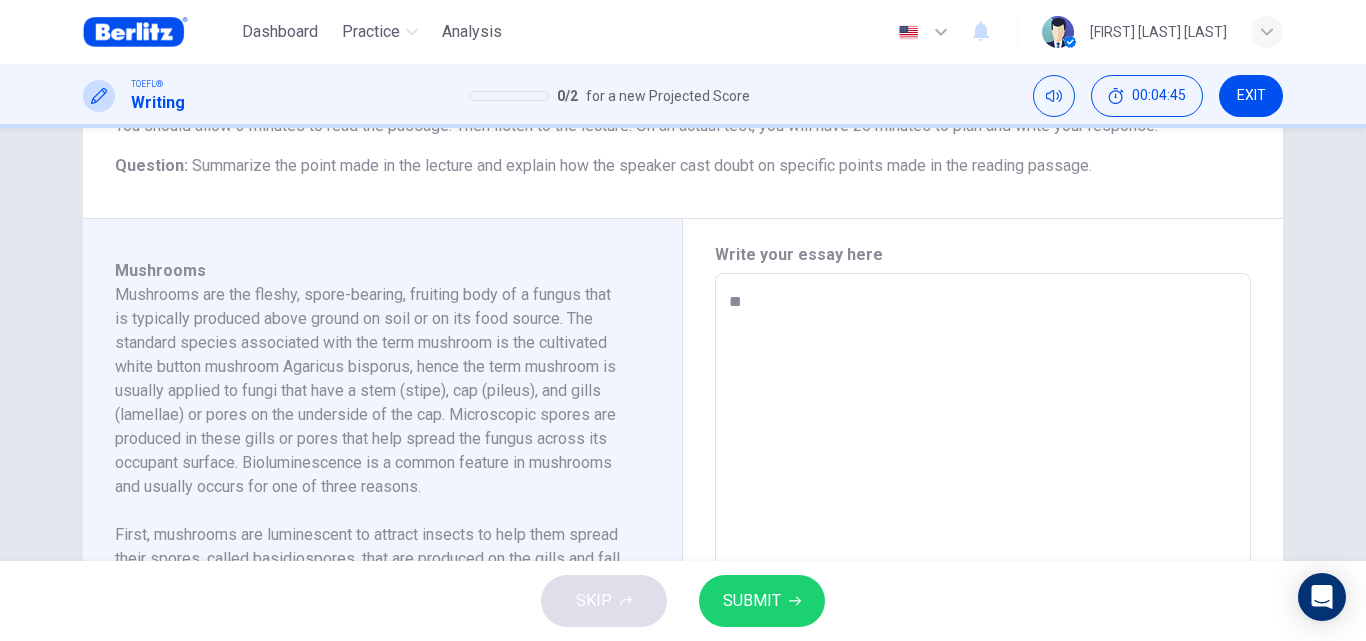 type on "*" 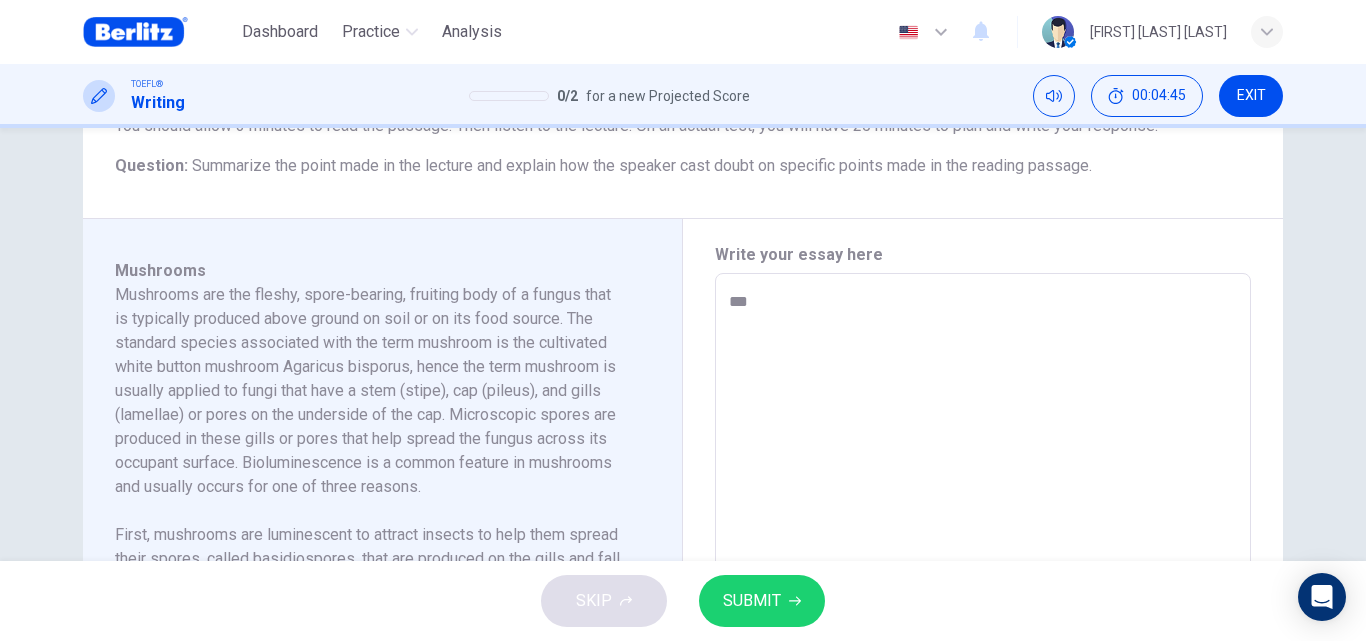type on "*" 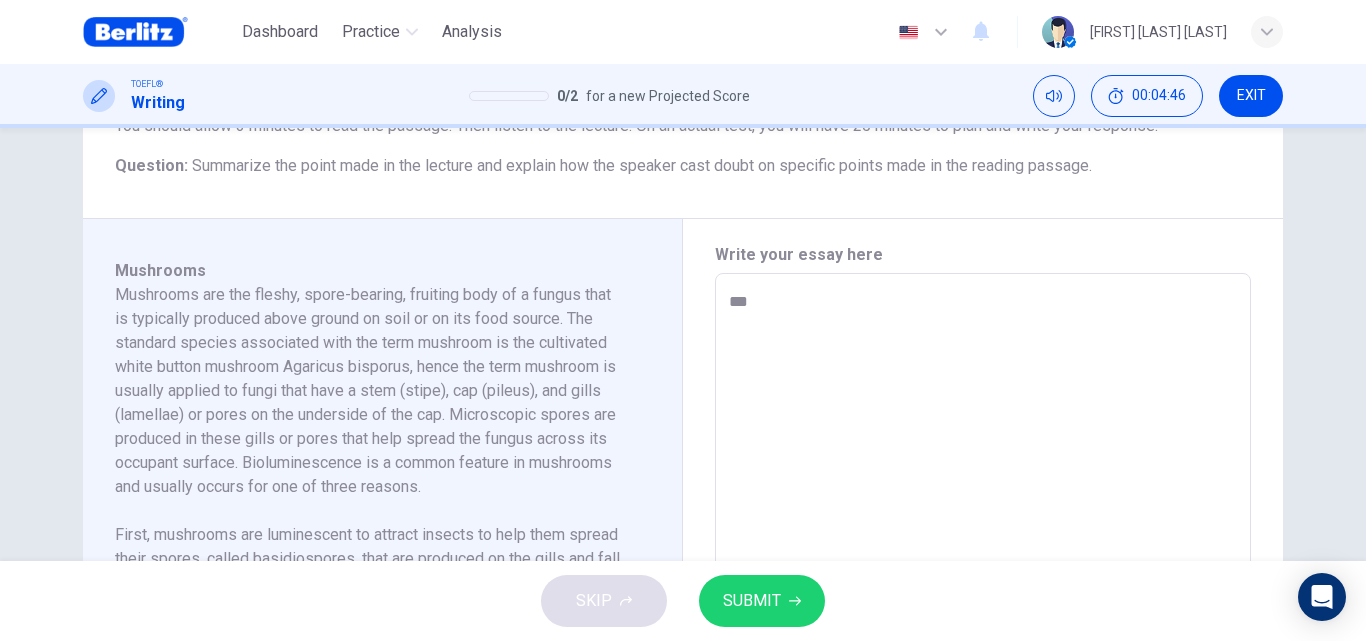 type on "****" 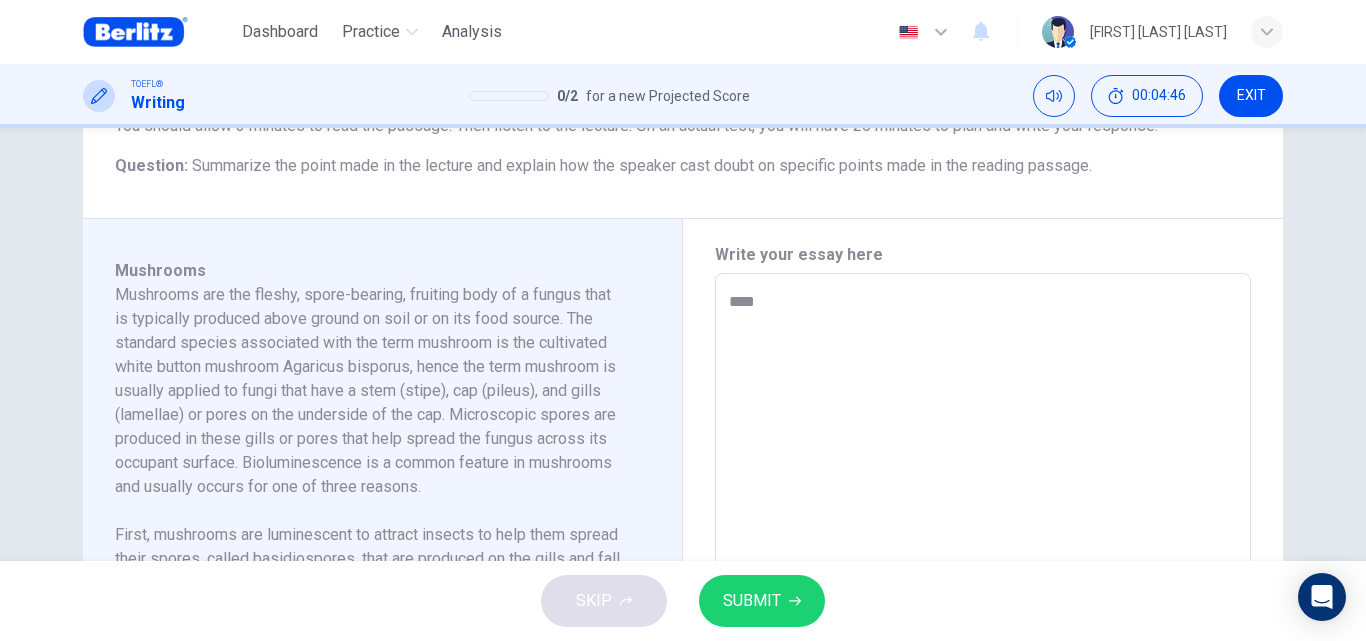 type on "*" 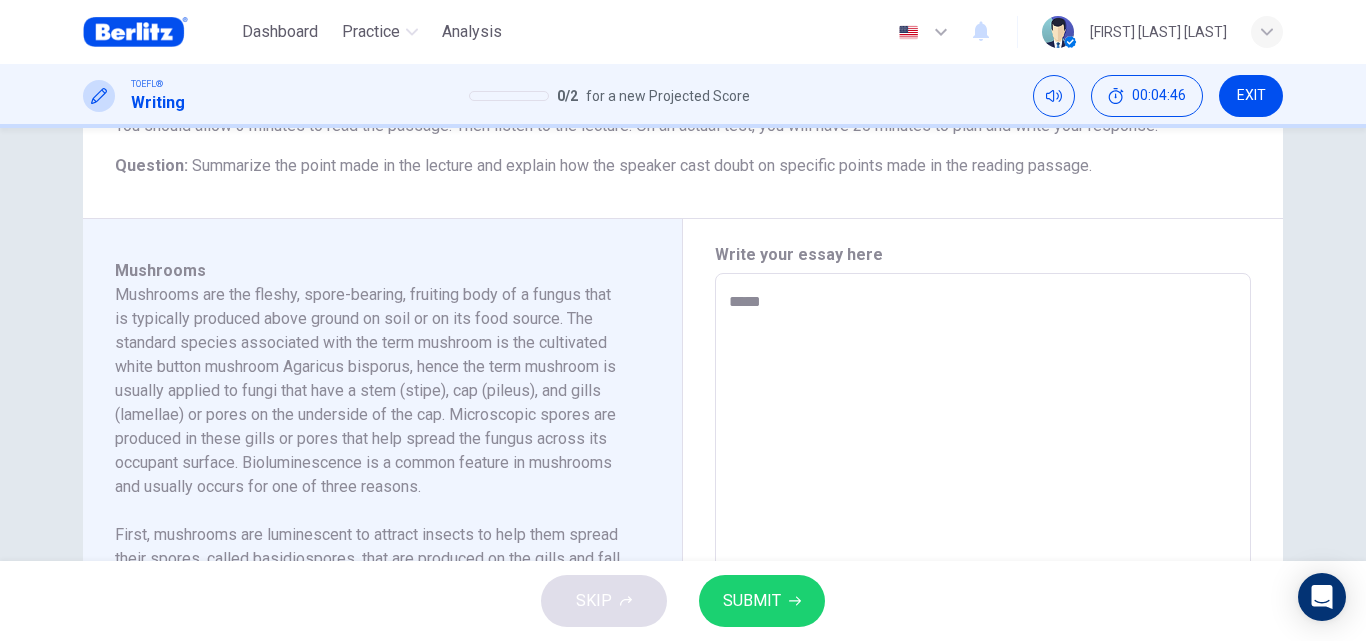 type on "*" 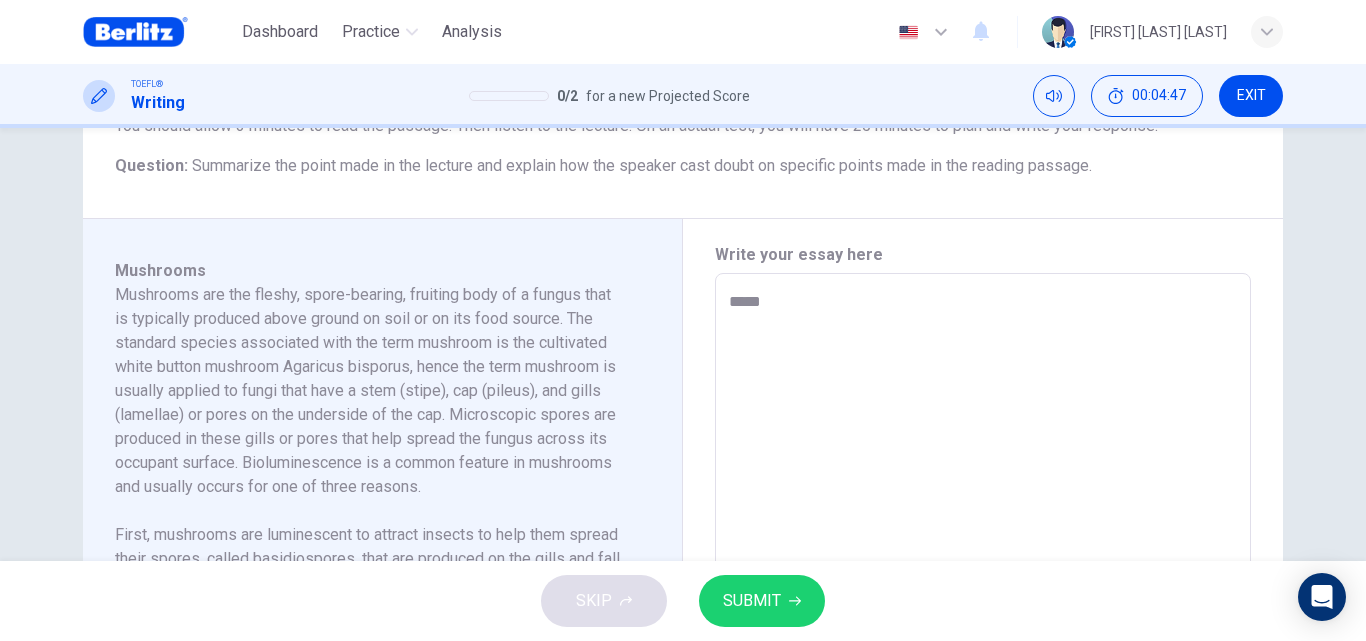 type on "******" 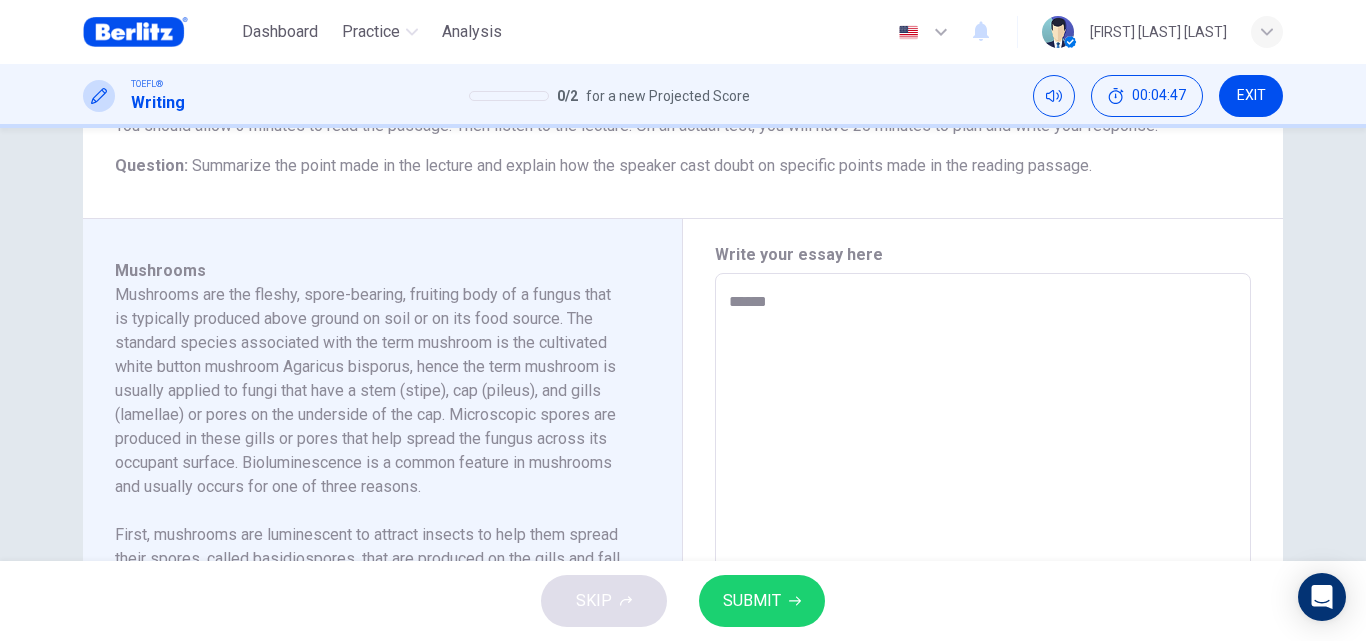 type on "*" 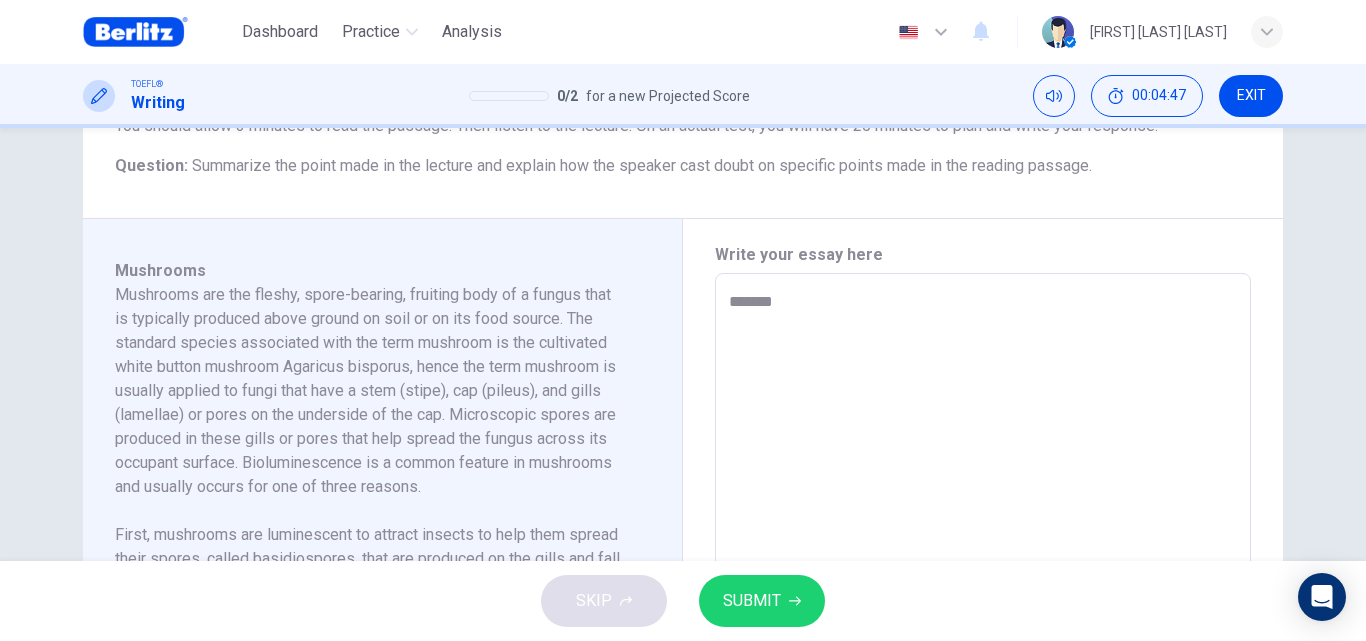 type on "*" 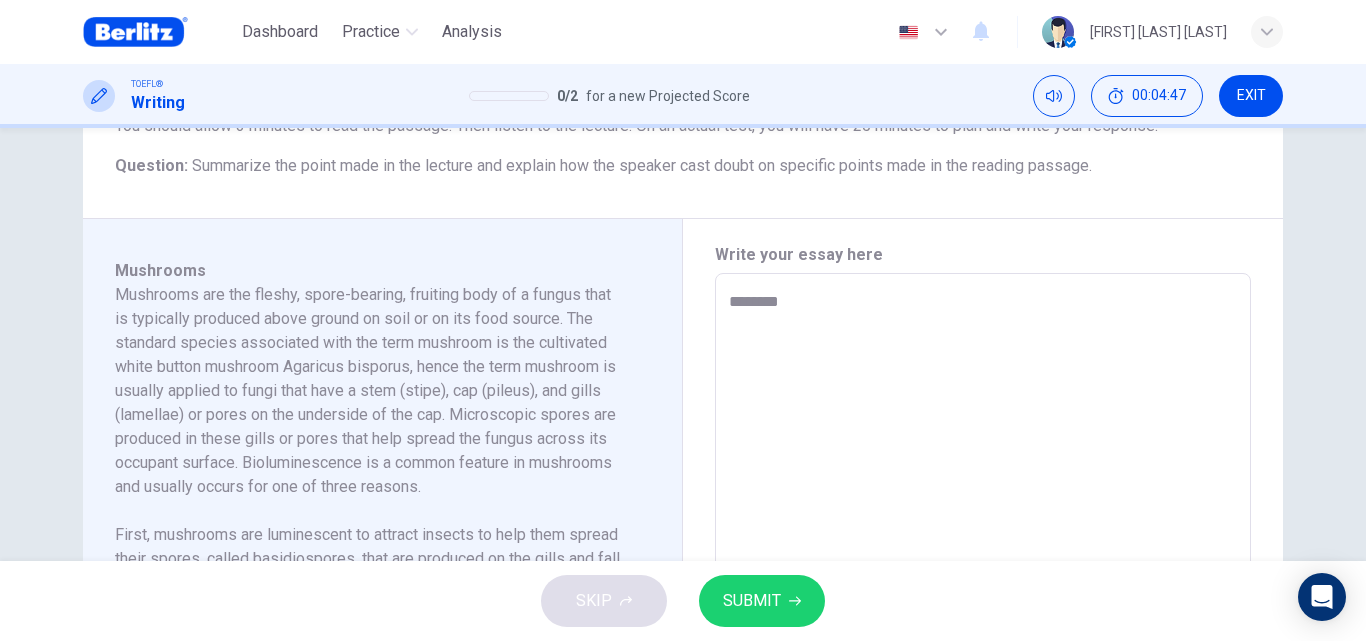 type on "*" 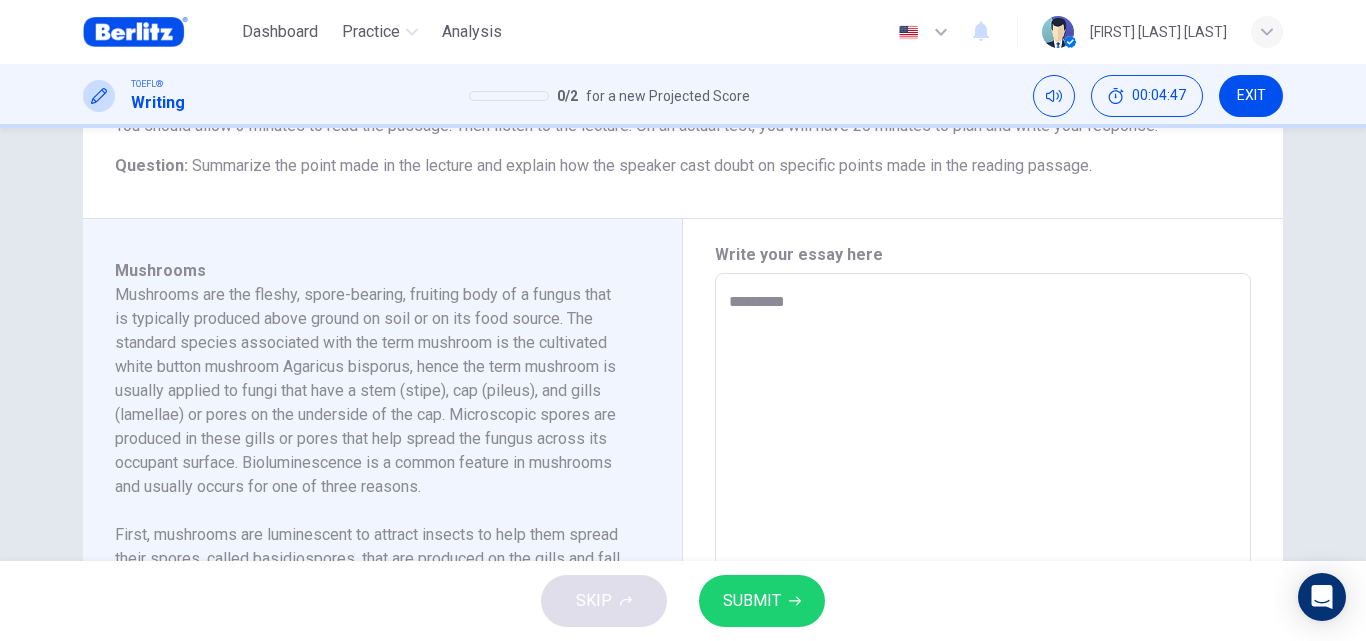 type on "*" 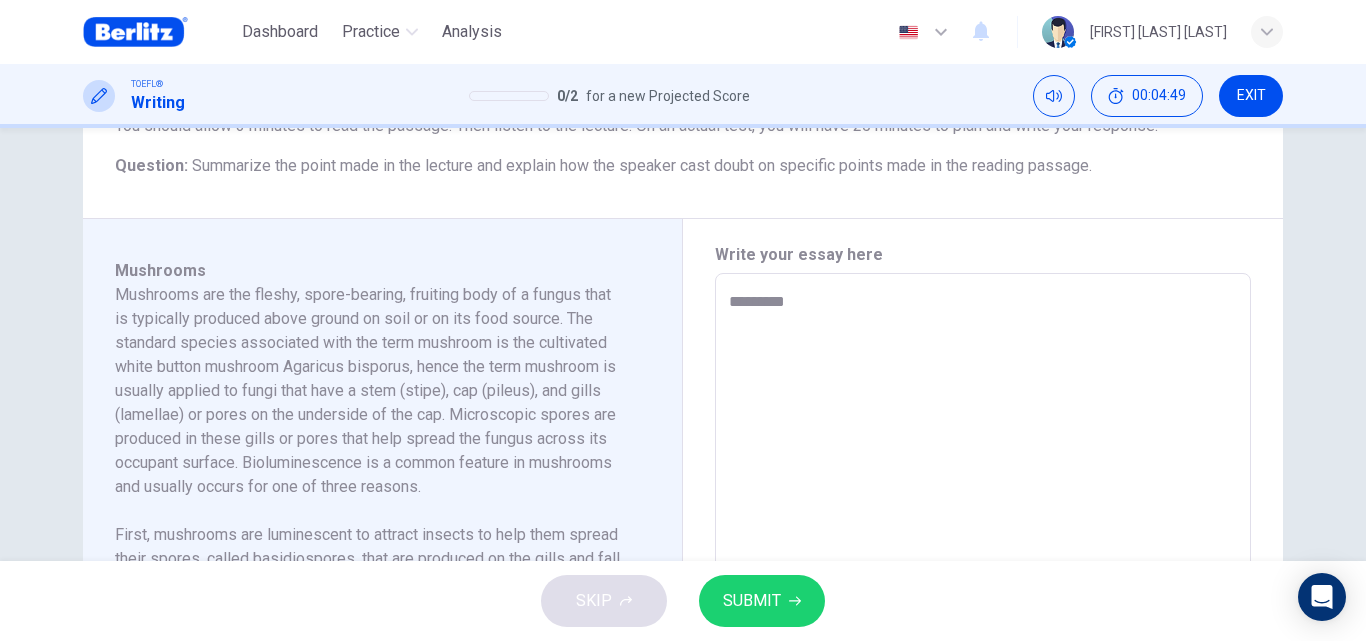 type on "*********" 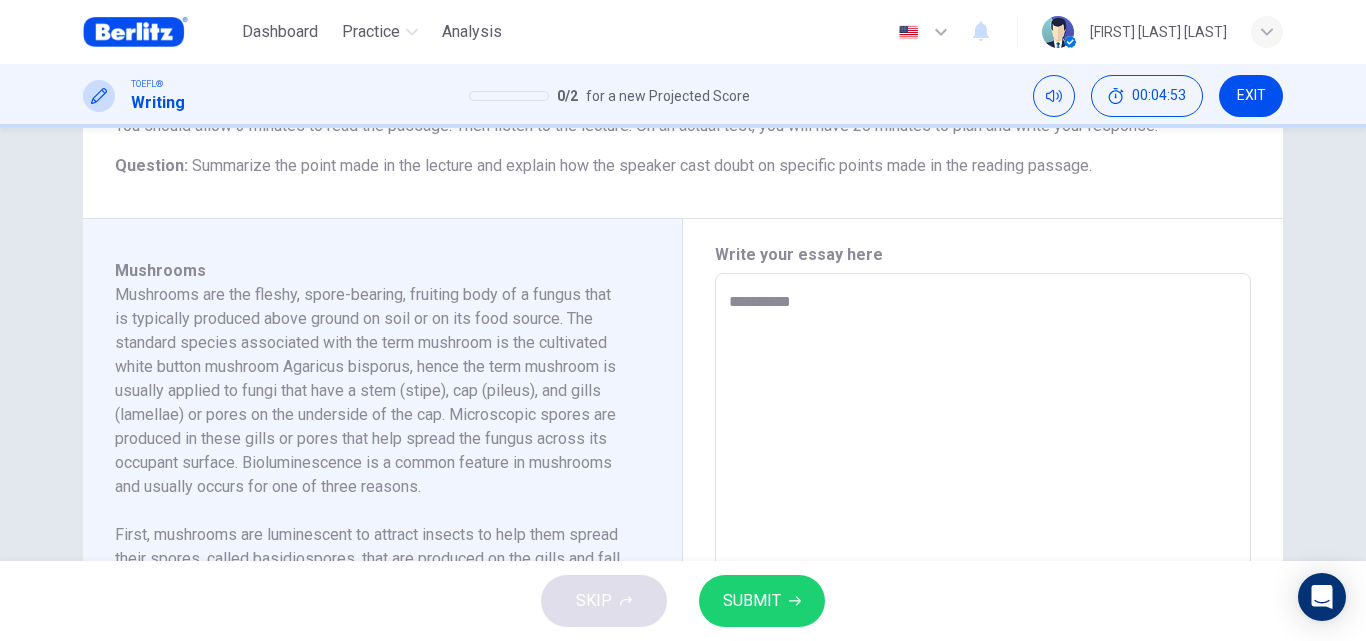 type on "**********" 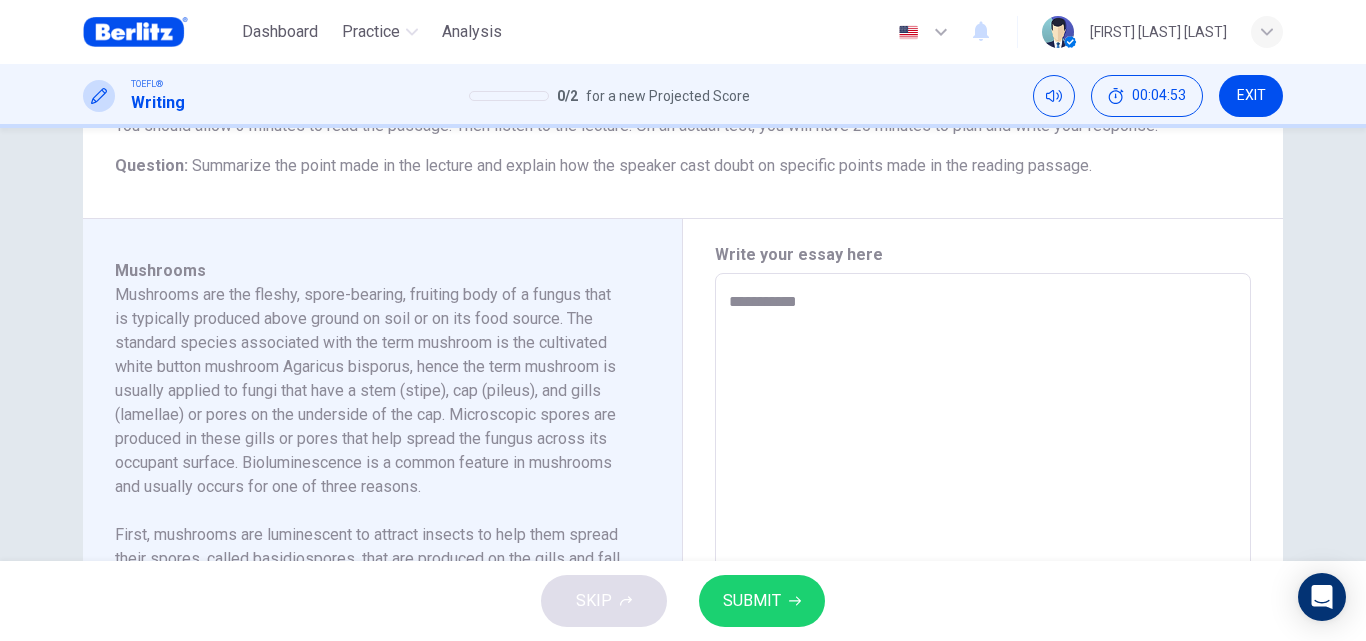 type on "**********" 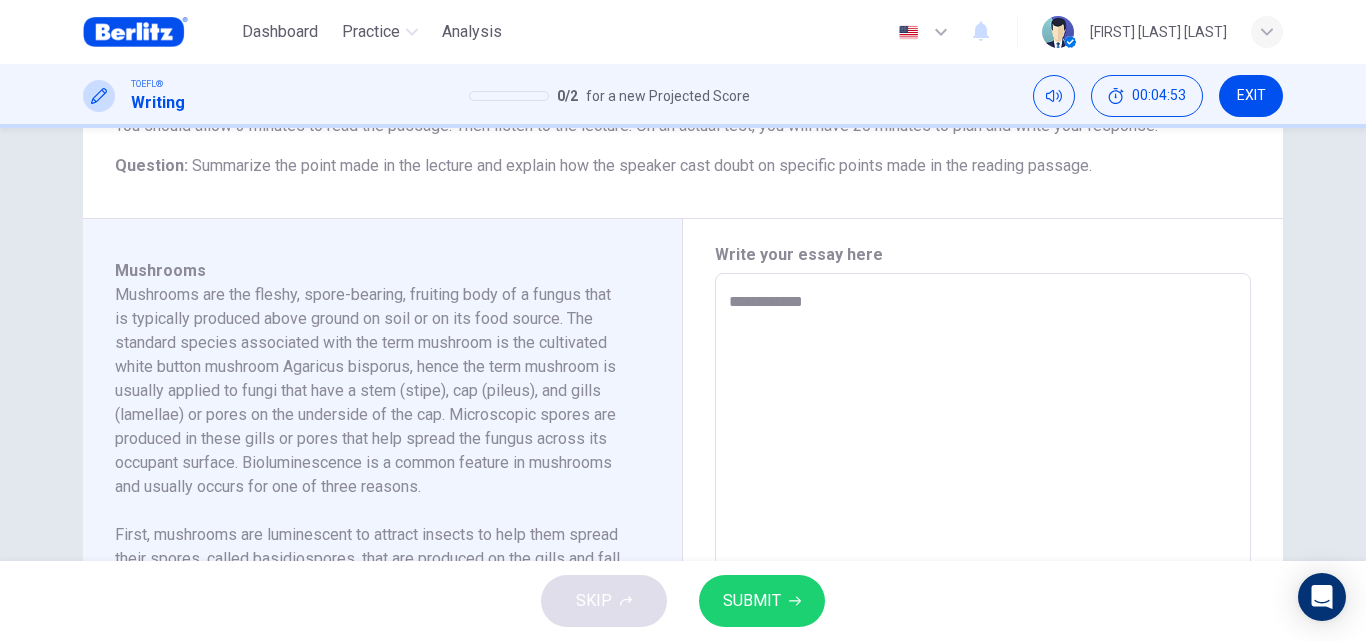 type on "*" 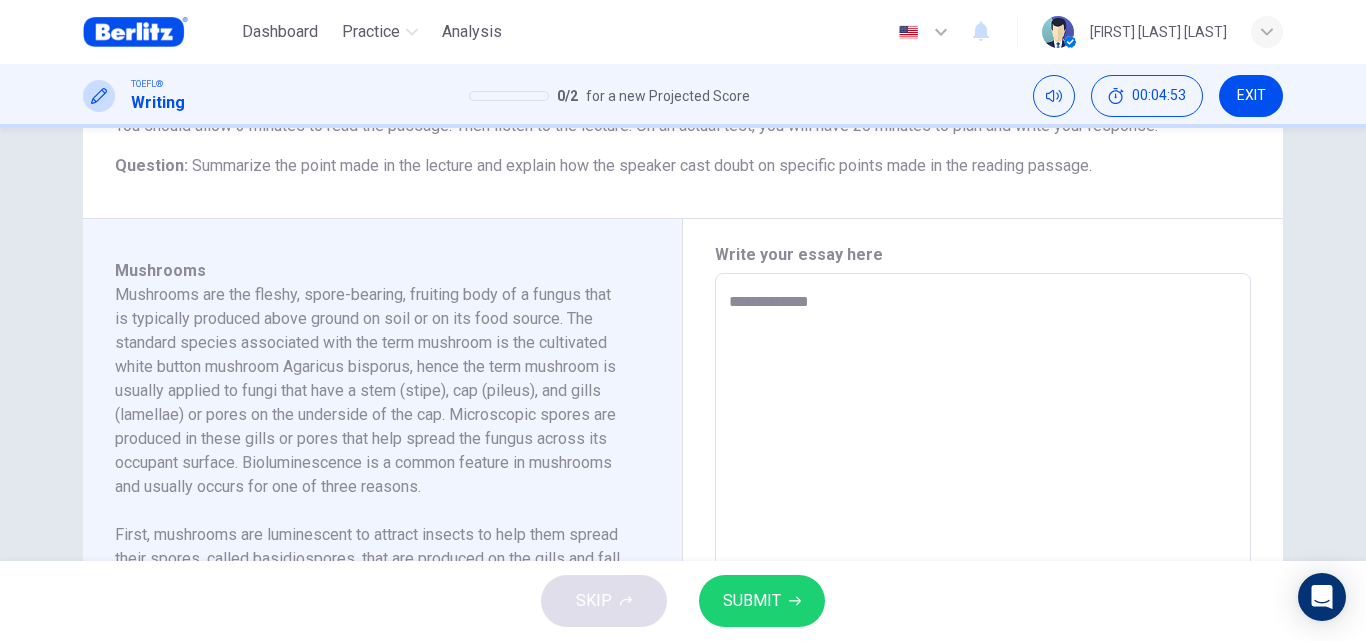 type on "*" 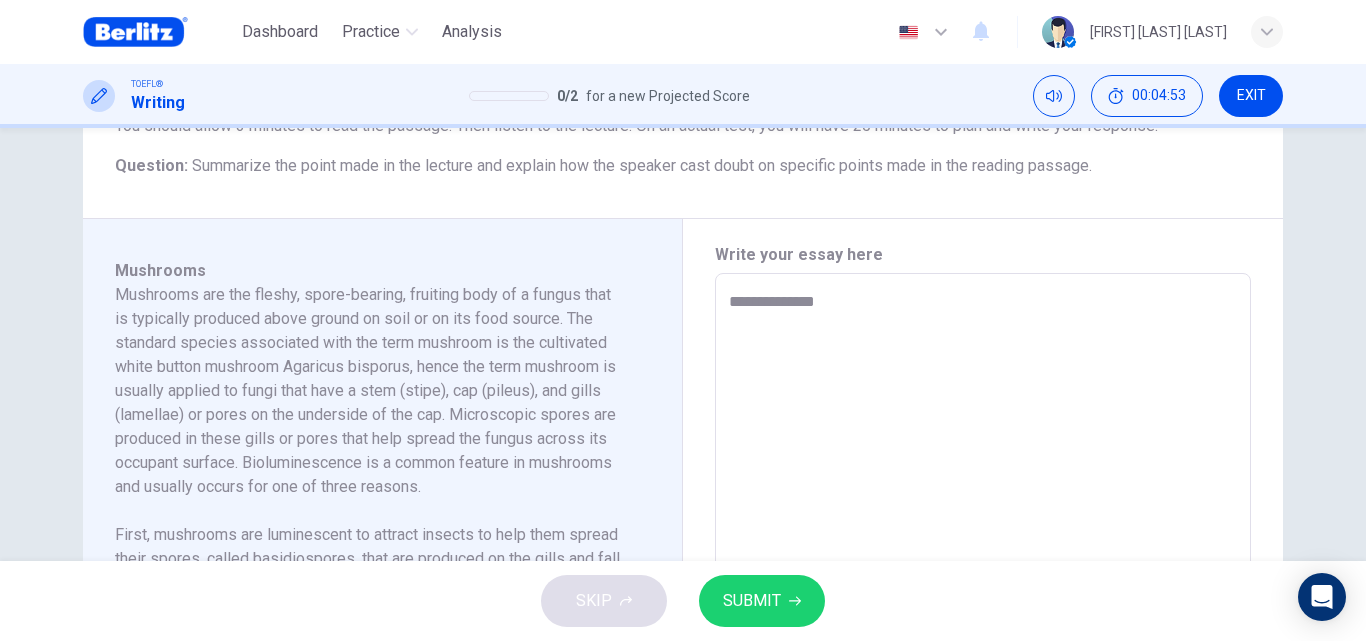 type on "*" 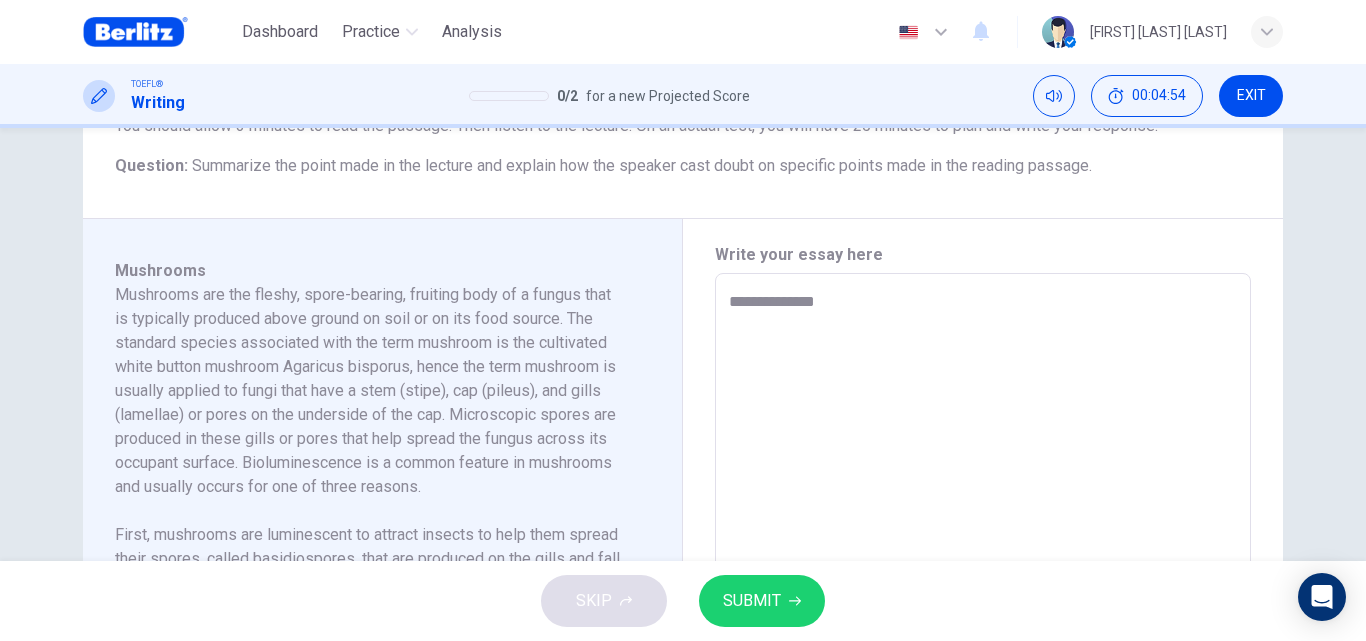 type on "**********" 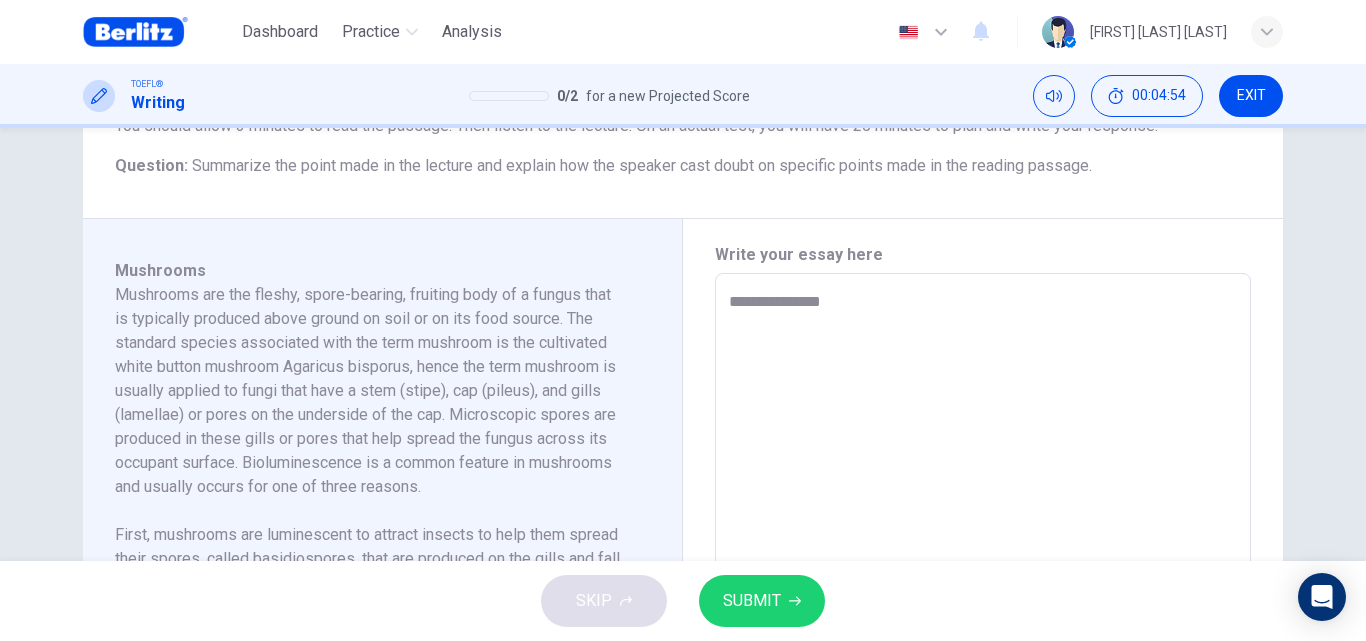 type on "*" 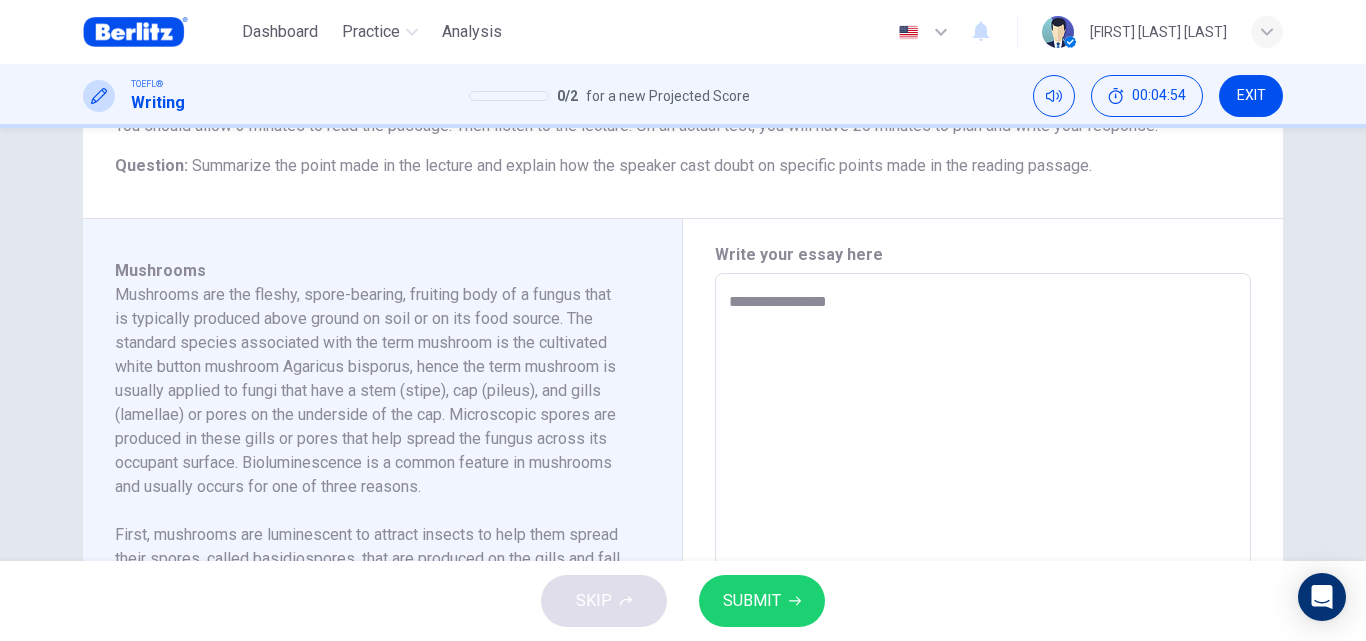 type on "*" 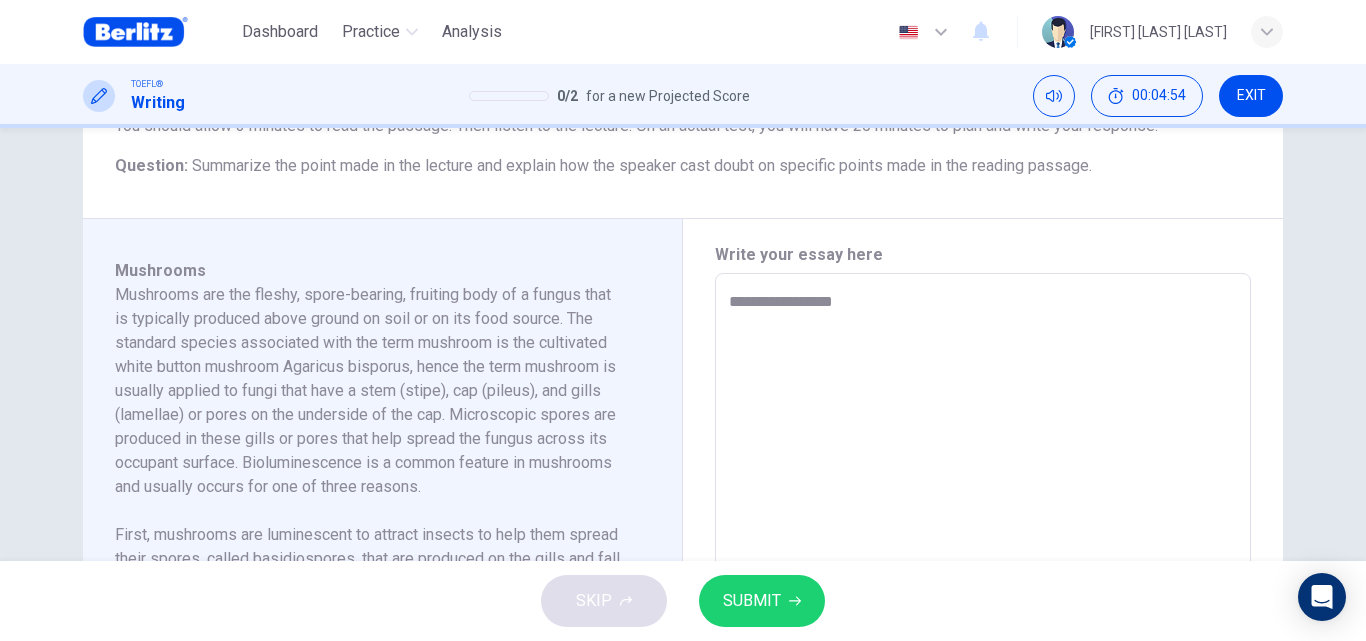 type on "*" 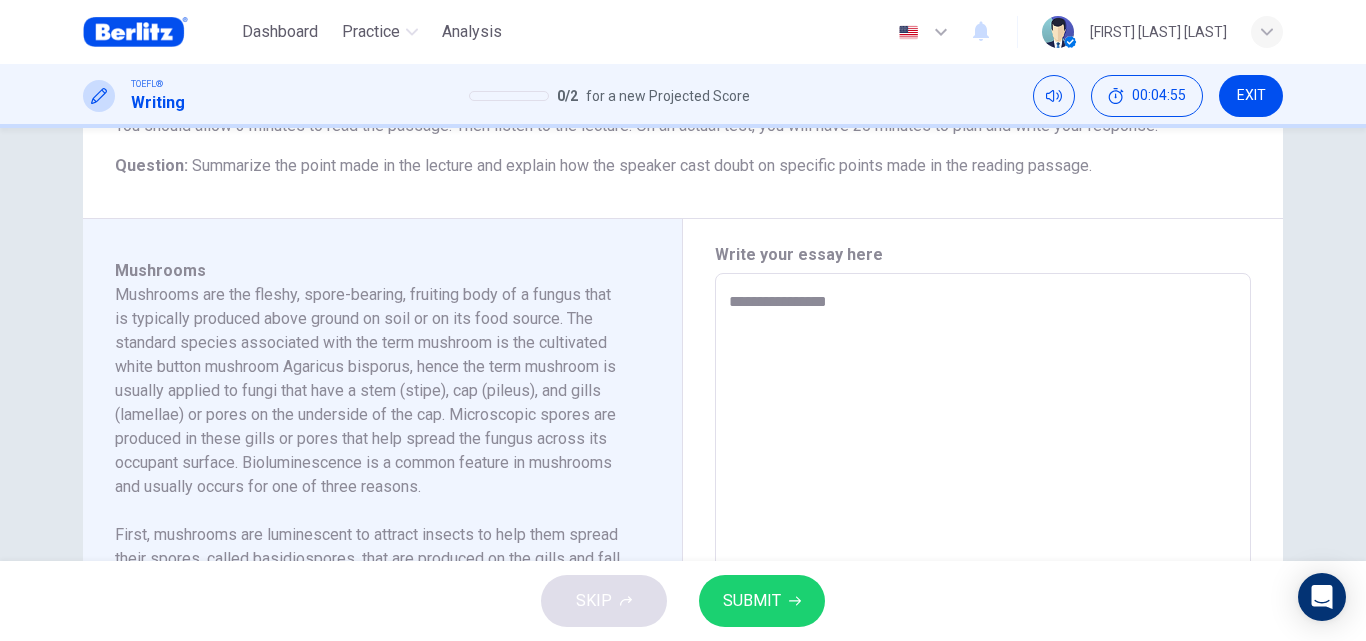 type on "**********" 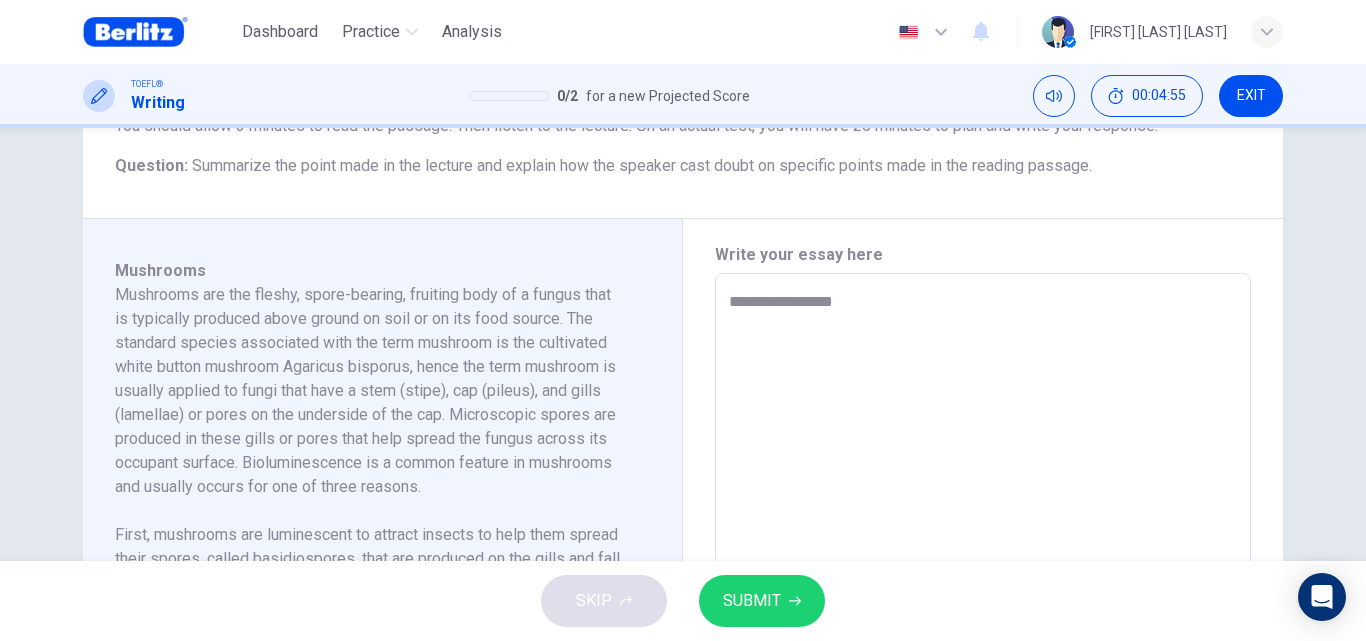 type on "*" 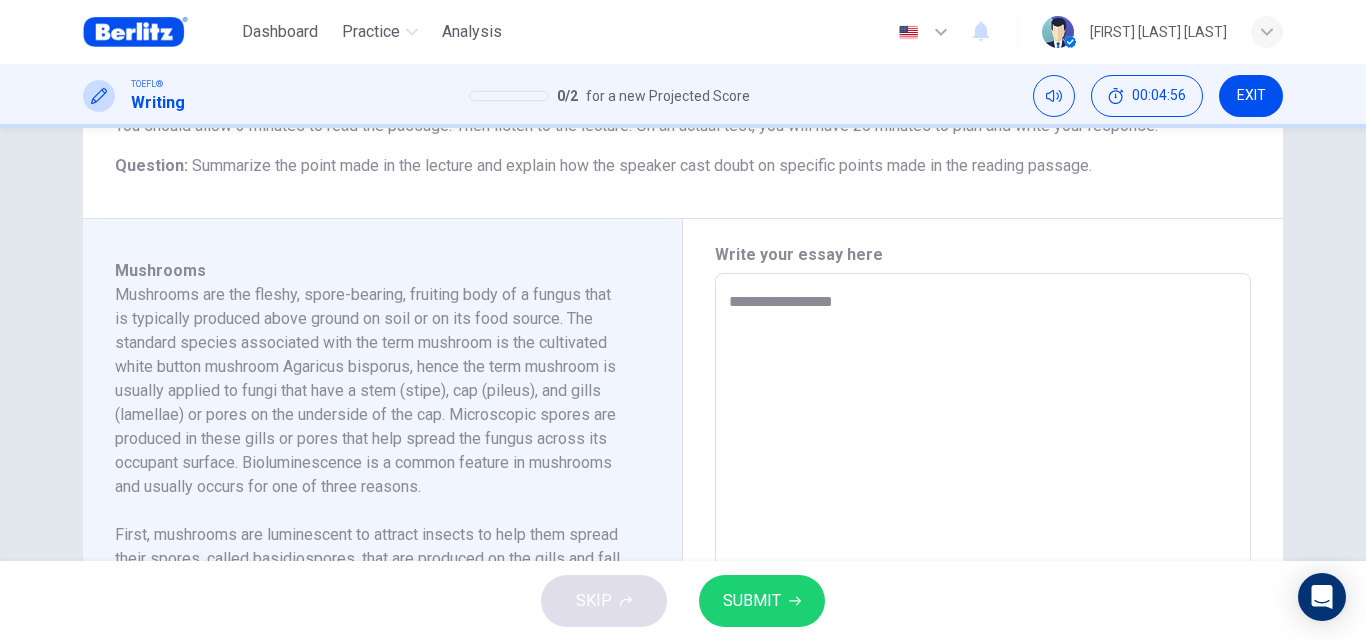 type on "**********" 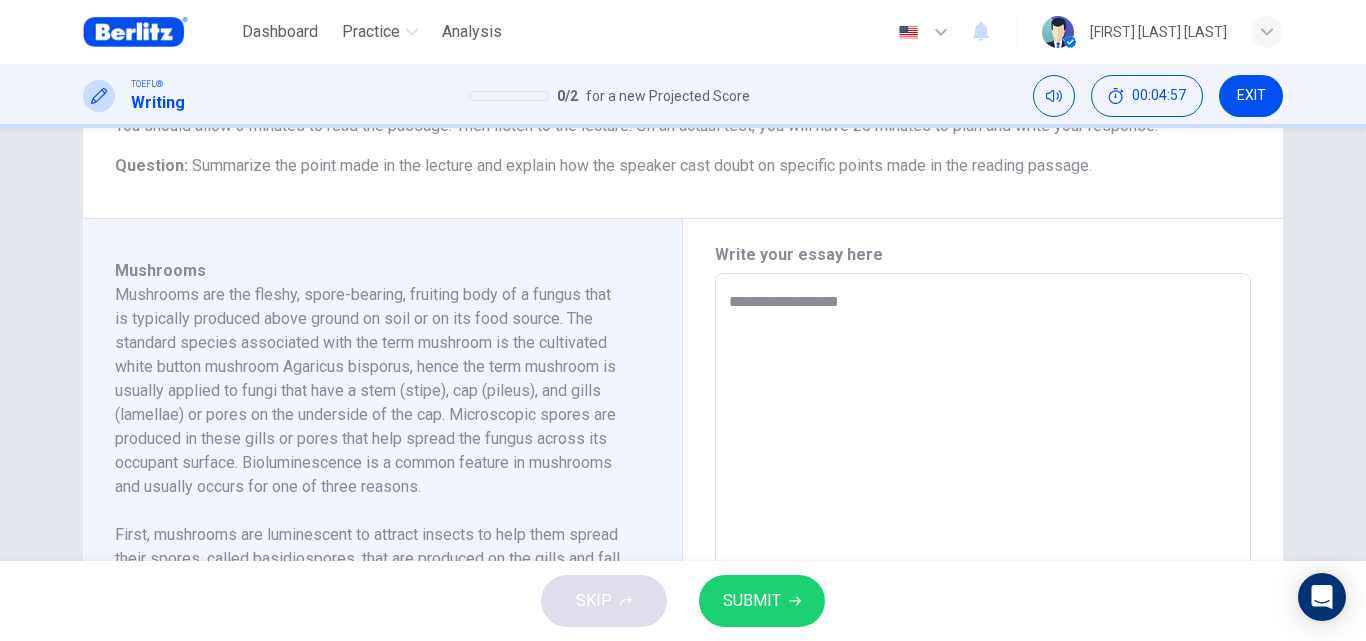 type on "**********" 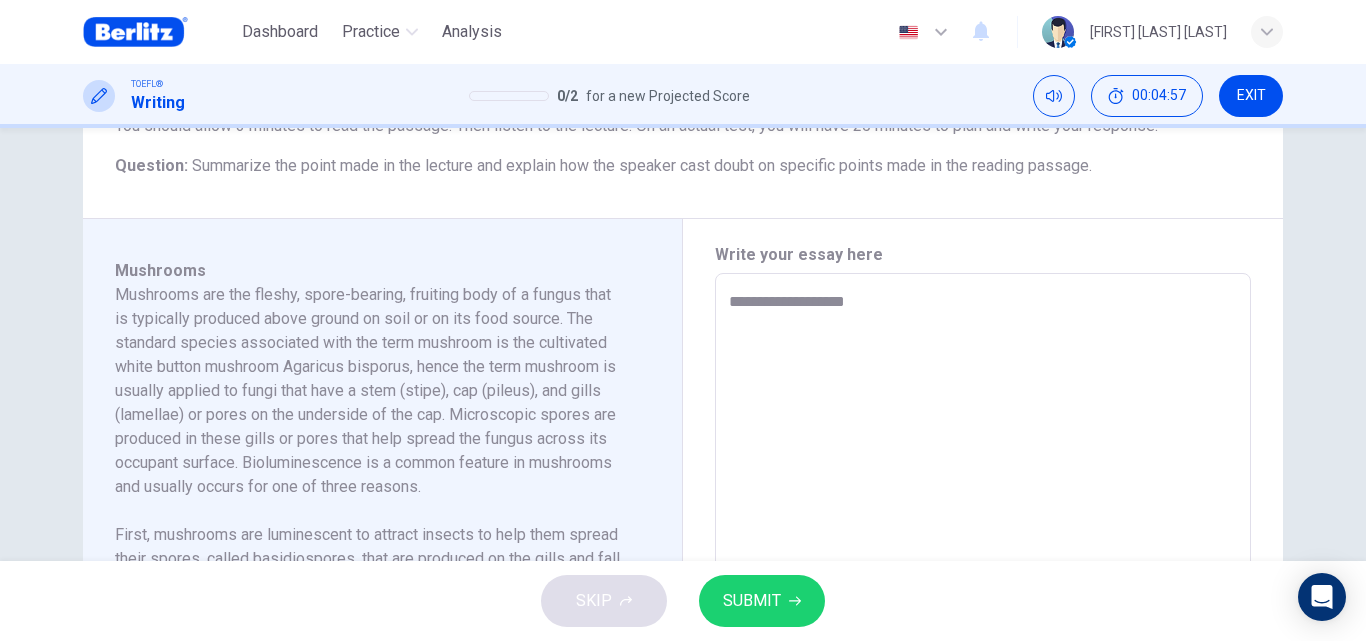 type on "*" 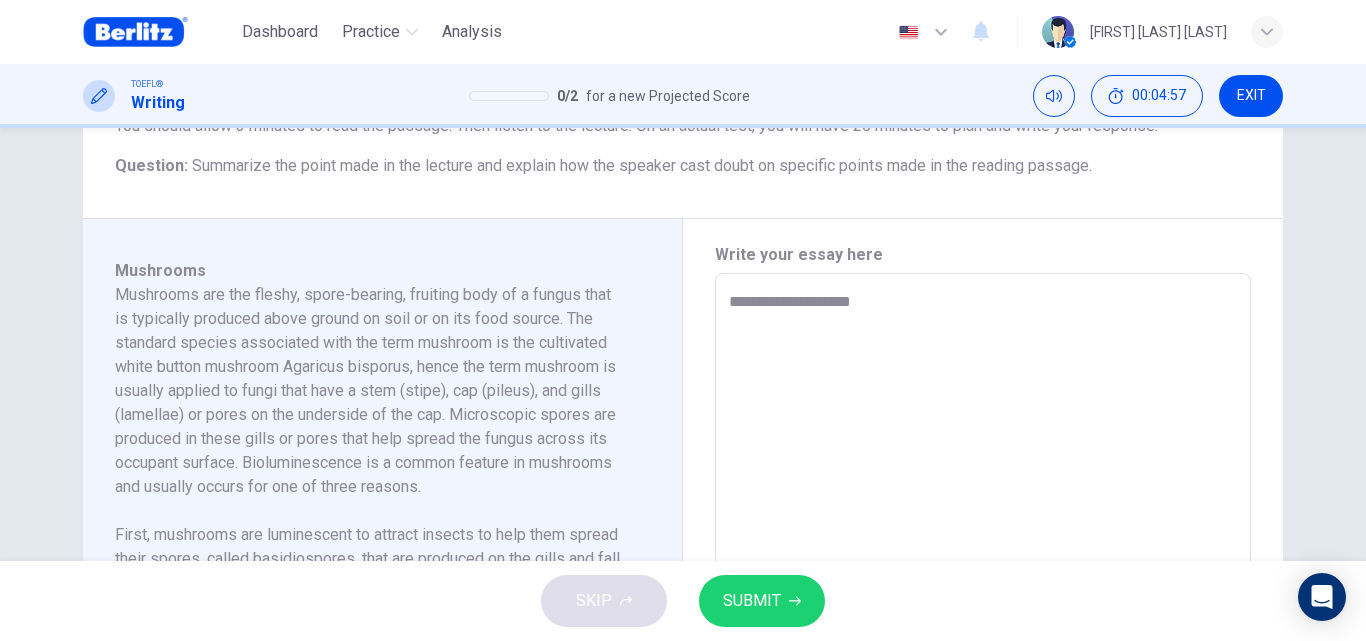 type on "**********" 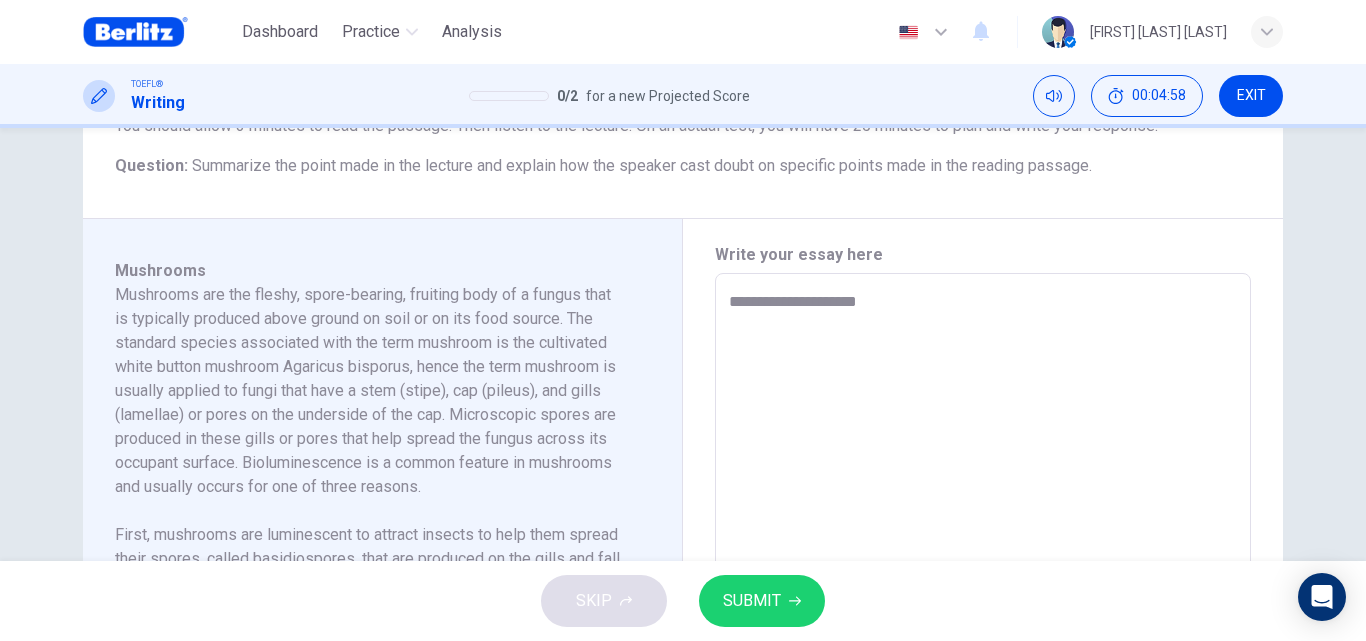 type on "*" 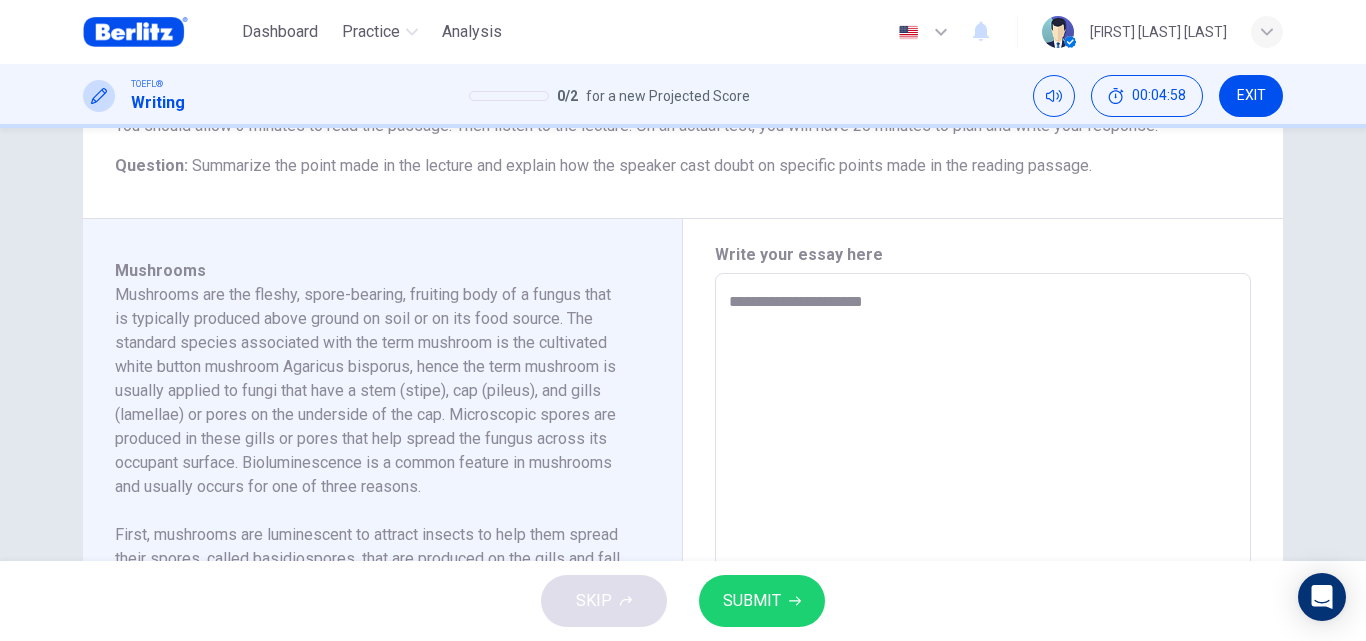 type on "*" 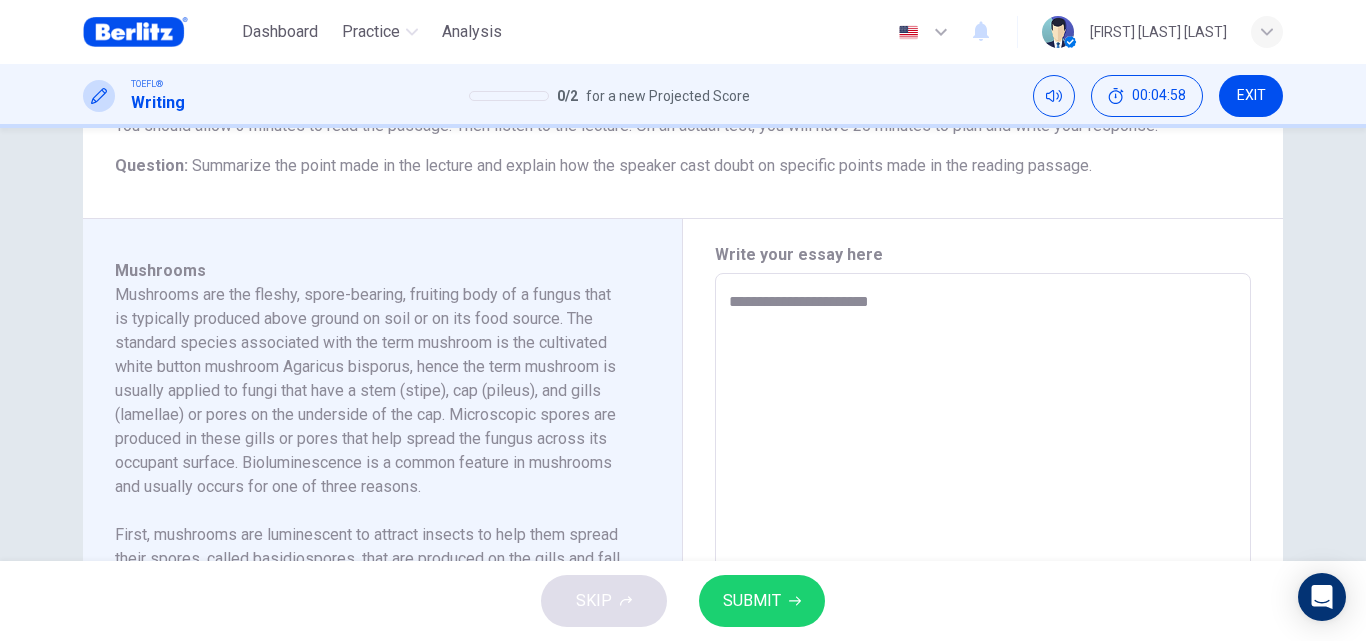 type on "*" 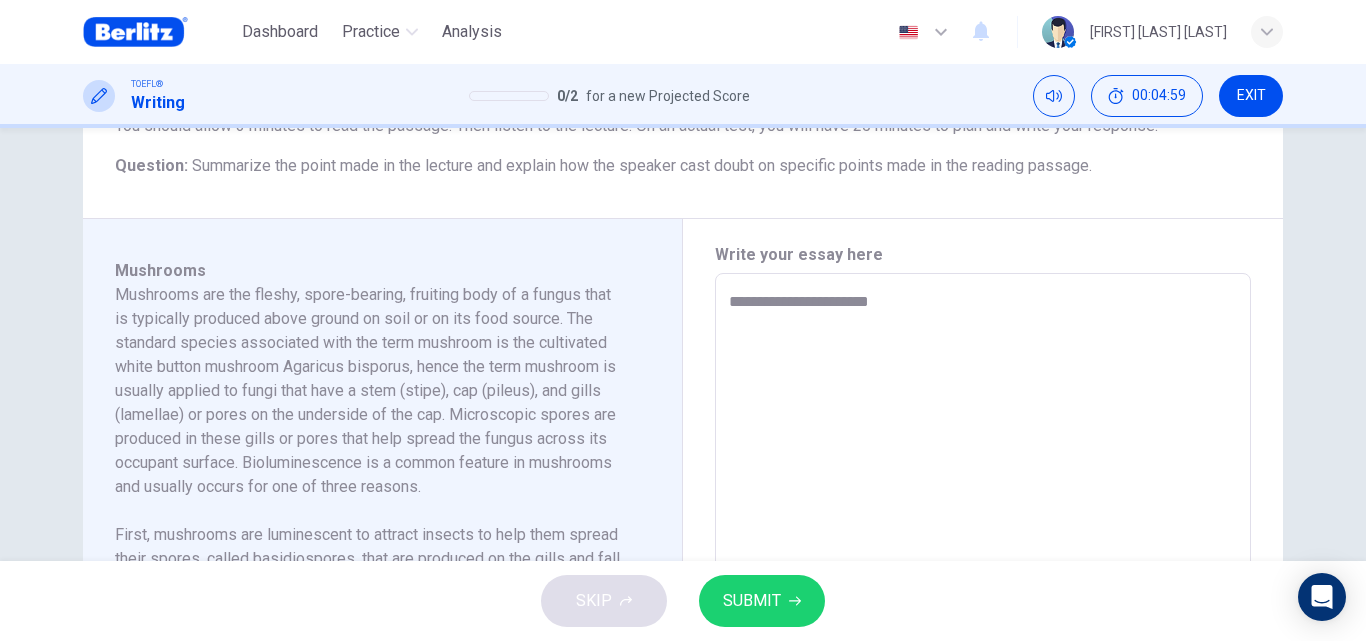 type on "**********" 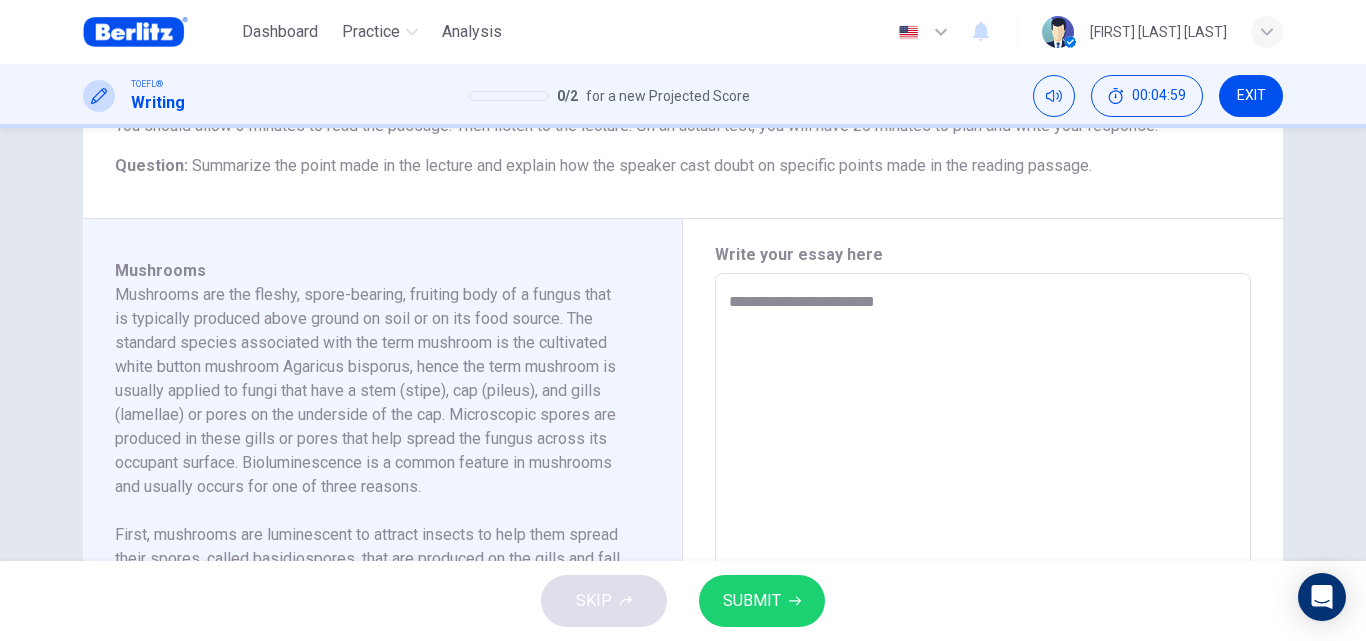 type on "*" 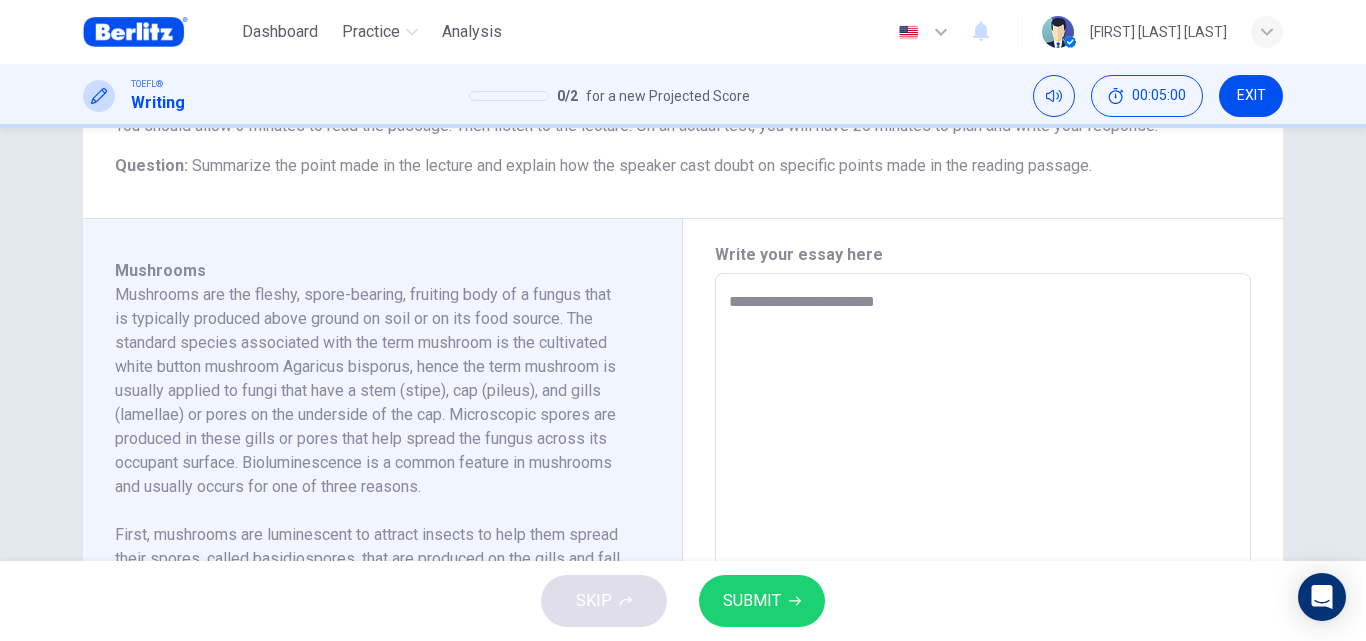 type on "**********" 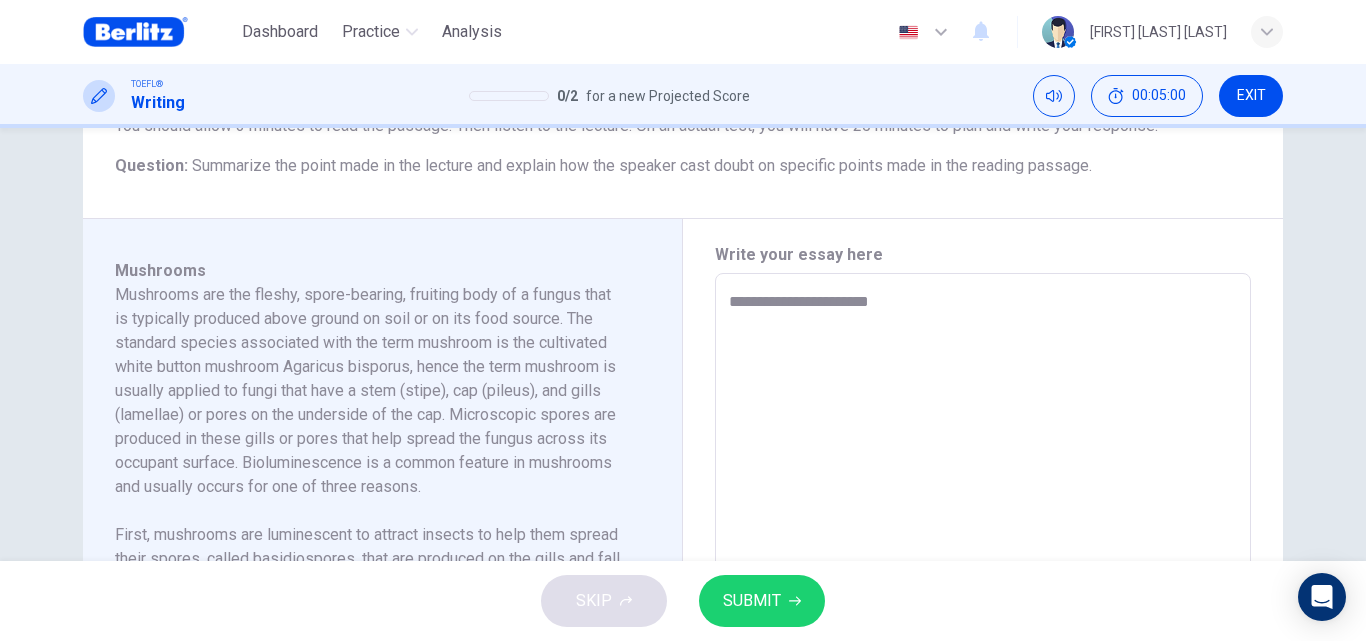type on "**********" 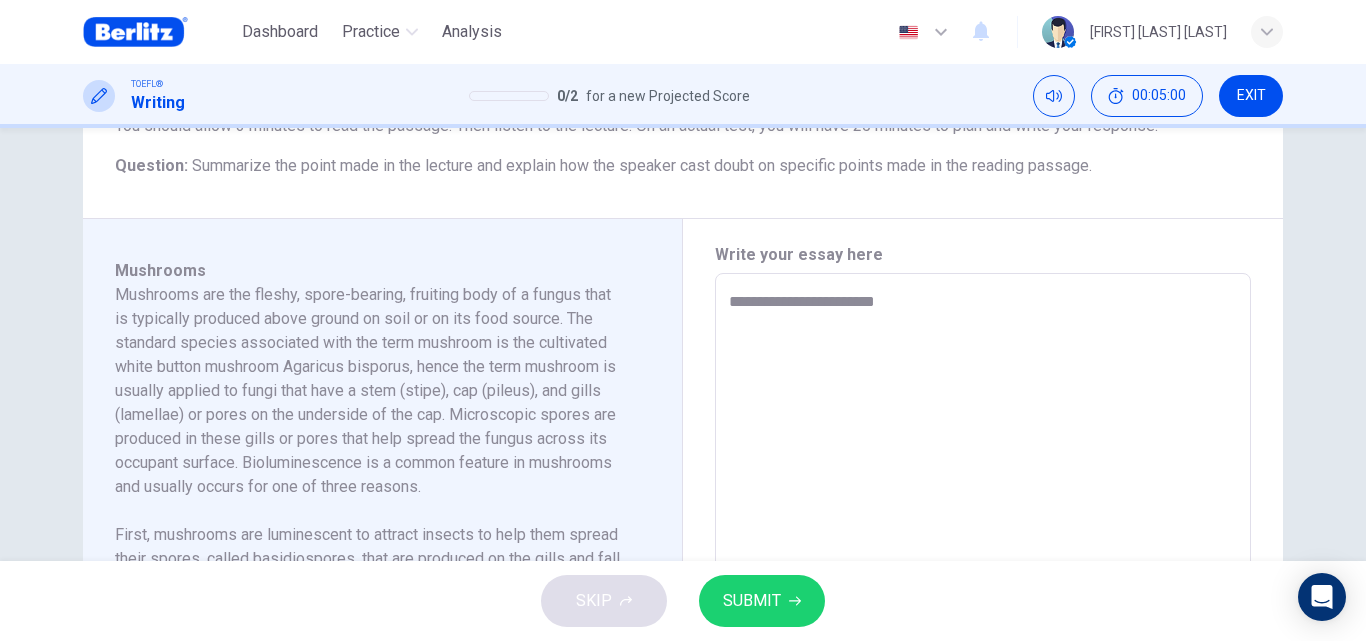 type on "*" 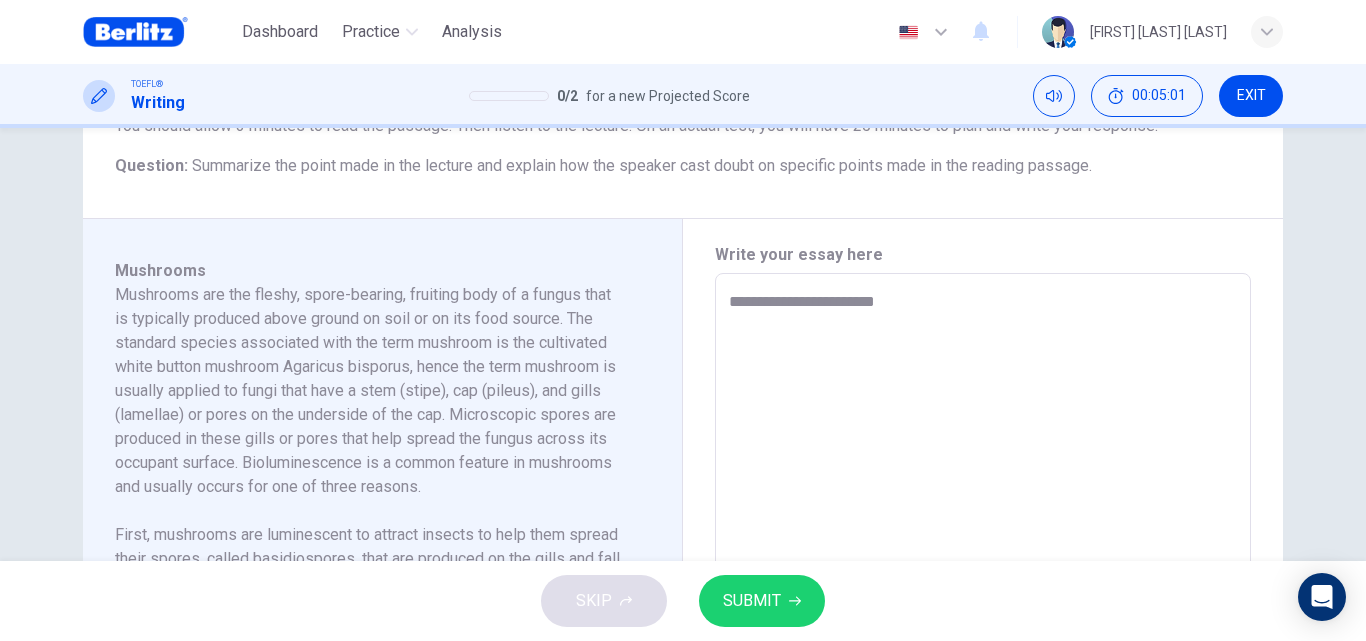 type on "**********" 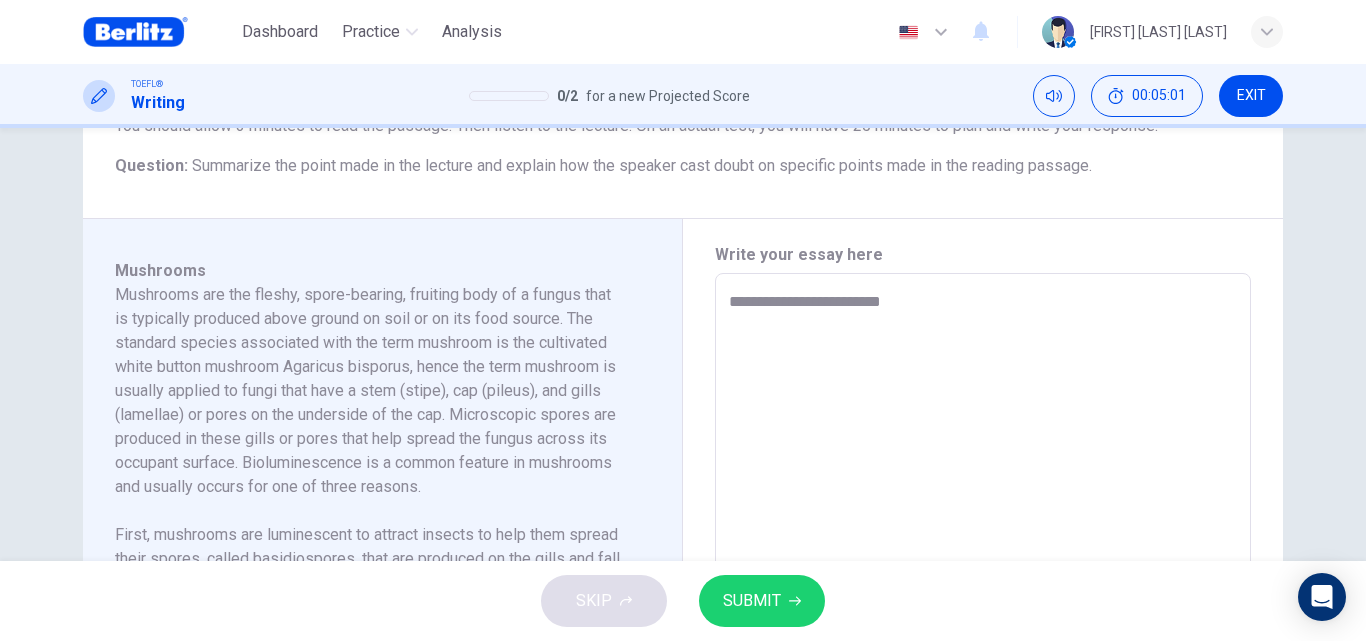 type on "*" 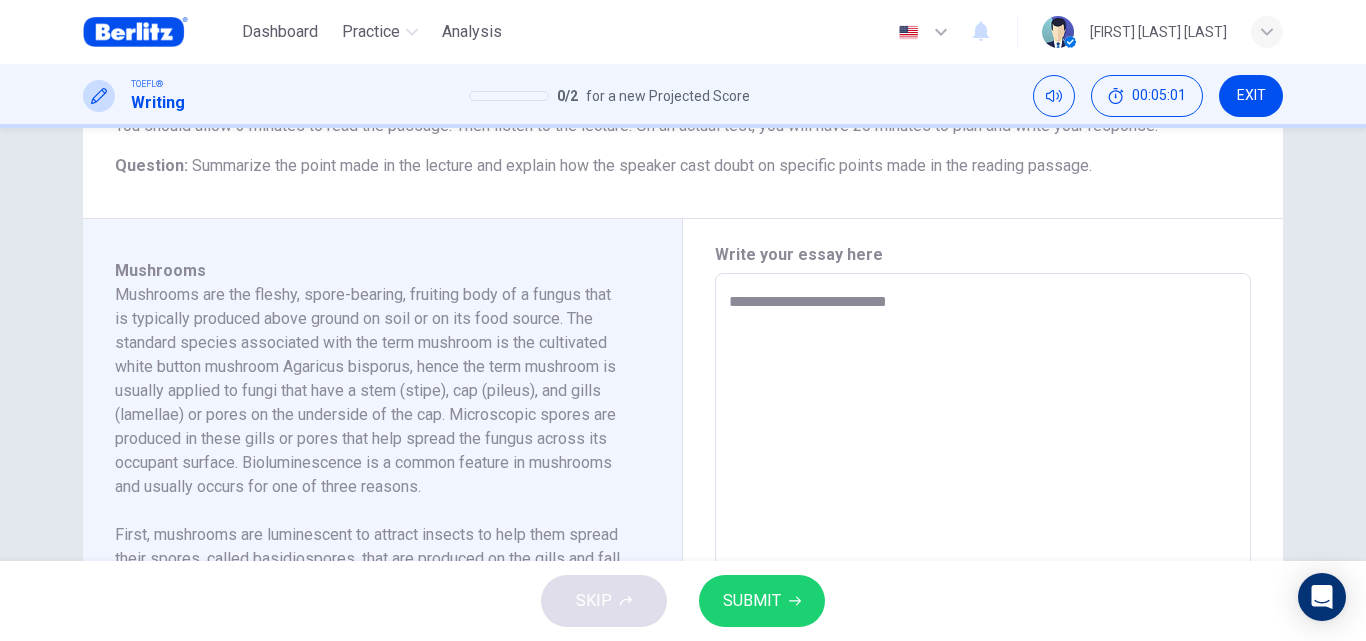 type on "*" 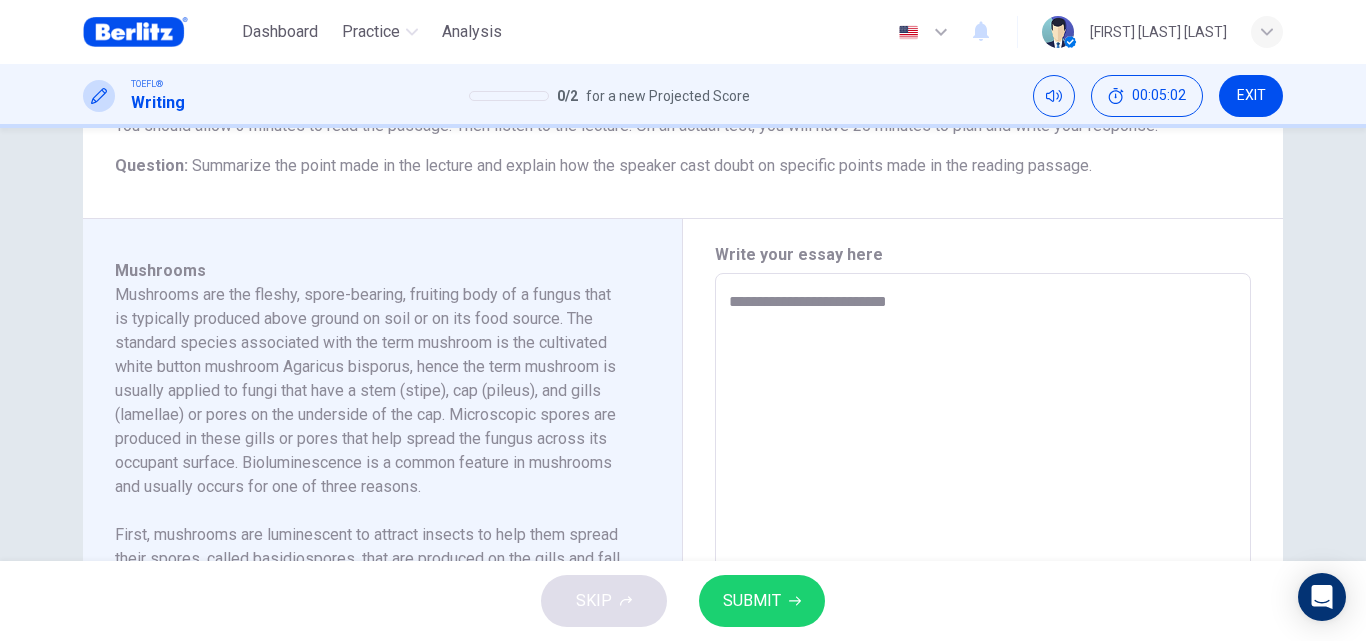 type on "**********" 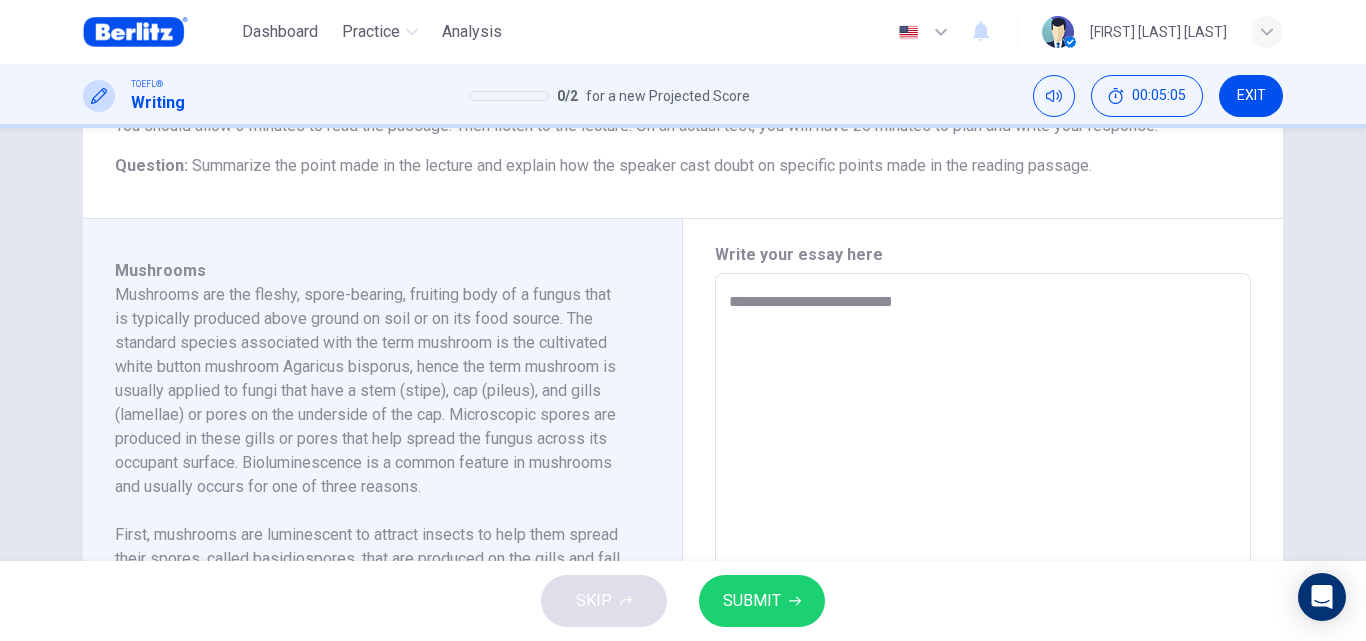 type on "**********" 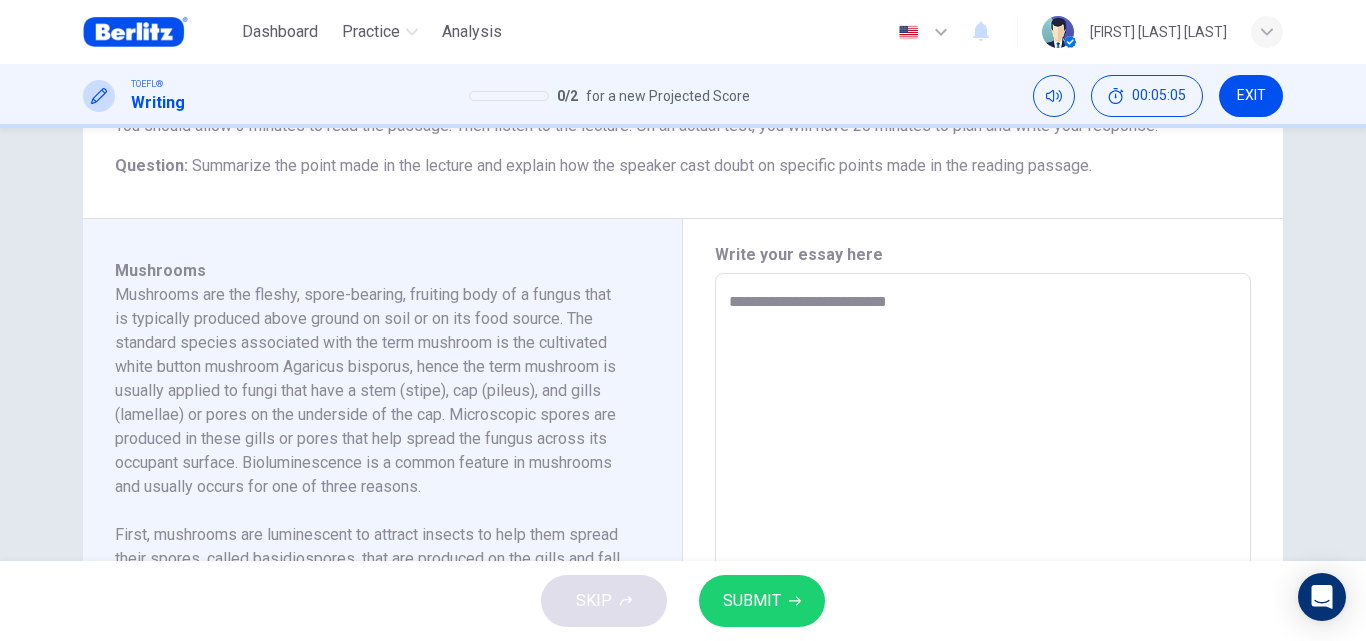 type on "**********" 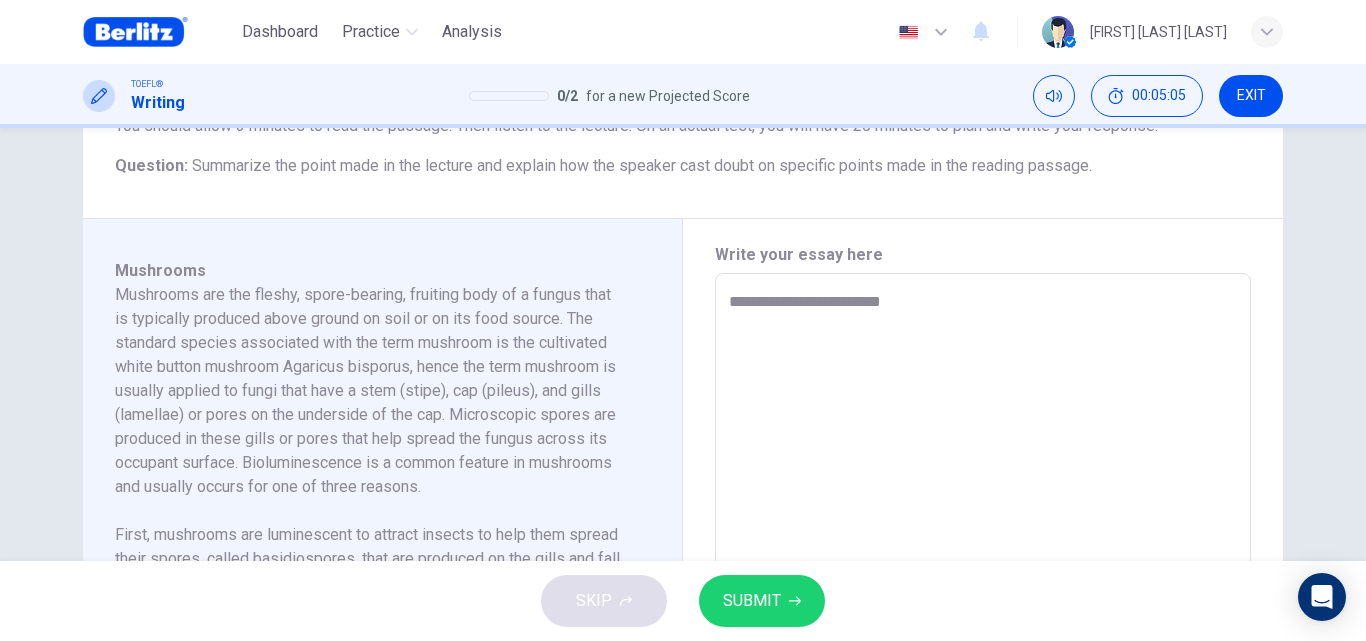 type on "**********" 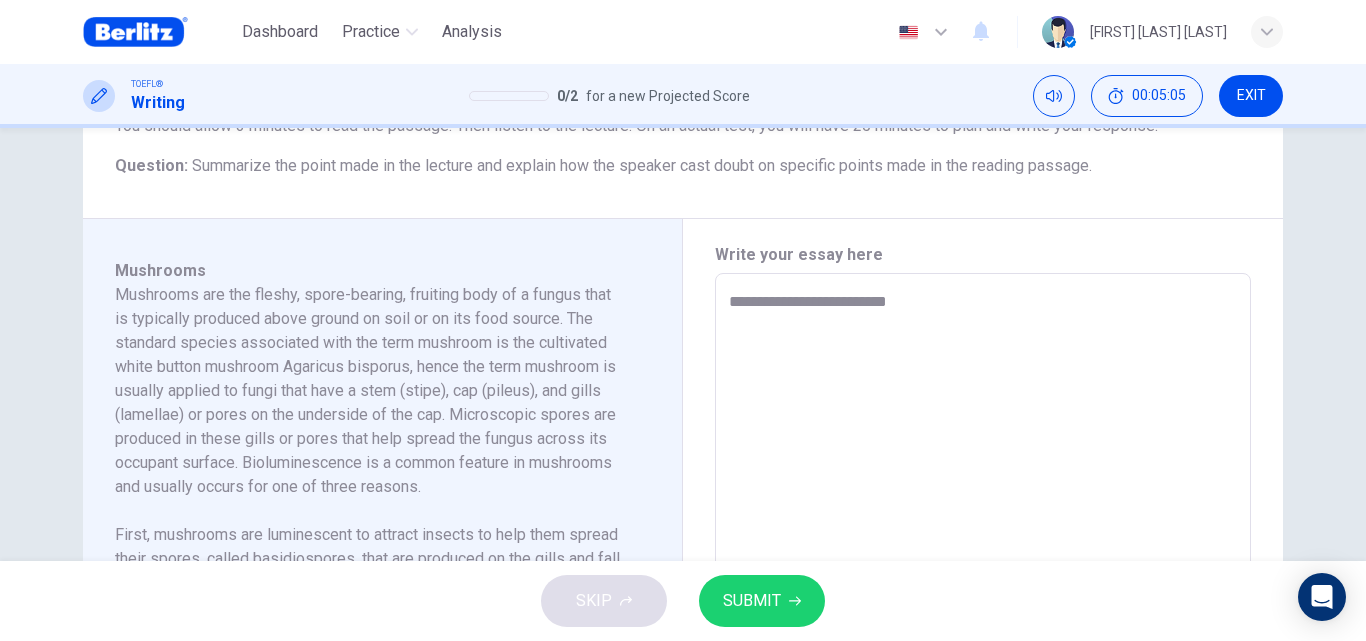 type on "*" 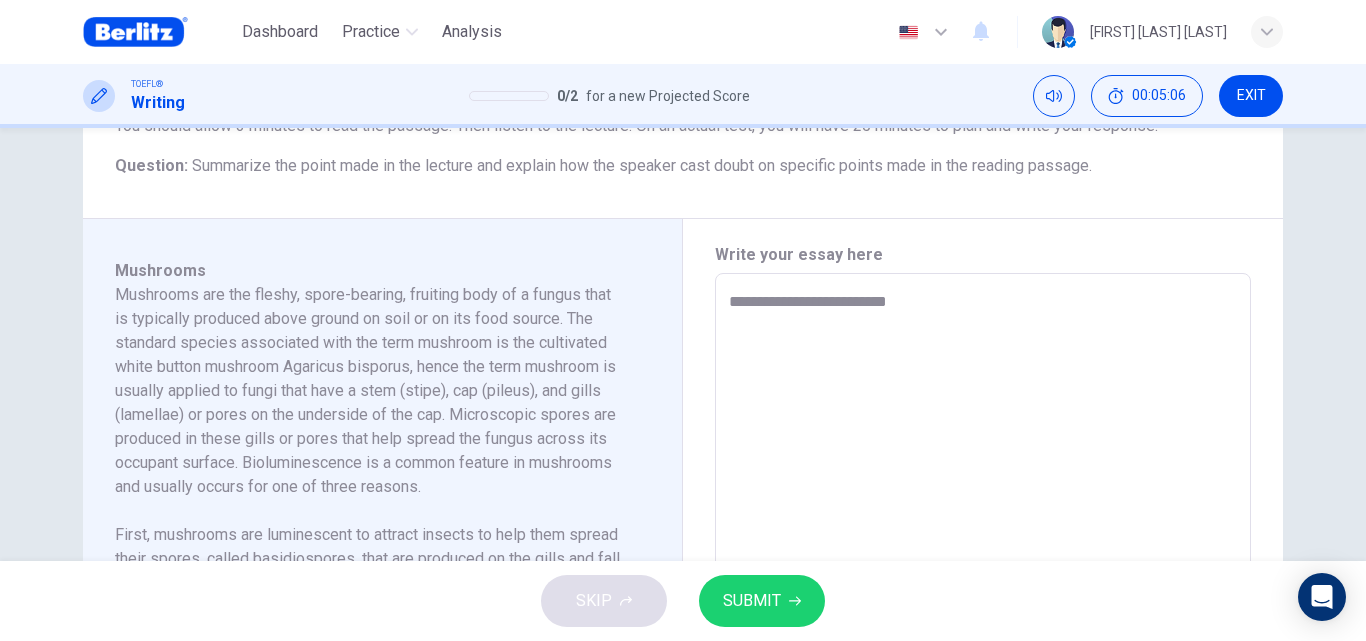 type on "**********" 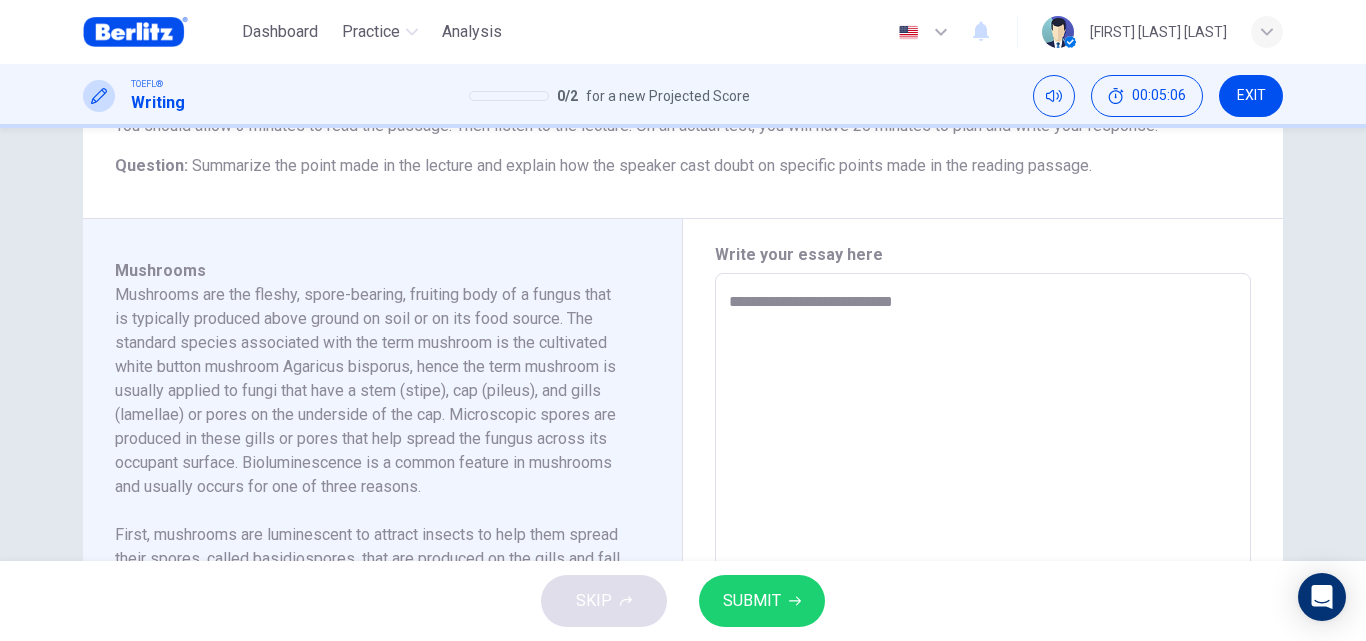 type on "*" 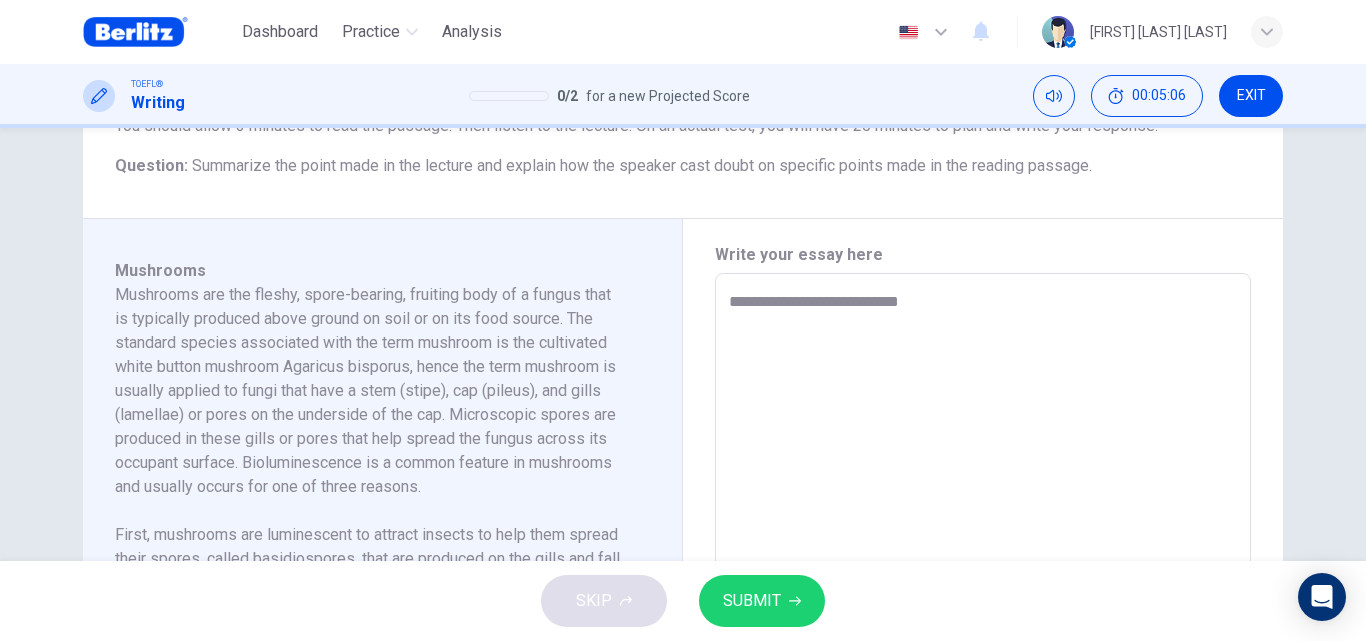 type on "*" 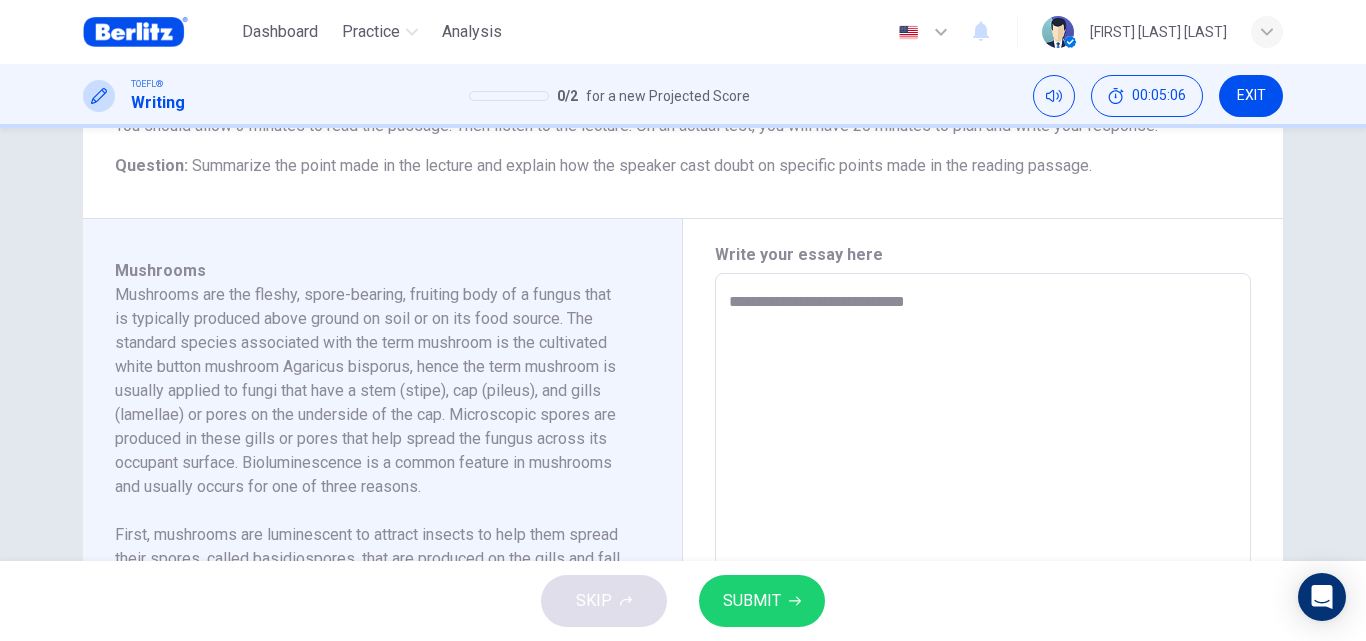 type on "**********" 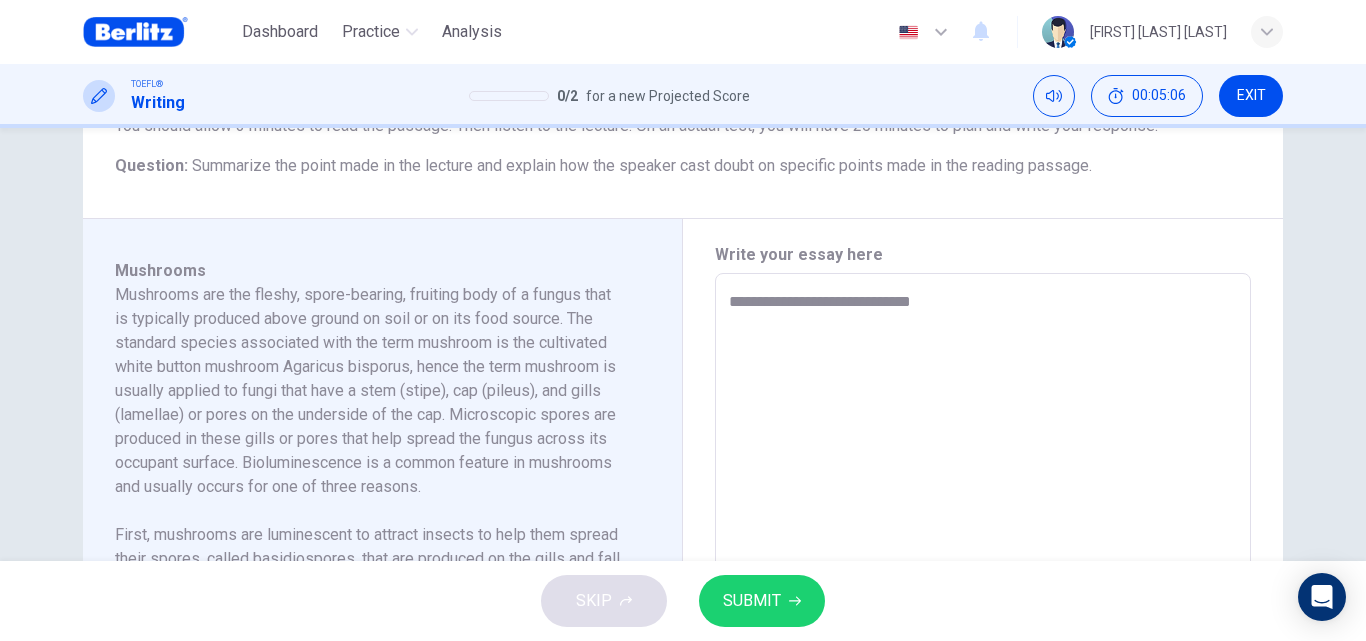 type on "*" 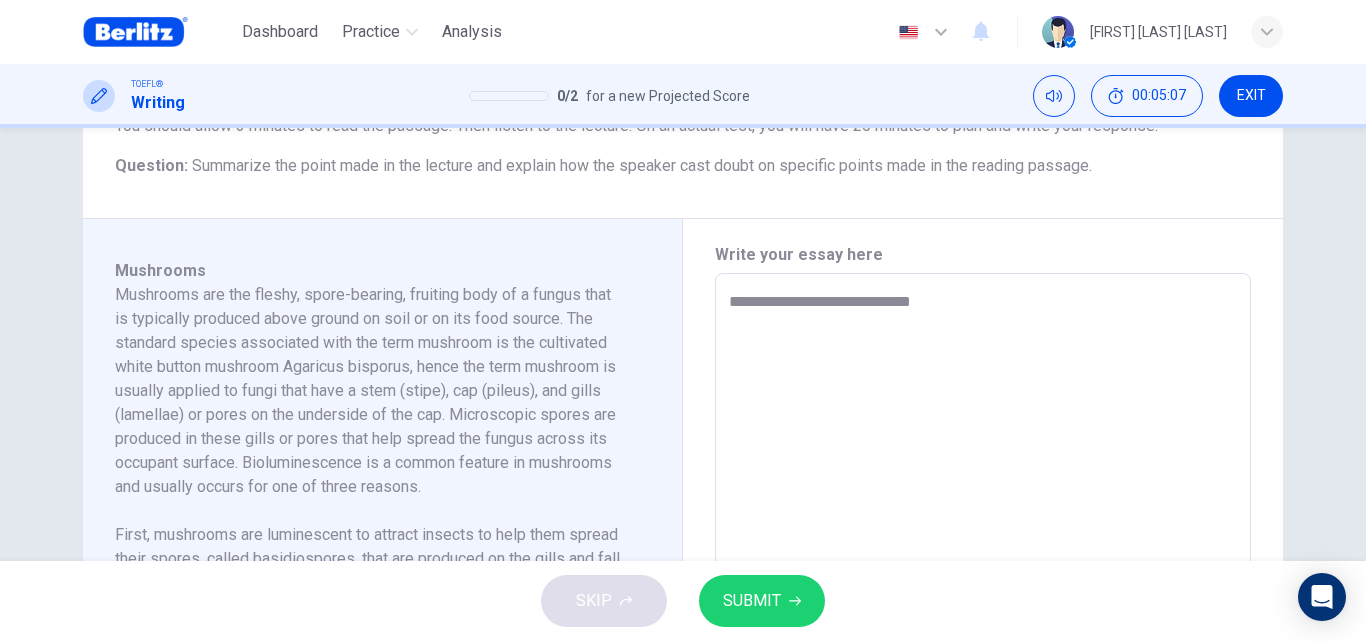 type on "**********" 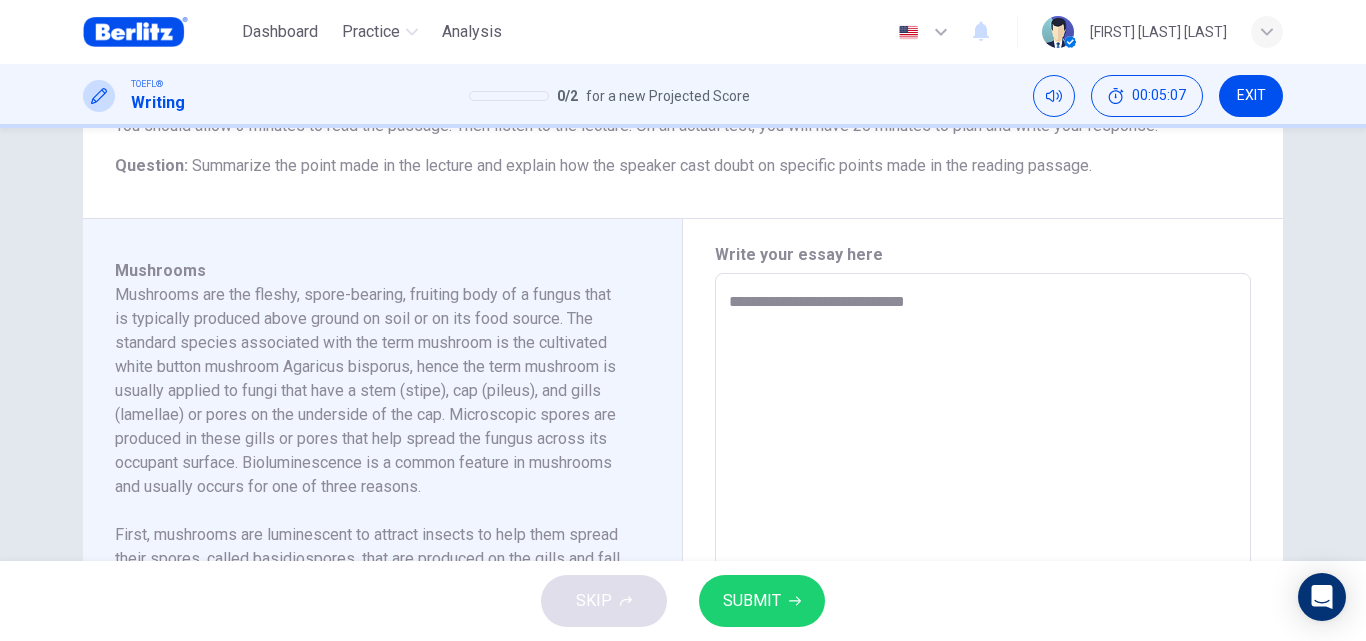 type on "*" 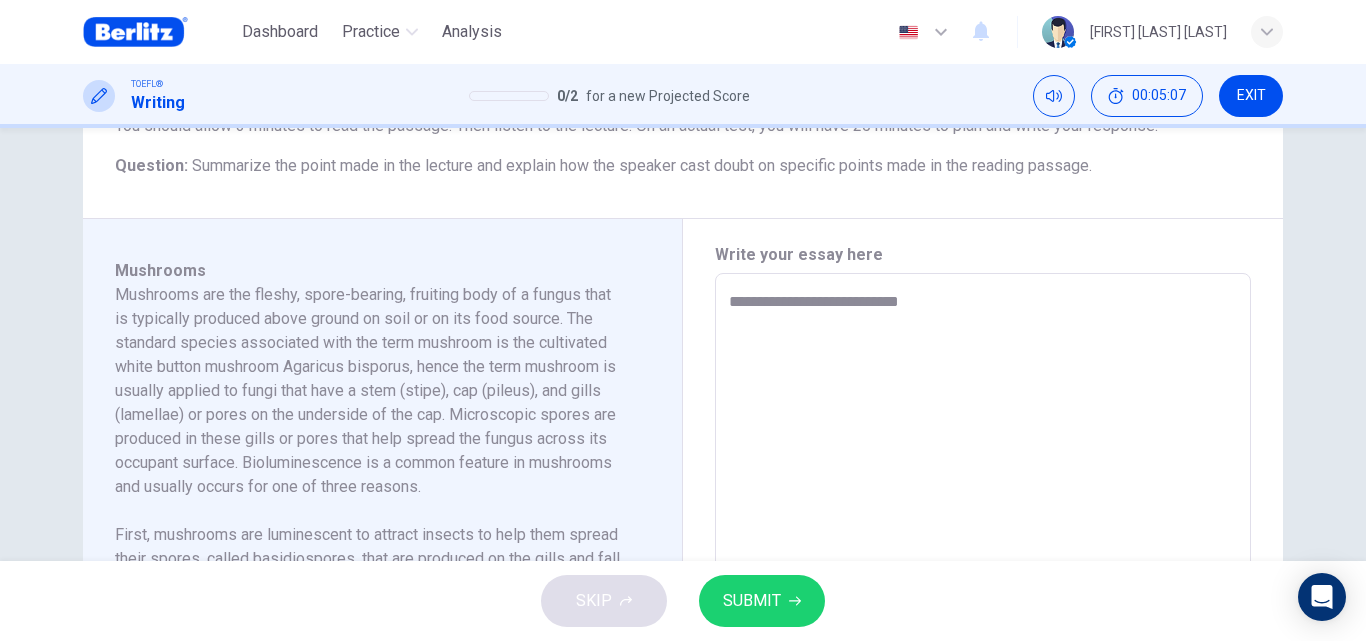type on "*" 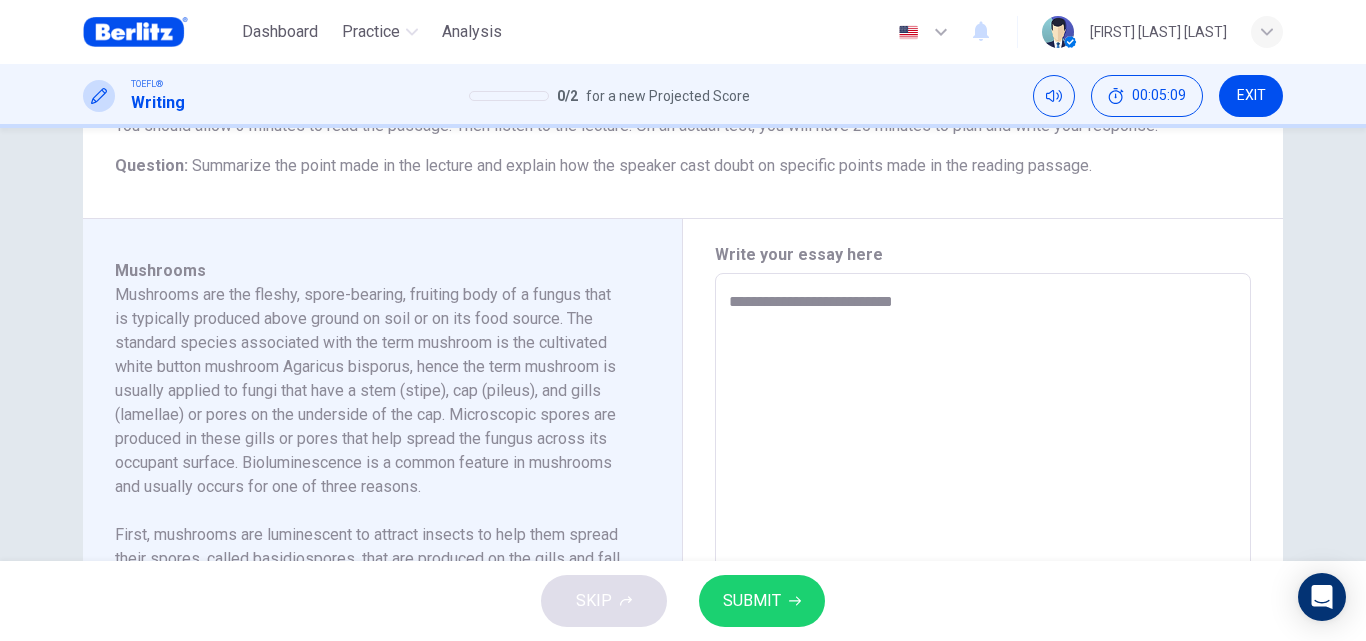 type on "**********" 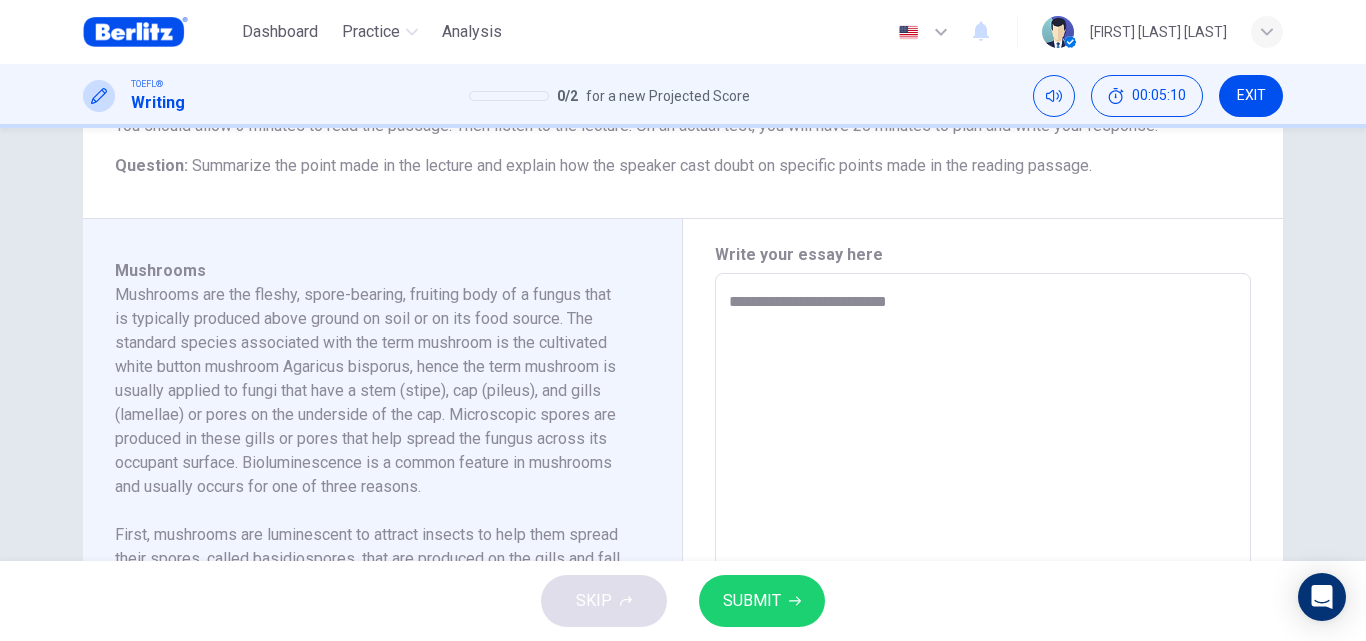 type on "**********" 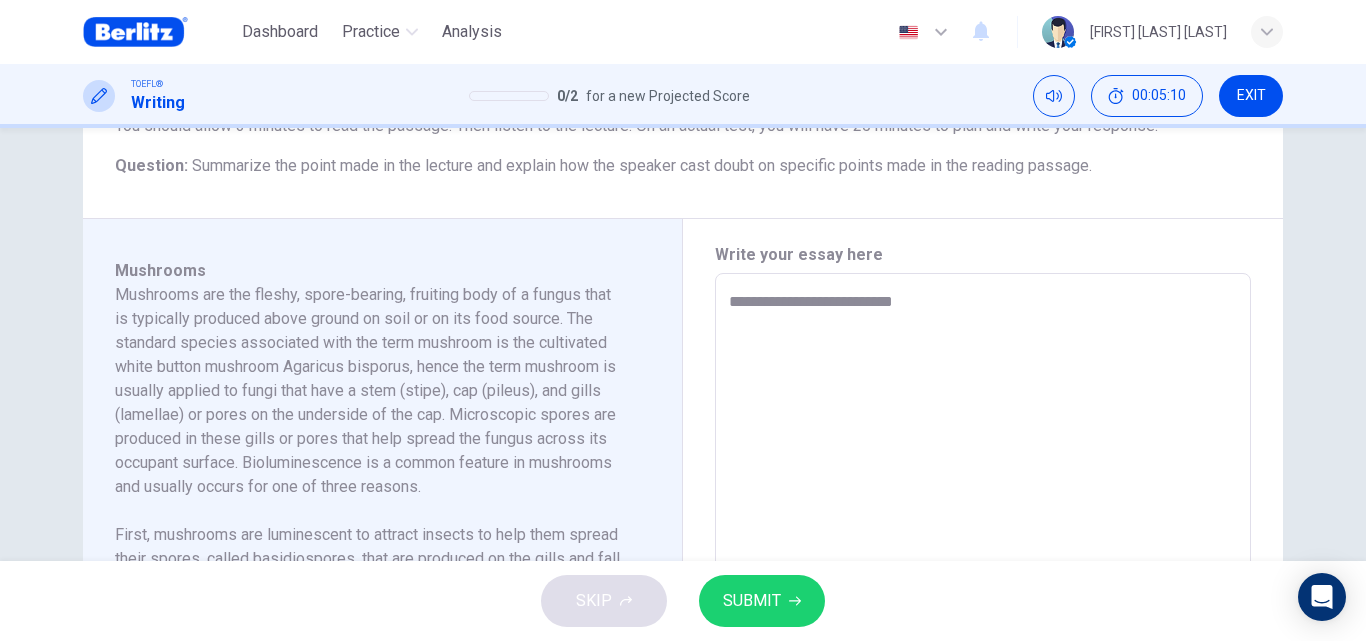 type on "*" 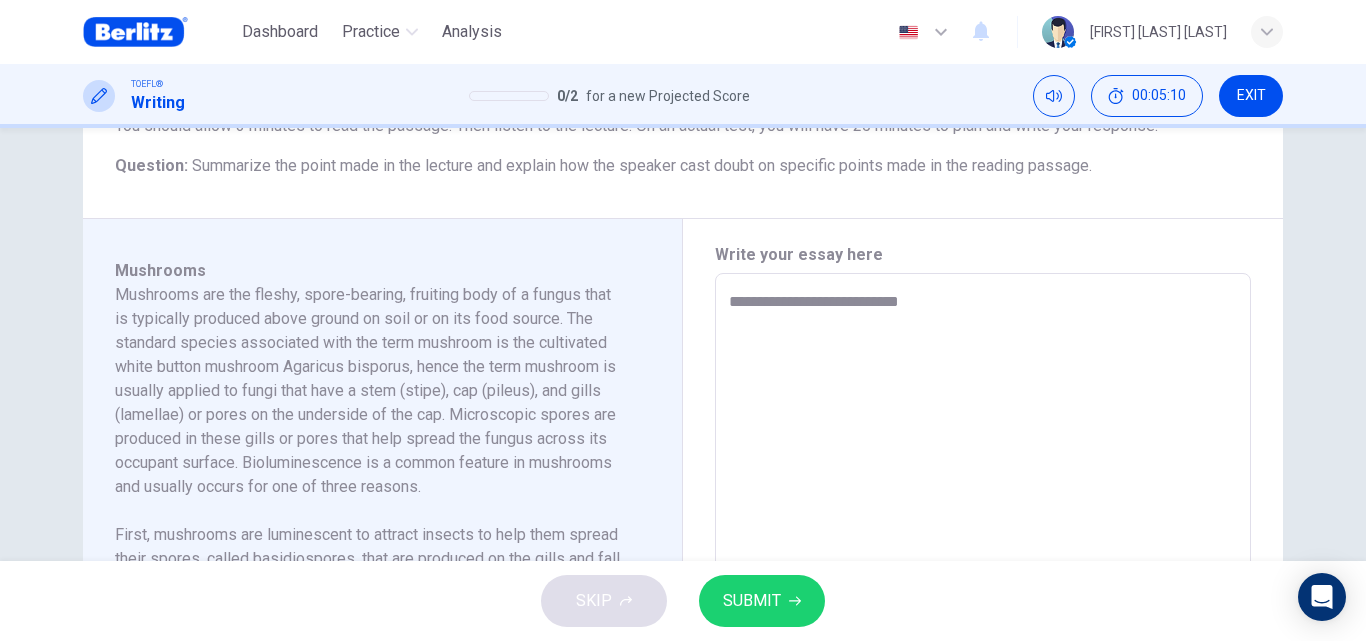 type on "*" 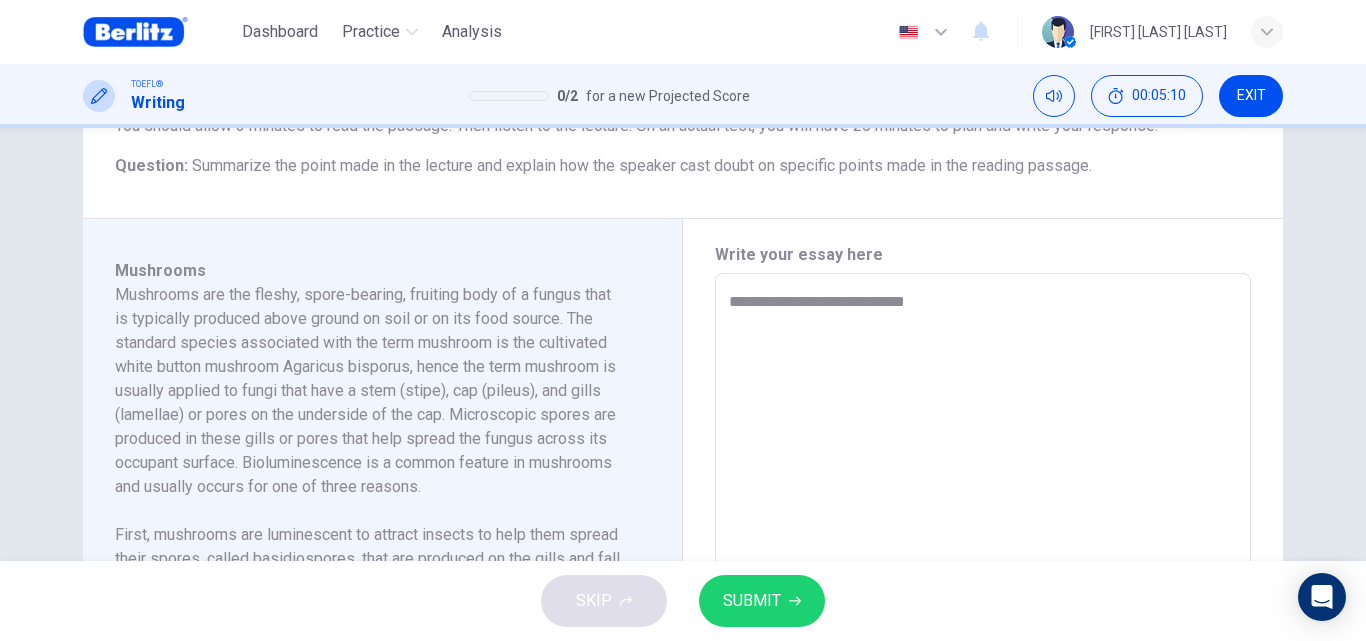 type on "*" 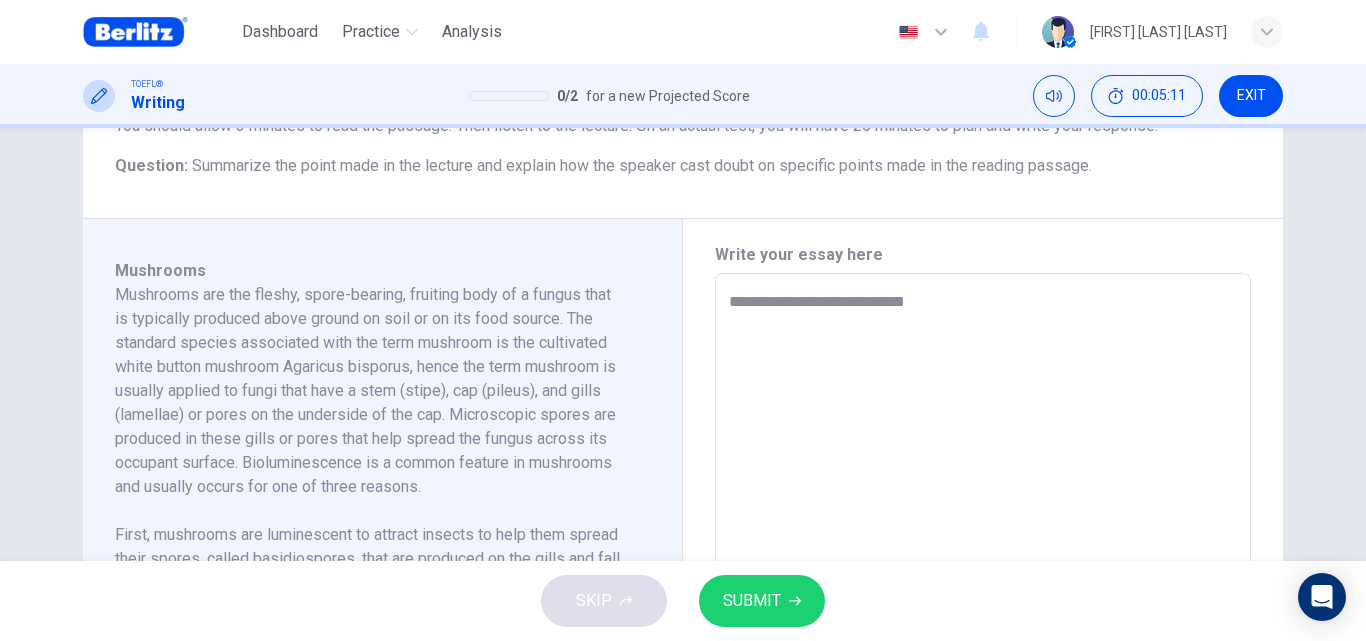 type on "**********" 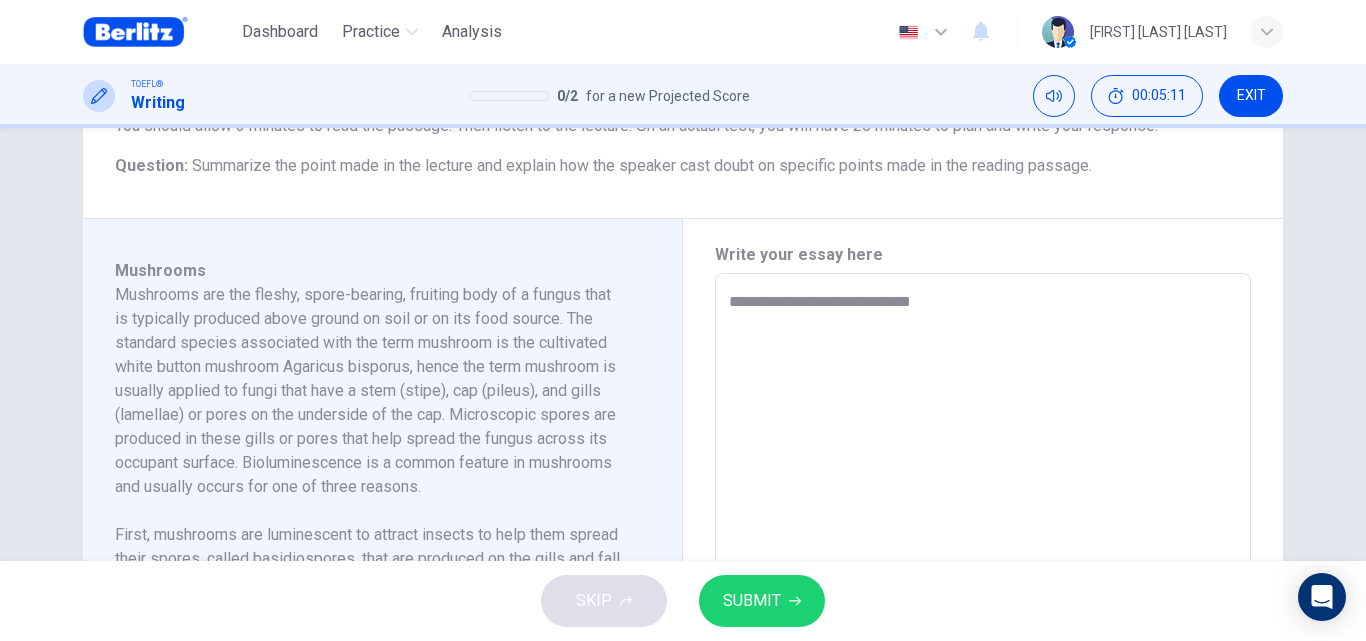 type on "*" 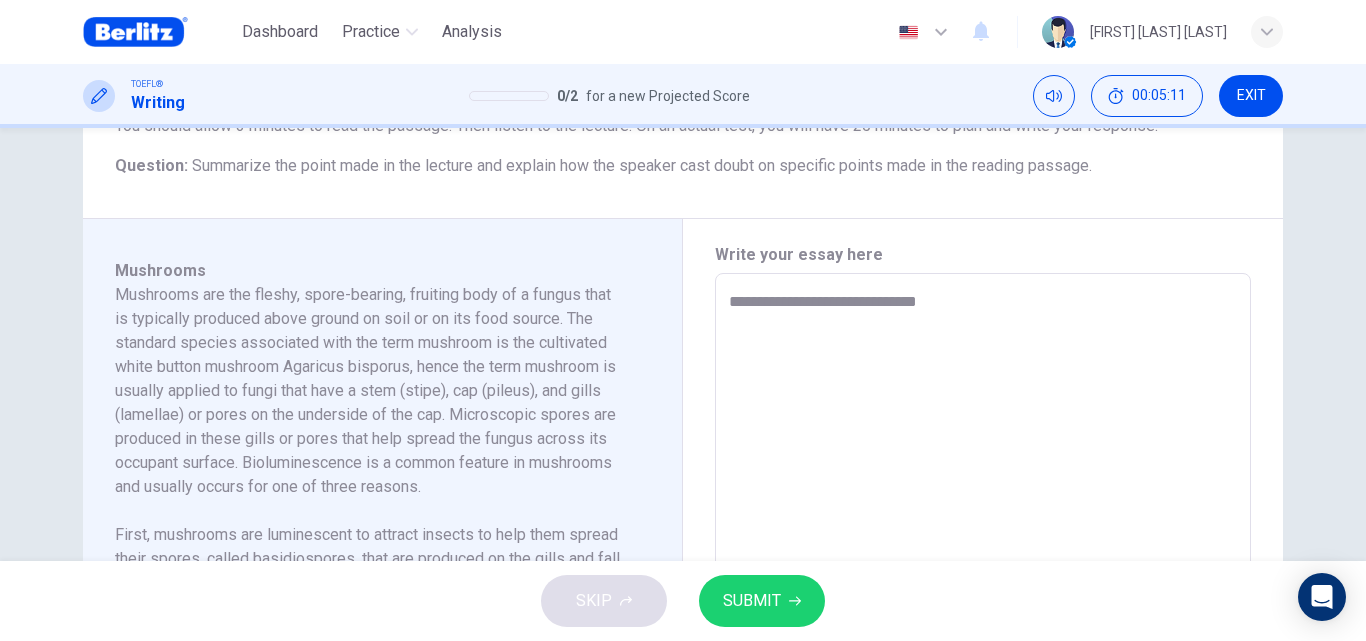 type on "**********" 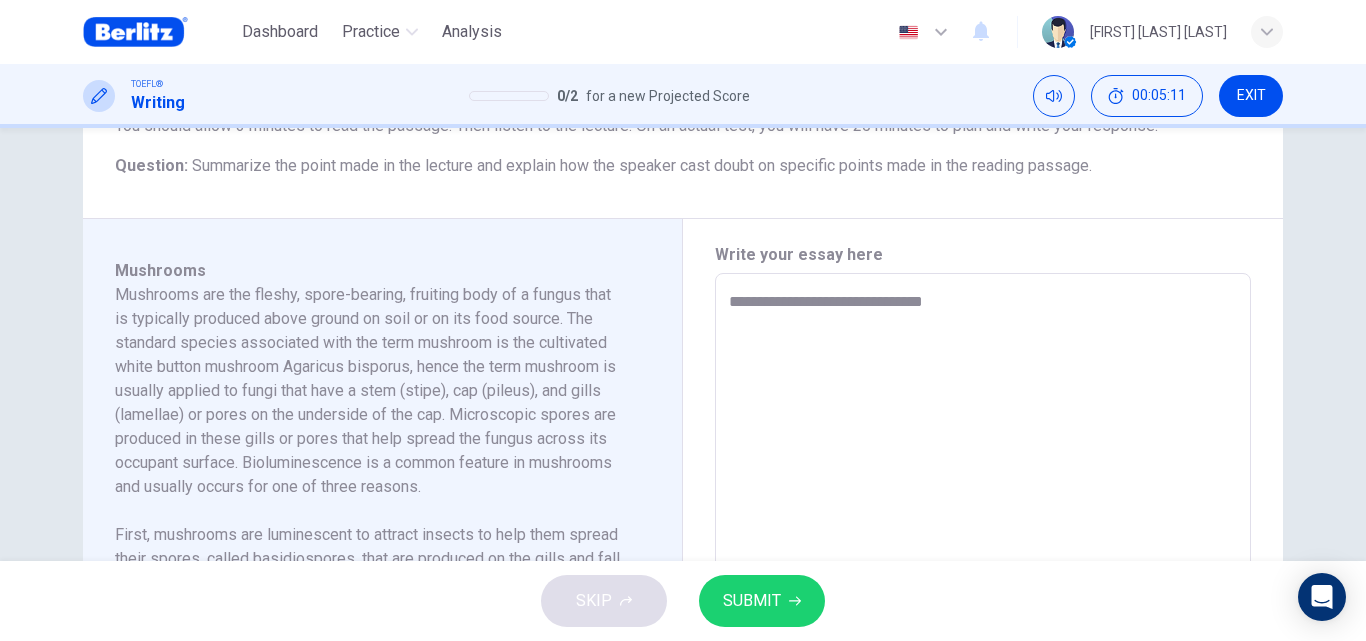 type on "*" 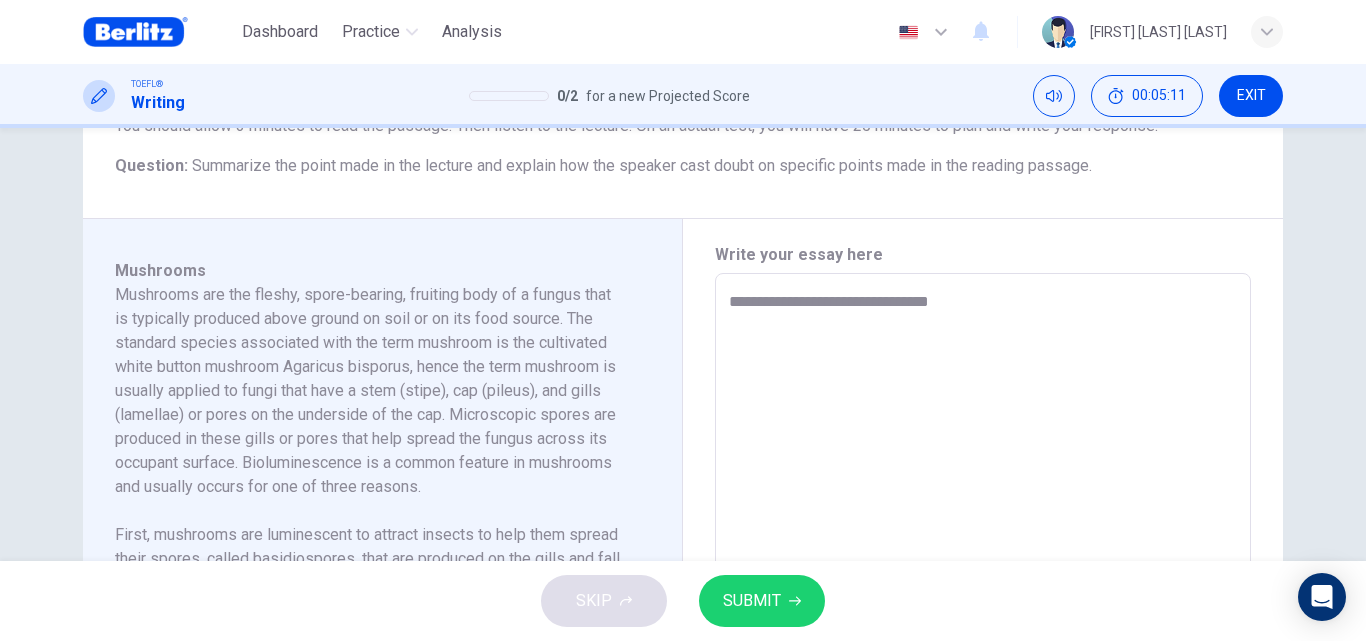 type on "*" 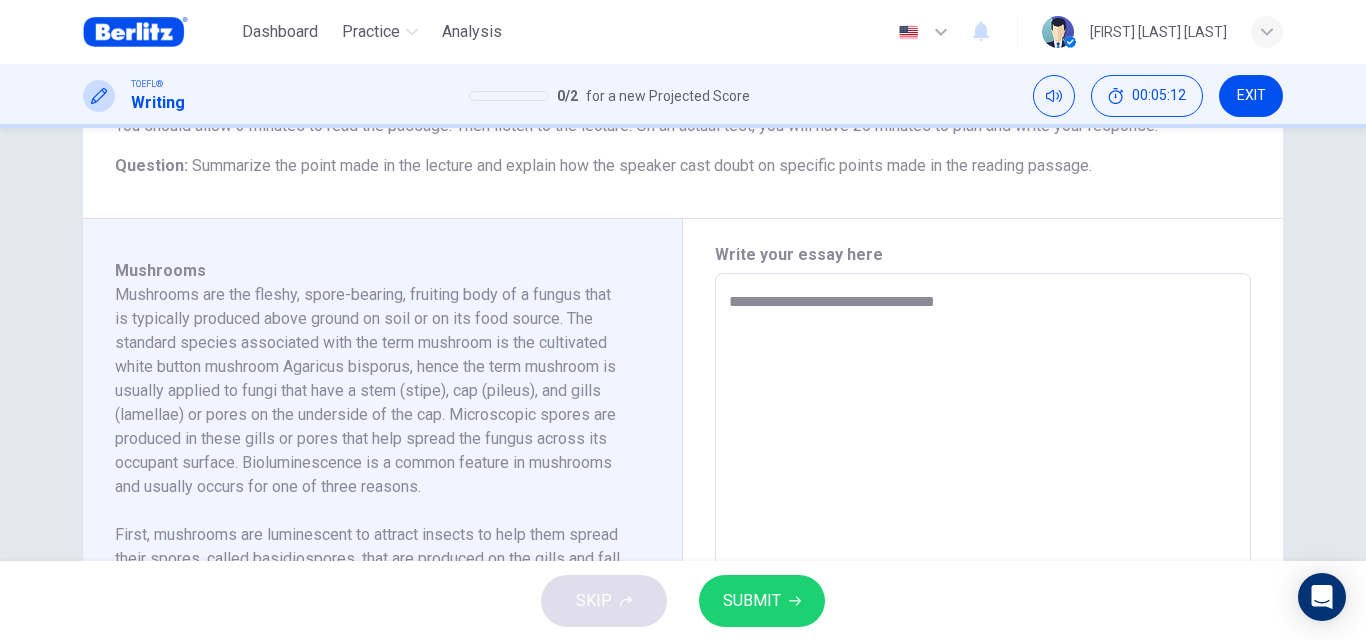 type on "**********" 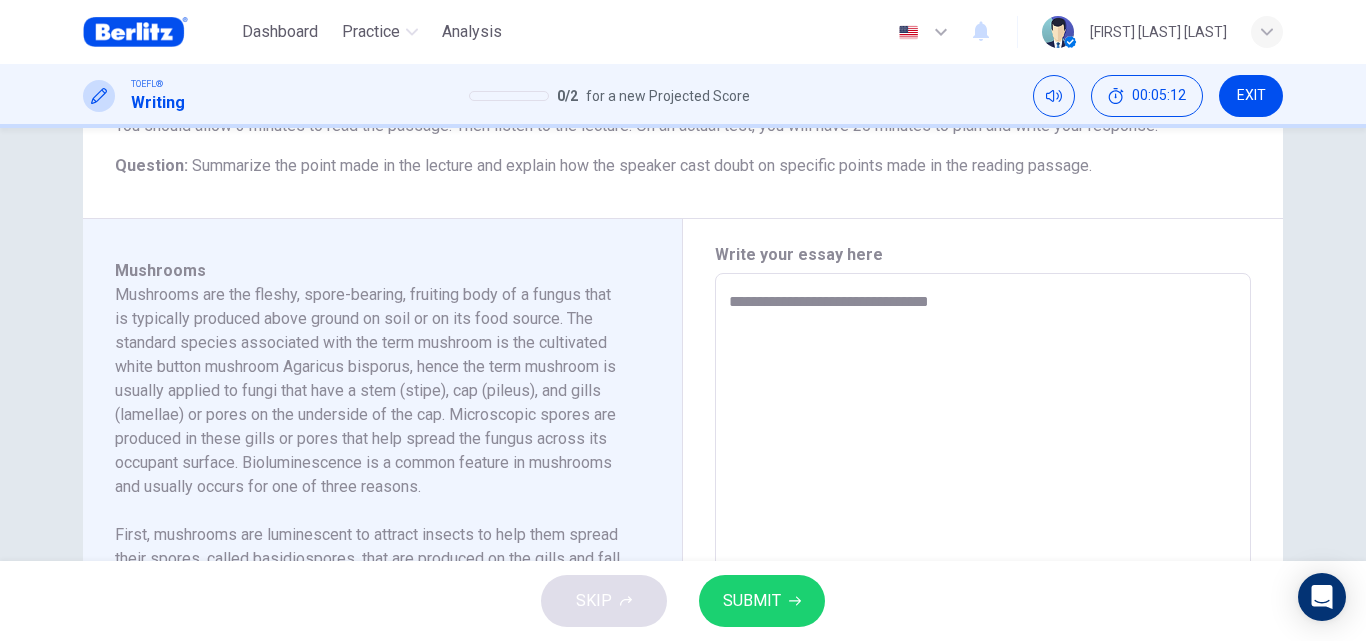 type on "*" 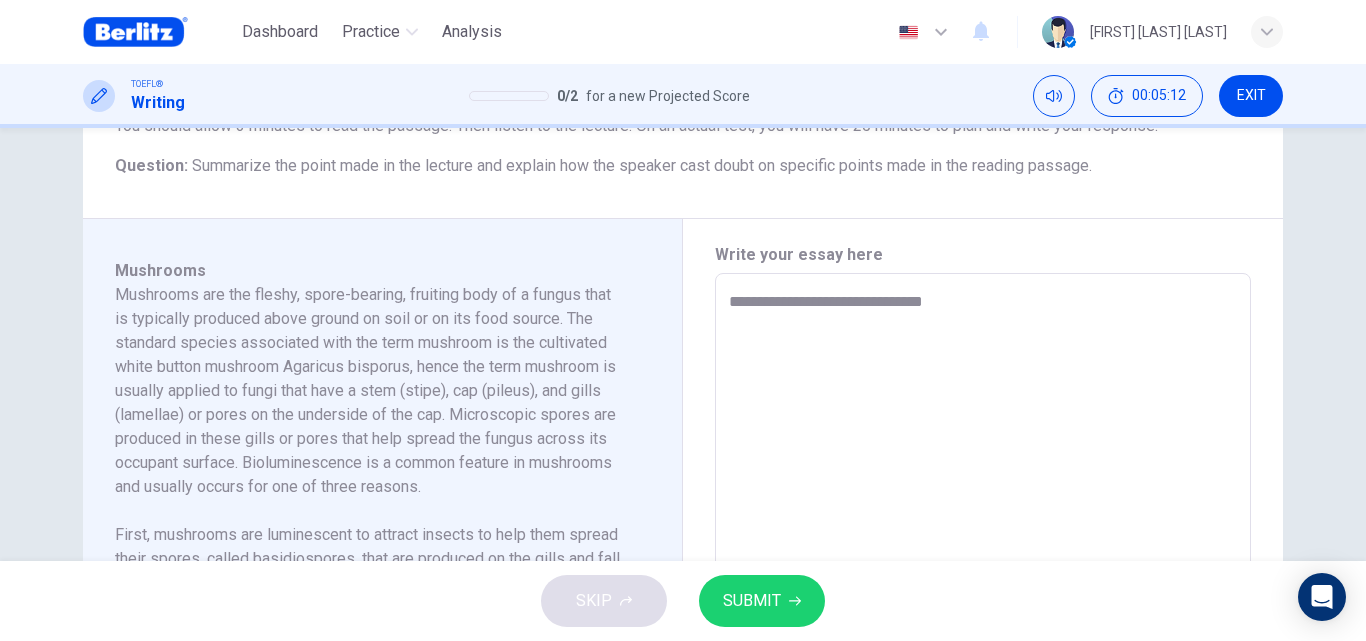 type on "*" 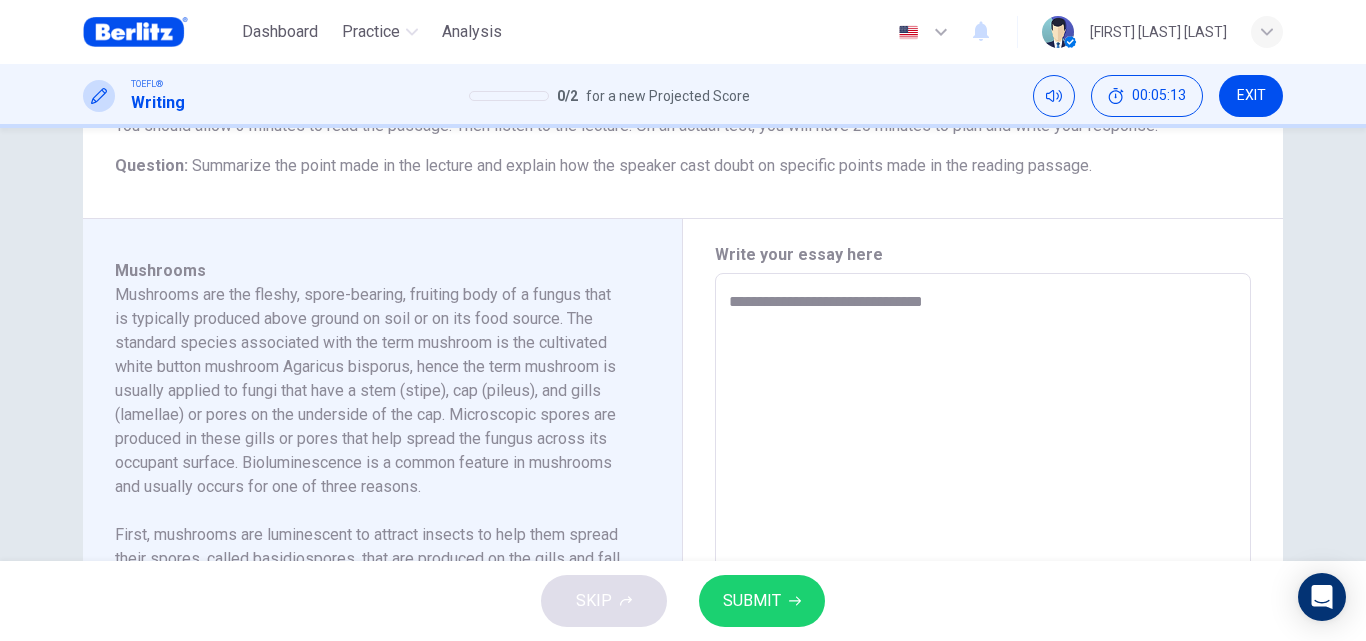 type on "**********" 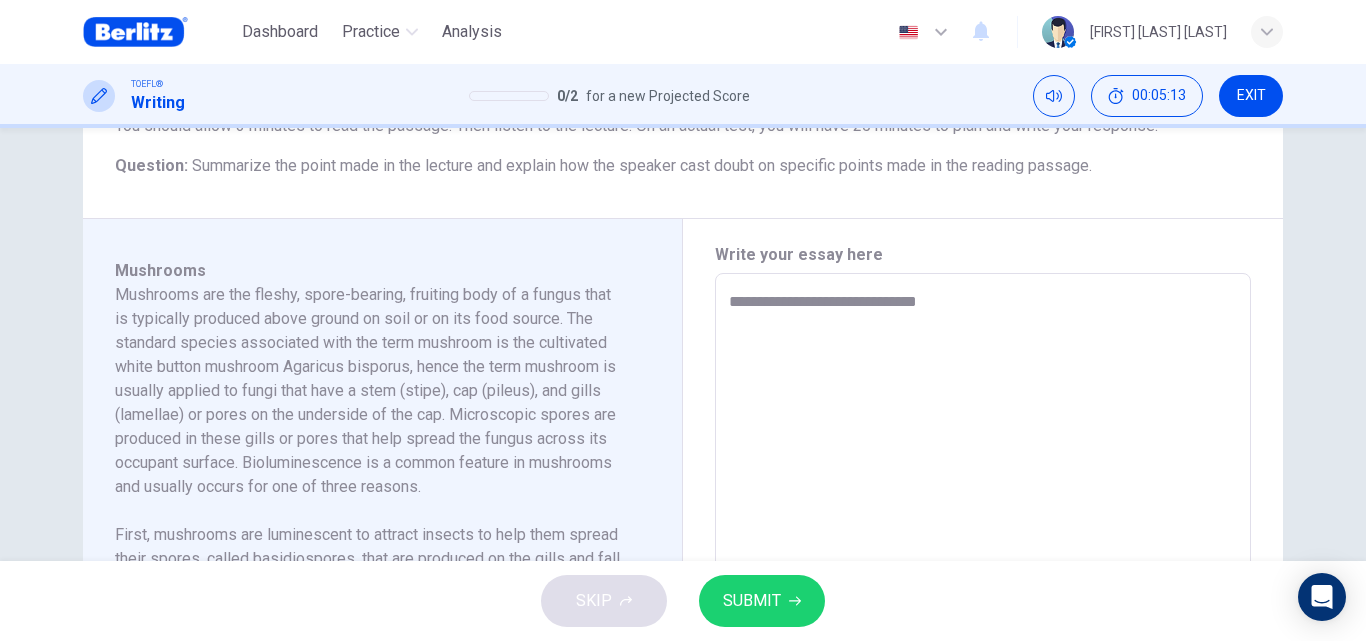 type on "*" 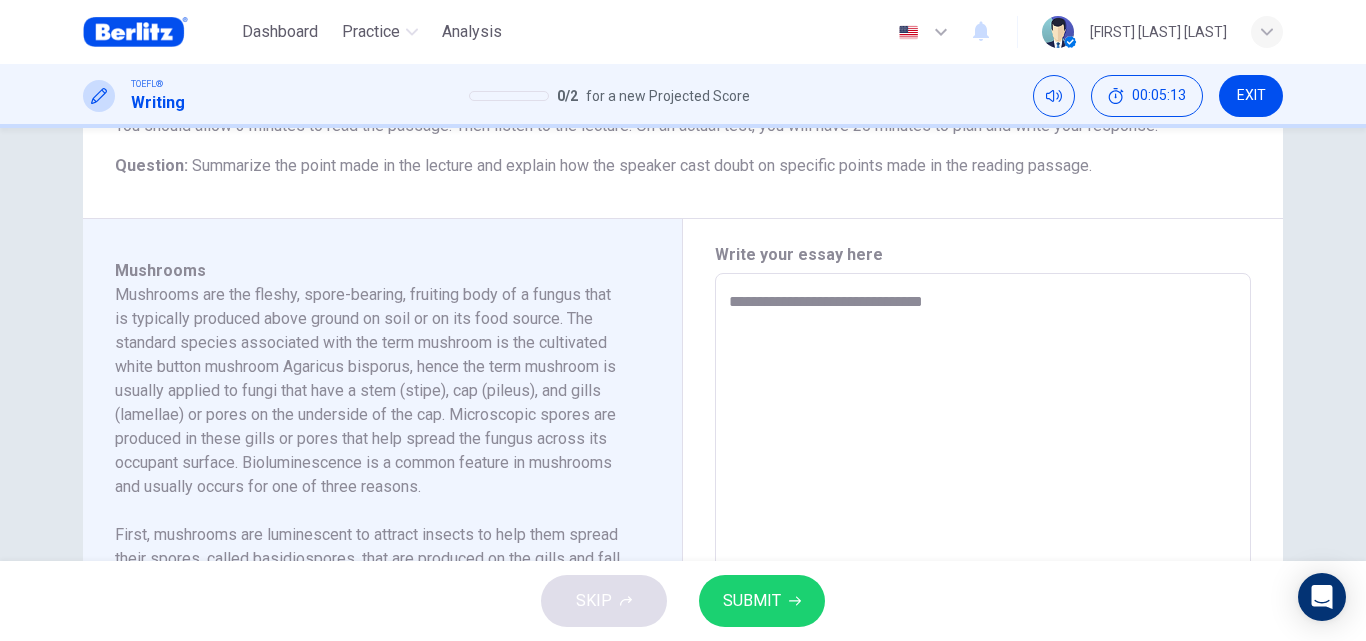 type on "*" 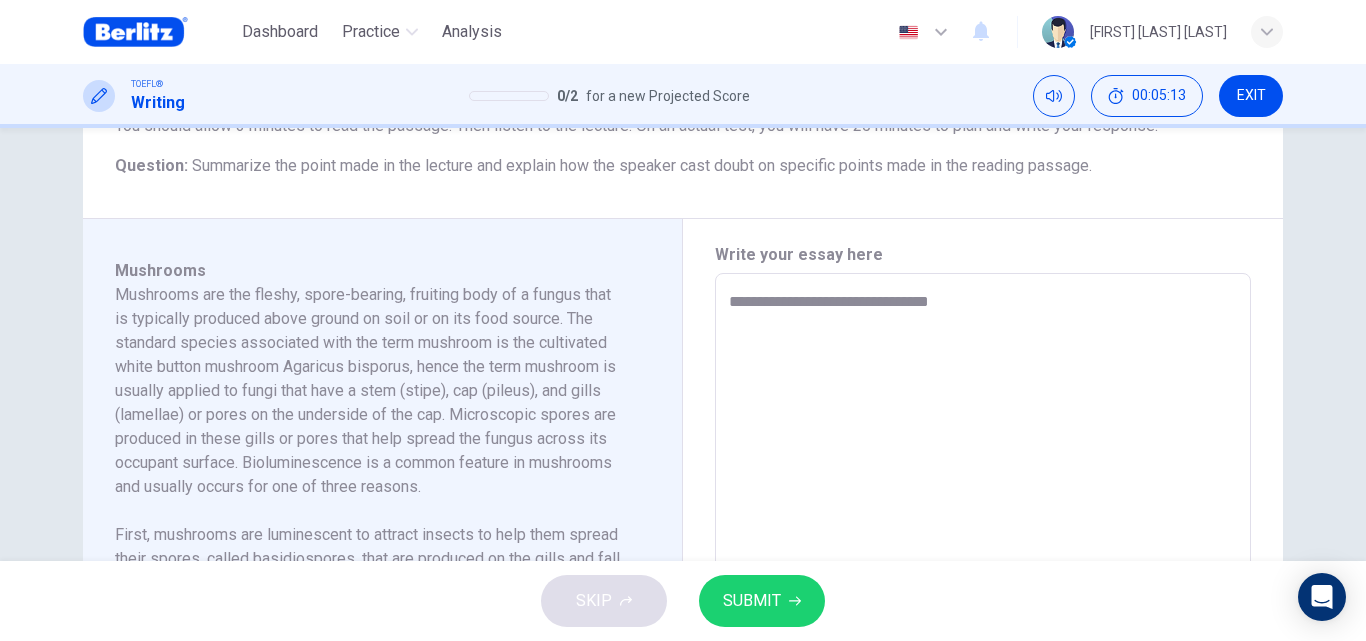 type on "*" 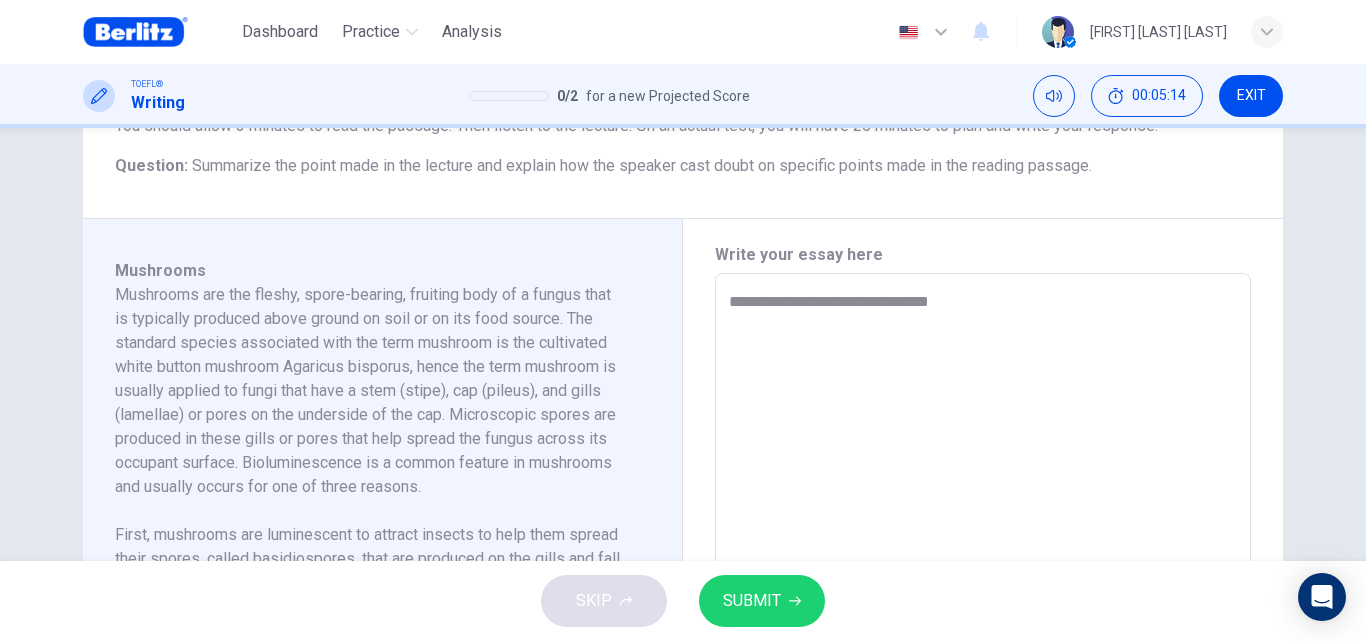 type on "**********" 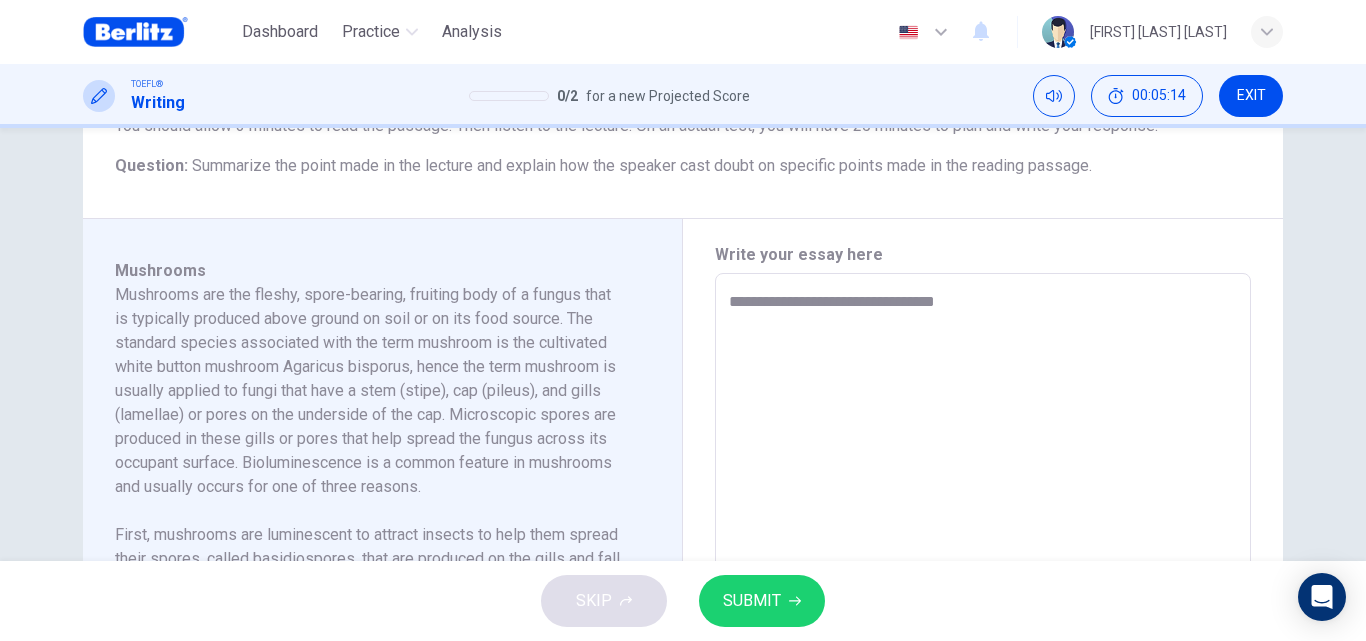 type on "*" 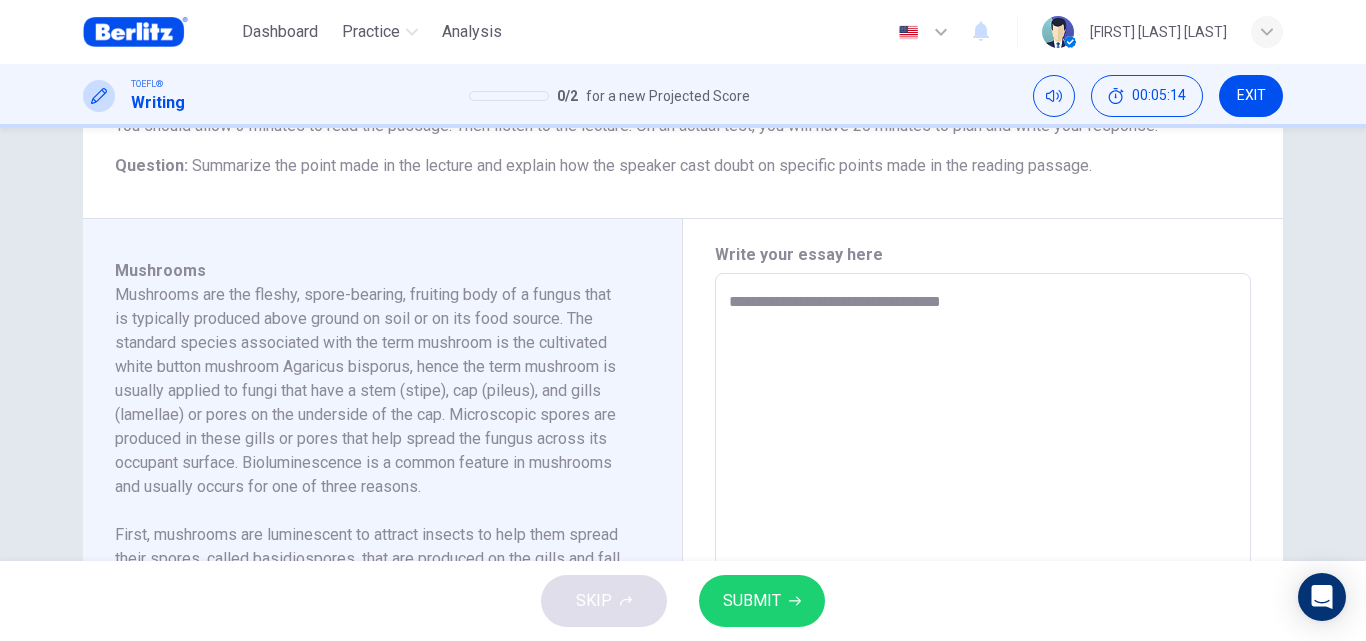 type on "*" 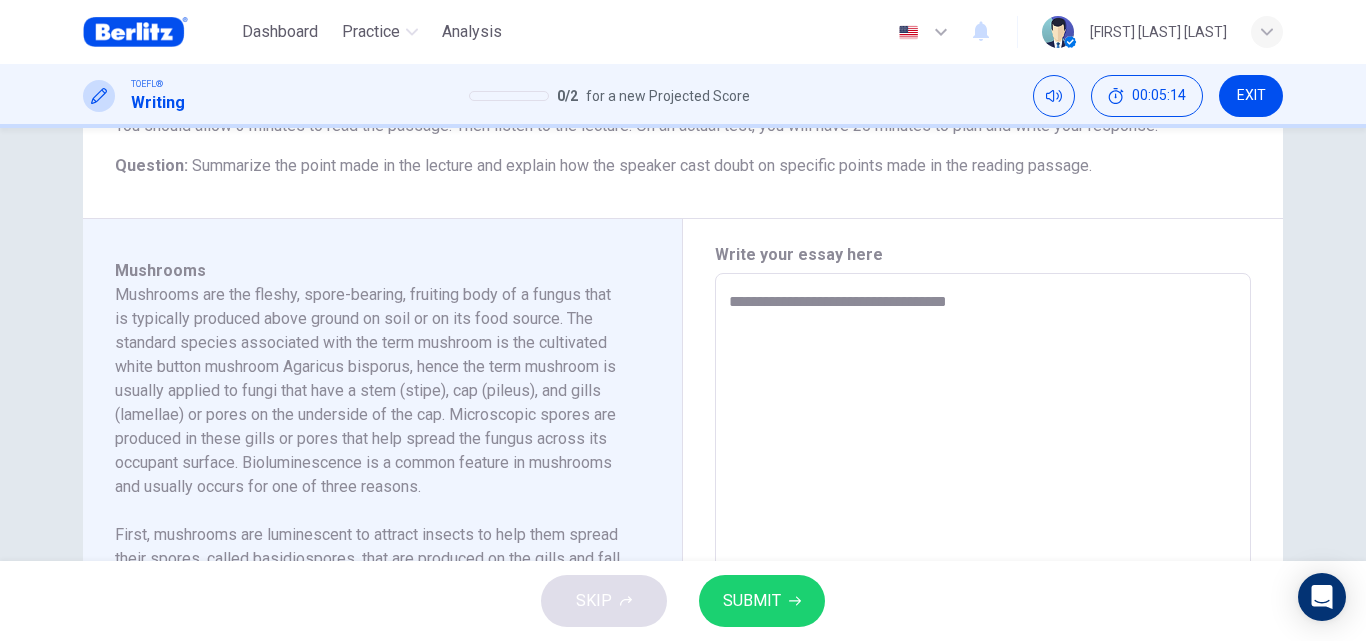 type on "*" 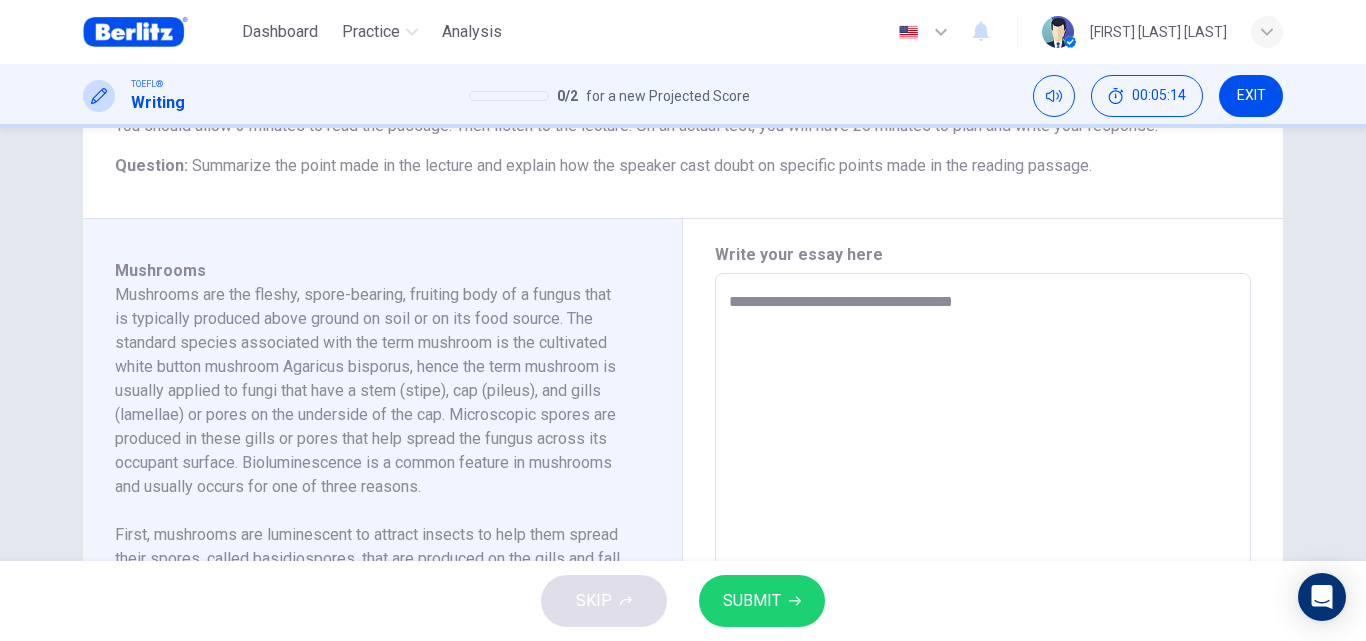 type on "*" 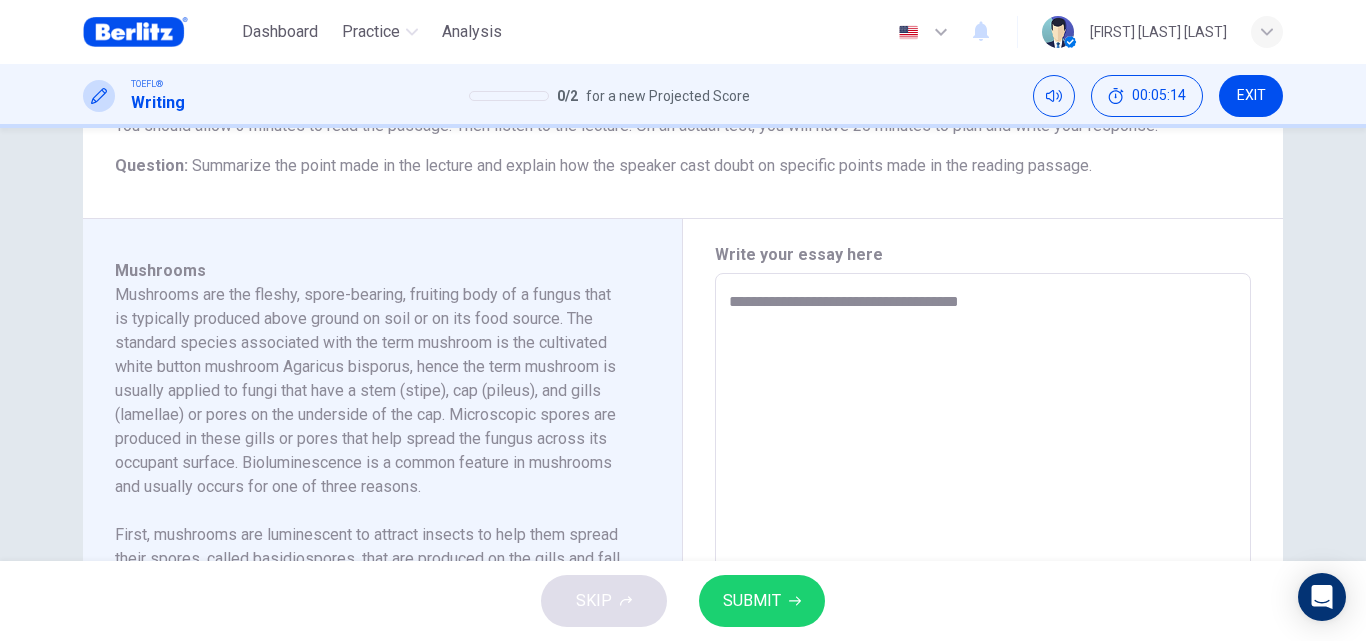 type on "**********" 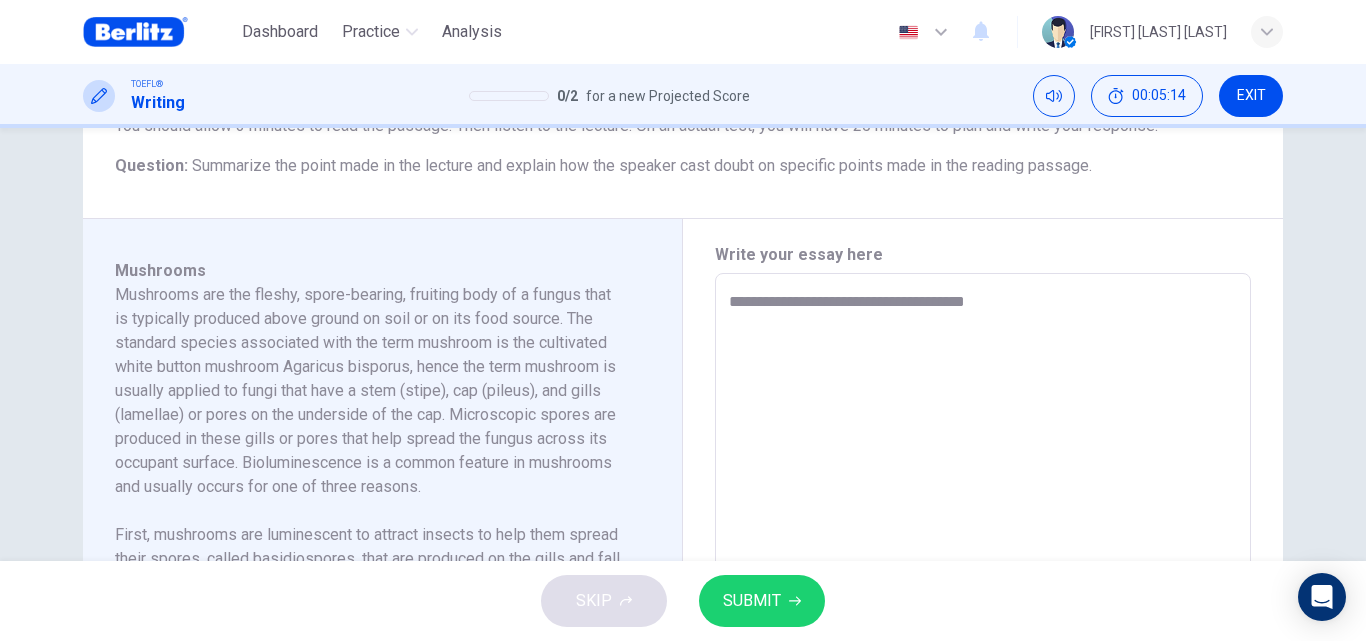 type on "*" 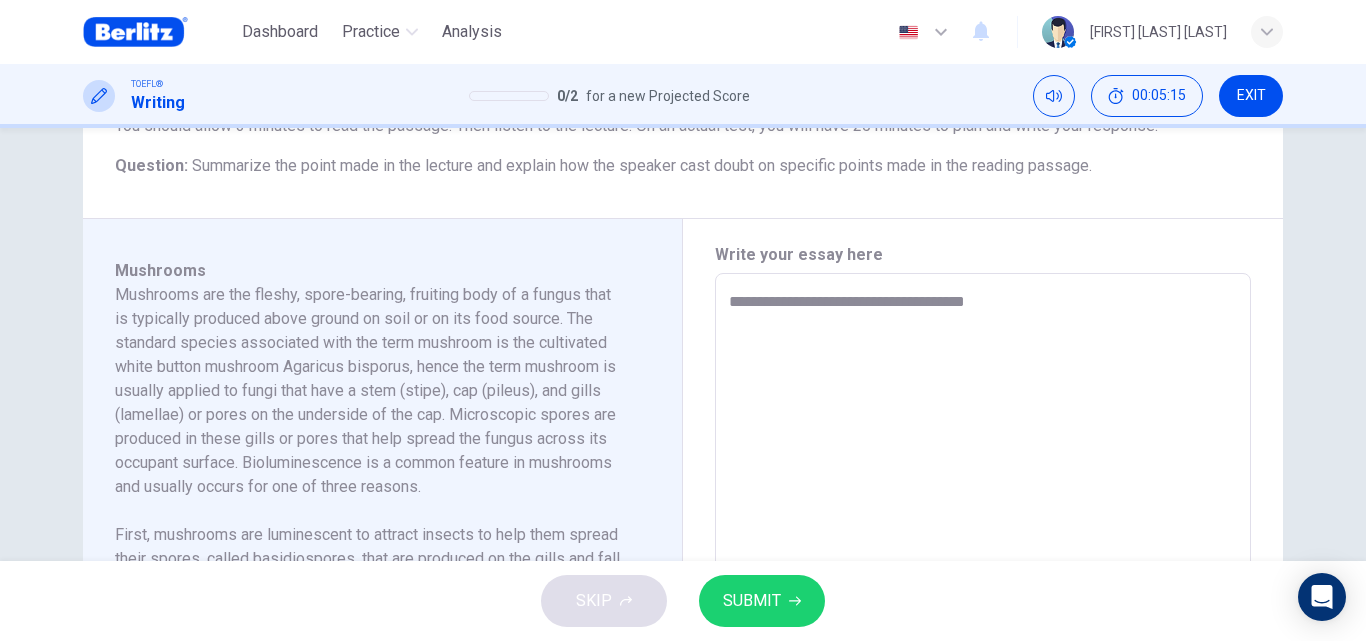 type on "**********" 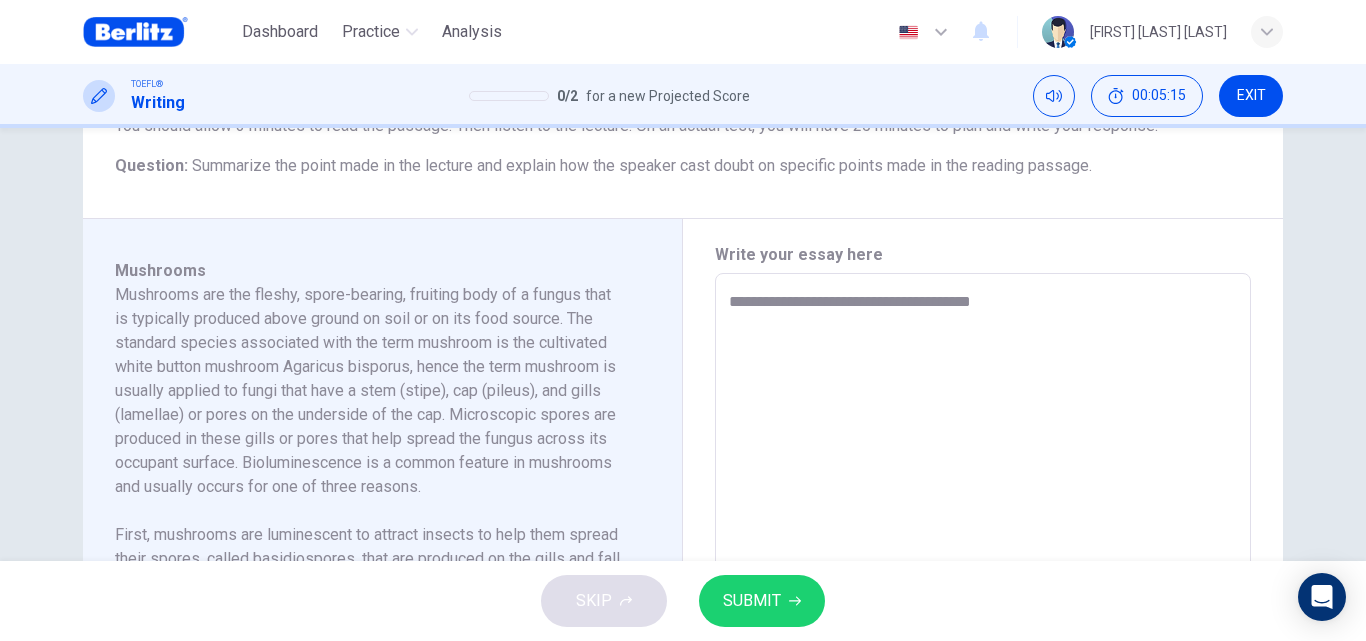 type on "*" 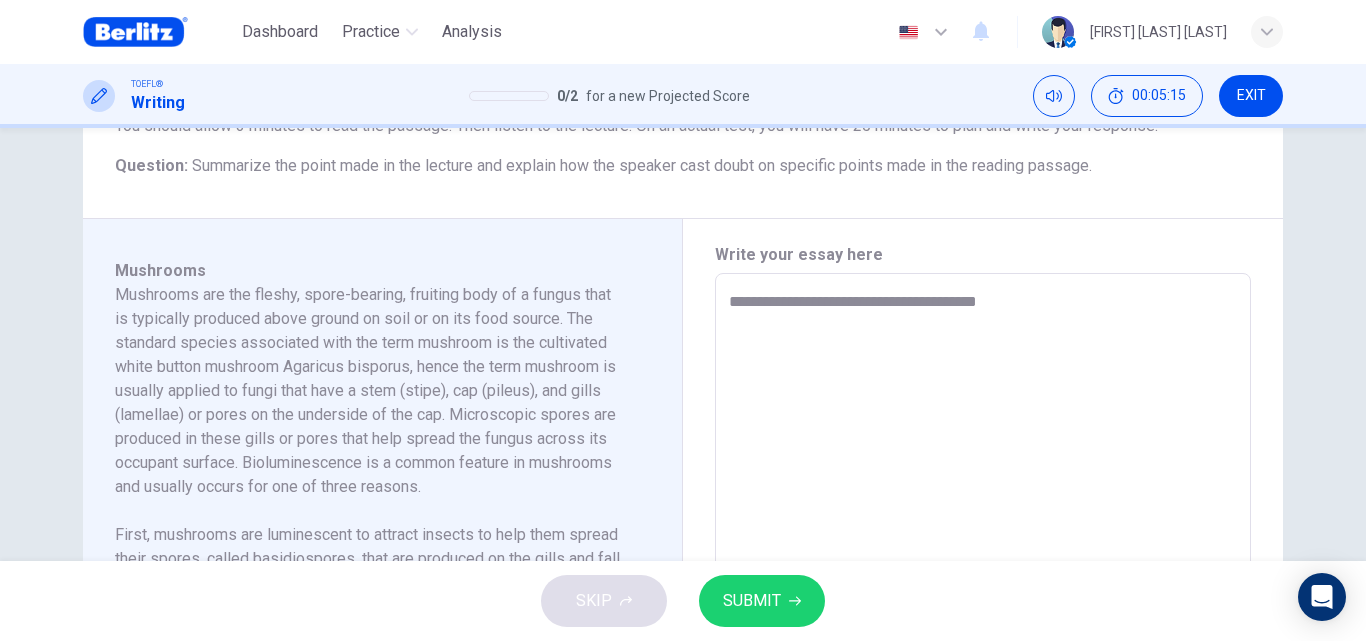type on "*" 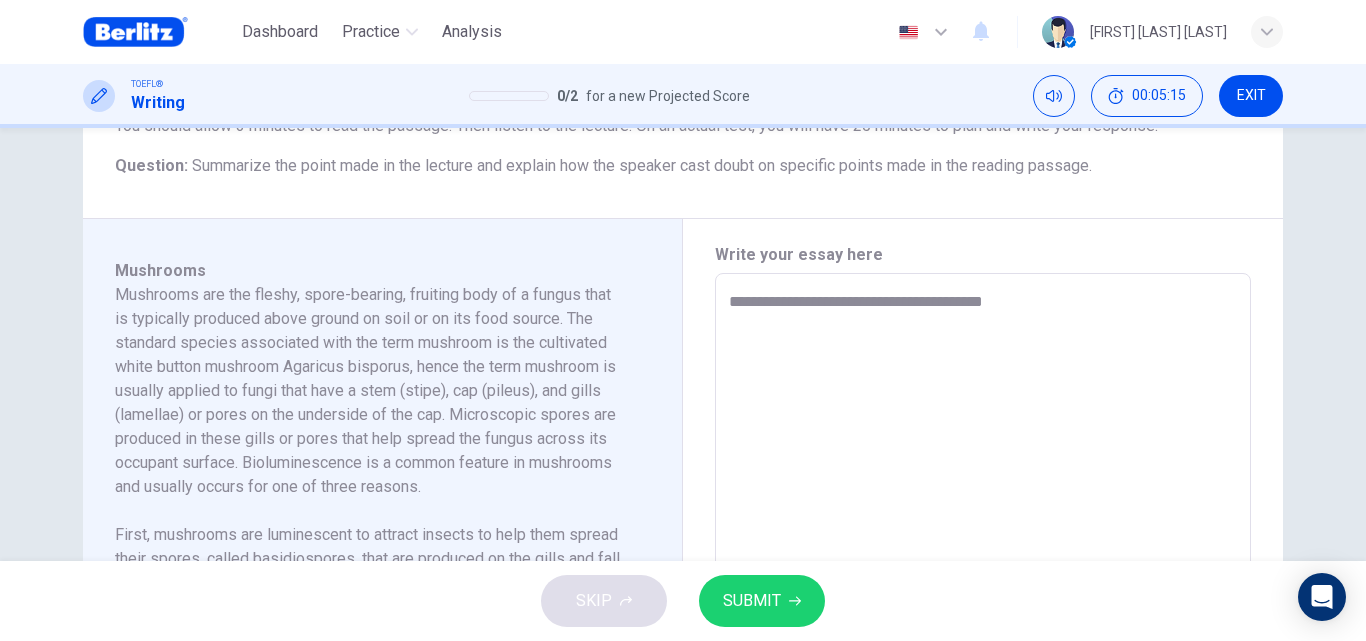 type on "*" 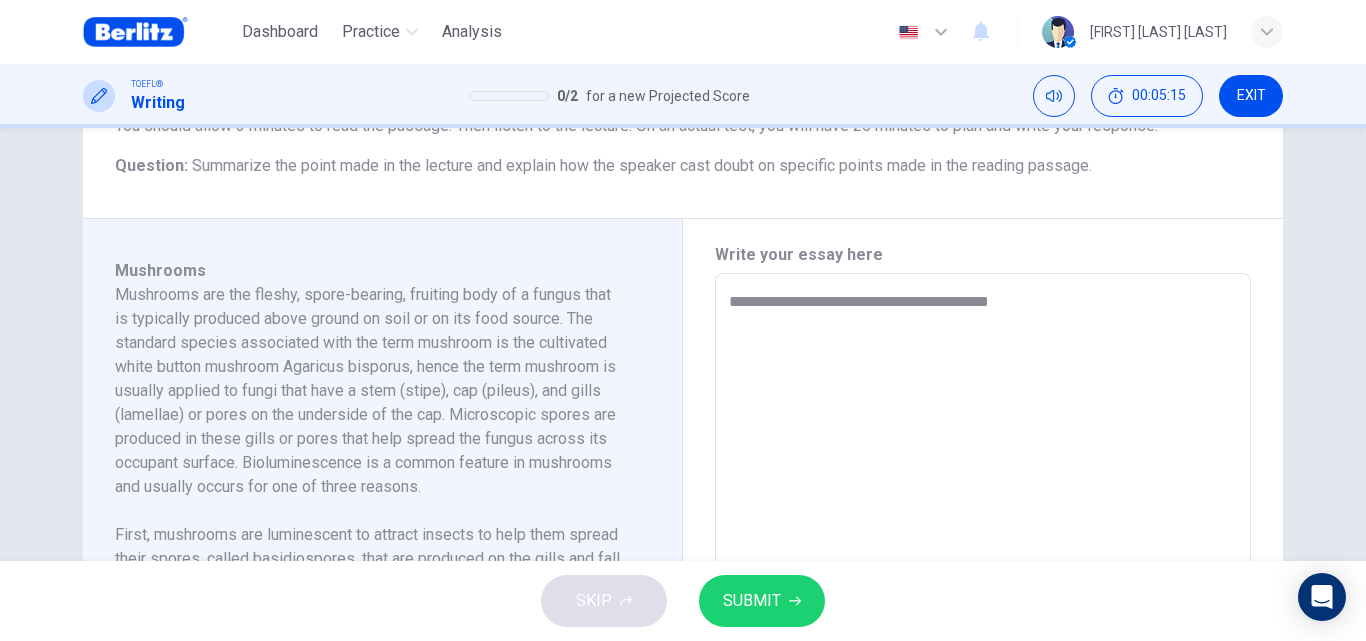 type on "**********" 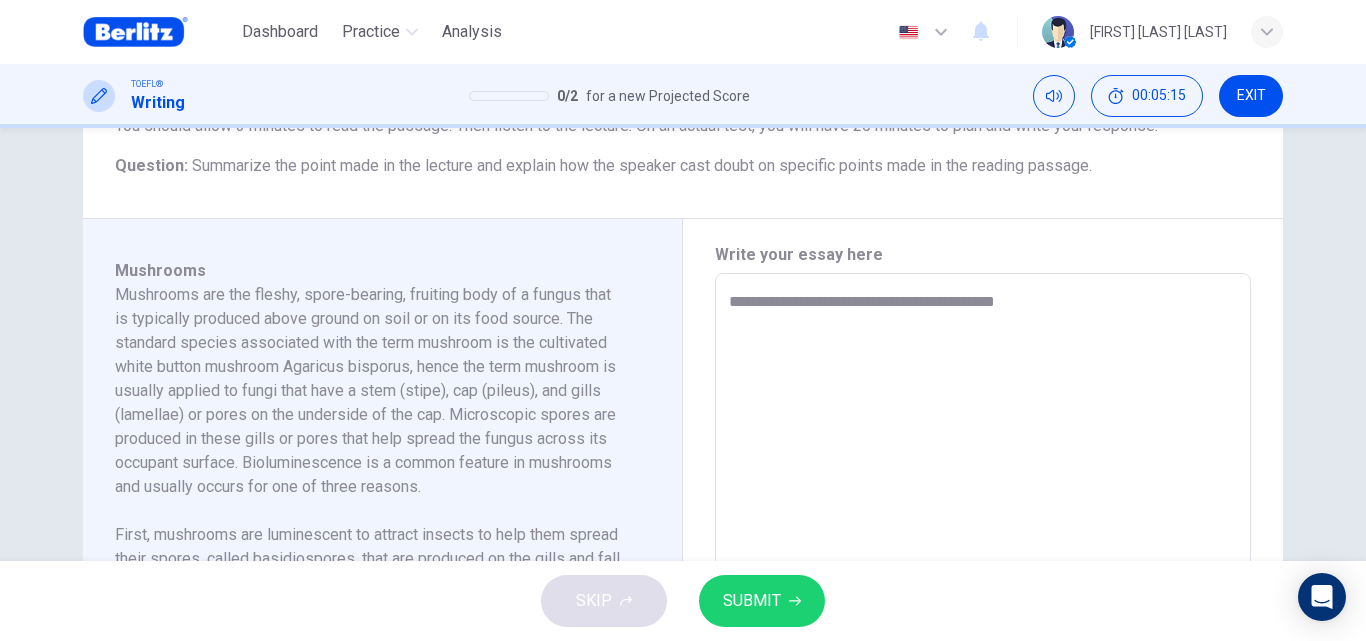 type on "*" 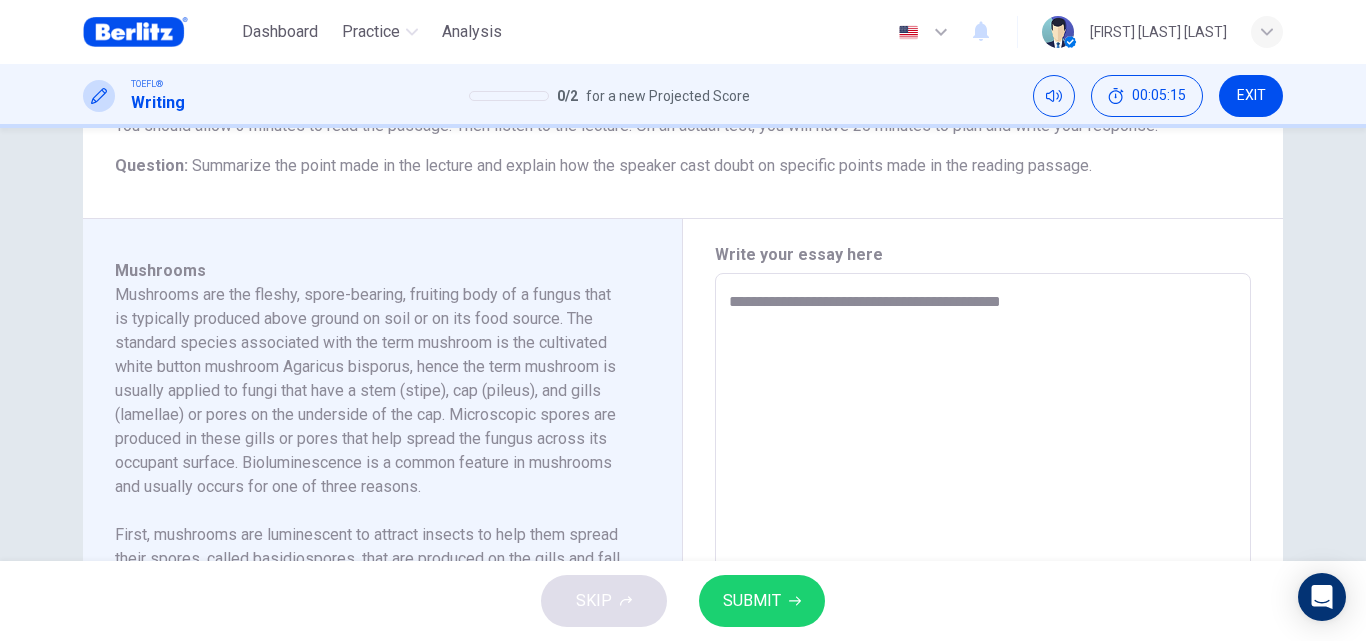type on "*" 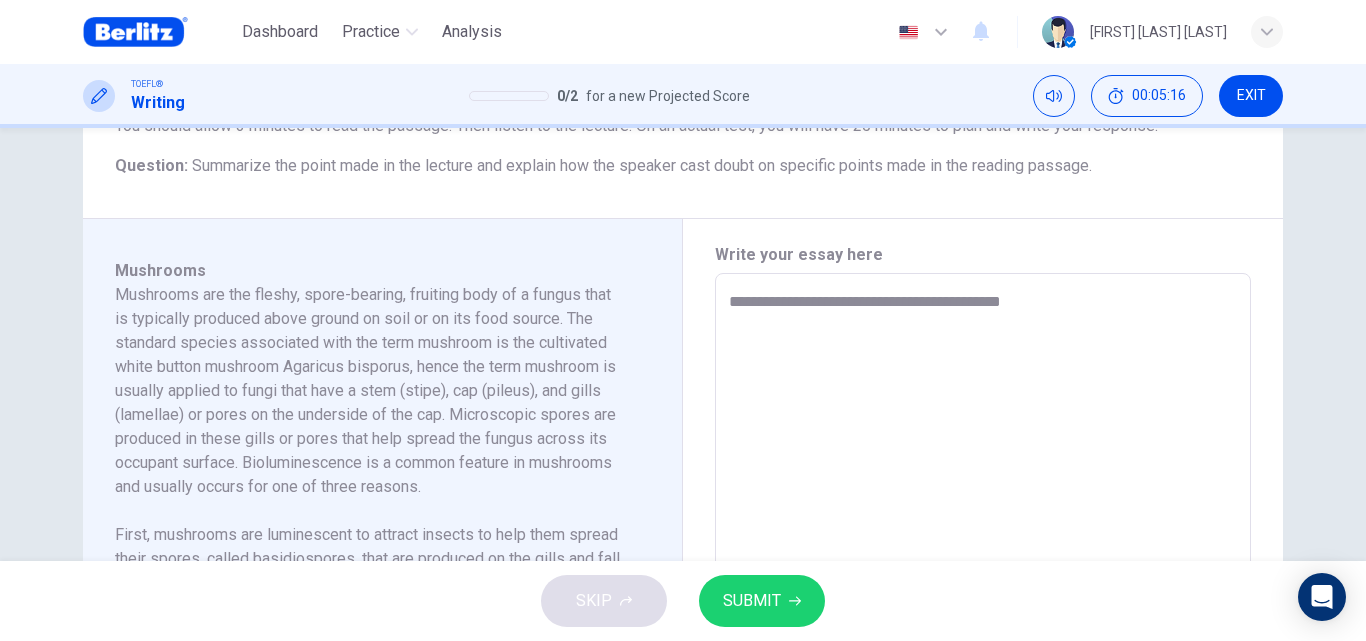 type on "**********" 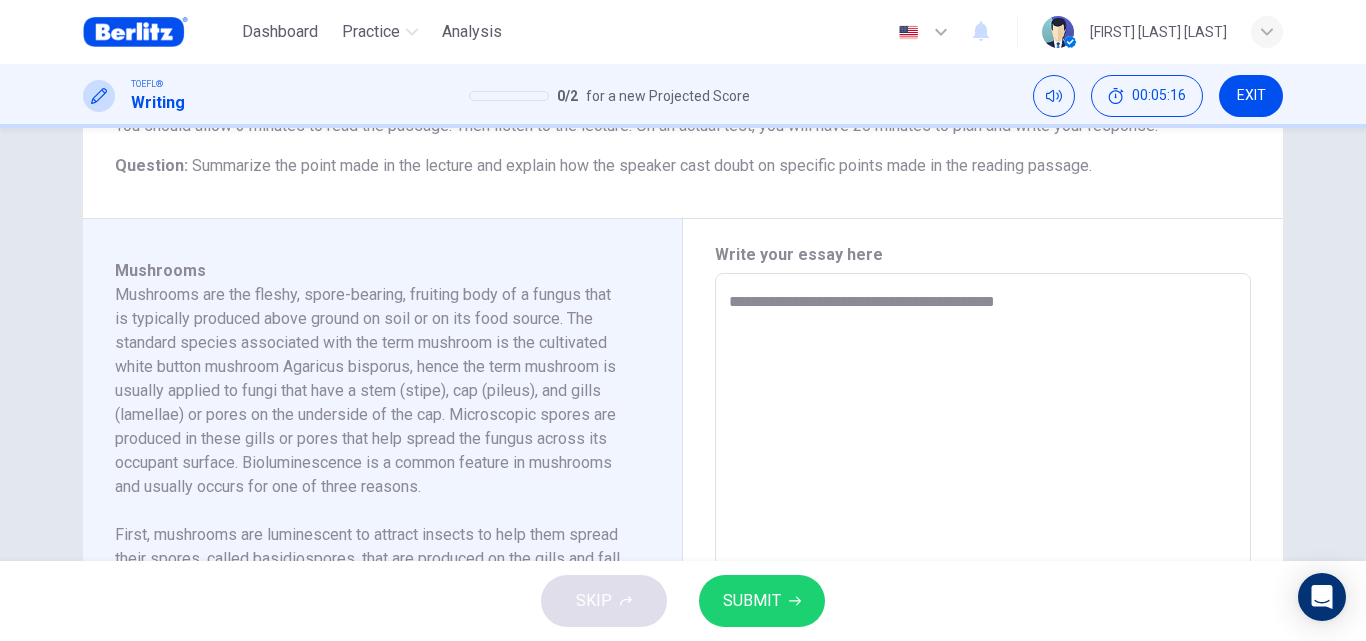 type on "*" 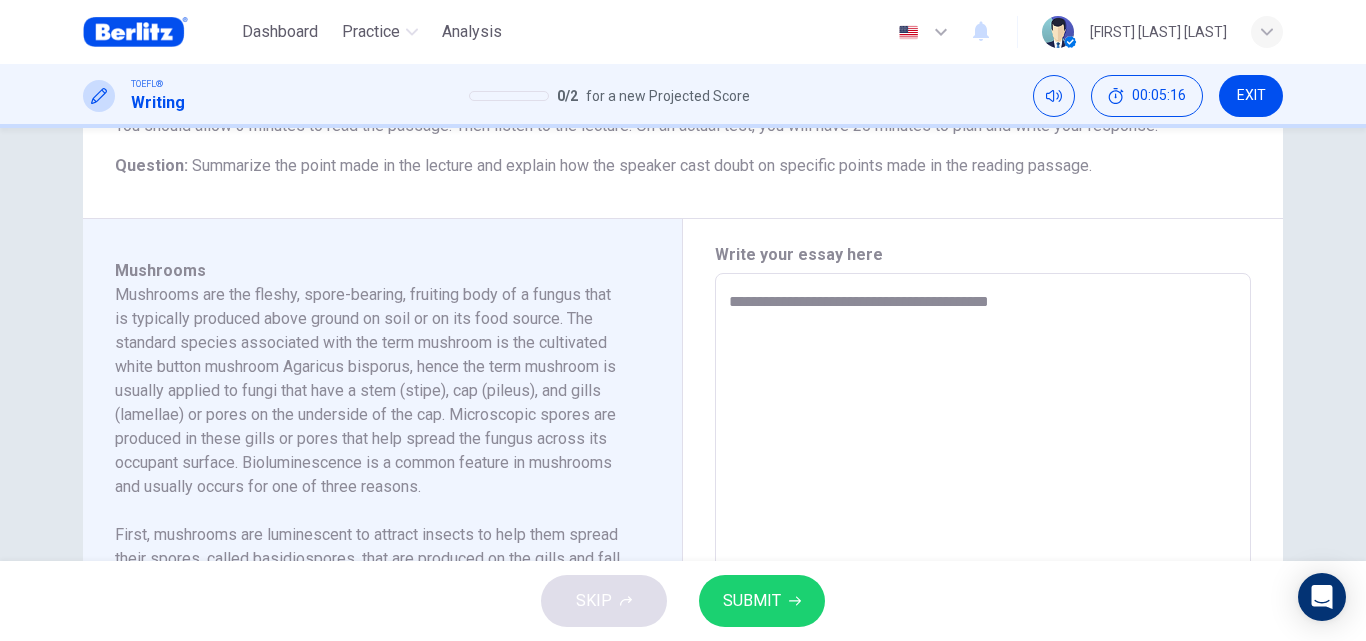 type on "*" 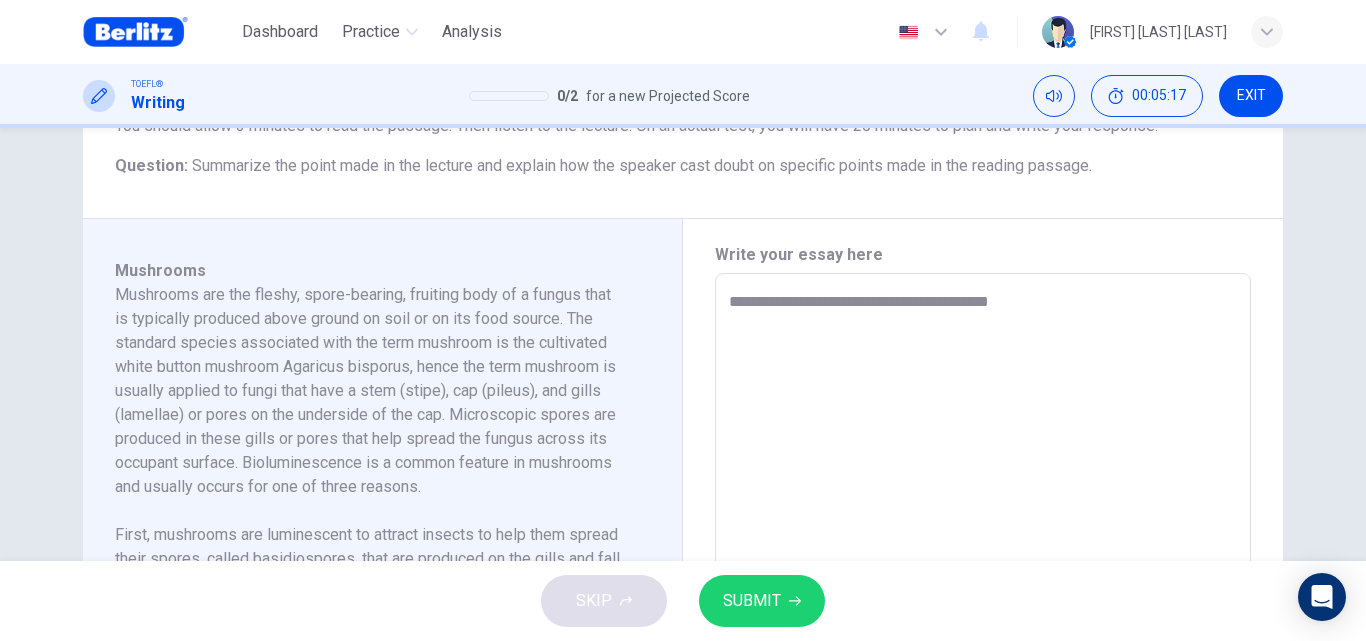 type on "**********" 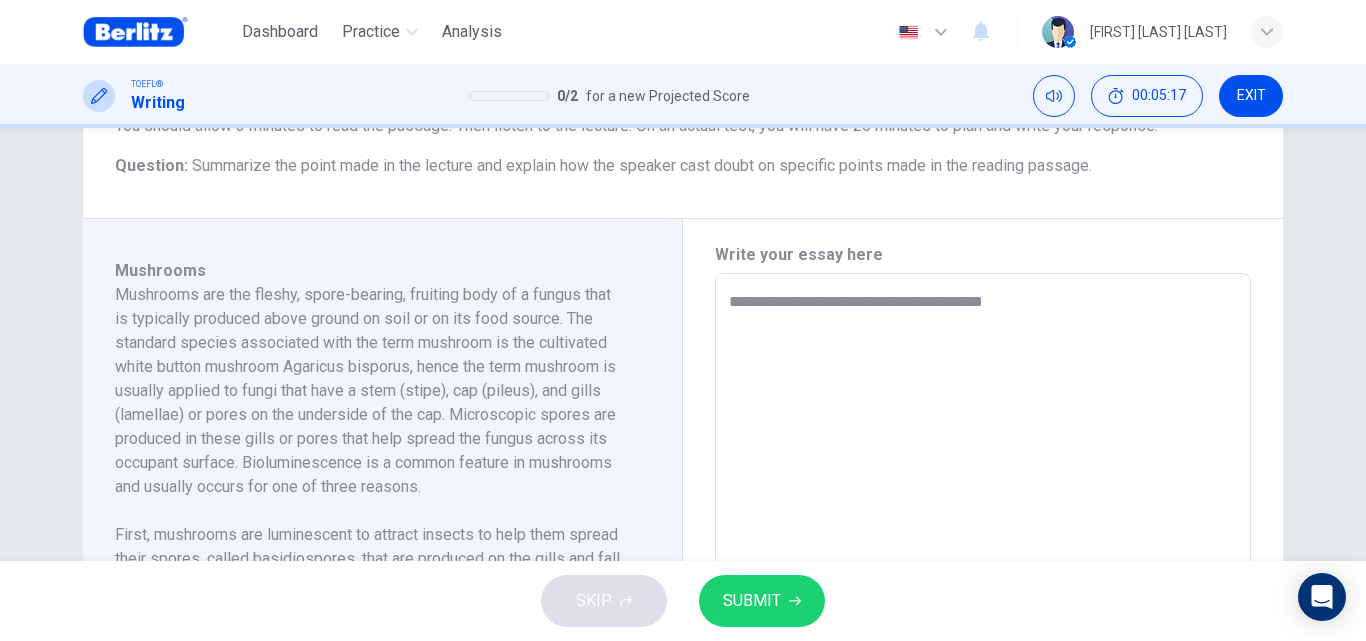 type on "*" 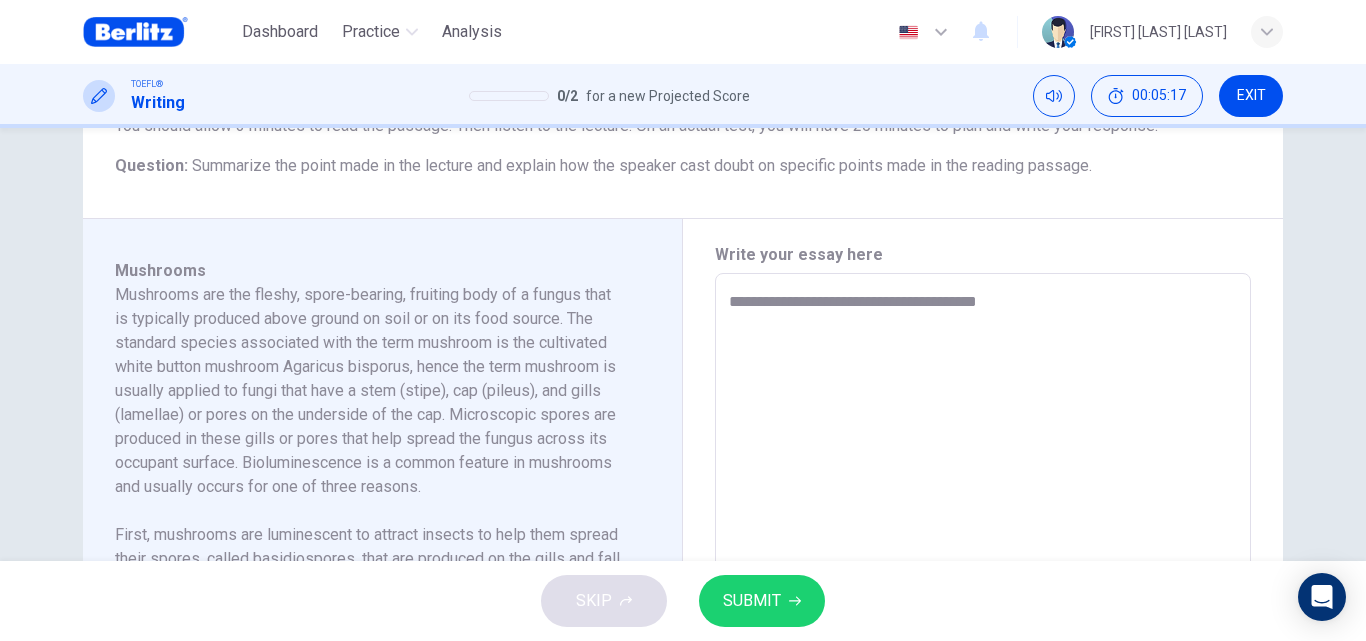 type on "*" 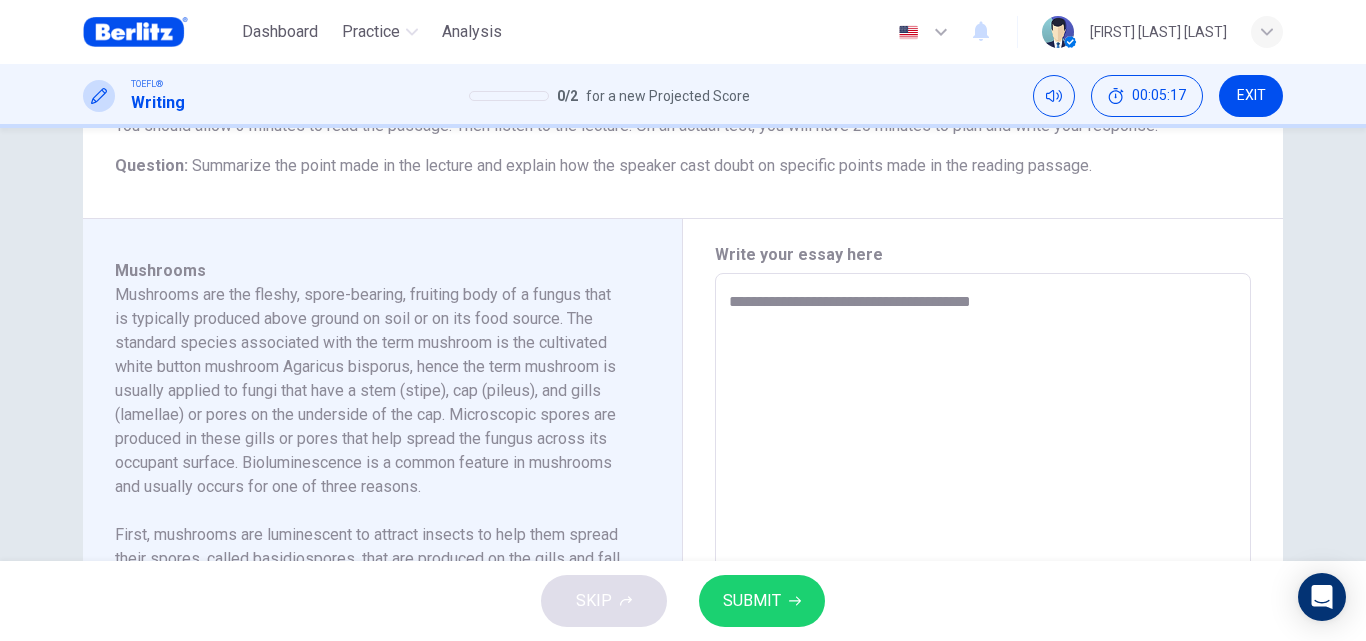 type on "*" 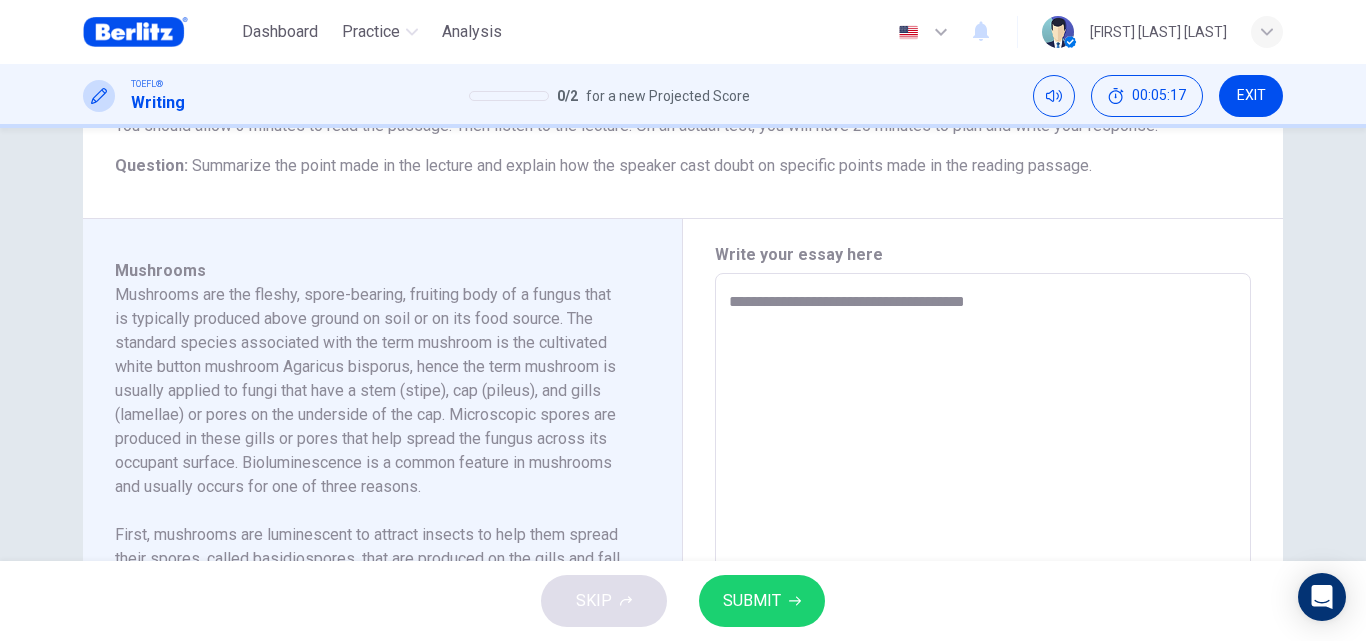 type on "*" 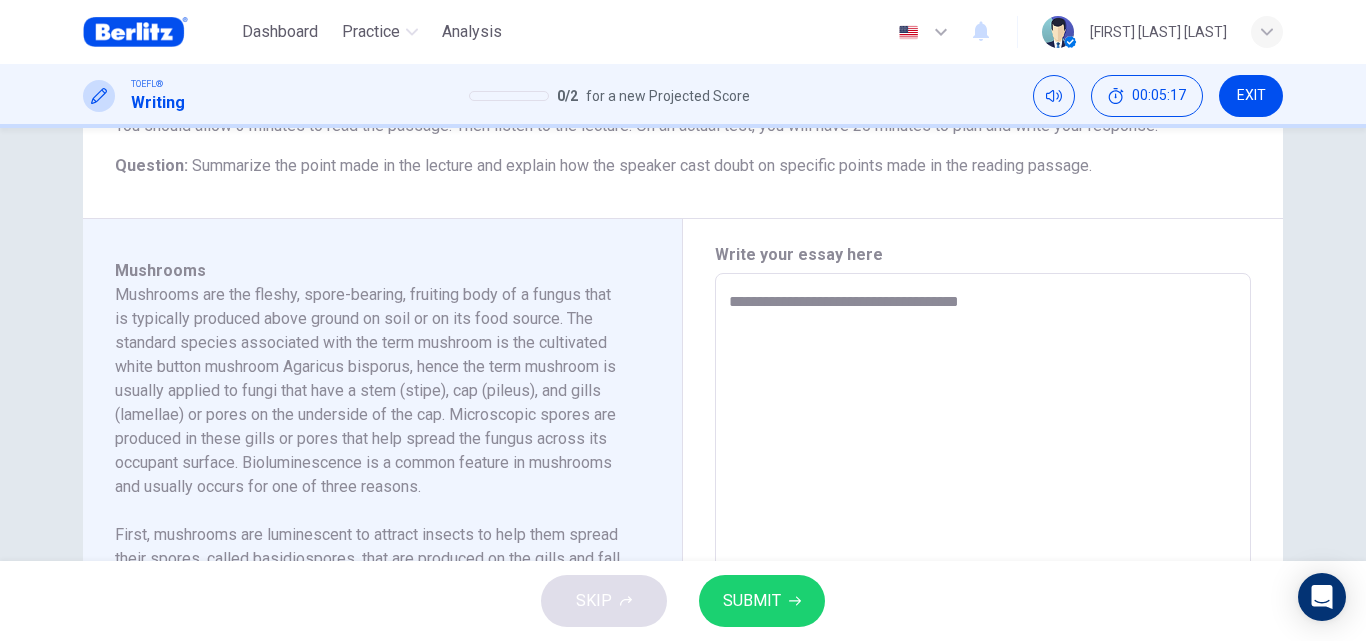 type on "*" 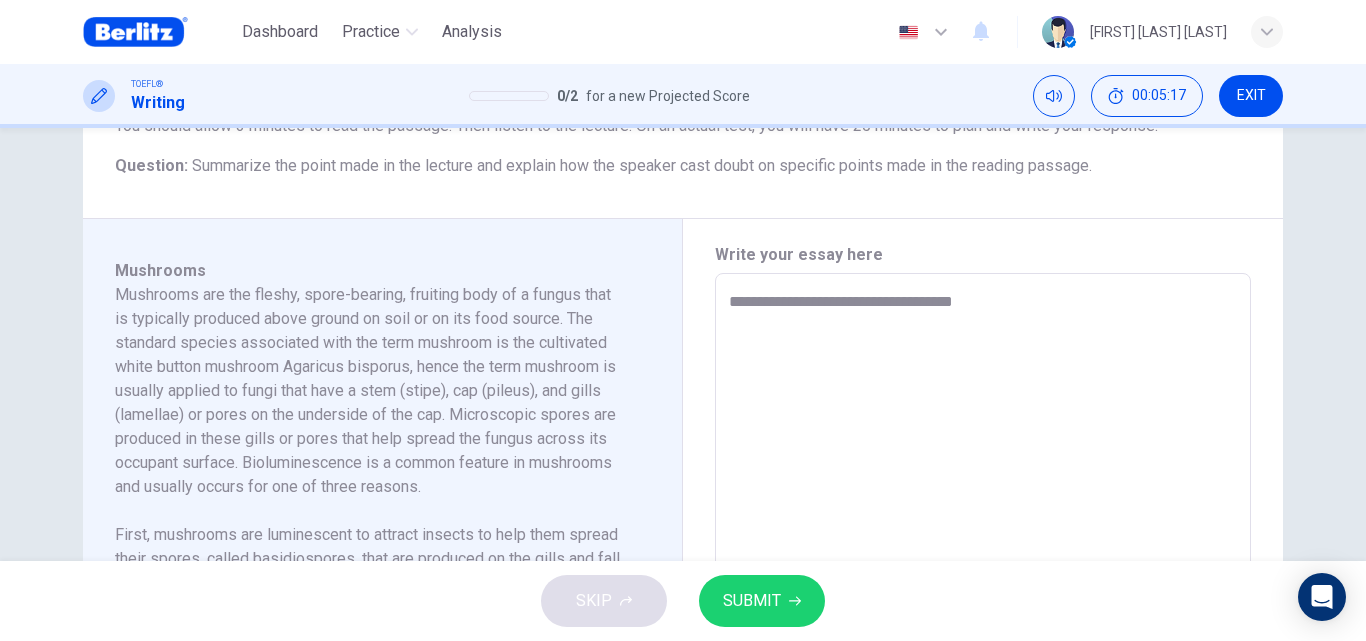 type on "*" 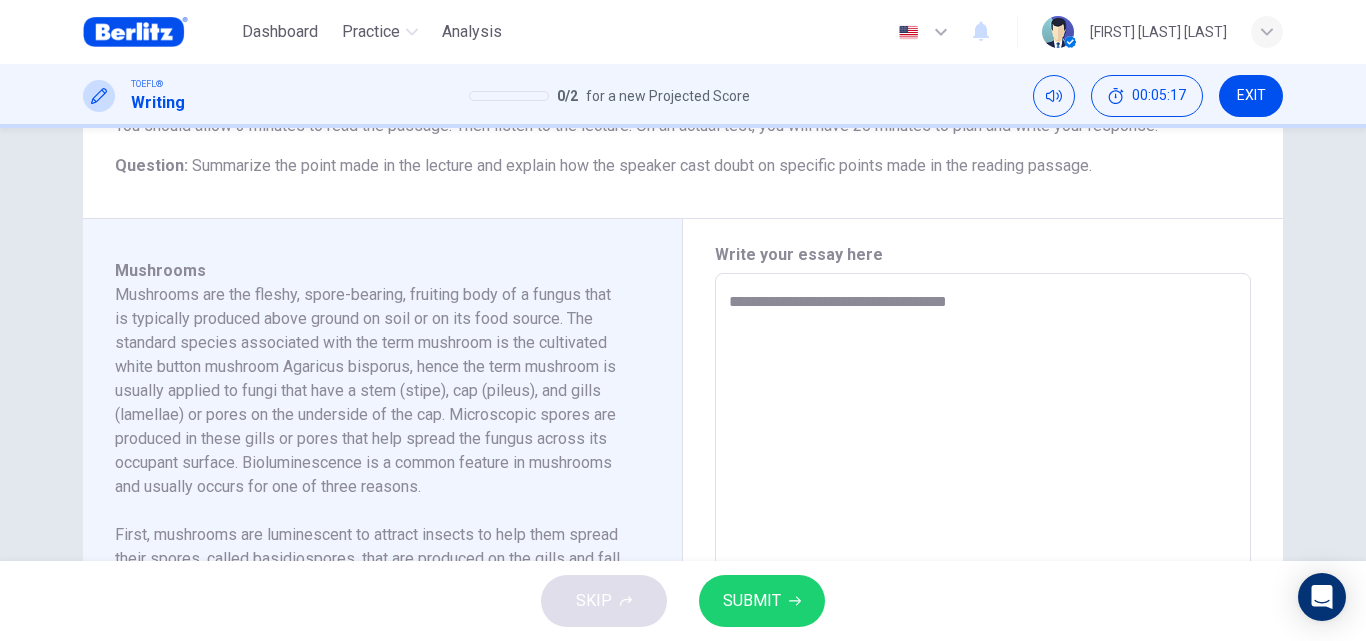 type on "*" 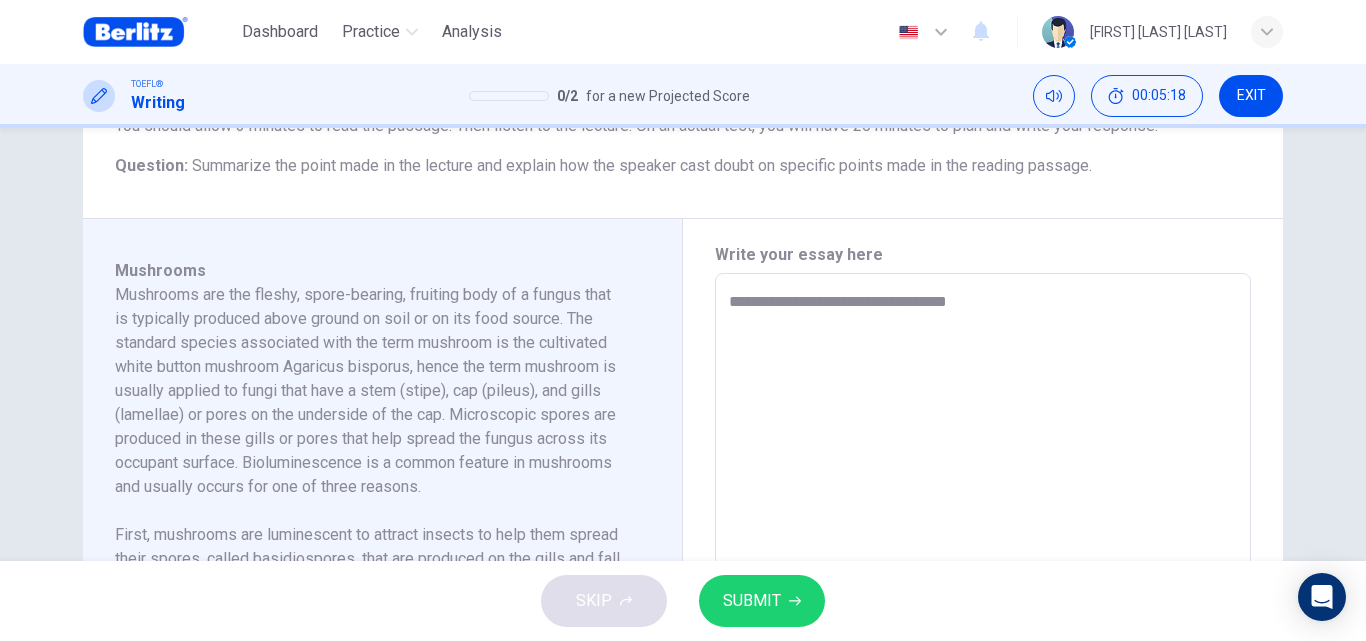 type on "**********" 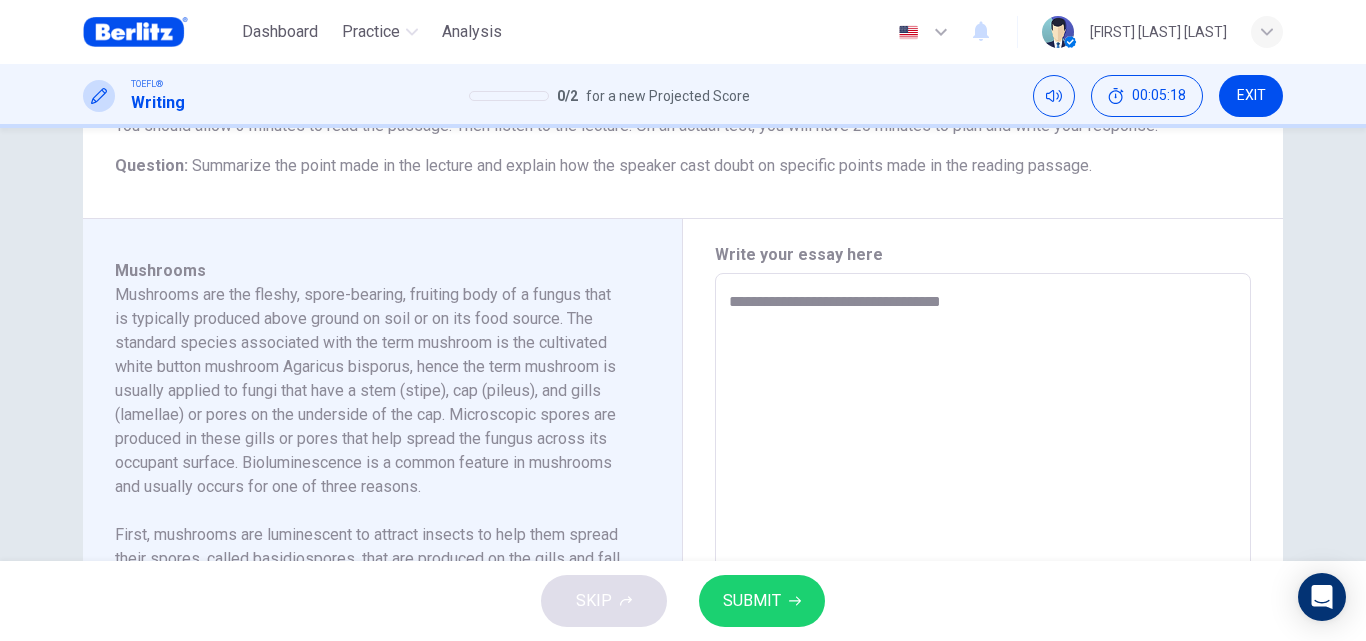 type on "*" 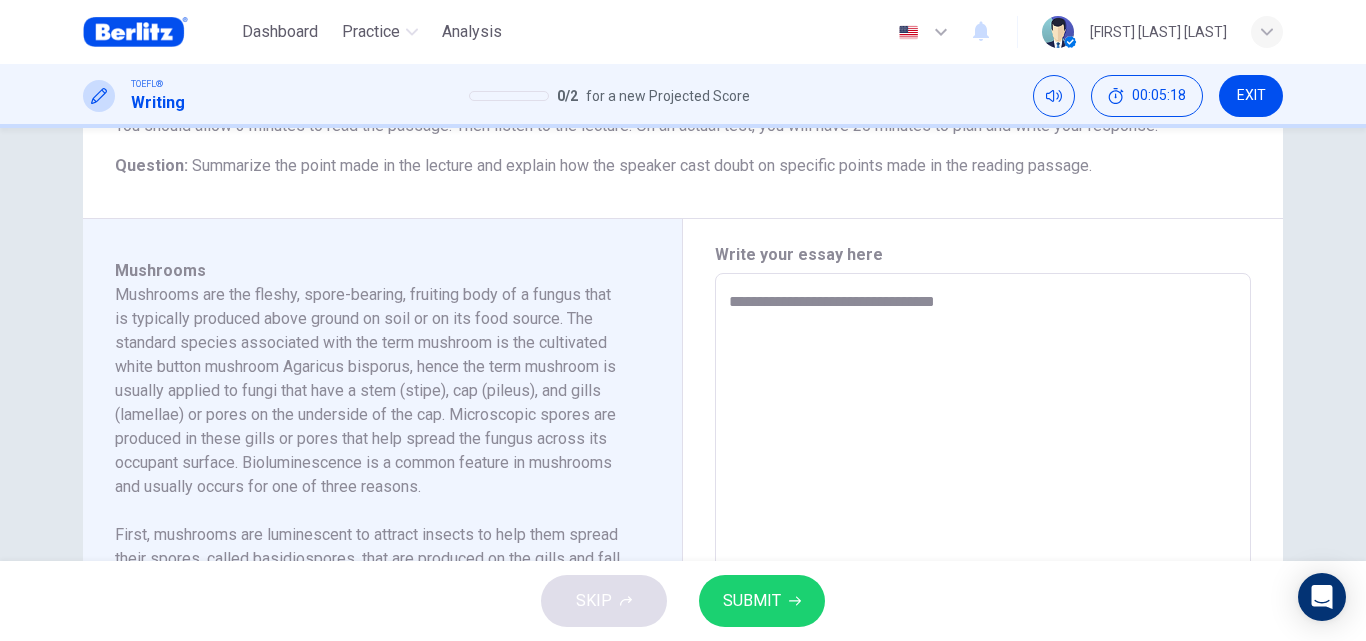 type on "*" 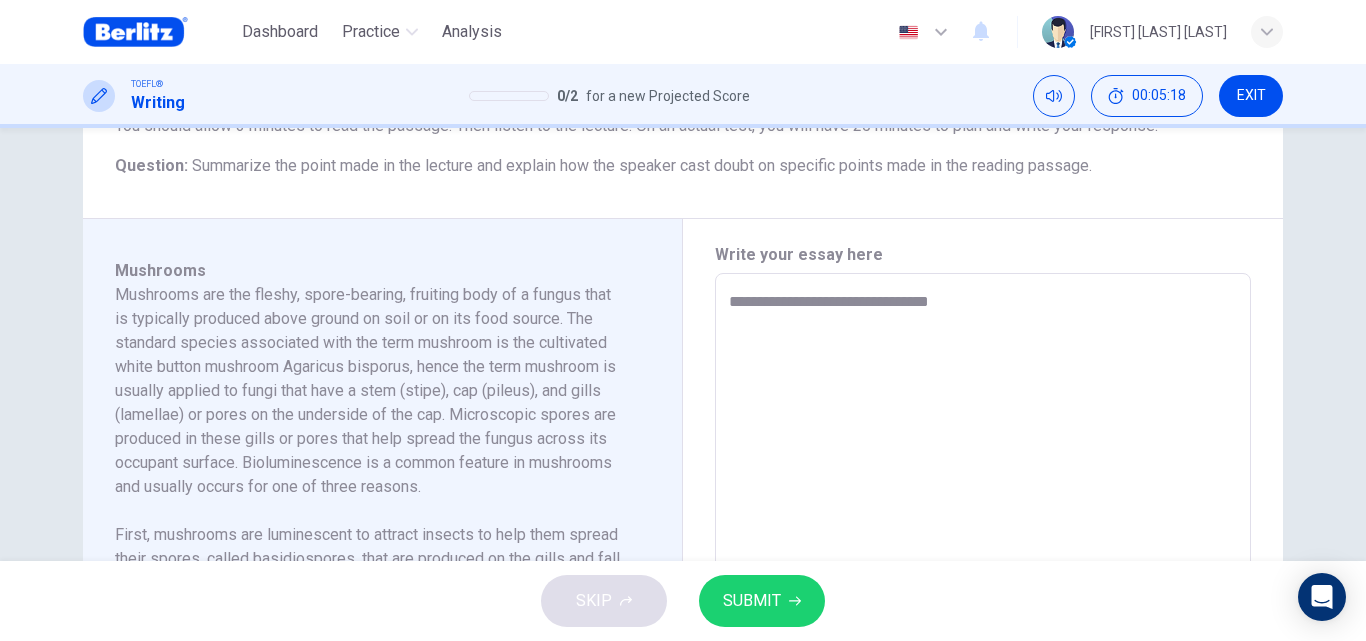type on "**********" 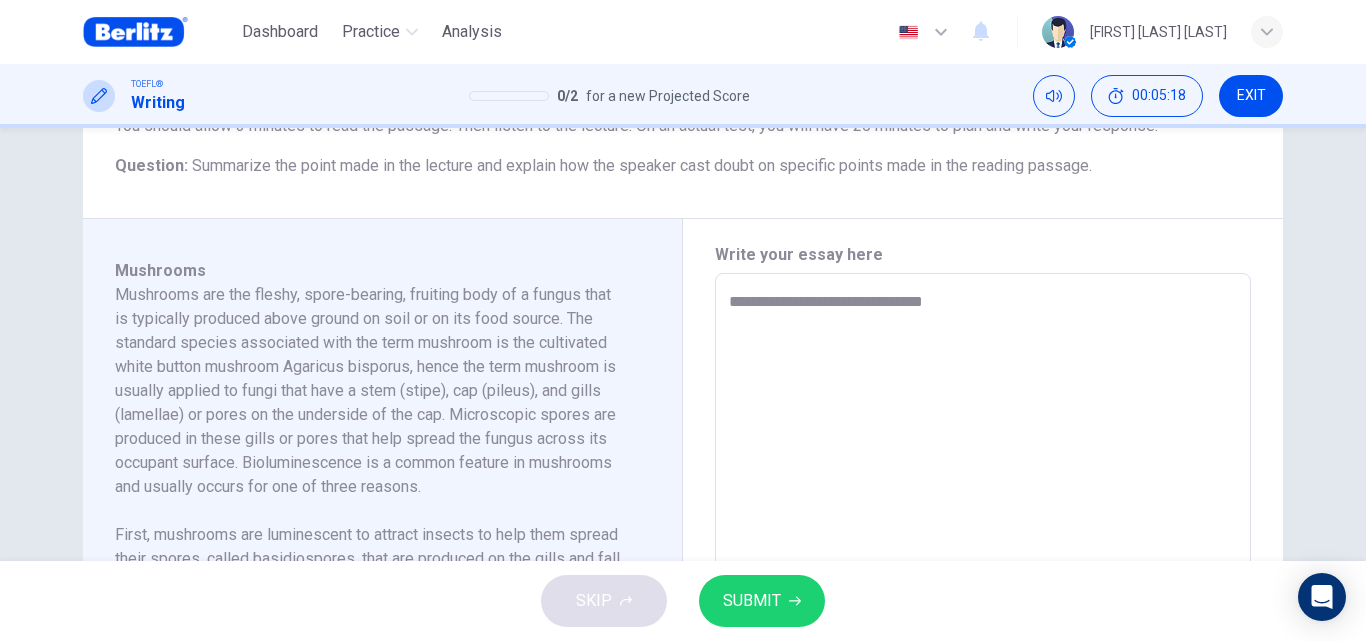 type on "*" 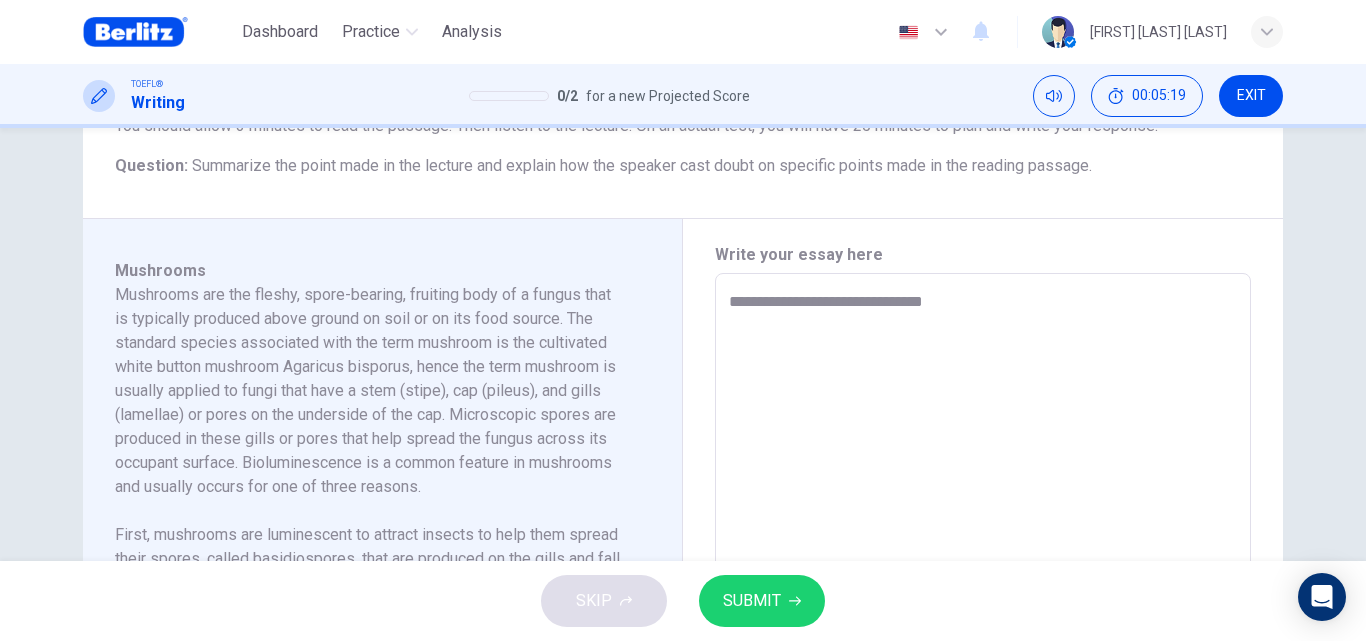 type on "**********" 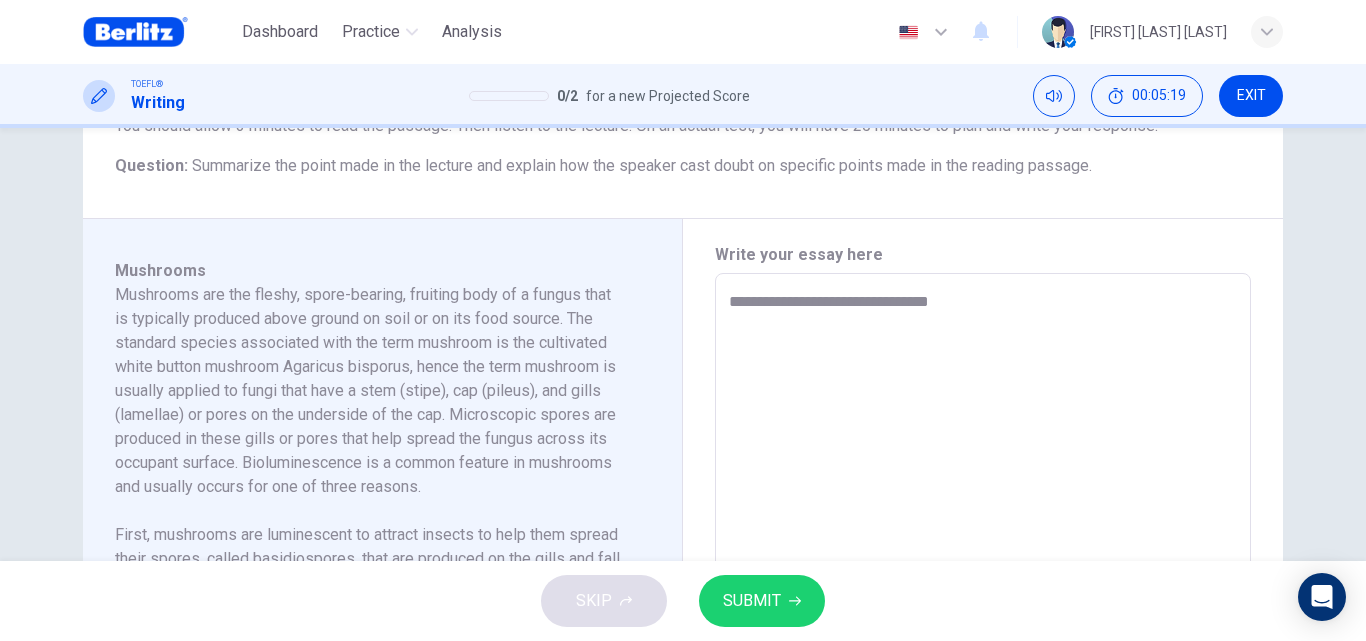 type on "**********" 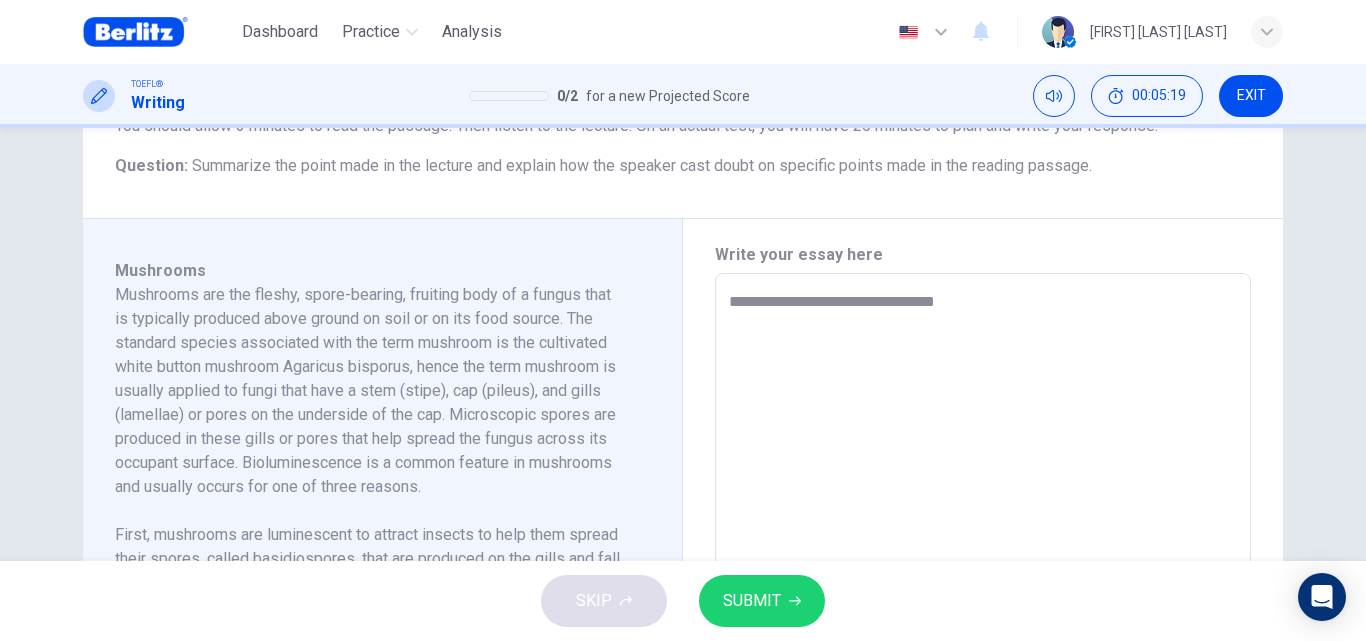 type on "*" 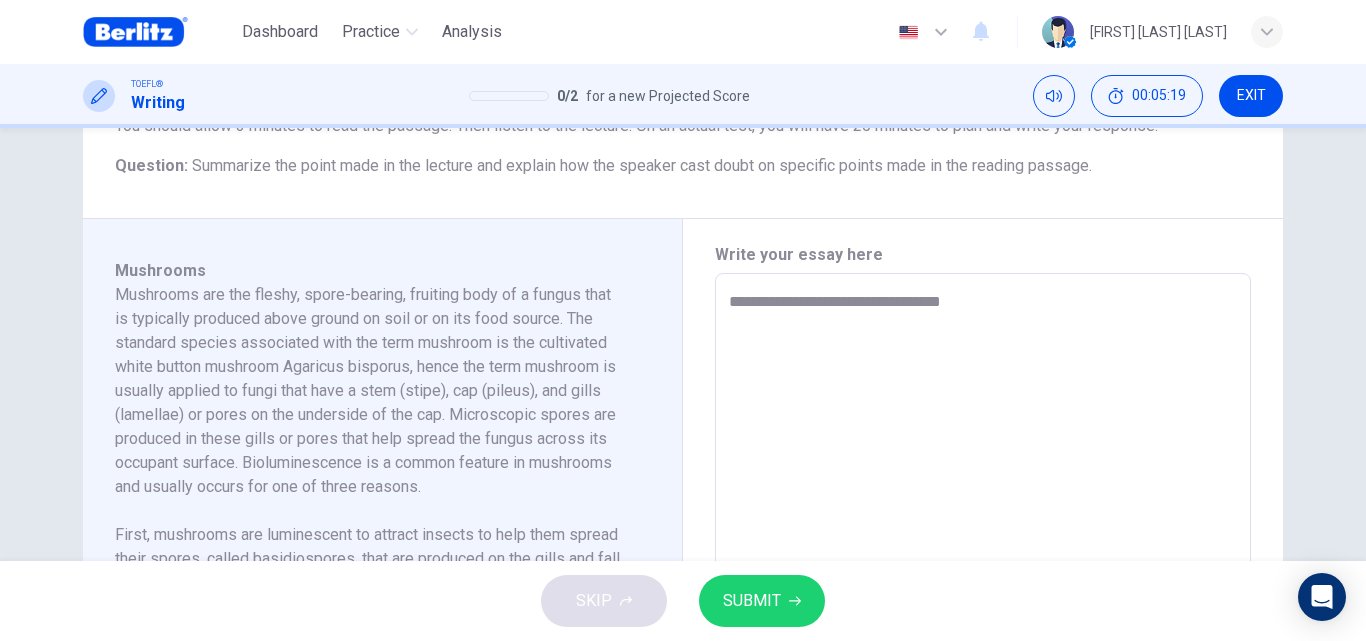 type on "*" 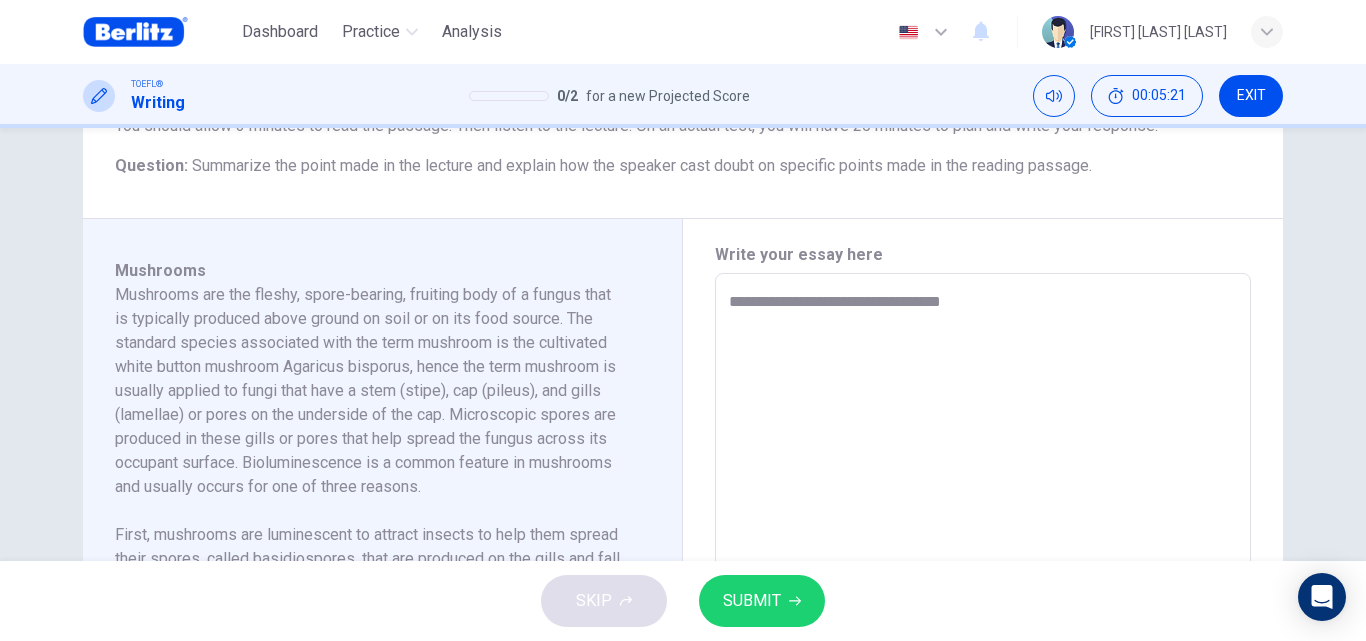 type on "**********" 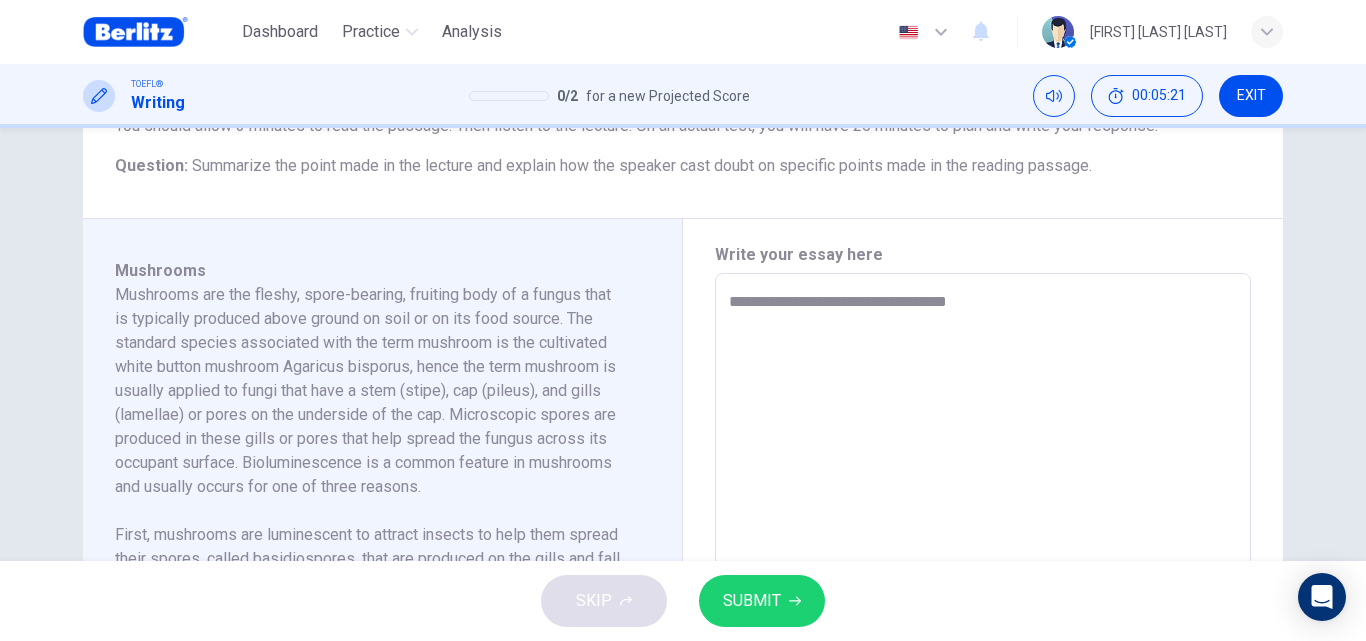type on "*" 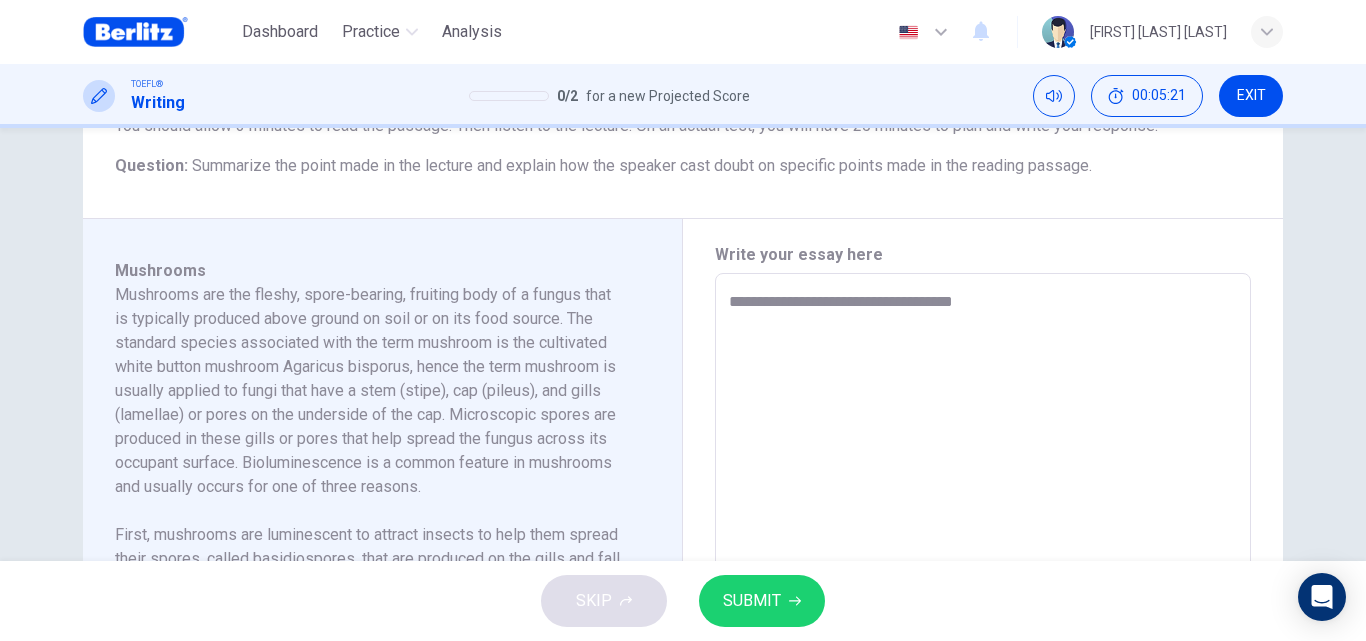 type on "*" 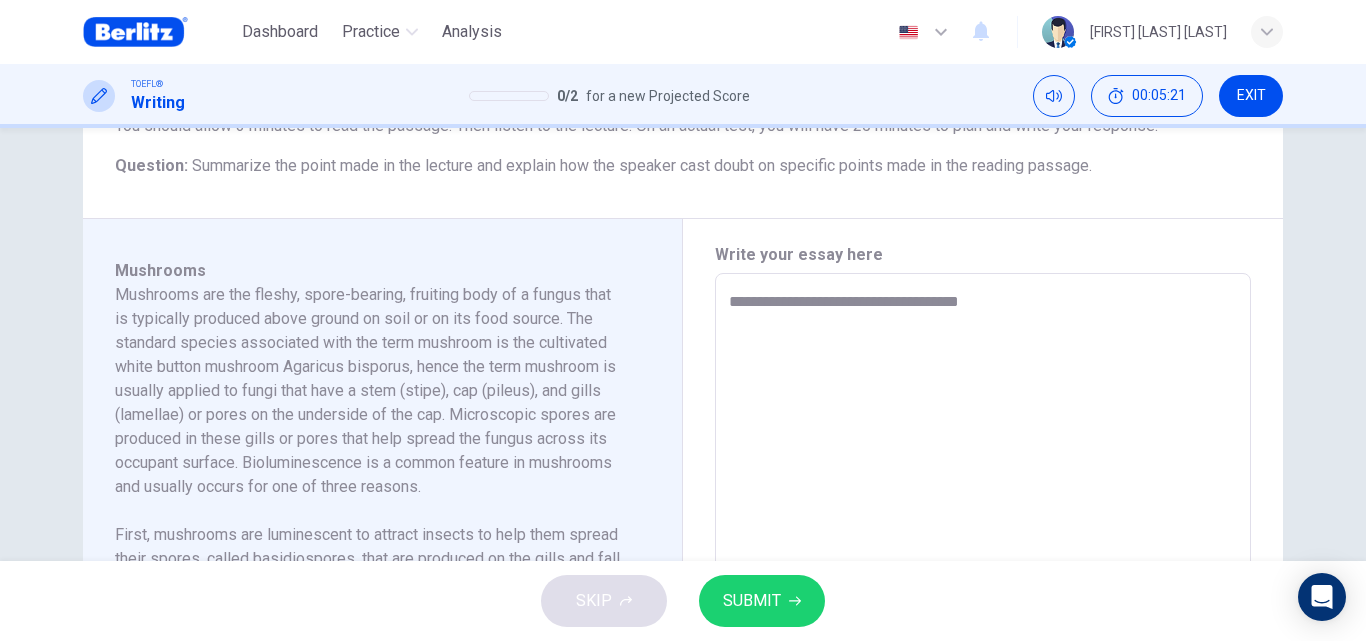 type on "**********" 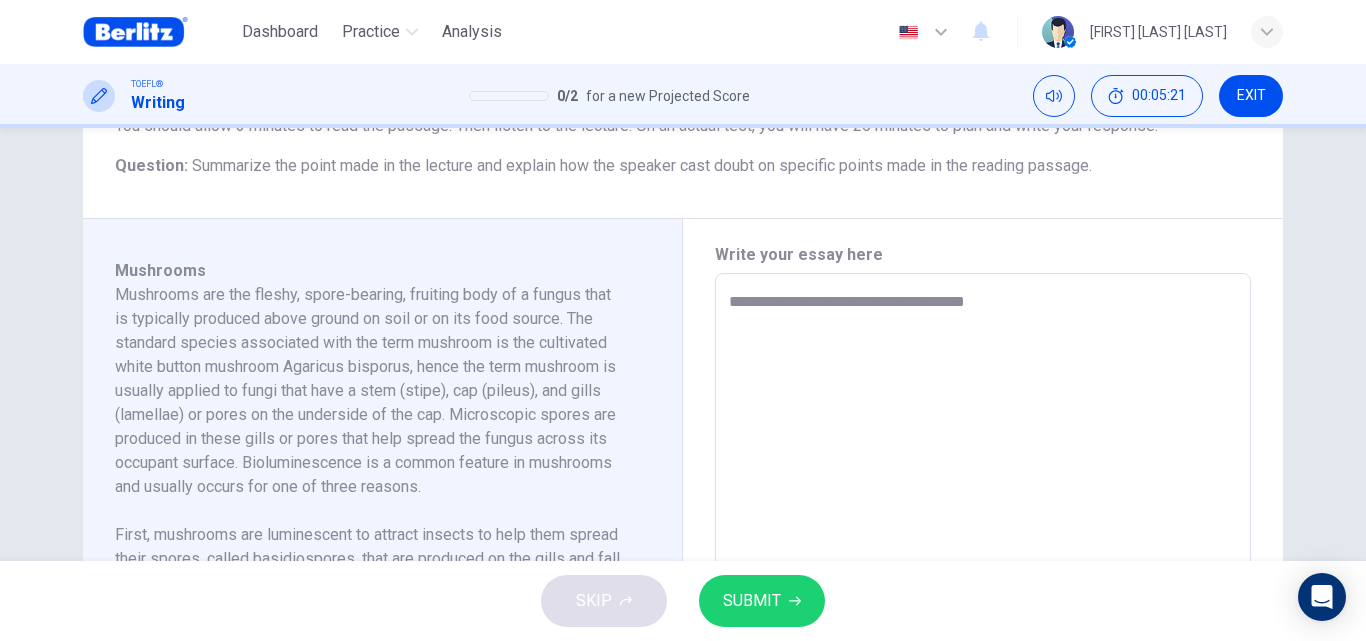 type on "*" 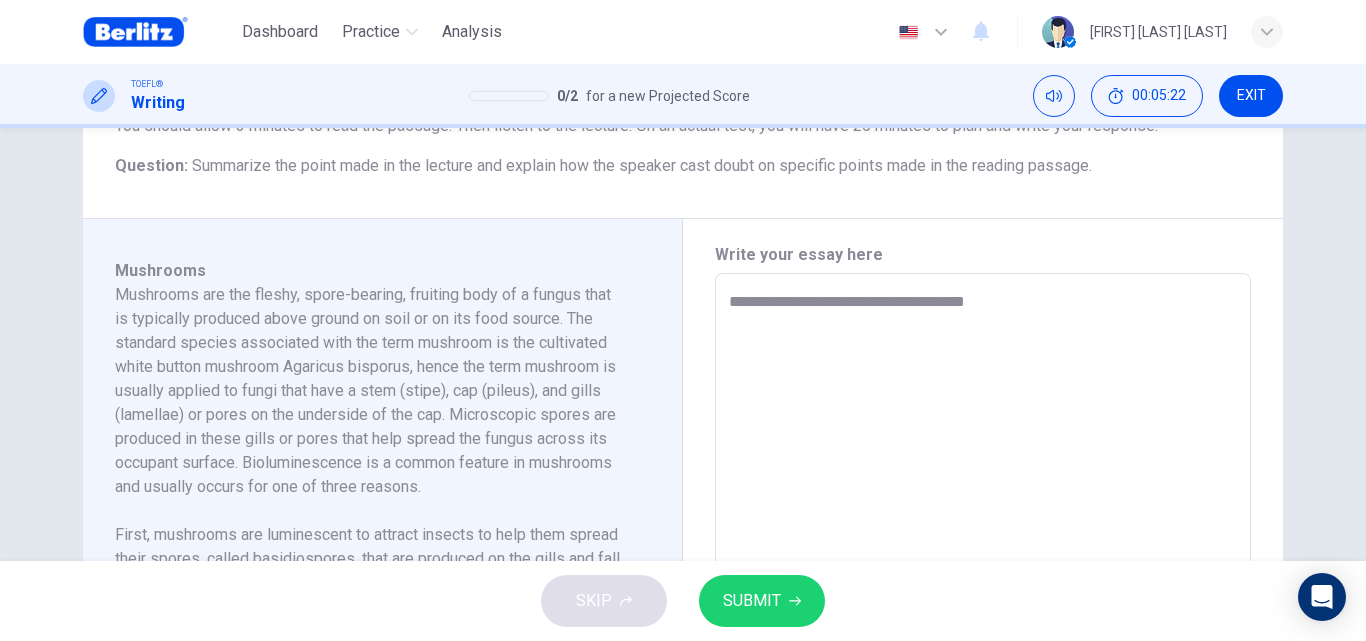 type on "**********" 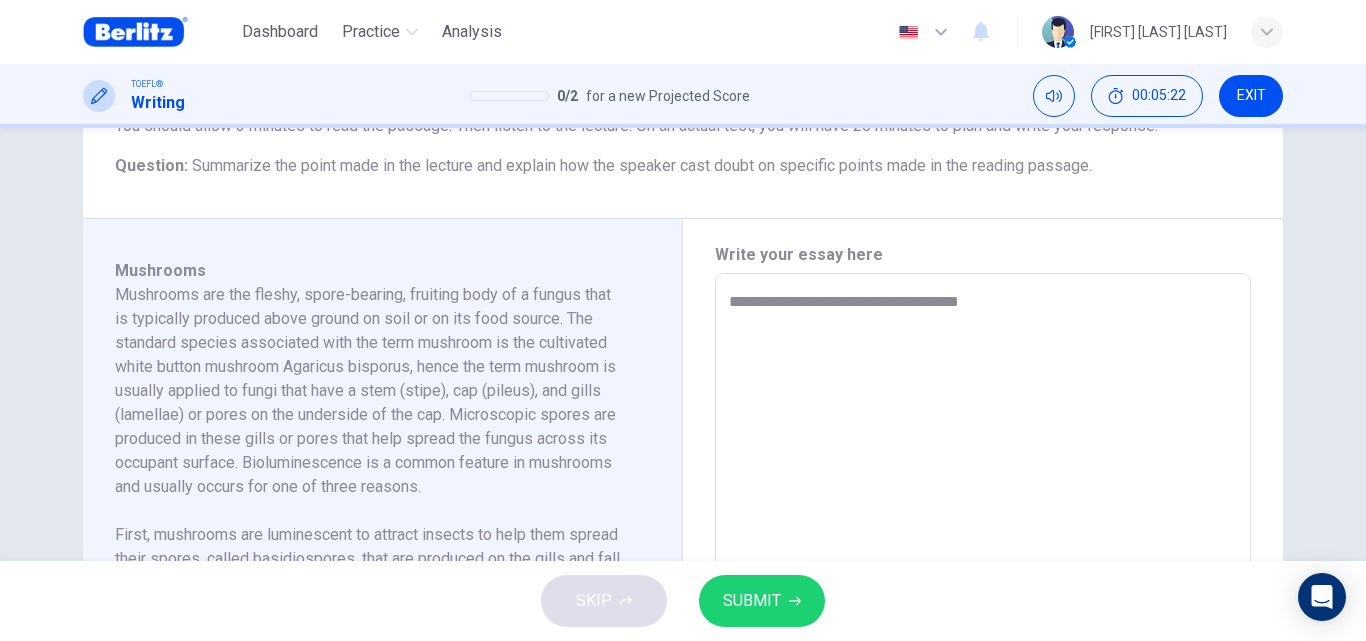 type on "*" 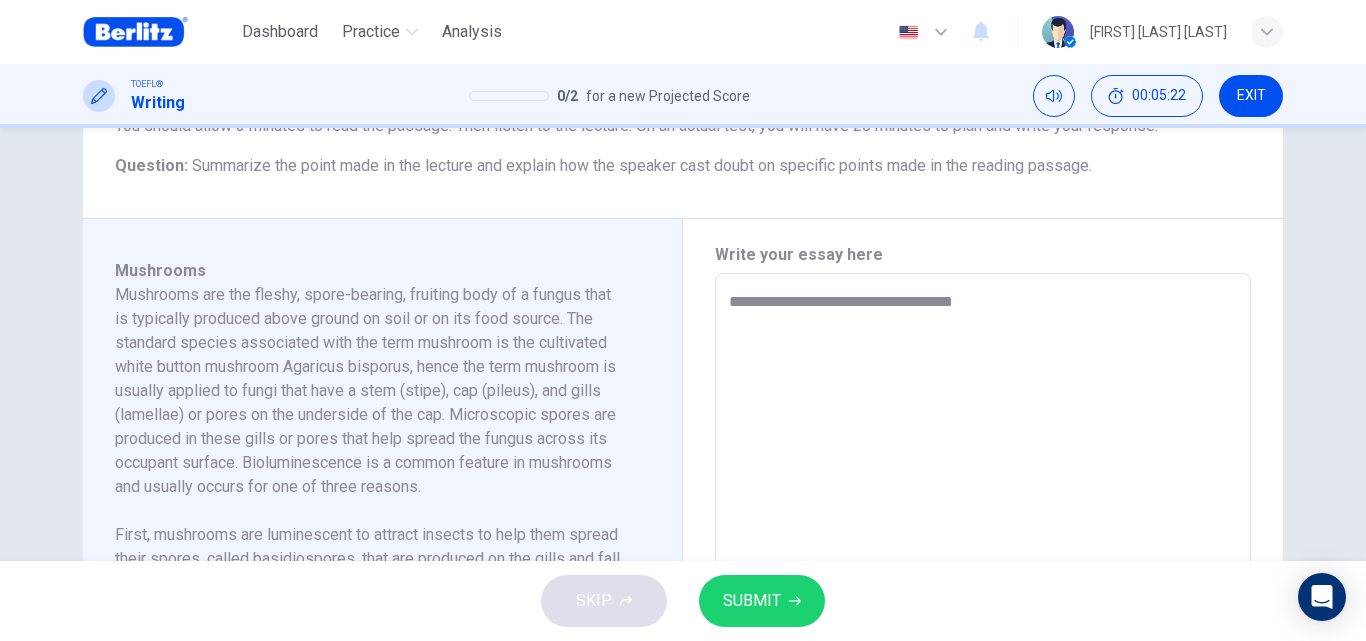 type on "*" 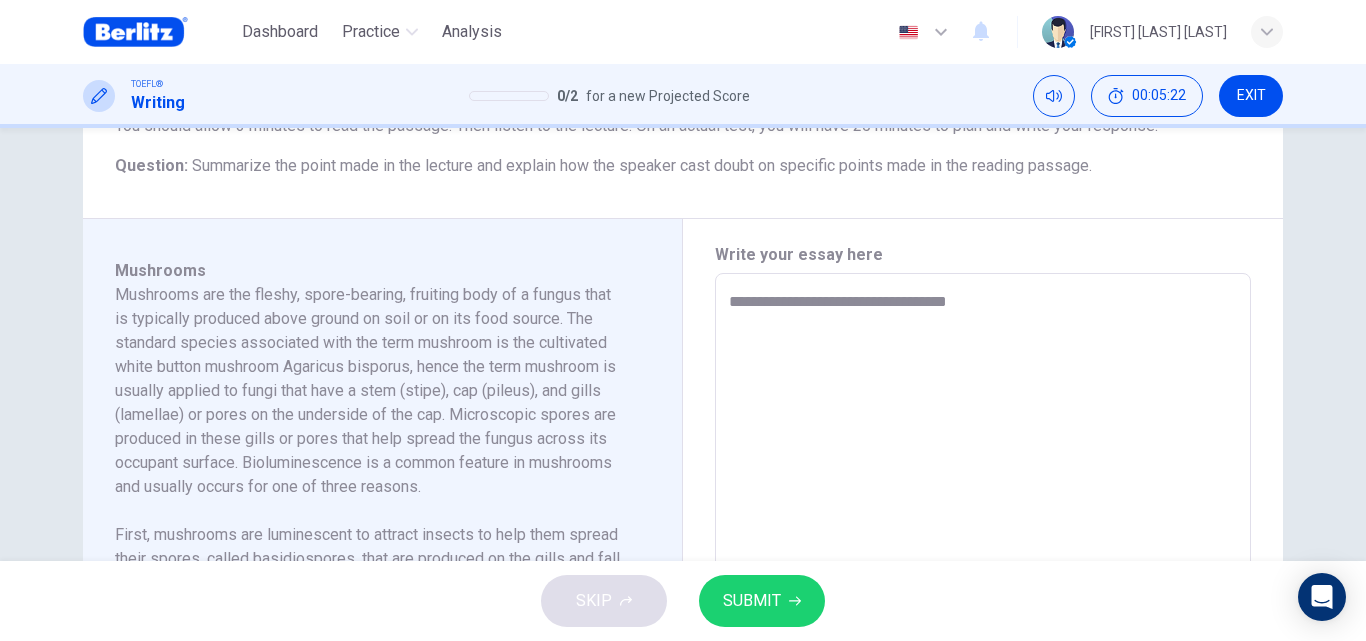 type on "*" 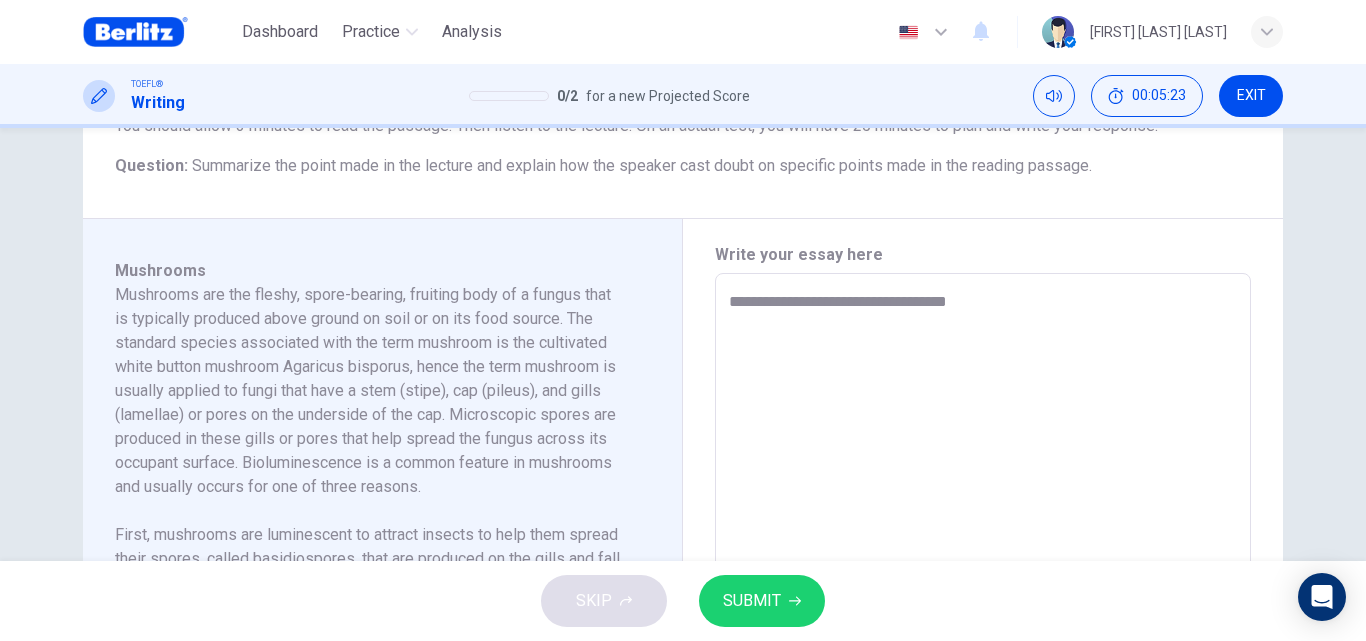 type on "**********" 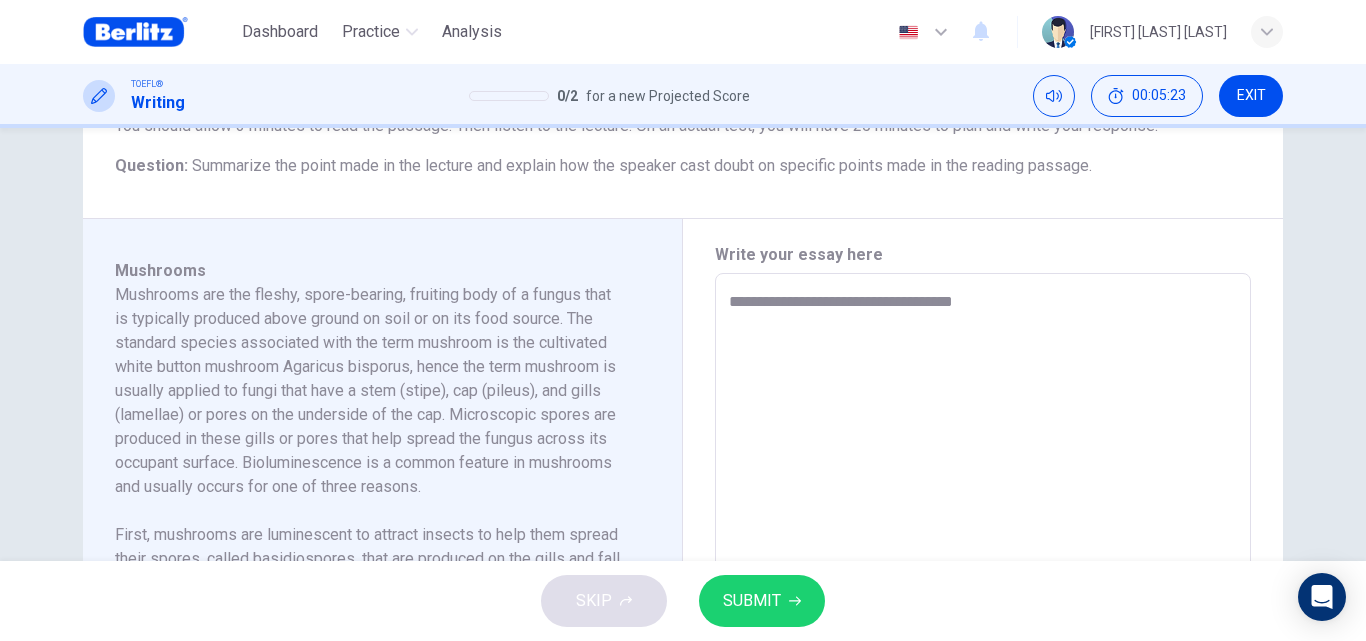 type on "*" 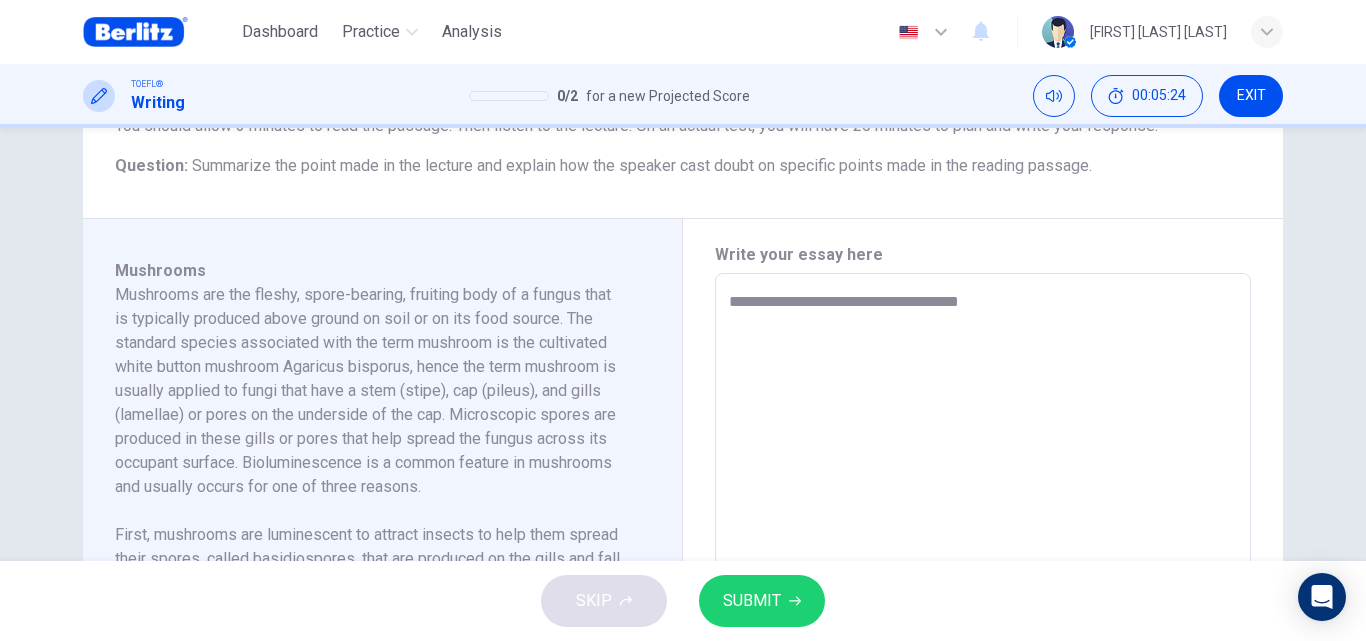 type on "**********" 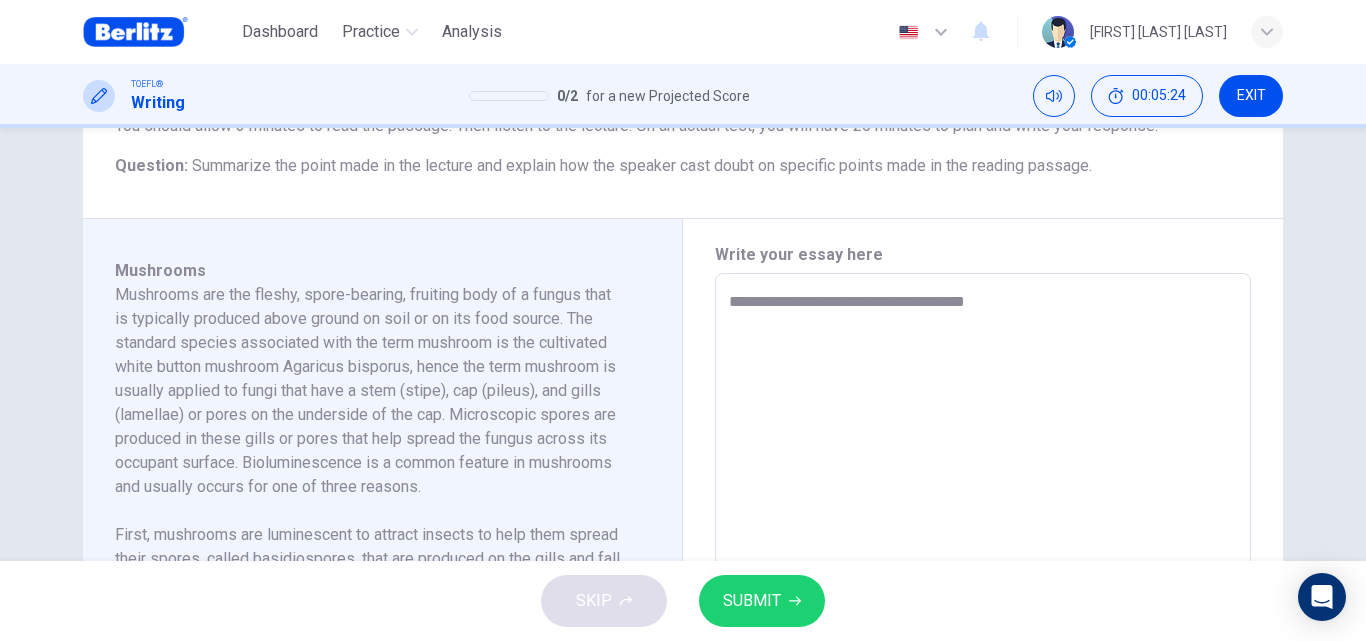 type on "*" 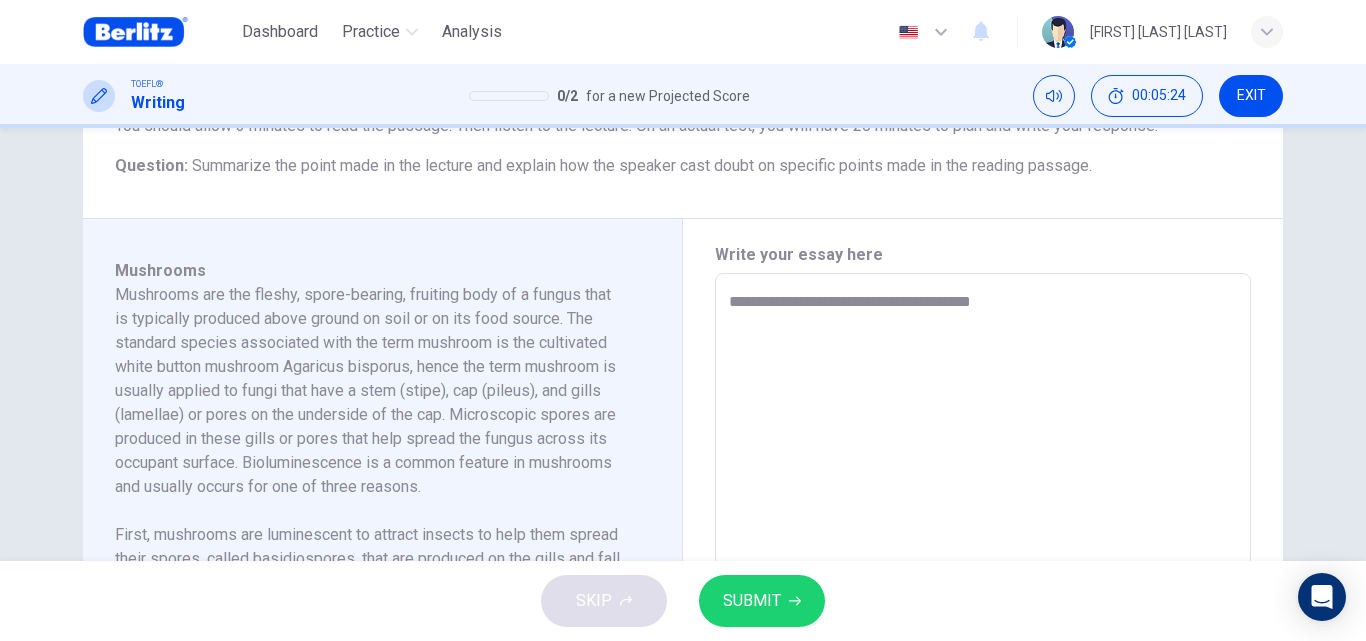 type on "*" 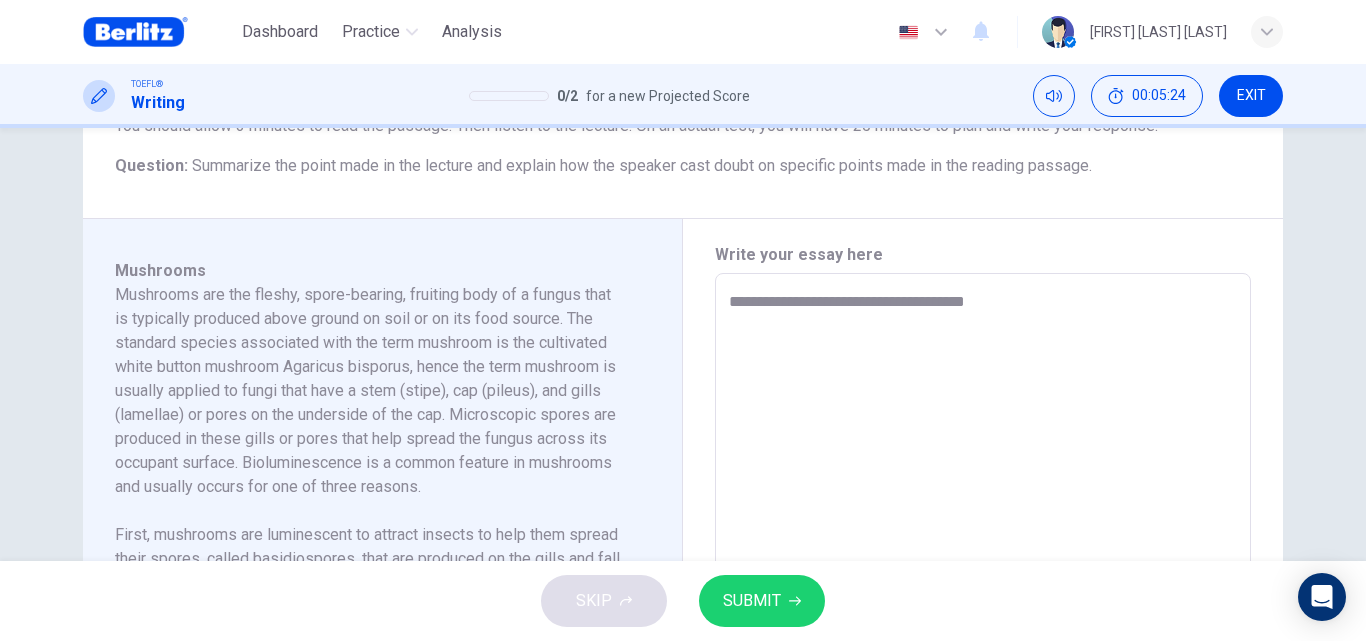 type on "*" 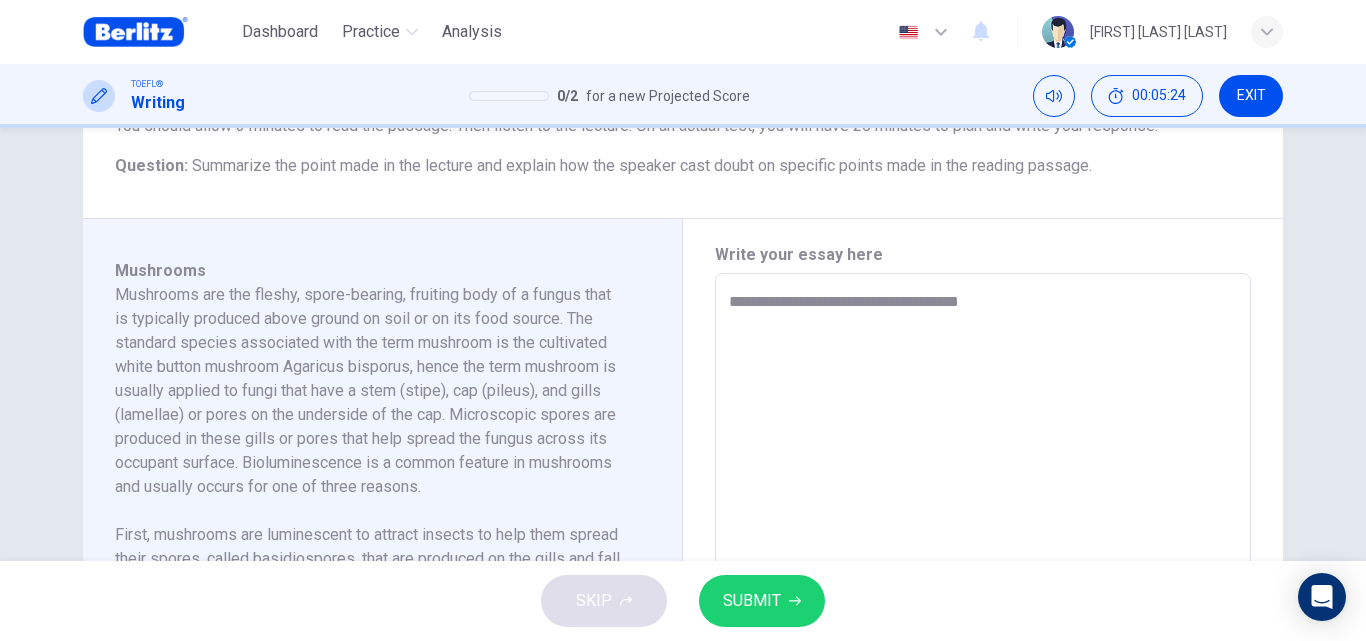 type on "*" 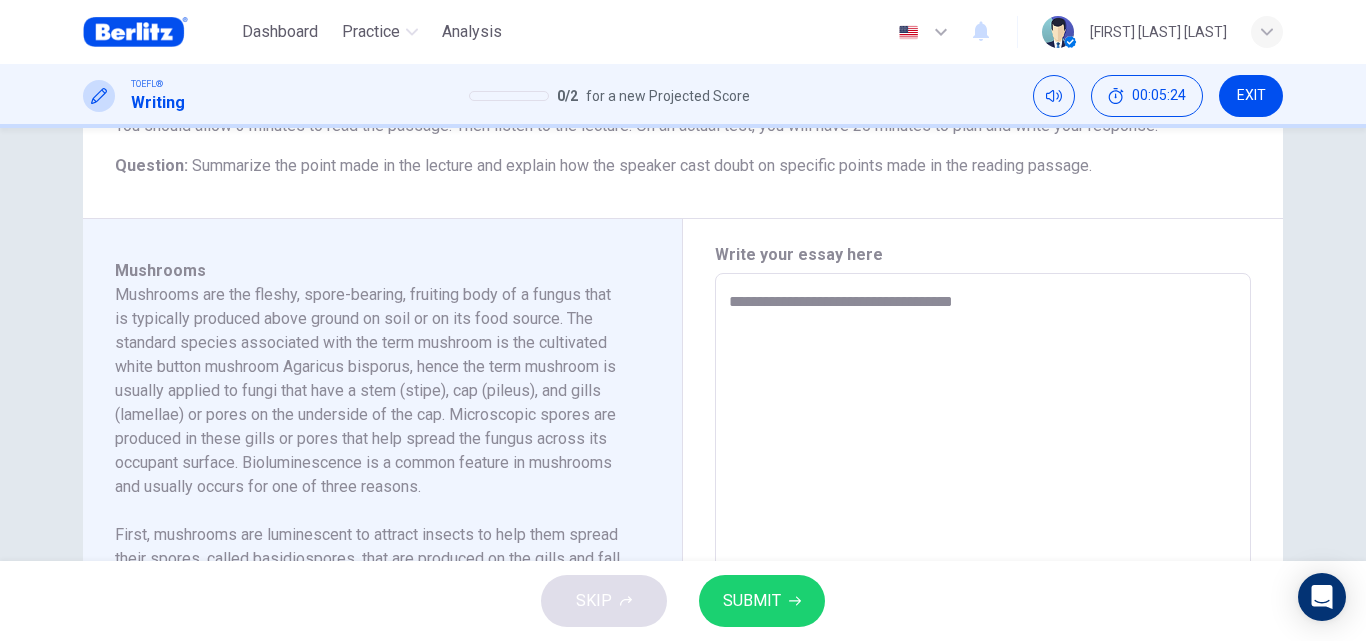 type on "*" 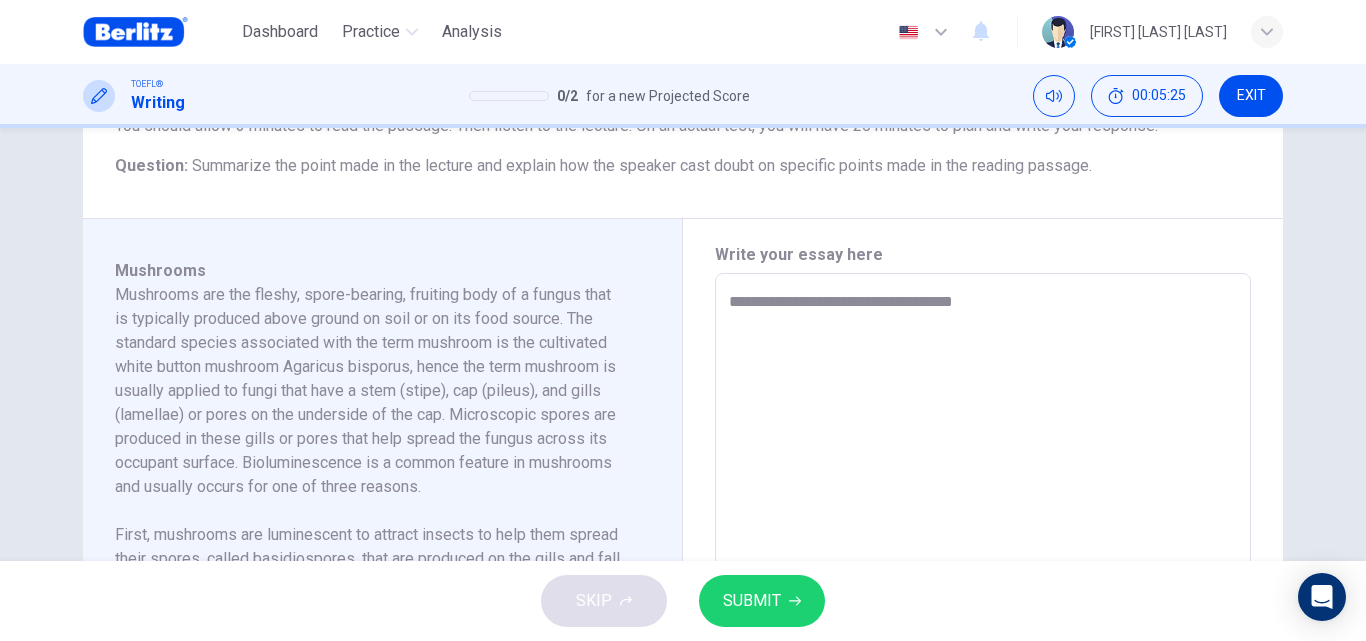 type on "**********" 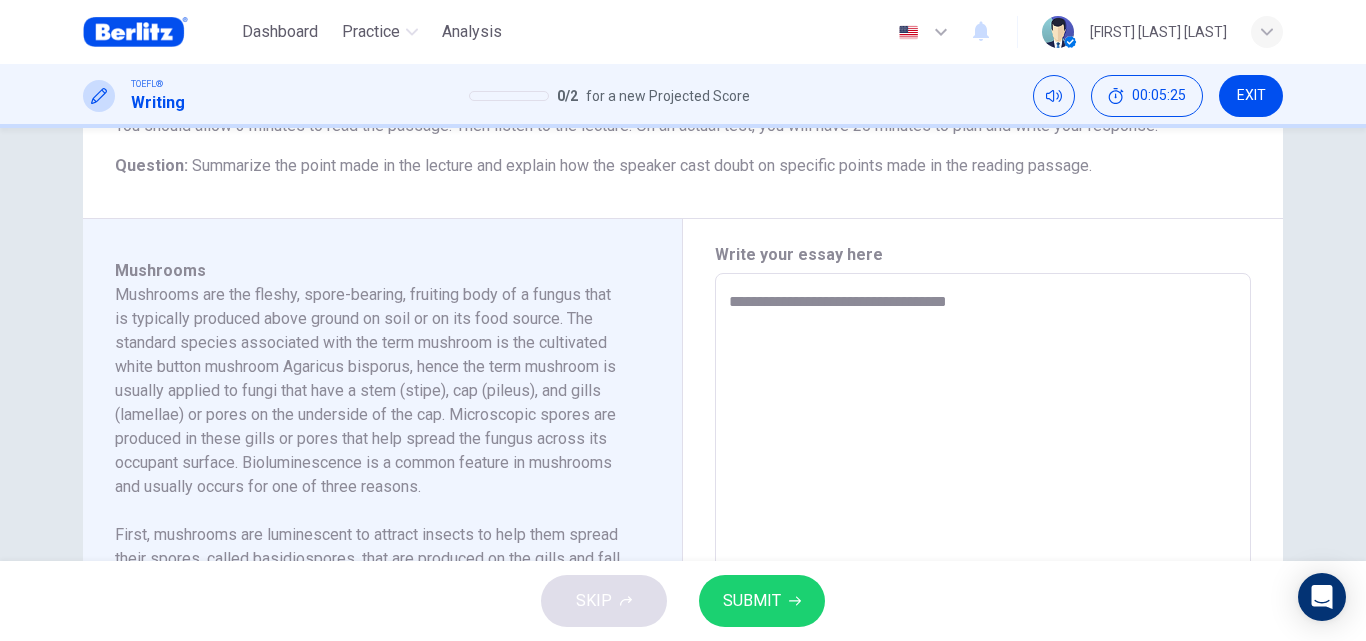 type on "*" 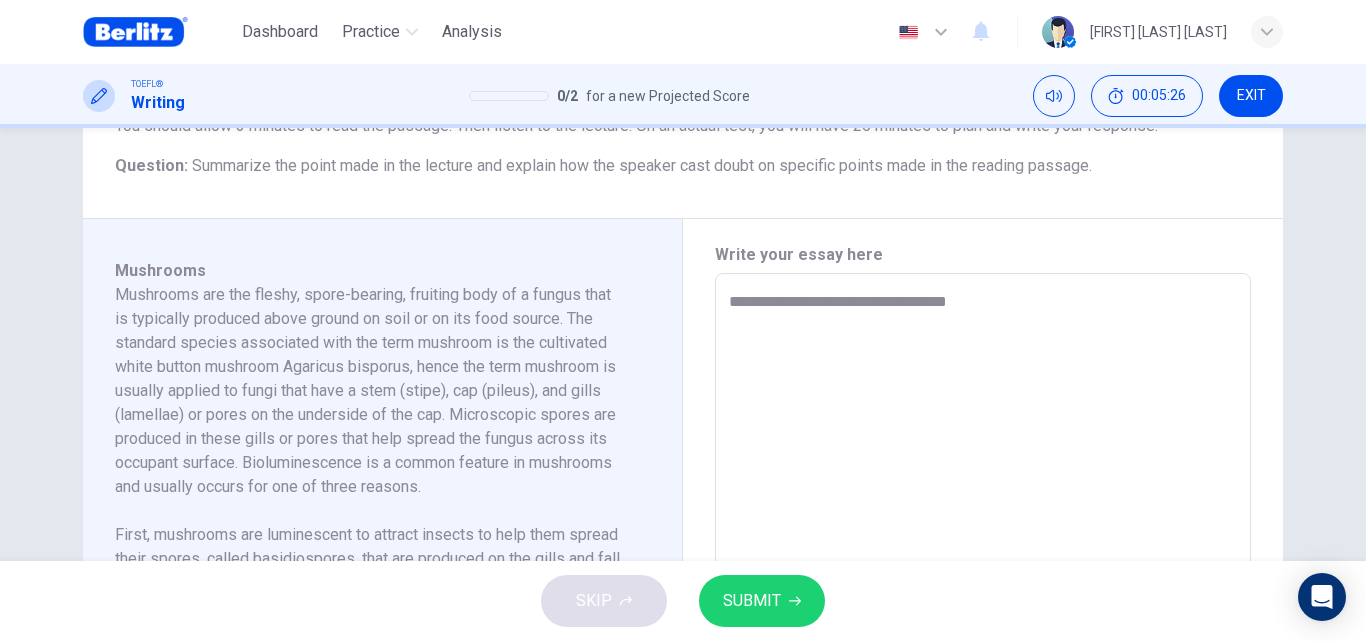 type on "**********" 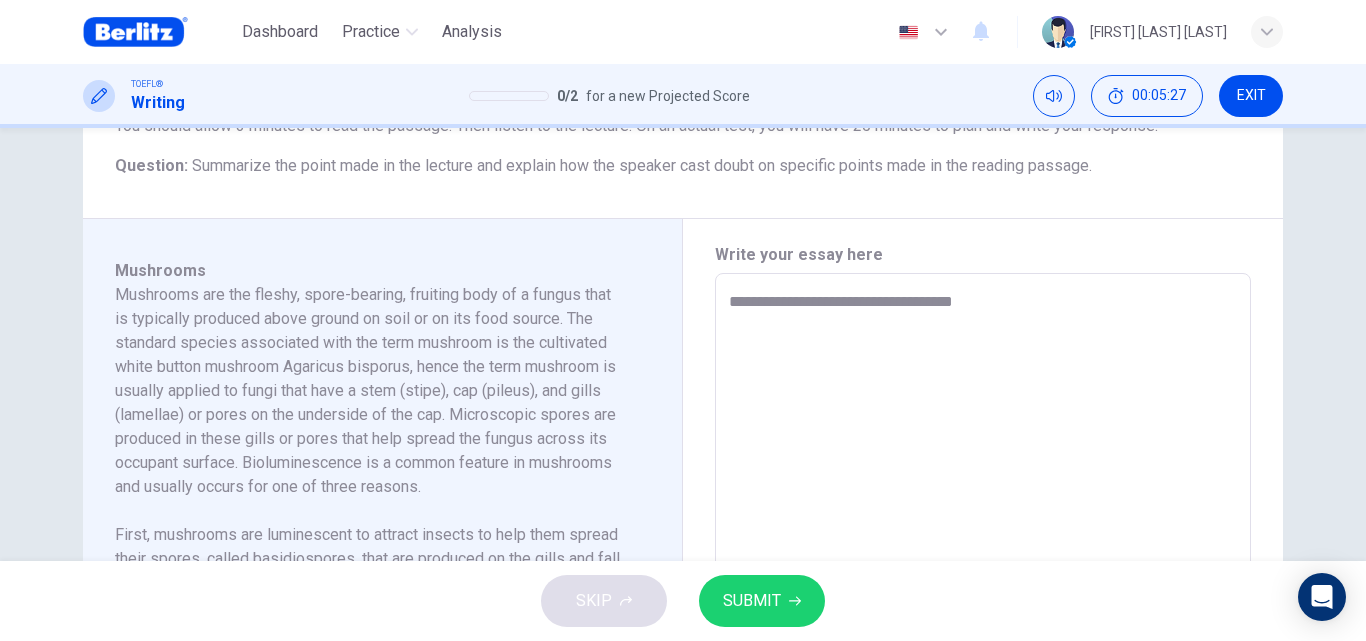 type on "**********" 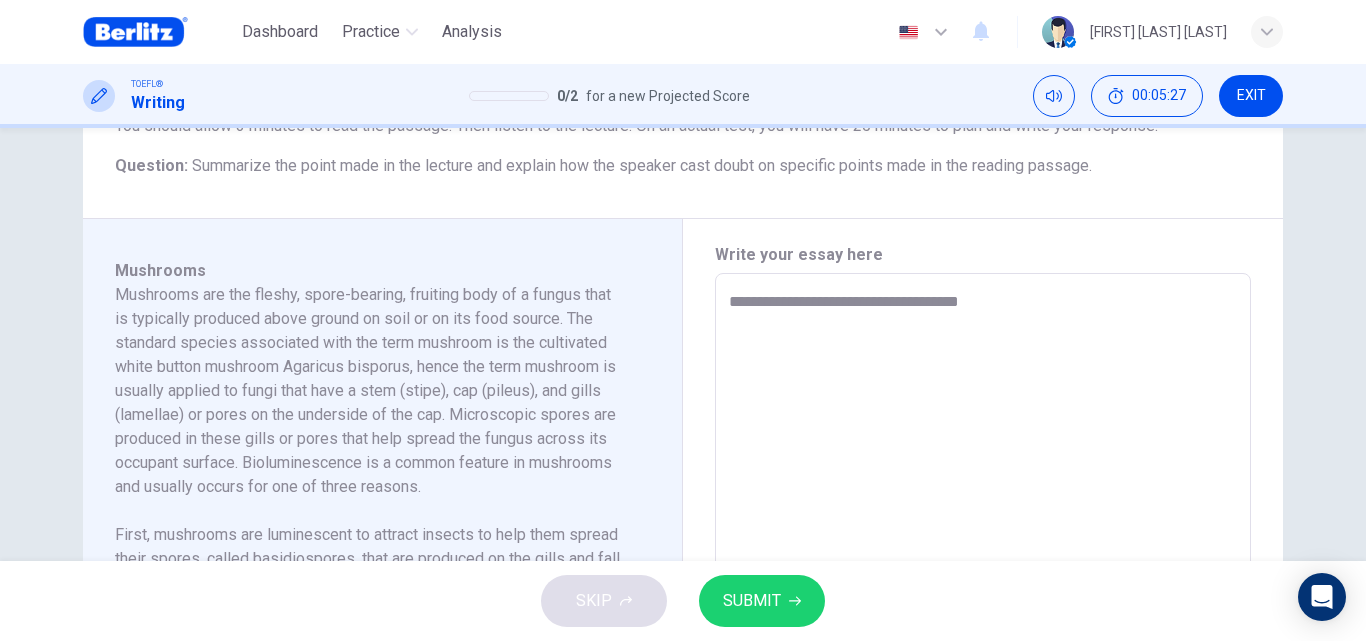 type on "*" 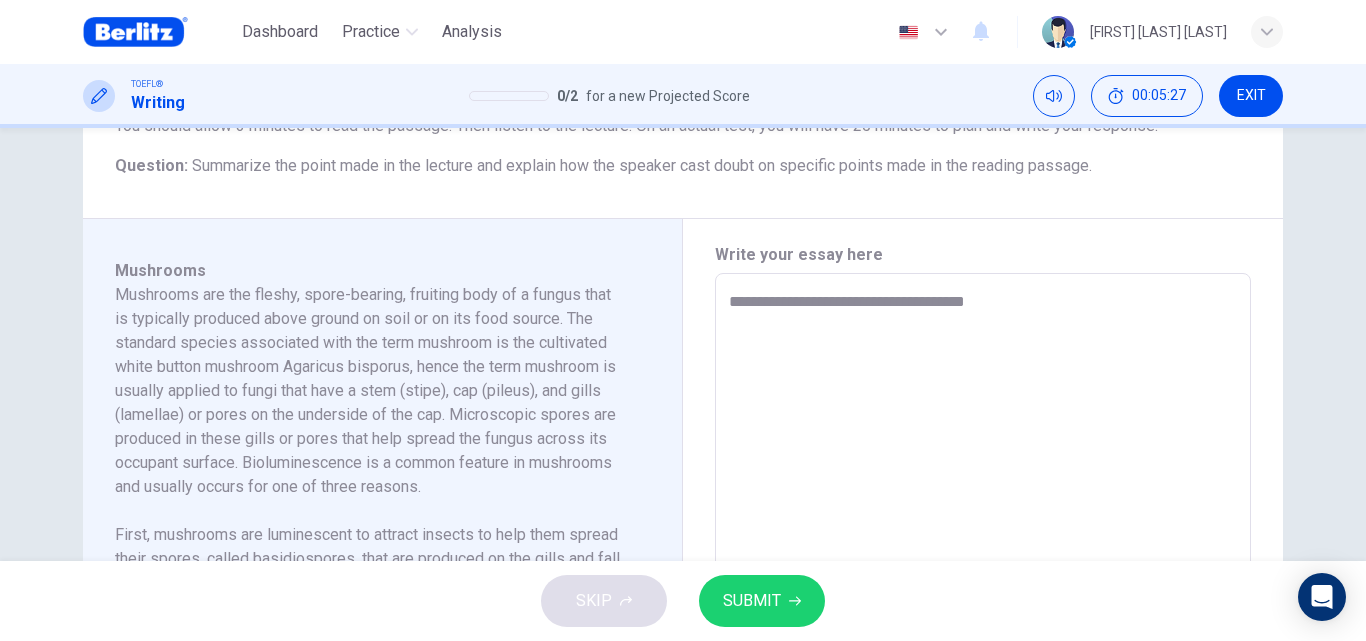 type 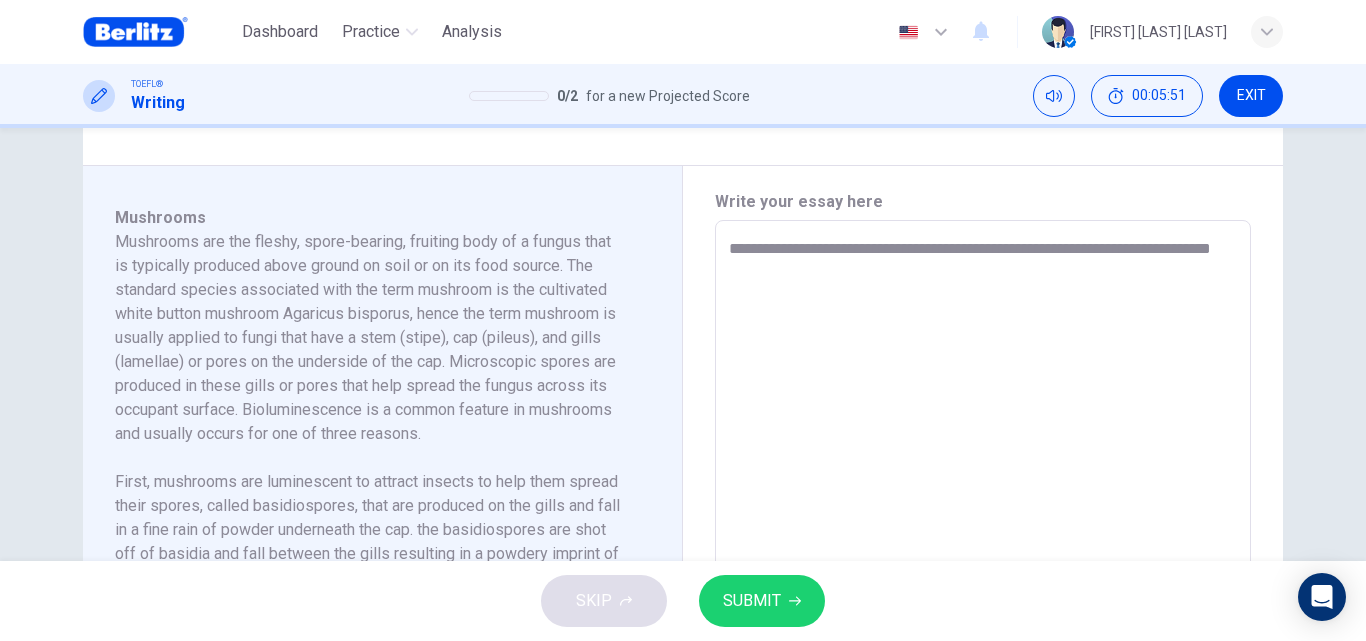 scroll, scrollTop: 407, scrollLeft: 0, axis: vertical 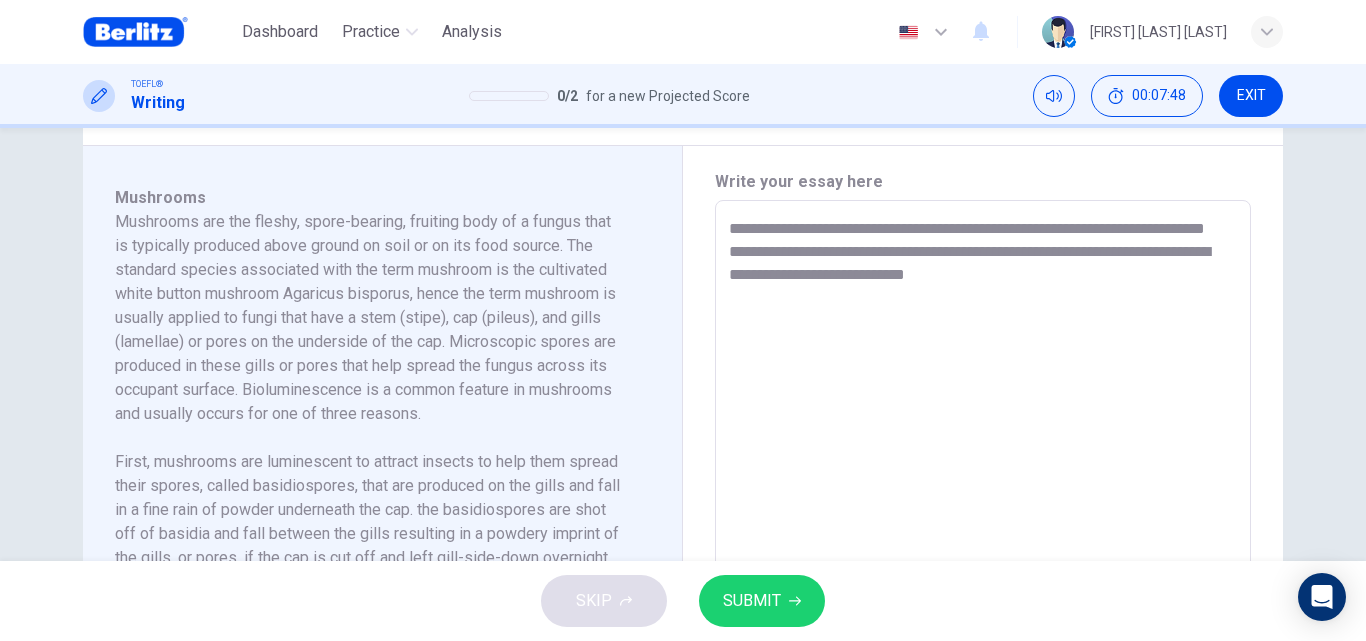 click on "**********" at bounding box center [983, 485] 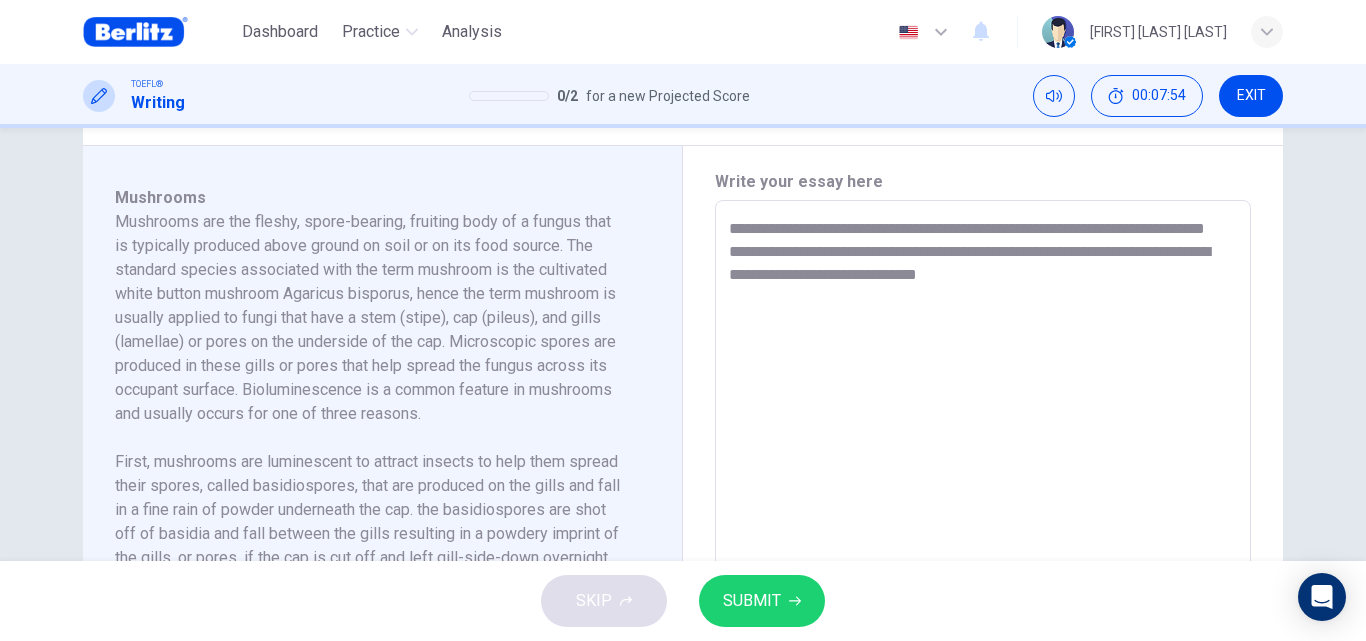 click on "**********" at bounding box center (983, 485) 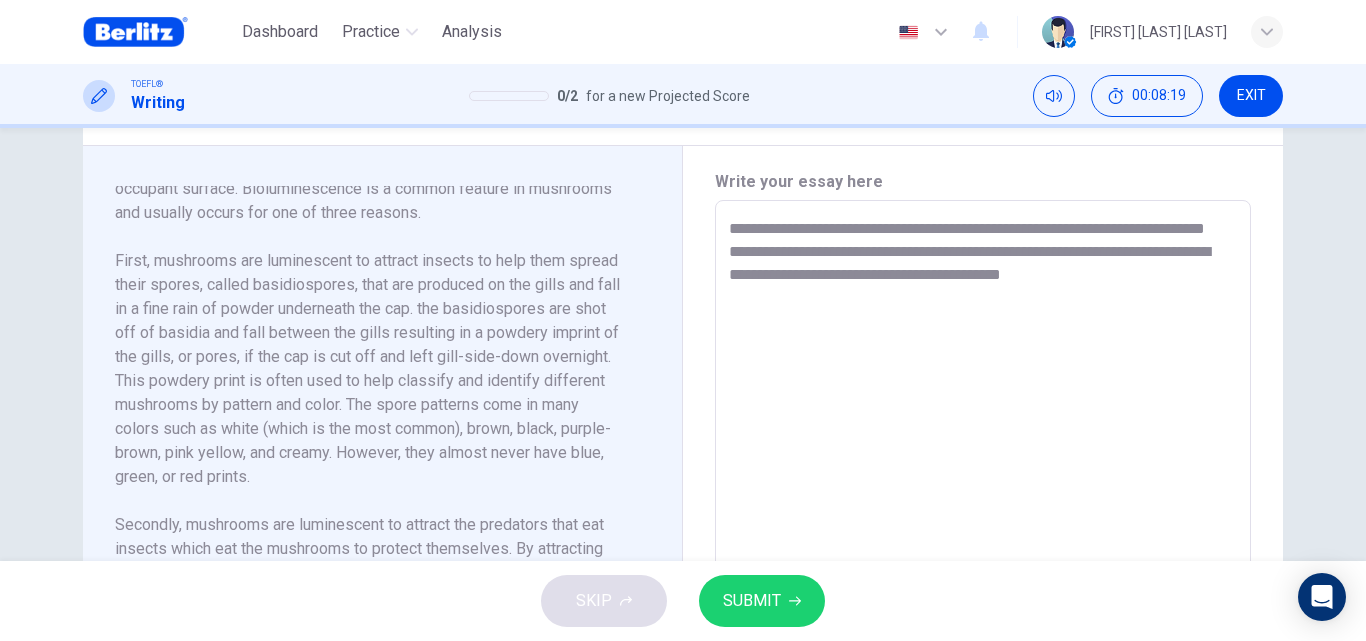scroll, scrollTop: 225, scrollLeft: 0, axis: vertical 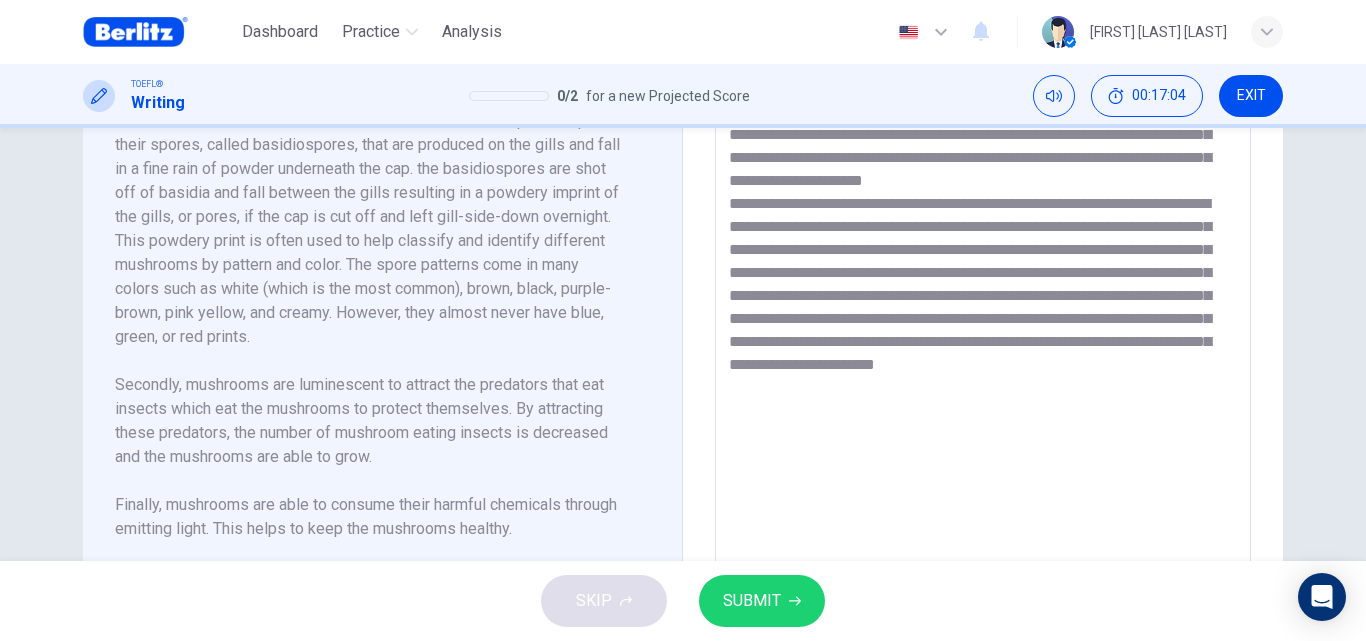 click on "**********" at bounding box center [983, 345] 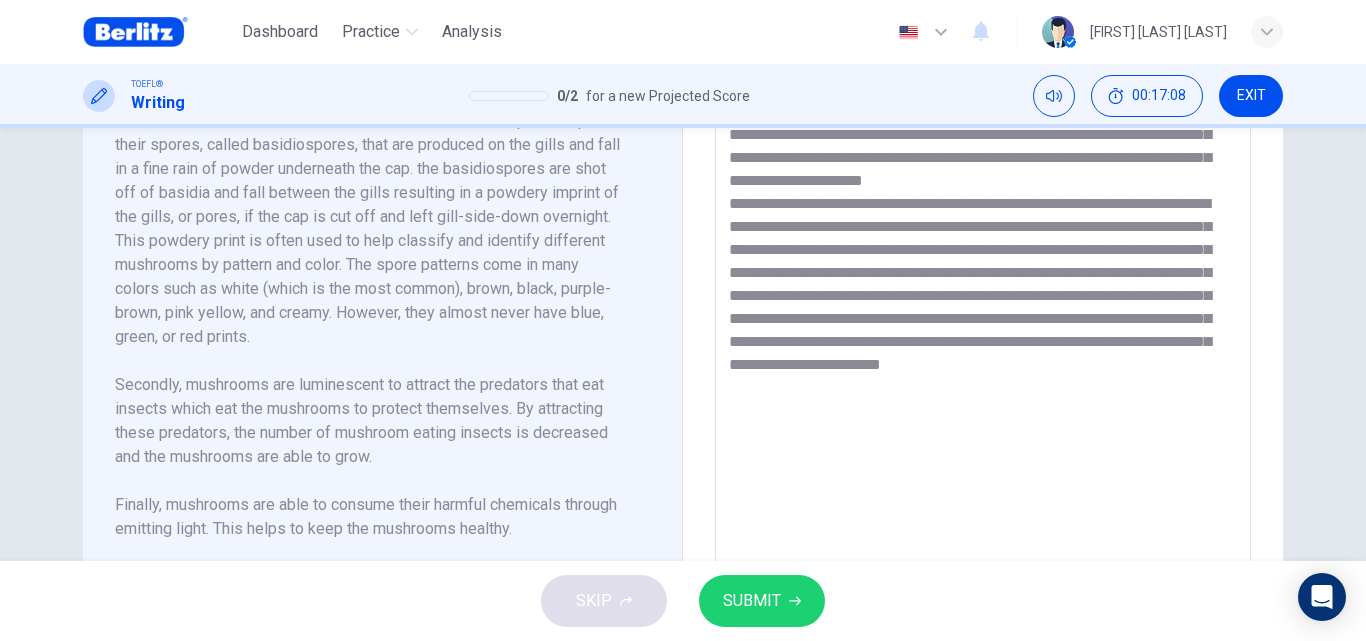 click on "**********" at bounding box center (983, 345) 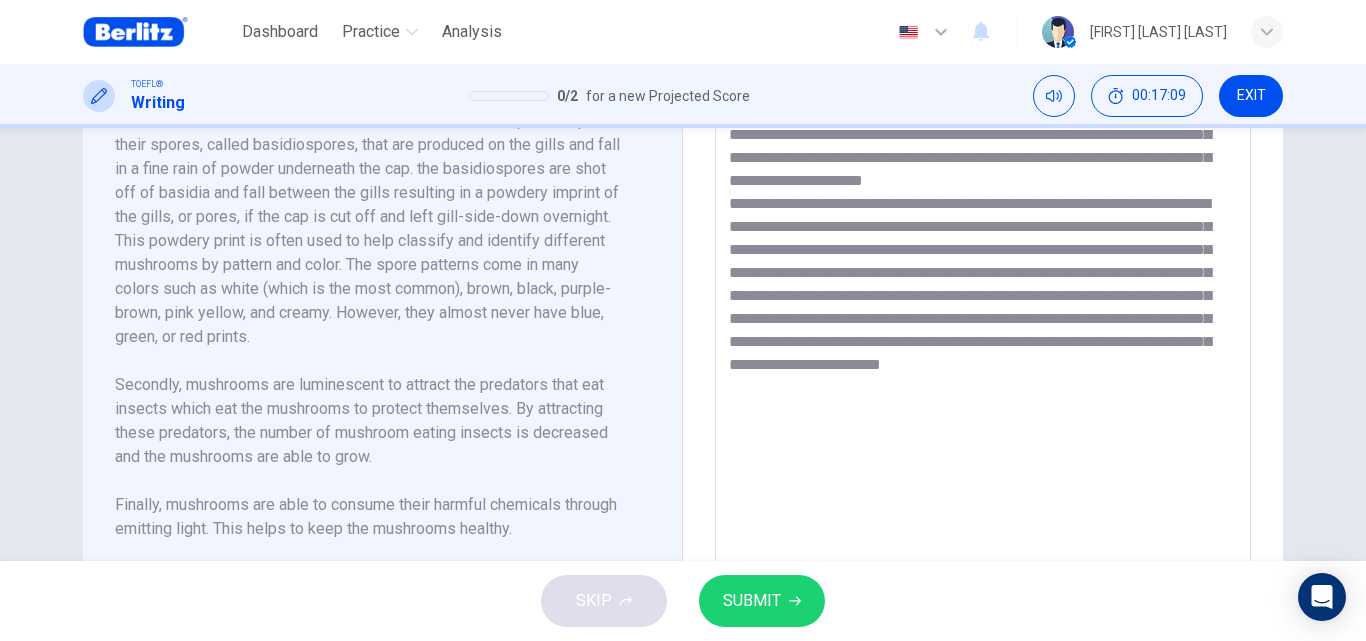 click on "**********" at bounding box center [983, 345] 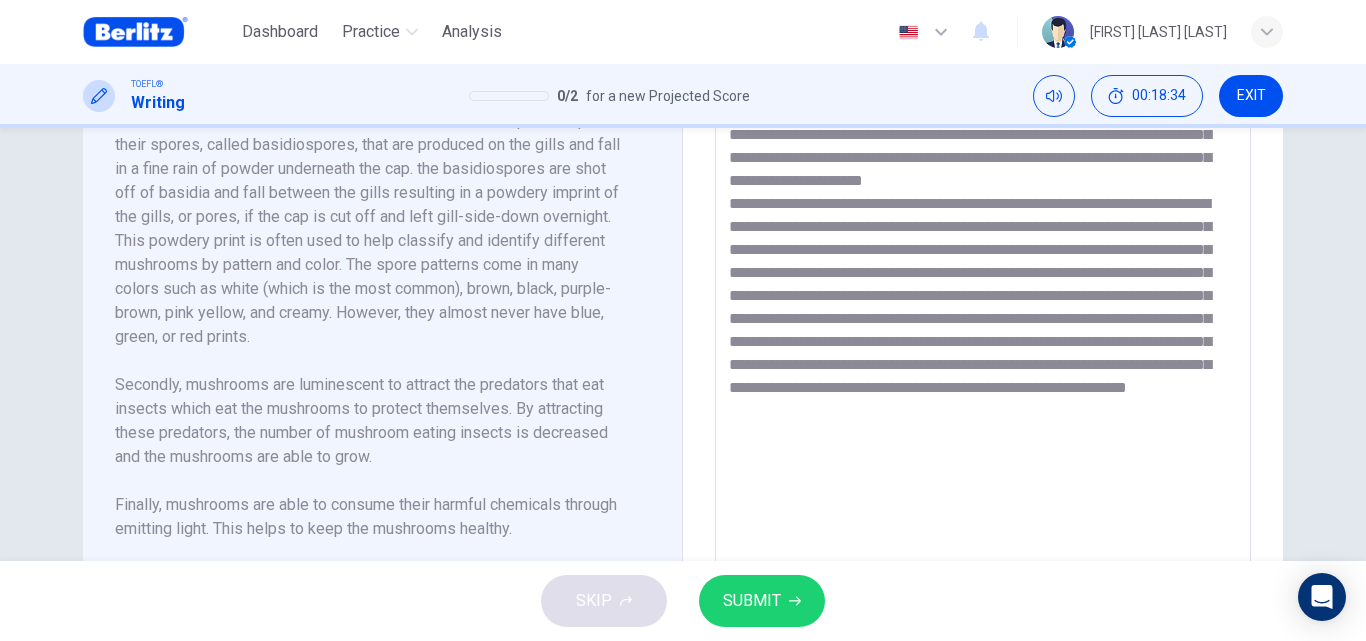 click at bounding box center [983, 345] 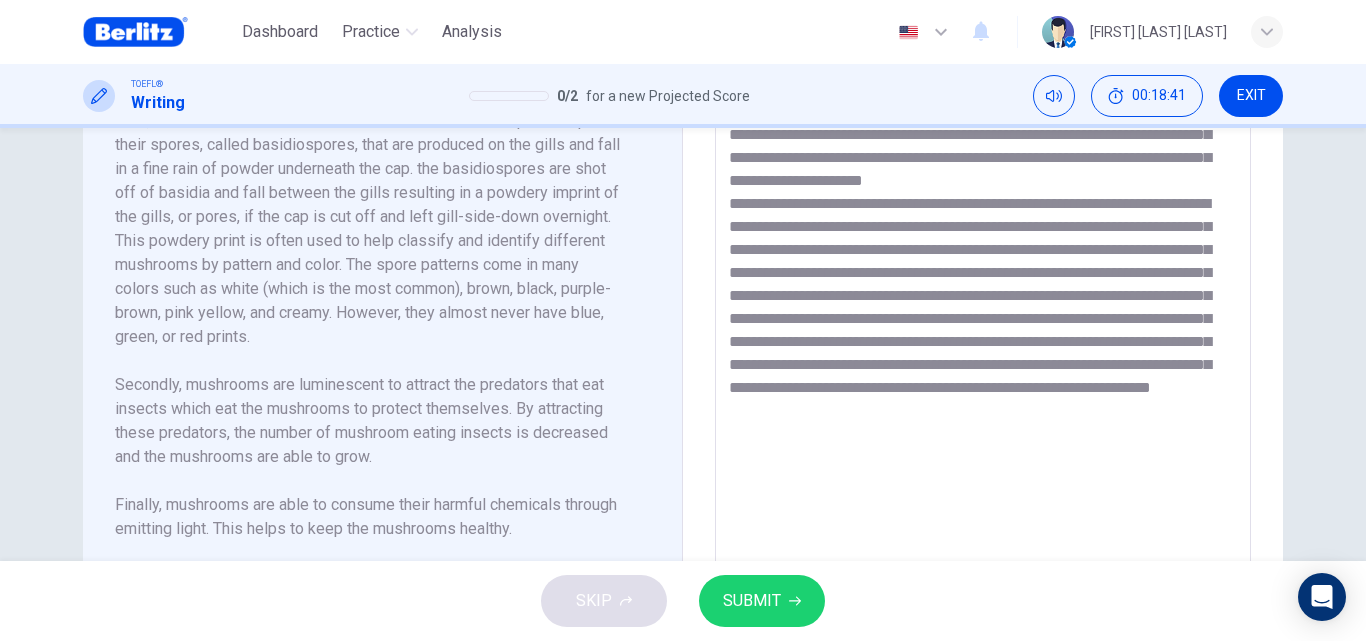 click at bounding box center (983, 345) 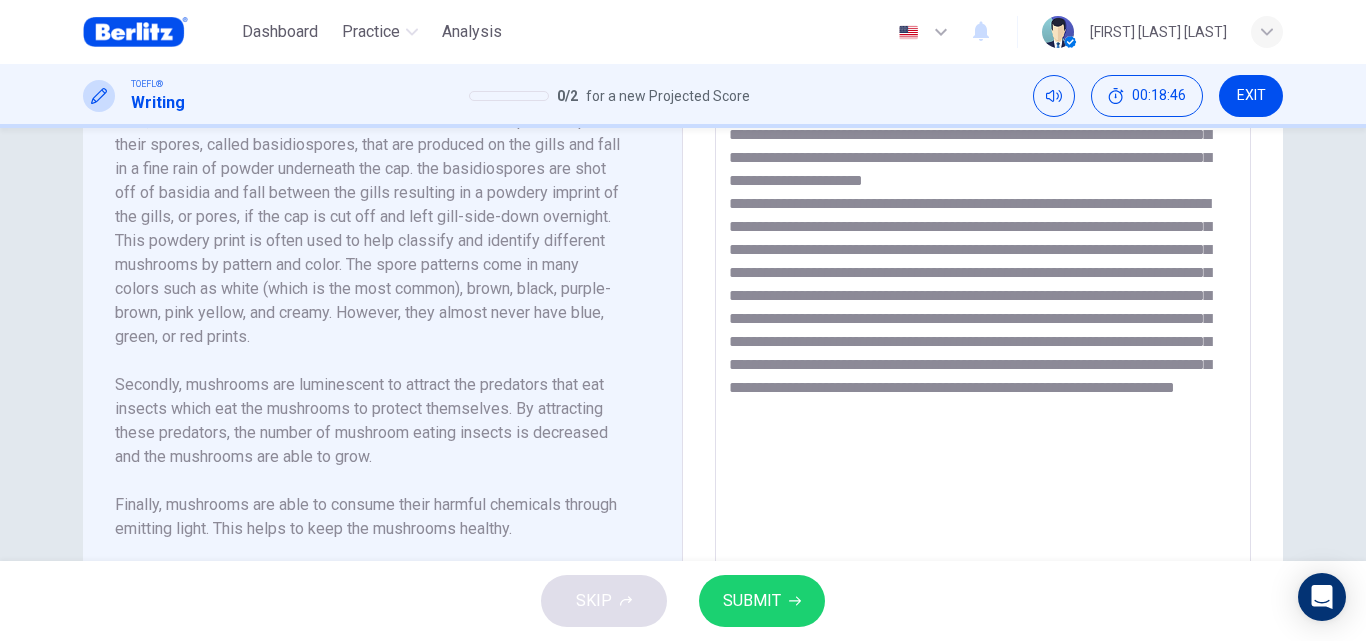 click at bounding box center [983, 345] 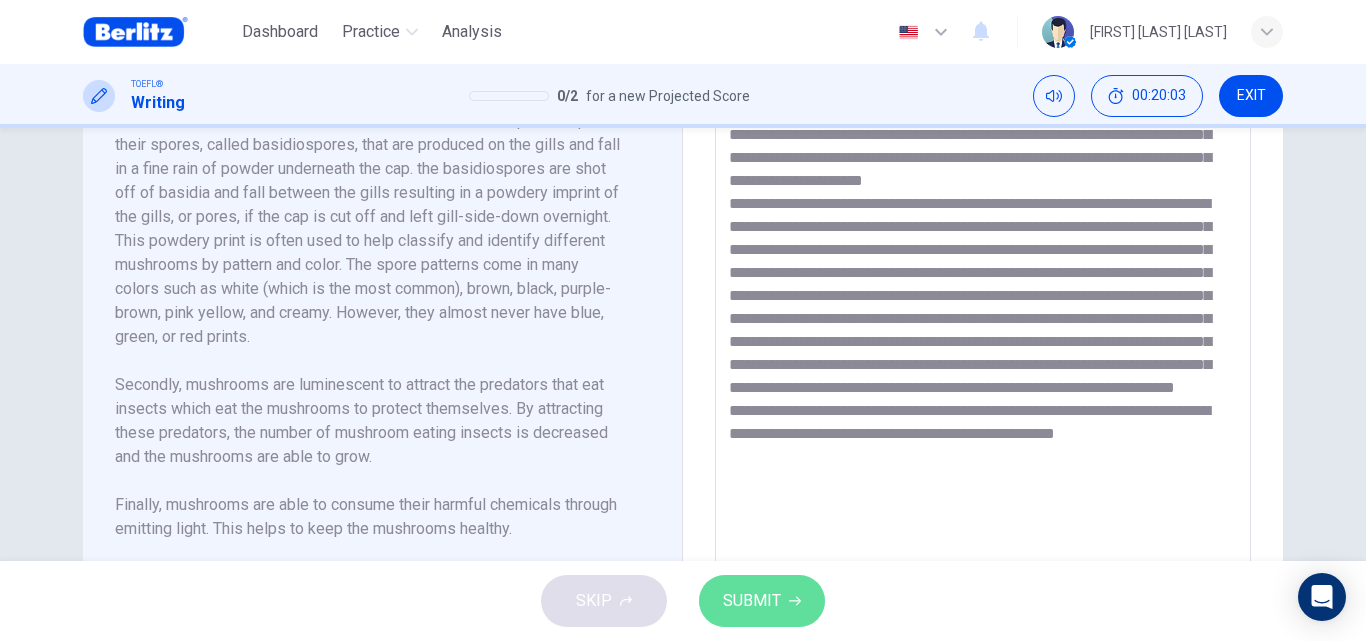 click on "SUBMIT" at bounding box center [762, 601] 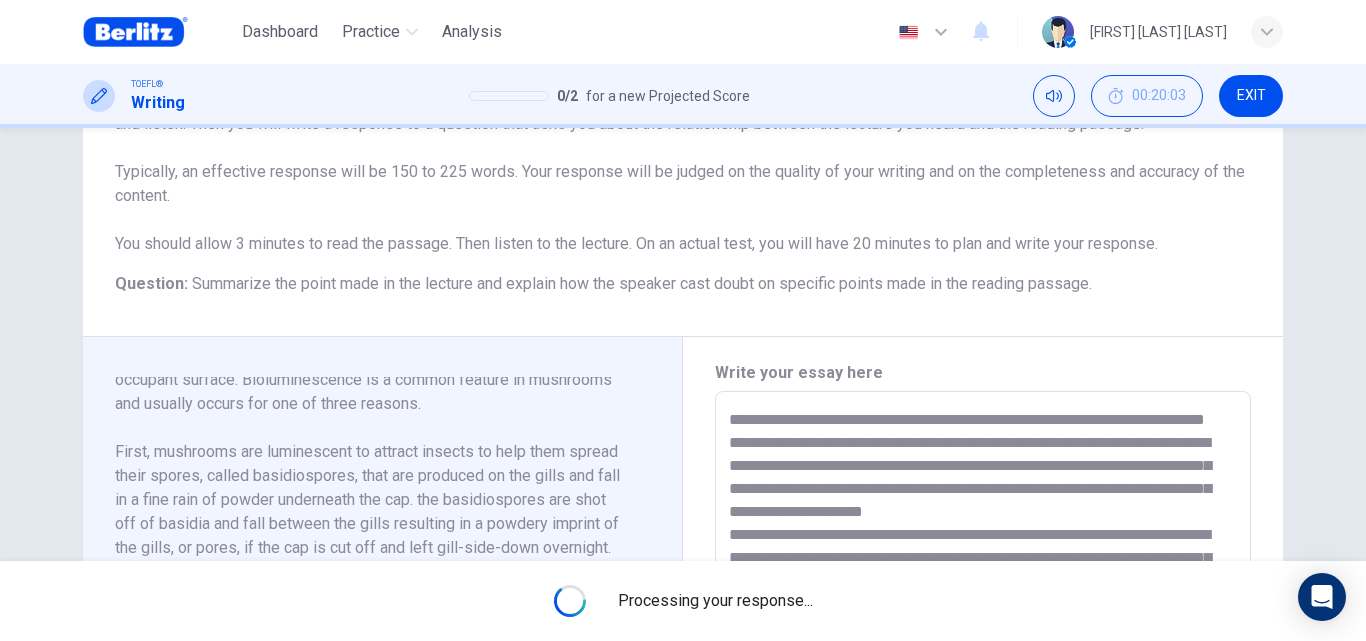 scroll, scrollTop: 152, scrollLeft: 0, axis: vertical 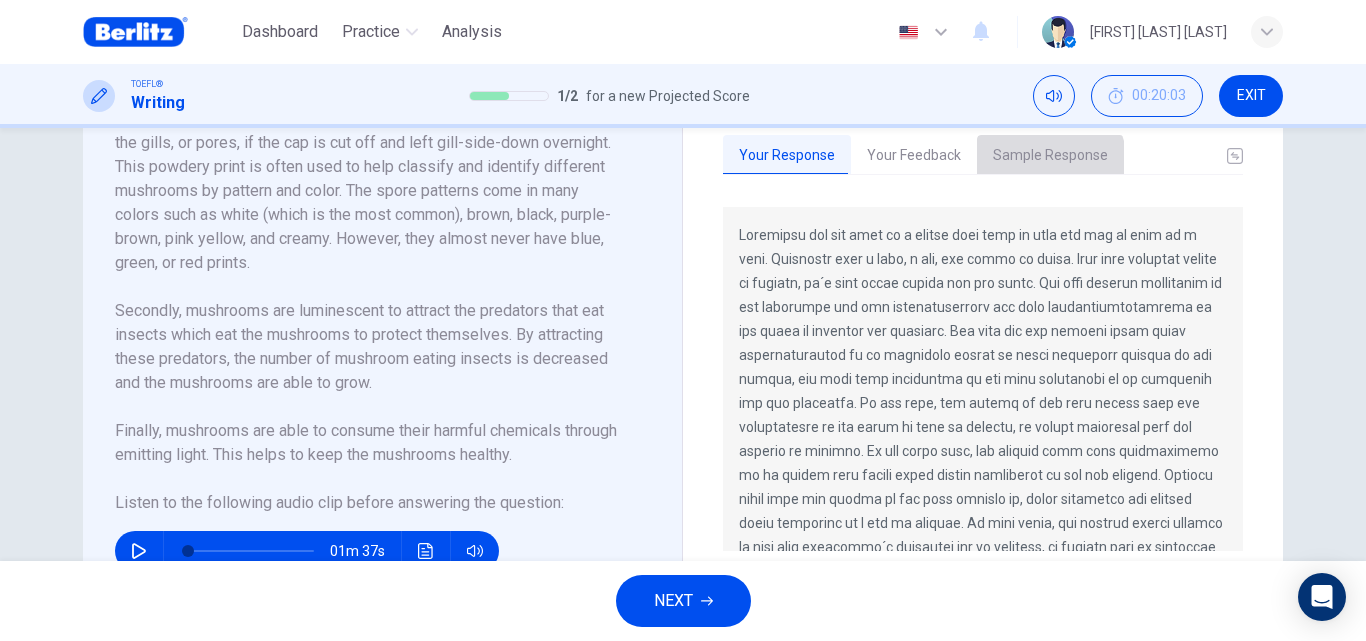 click on "Sample Response" at bounding box center (1050, 156) 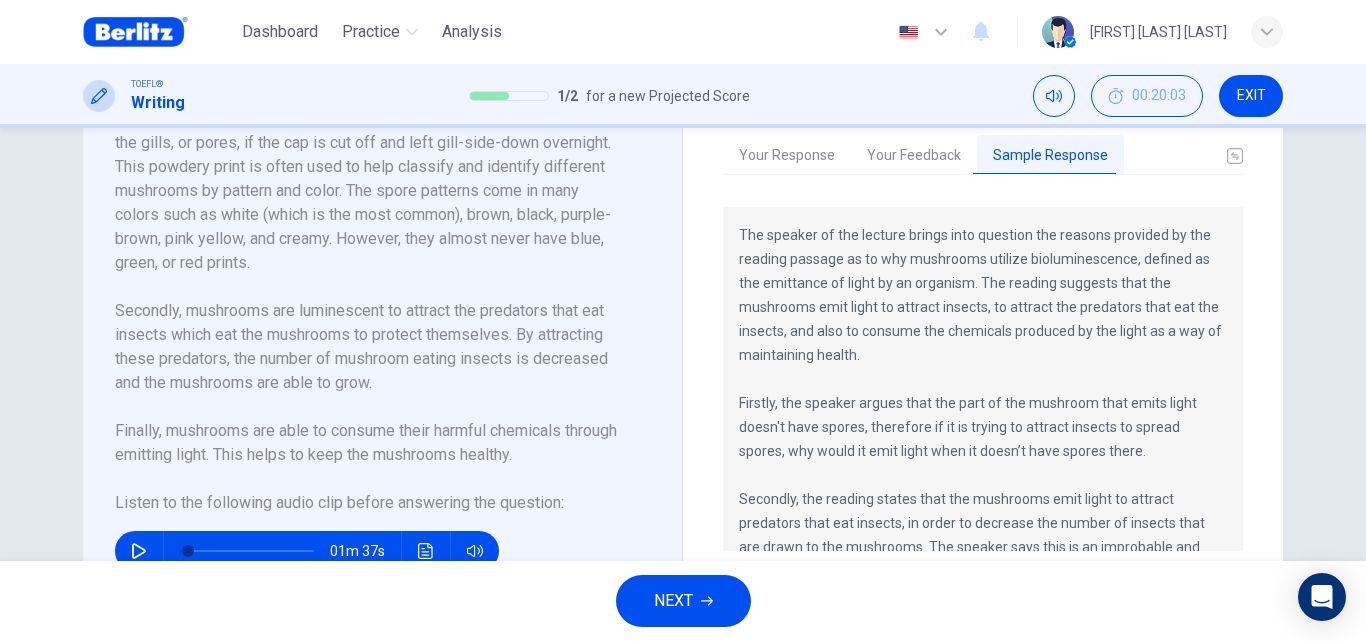 drag, startPoint x: 1244, startPoint y: 273, endPoint x: 1237, endPoint y: 317, distance: 44.553337 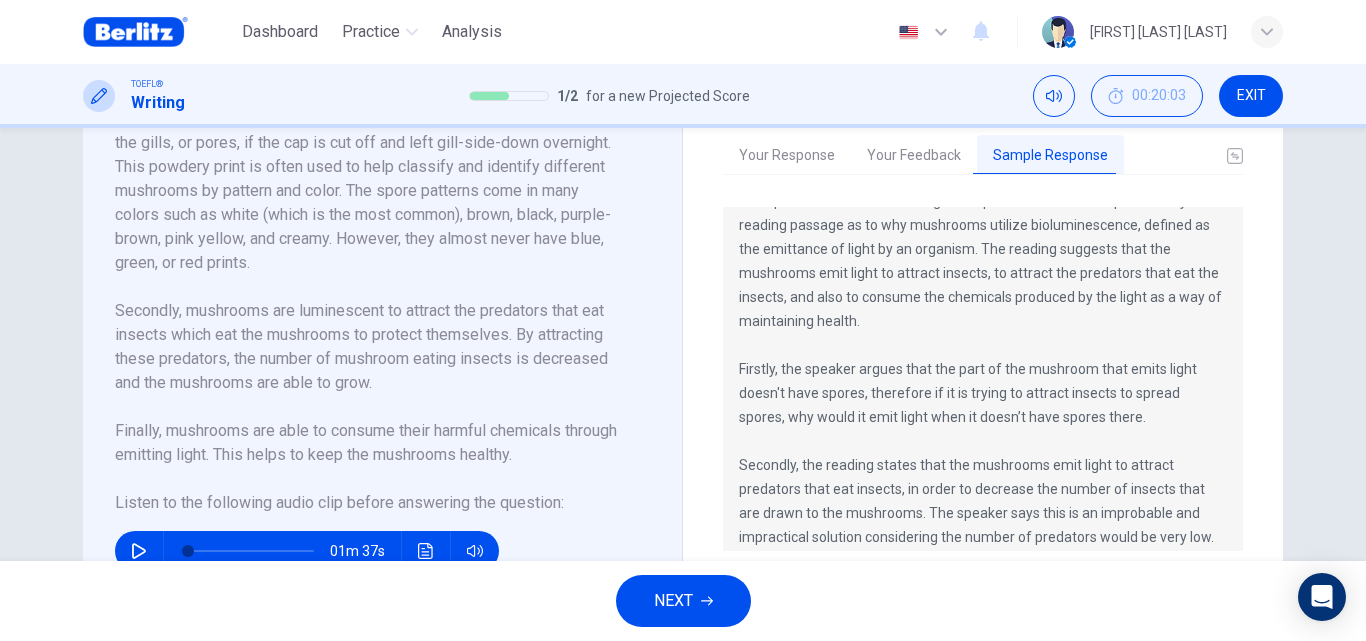 scroll, scrollTop: 32, scrollLeft: 0, axis: vertical 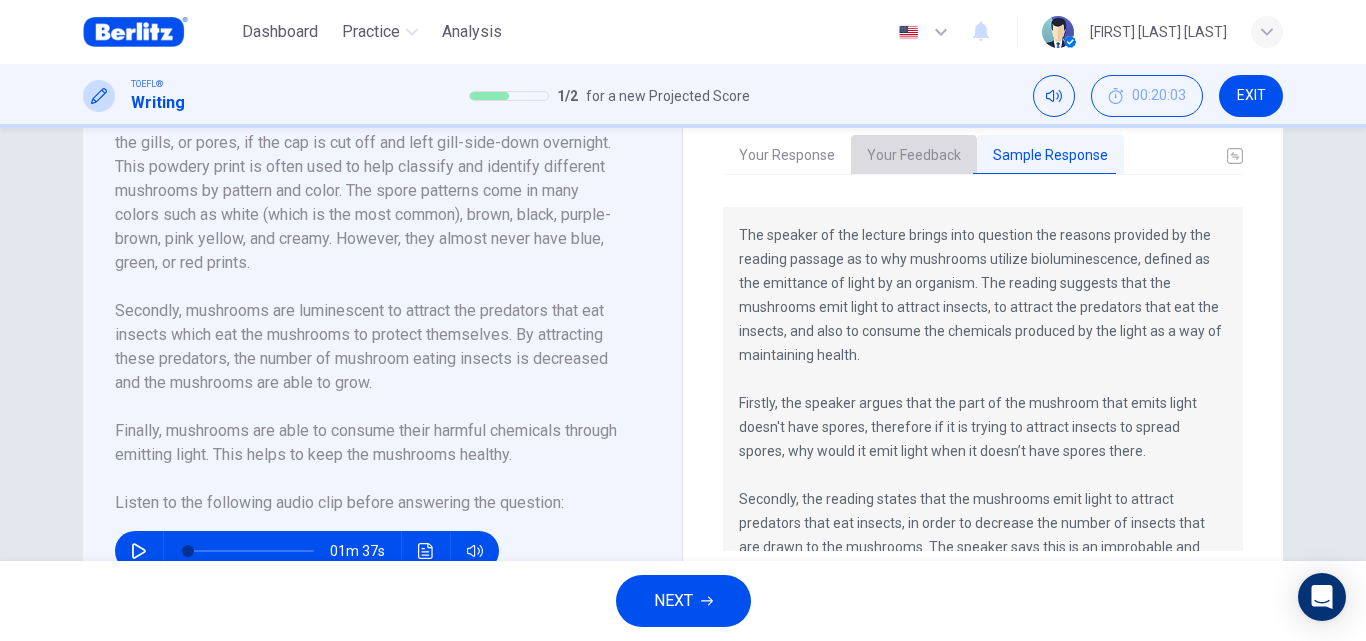 click on "Your Feedback" at bounding box center [914, 156] 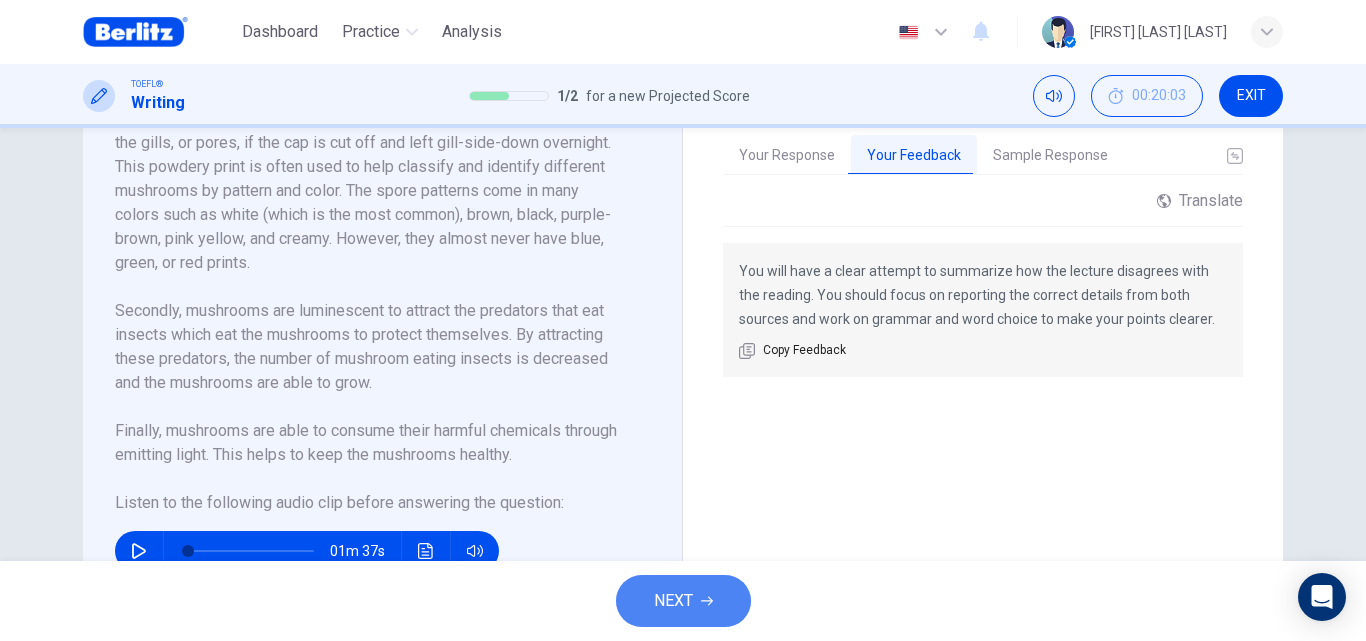 click 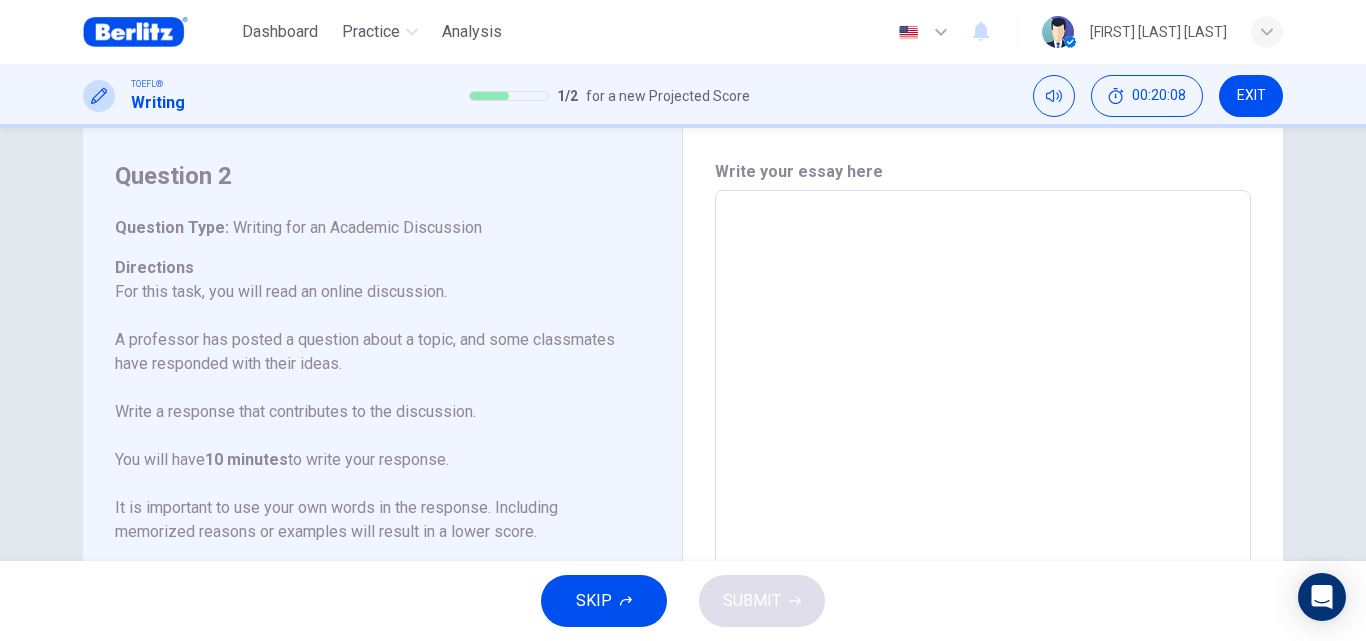 scroll, scrollTop: 50, scrollLeft: 0, axis: vertical 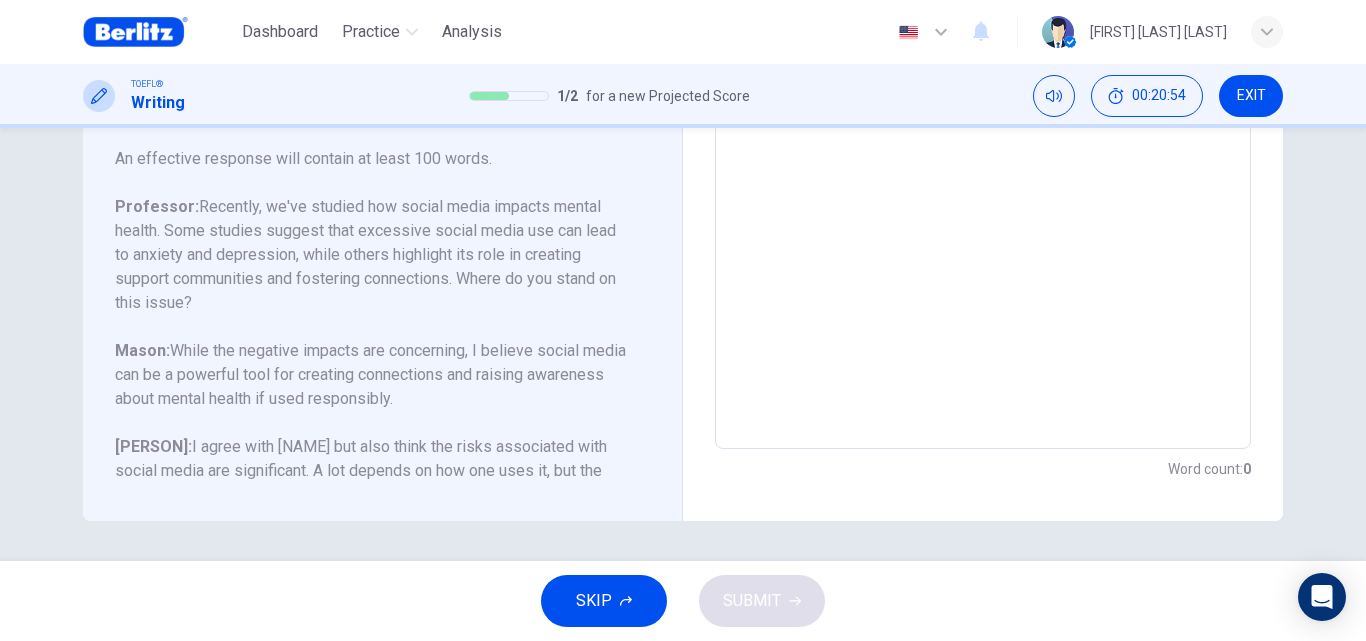 drag, startPoint x: 667, startPoint y: 424, endPoint x: 656, endPoint y: 482, distance: 59.03389 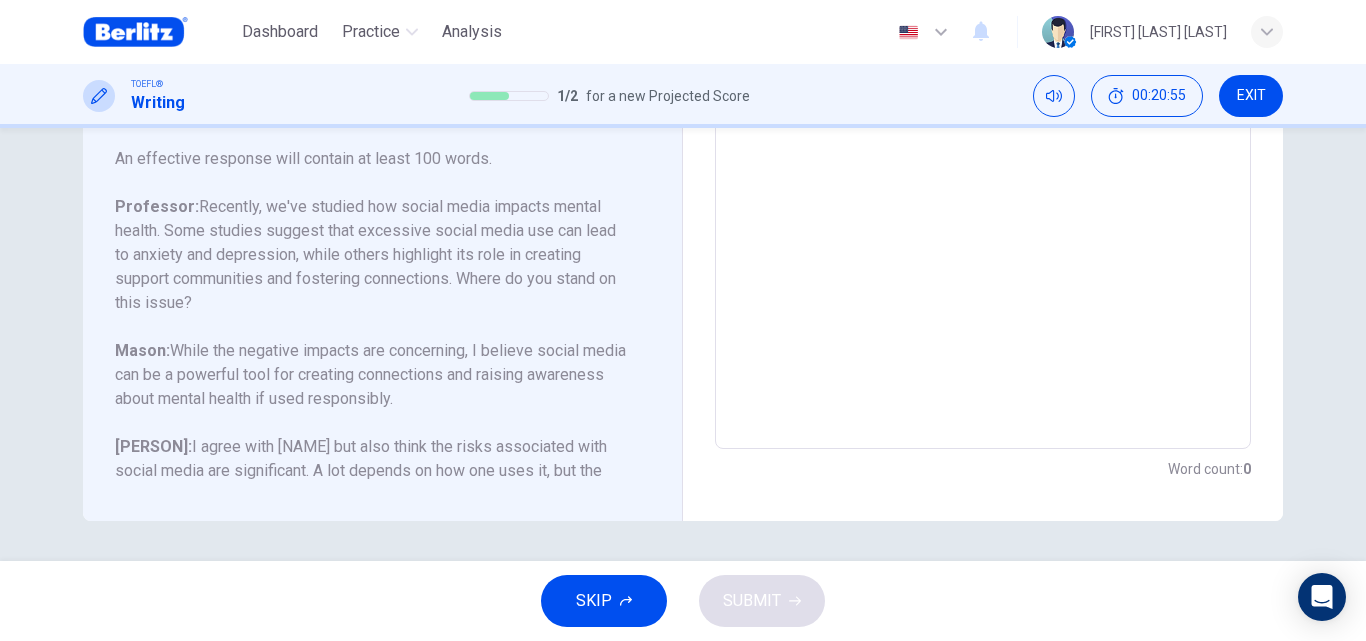 click on "Question   2 Question Type :   Writing for an Academic Discussion Directions For this task, you will read an online discussion. A professor has posted a question about a topic, and some classmates have responded with their ideas. Write a response that contributes to the discussion. You will have  10 minutes  to write your response.  It is important to use your own words in the response. Including memorized reasons or examples will result in a lower score. Question : Your professor is teaching a class on Psychology. Write a post responding to the professor’s question. In your response, you should do the following:
• Express and support your personal opinion
• Make a contribution to the discussion in your own words An effective response will contain at least 100 words. Professor: Mason:  While the negative impacts are concerning, I believe social media can be a powerful tool for creating connections and raising awareness about mental health if used responsibly. Sophia: Question Professor: Mason: Sophia:" at bounding box center [383, 116] 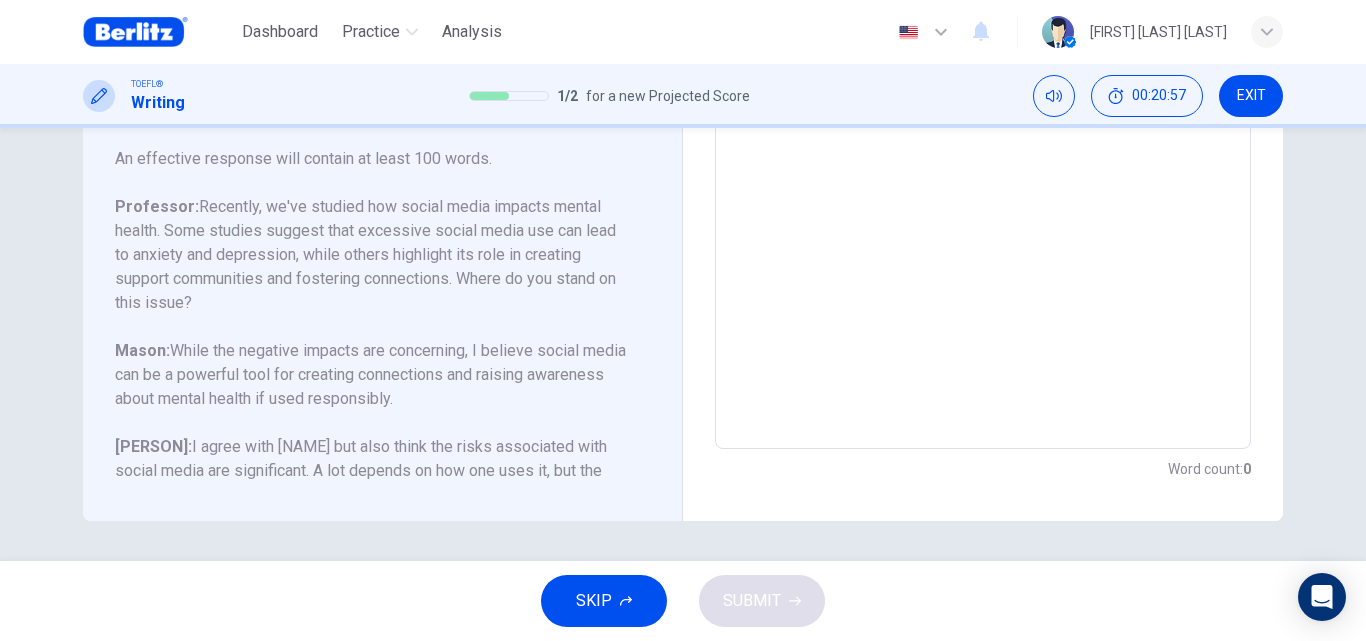 scroll, scrollTop: 246, scrollLeft: 0, axis: vertical 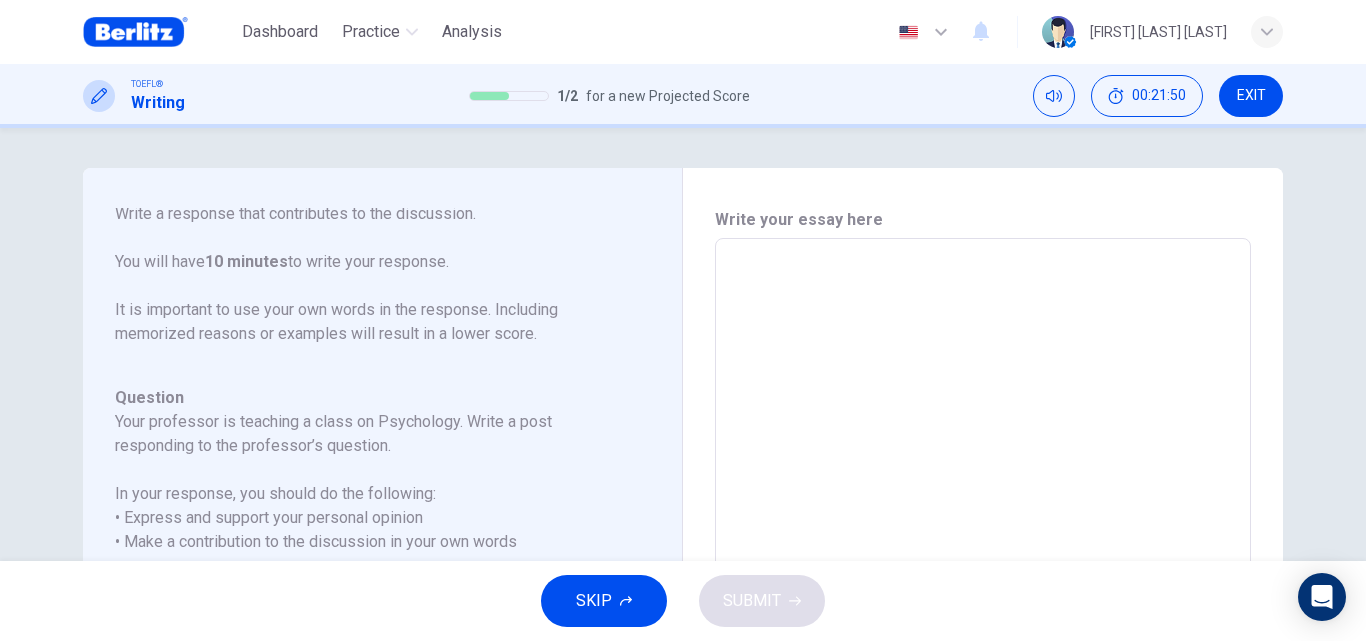 click at bounding box center [983, 572] 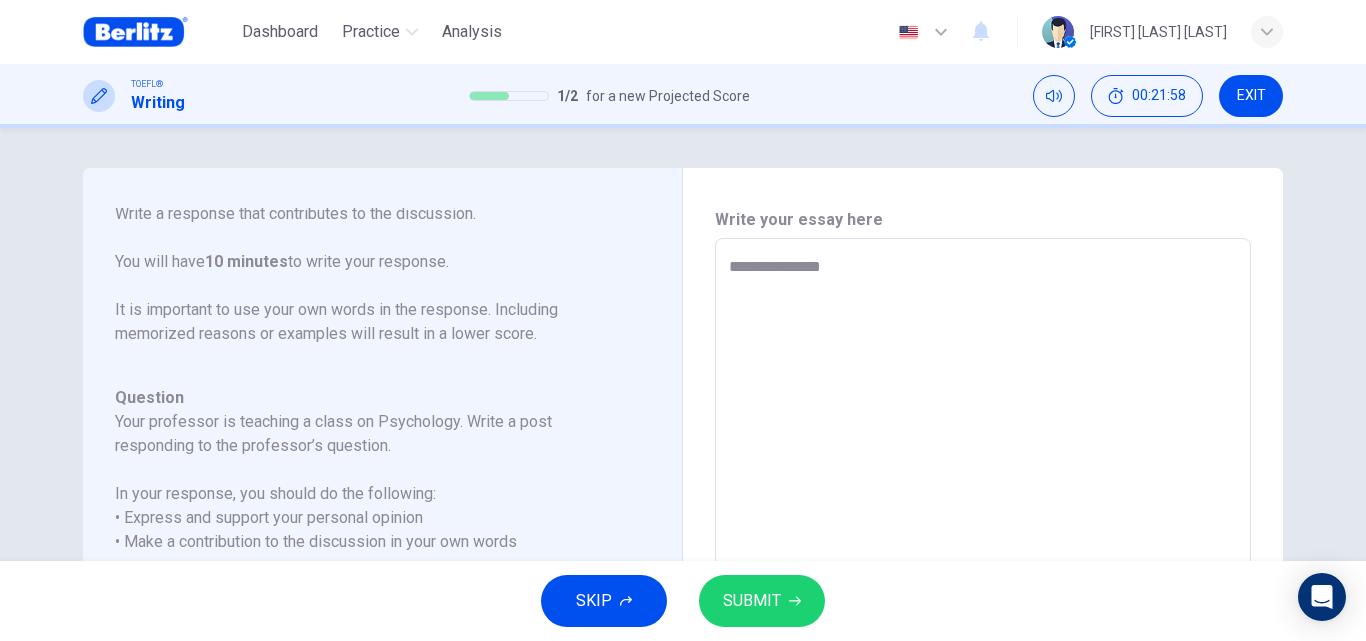 click on "Question   2 Question Type :   Writing for an Academic Discussion Directions For this task, you will read an online discussion. A professor has posted a question about a topic, and some classmates have responded with their ideas. Write a response that contributes to the discussion. You will have  10 minutes  to write your response.  It is important to use your own words in the response. Including memorized reasons or examples will result in a lower score. Question : Your professor is teaching a class on Psychology. Write a post responding to the professor’s question. In your response, you should do the following:
• Express and support your personal opinion
• Make a contribution to the discussion in your own words An effective response will contain at least 100 words. Professor: Mason:  While the negative impacts are concerning, I believe social media can be a powerful tool for creating connections and raising awareness about mental health if used responsibly. Sophia: Question Professor: Mason: Sophia:" at bounding box center [683, 344] 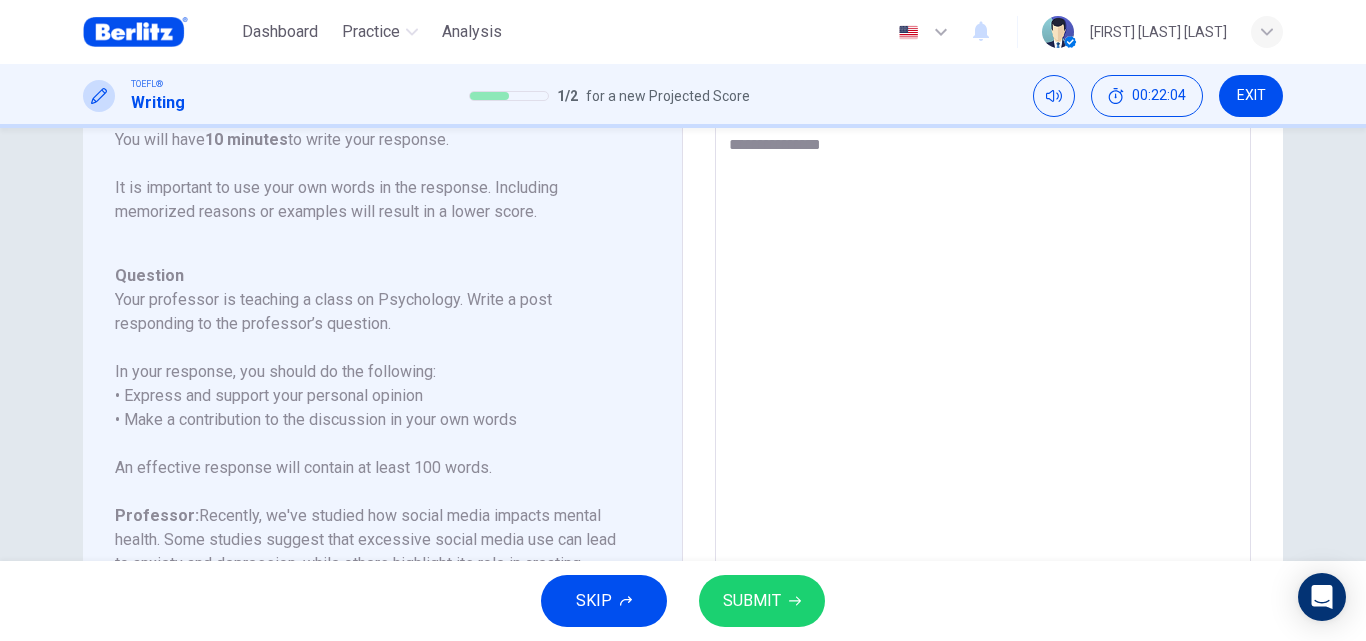 scroll, scrollTop: 72, scrollLeft: 0, axis: vertical 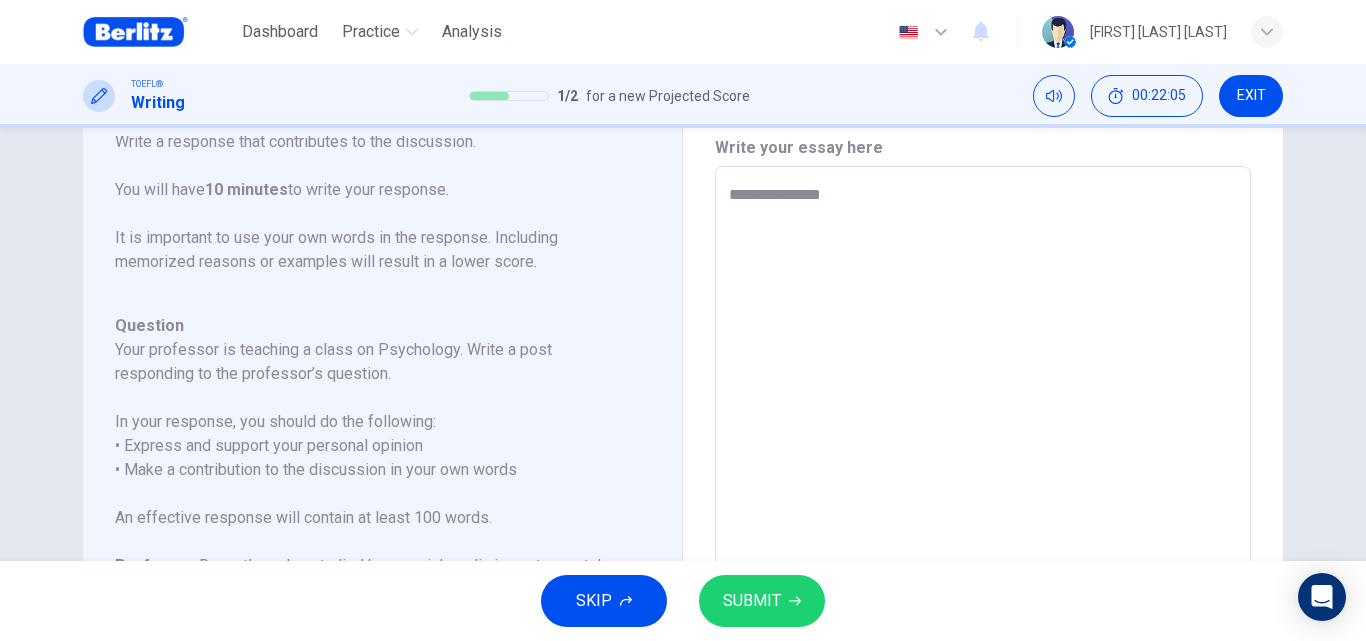 click on "**********" at bounding box center [983, 500] 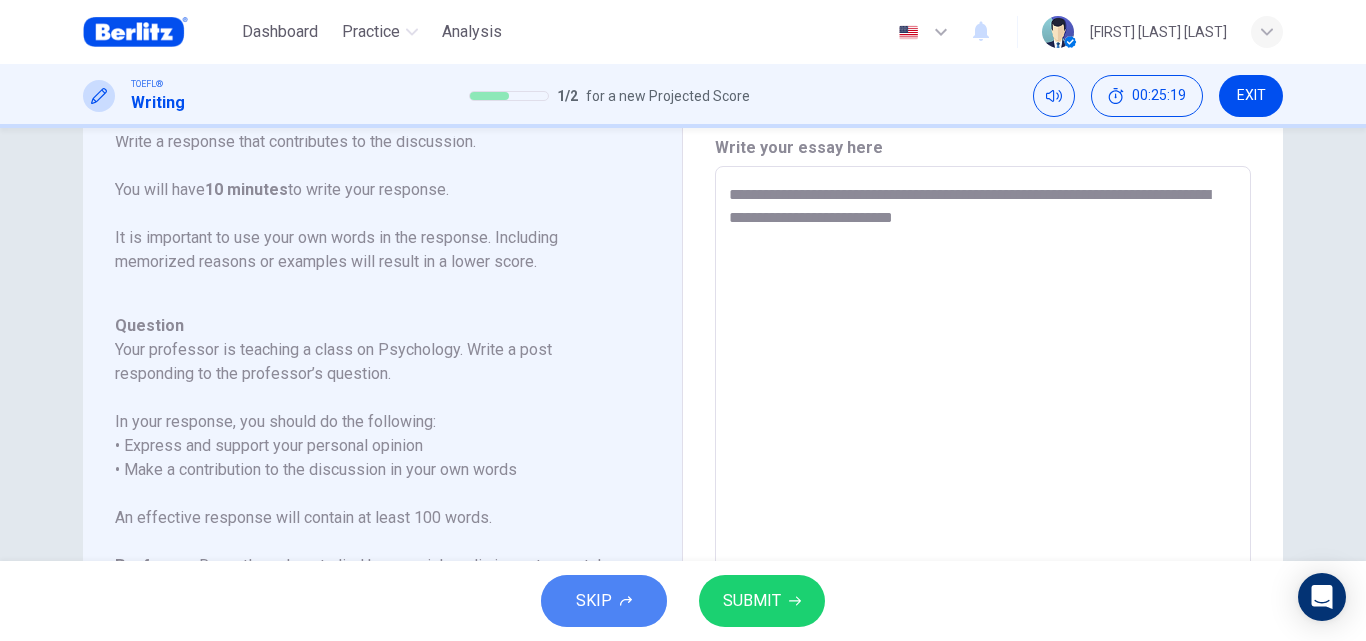 click on "SKIP" at bounding box center (594, 601) 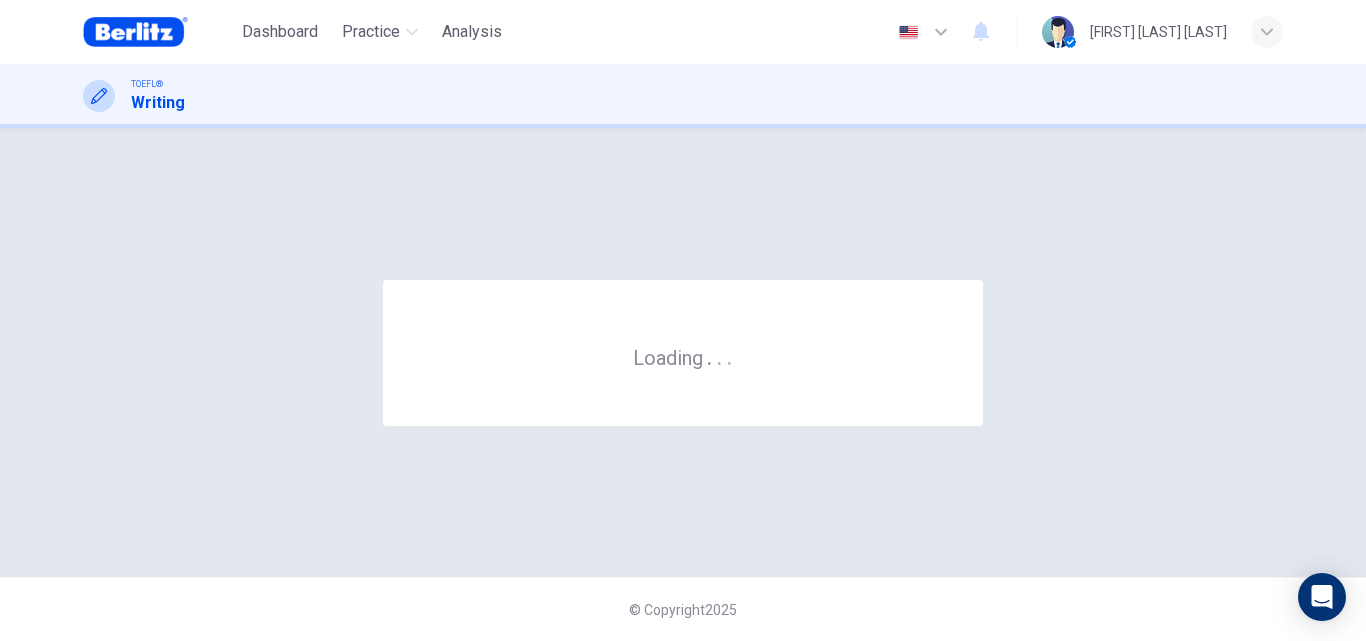 scroll, scrollTop: 0, scrollLeft: 0, axis: both 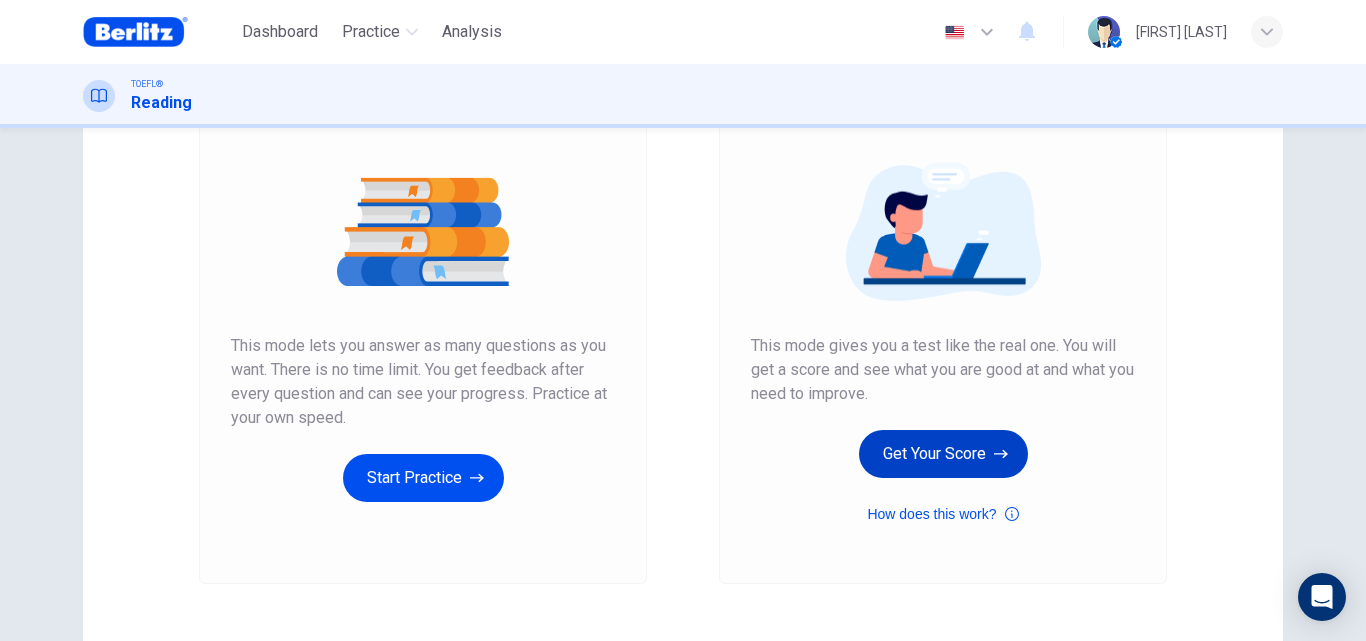click on "Get Your Score" at bounding box center [943, 454] 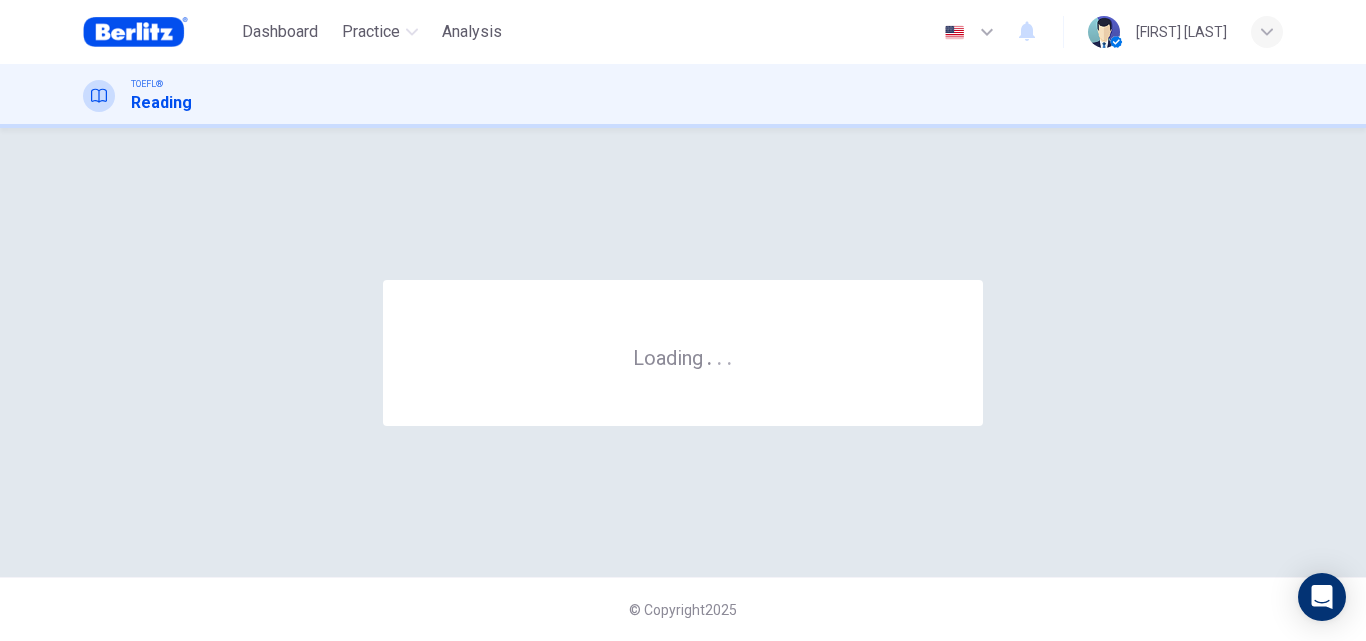 scroll, scrollTop: 0, scrollLeft: 0, axis: both 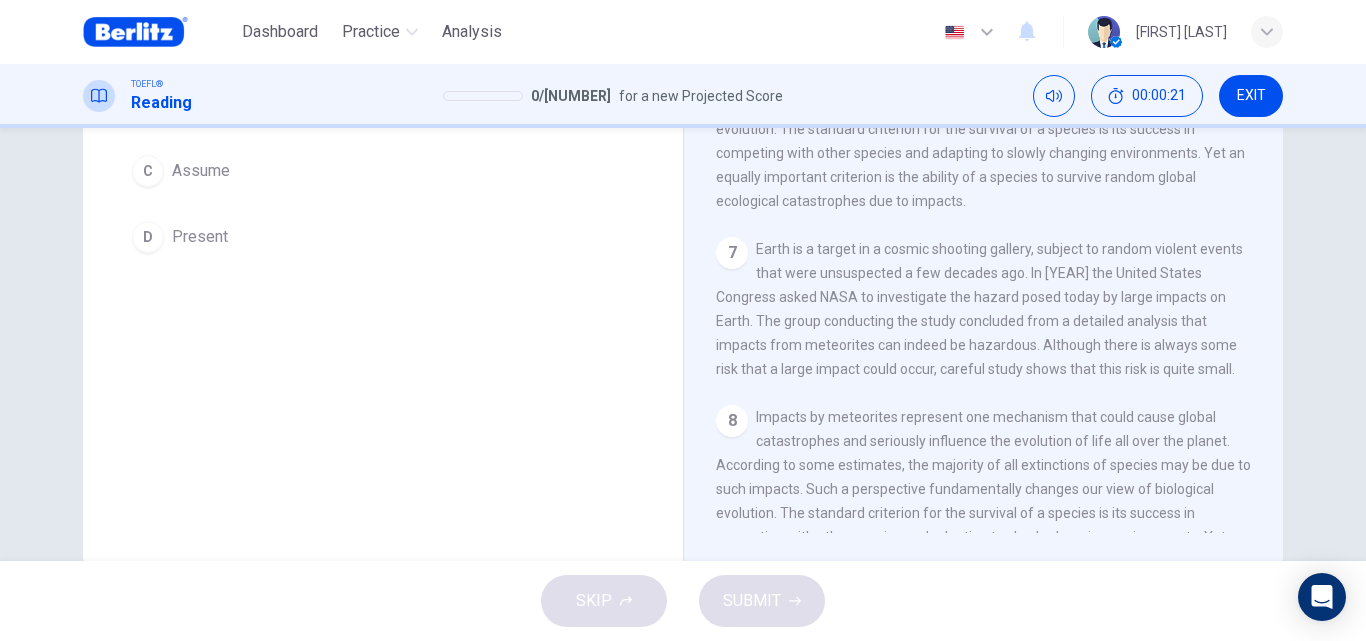 drag, startPoint x: 1276, startPoint y: 346, endPoint x: 1267, endPoint y: 363, distance: 19.235384 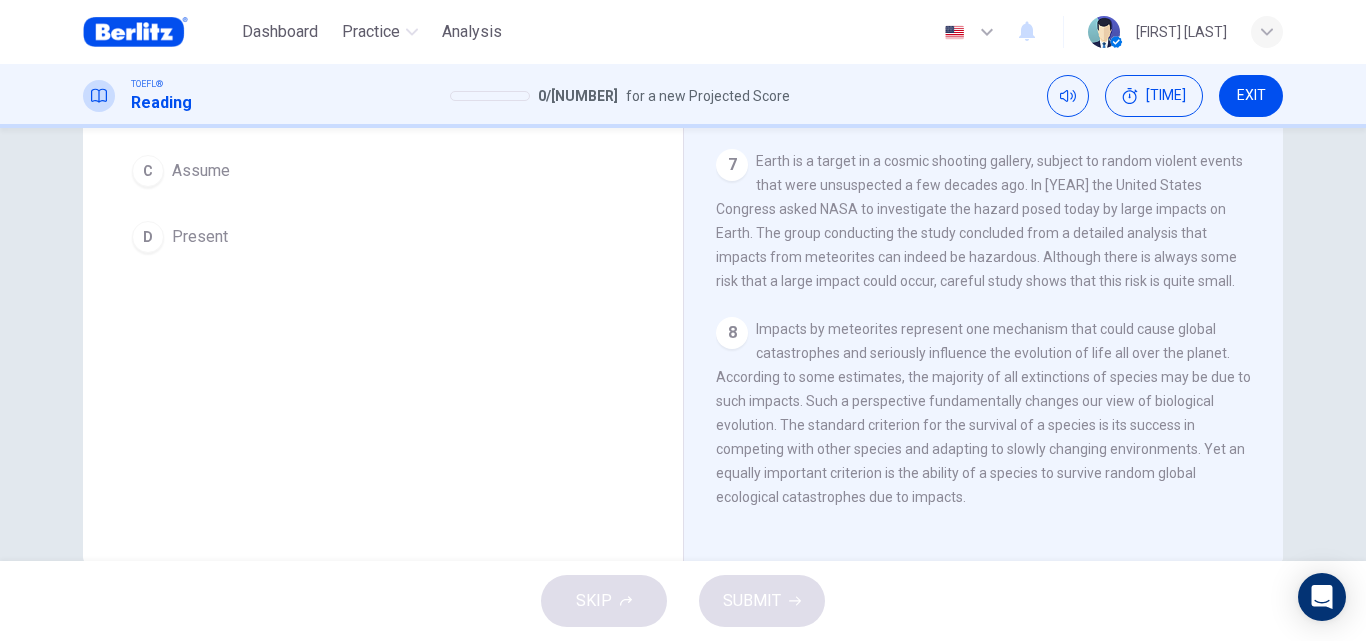 scroll, scrollTop: 1170, scrollLeft: 0, axis: vertical 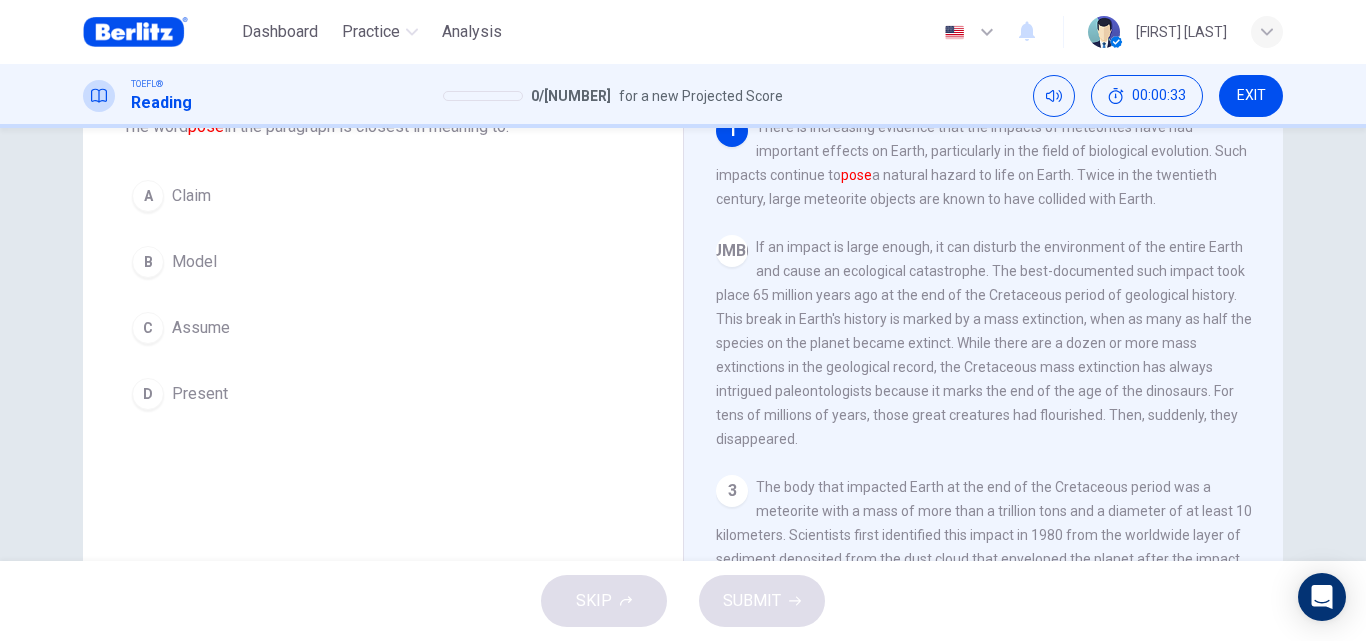 drag, startPoint x: 1273, startPoint y: 207, endPoint x: 1270, endPoint y: 185, distance: 22.203604 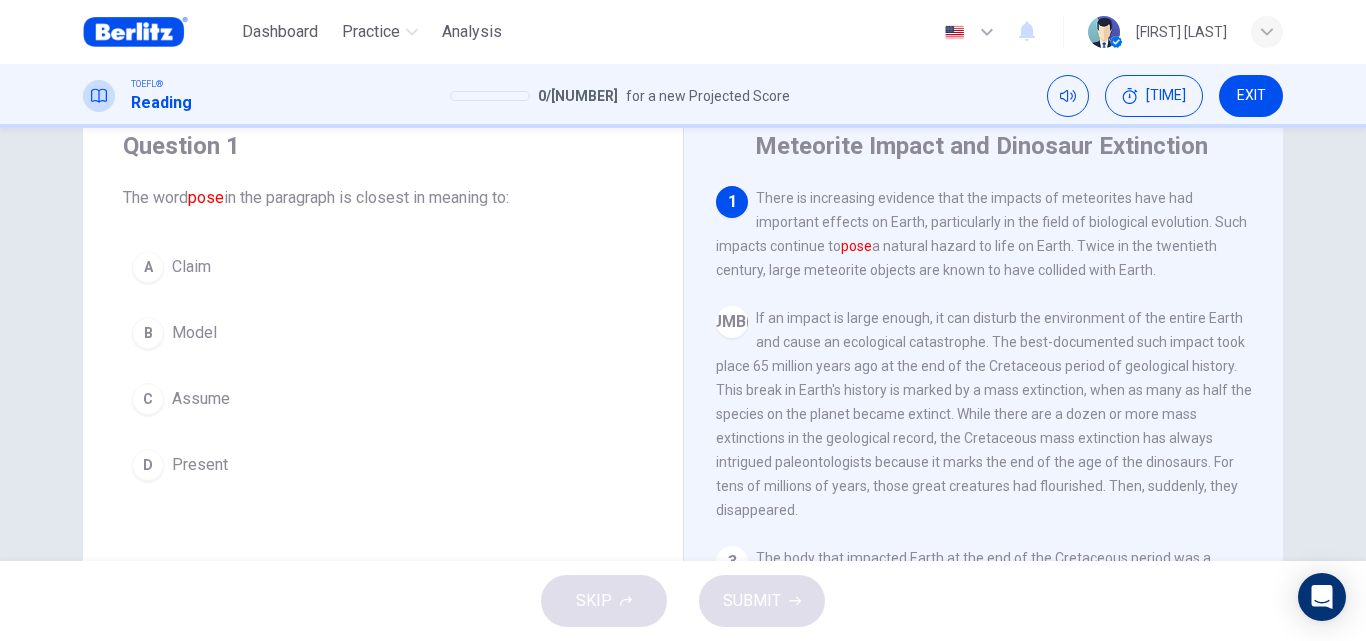 scroll, scrollTop: 49, scrollLeft: 0, axis: vertical 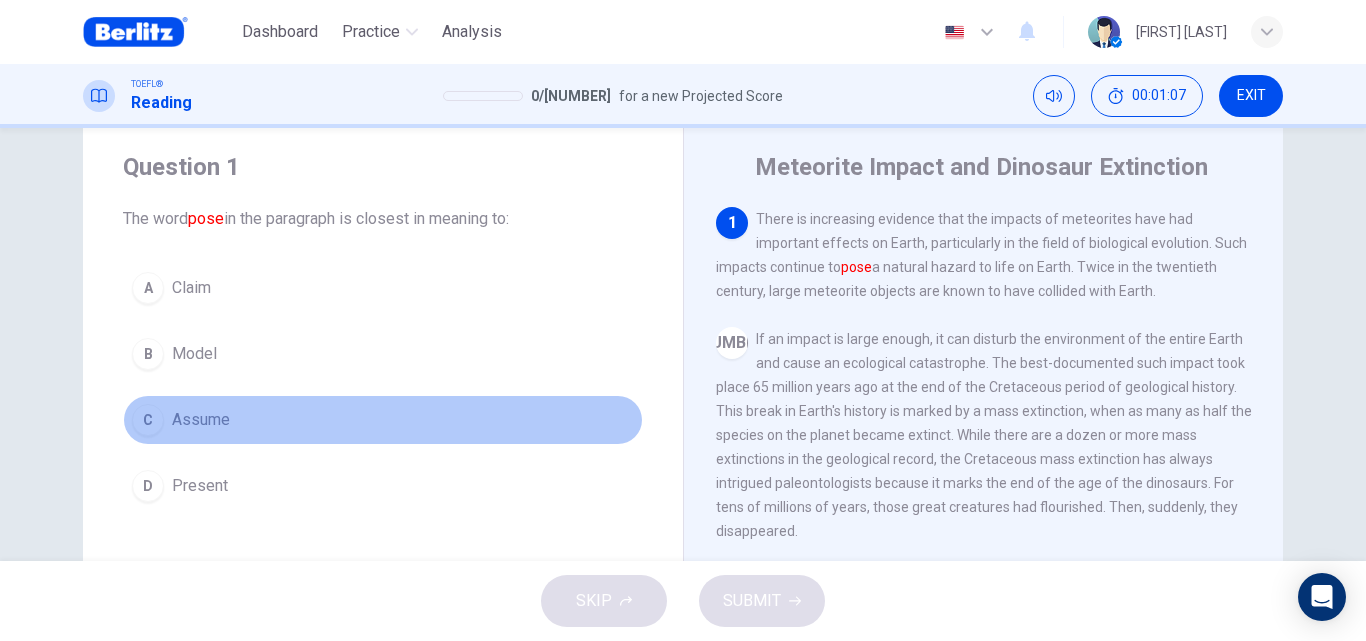 click on "C Assume" at bounding box center (383, 420) 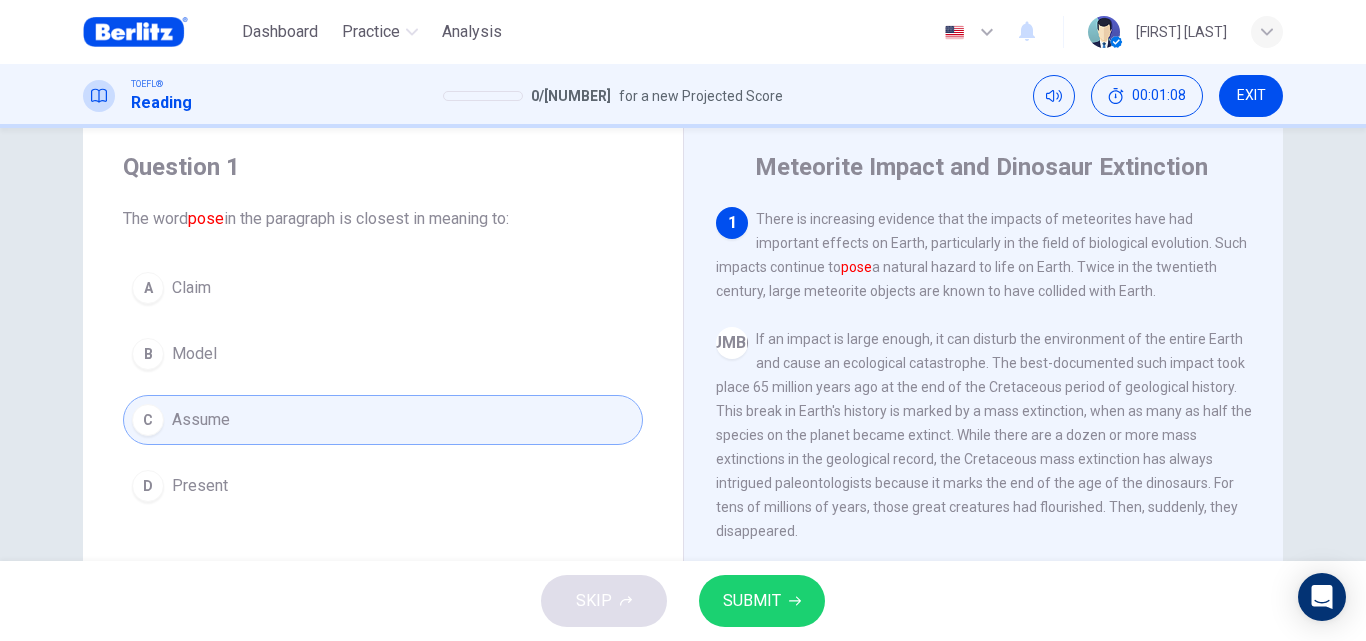 click on "SUBMIT" at bounding box center (752, 601) 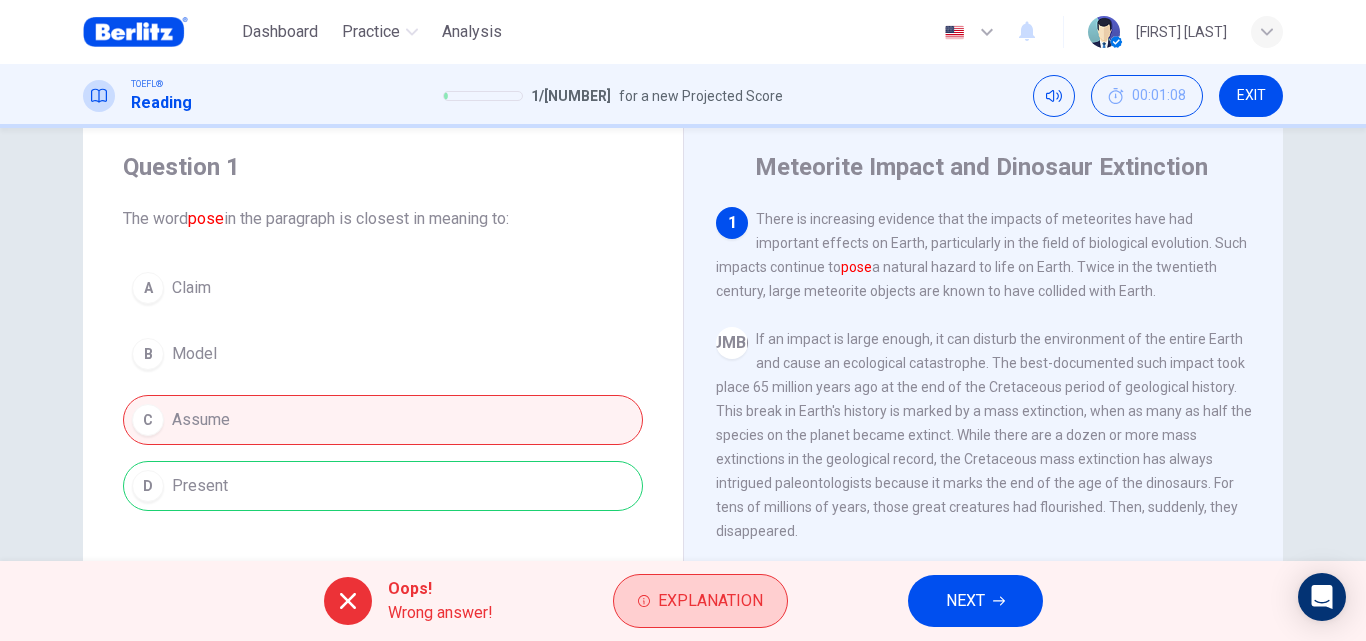 click on "Explanation" at bounding box center (700, 601) 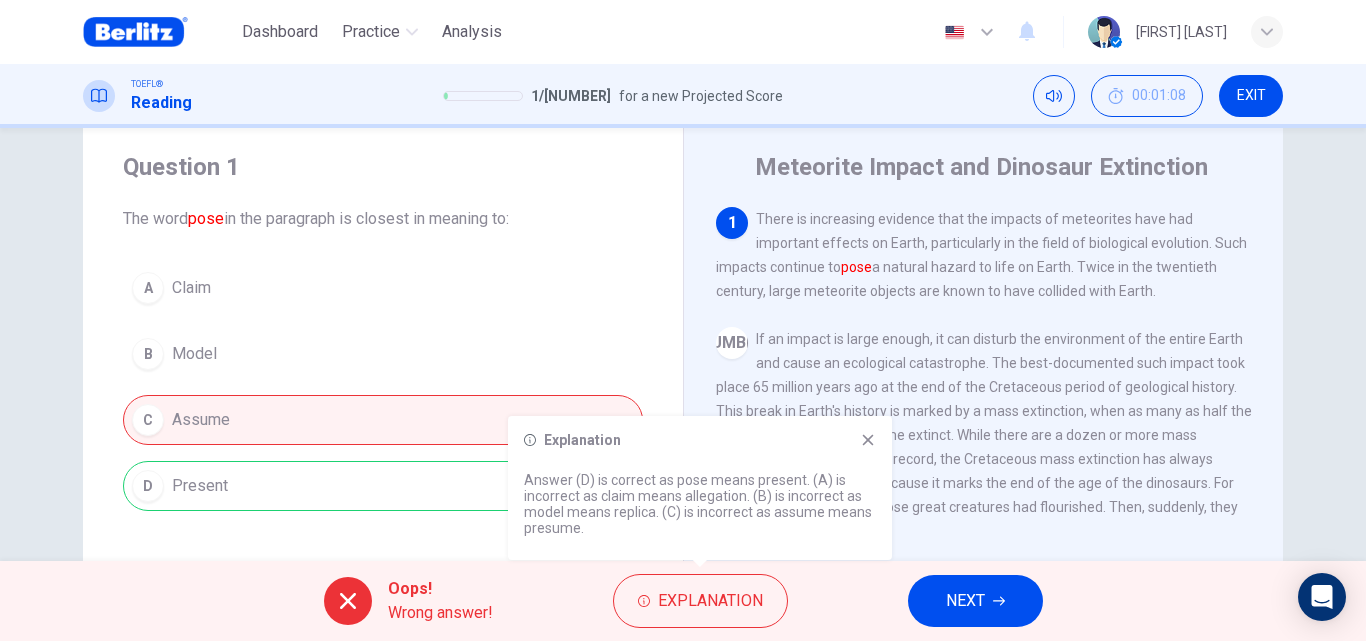 click on "Explanation Answer (D) is correct as pose means present. (A) is incorrect as claim means allegation. (B) is incorrect as model means replica. (C) is incorrect as assume means presume." at bounding box center (700, 488) 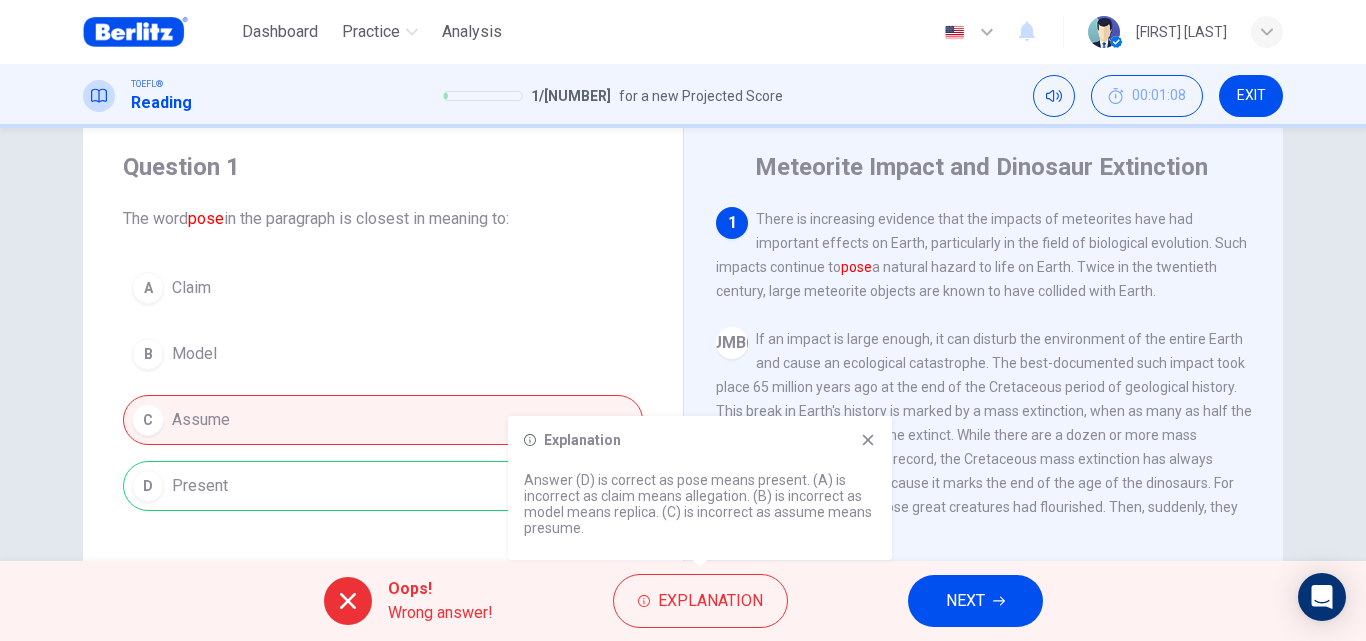 click 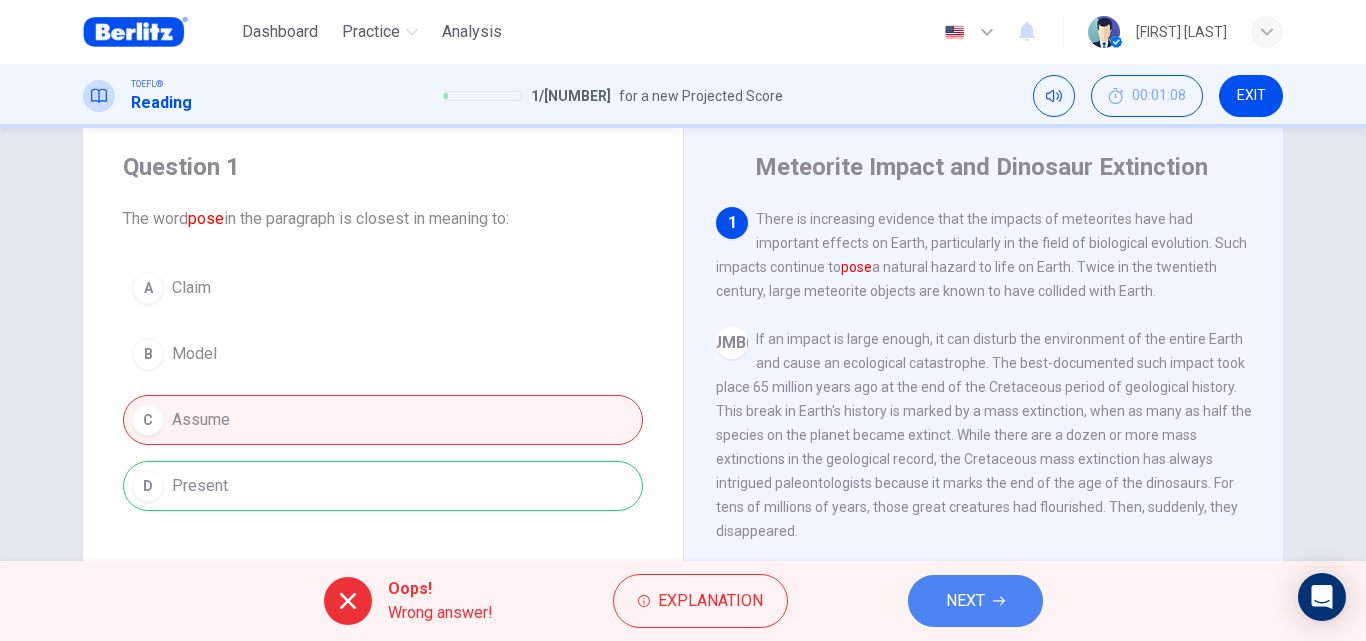 click on "NEXT" at bounding box center [975, 601] 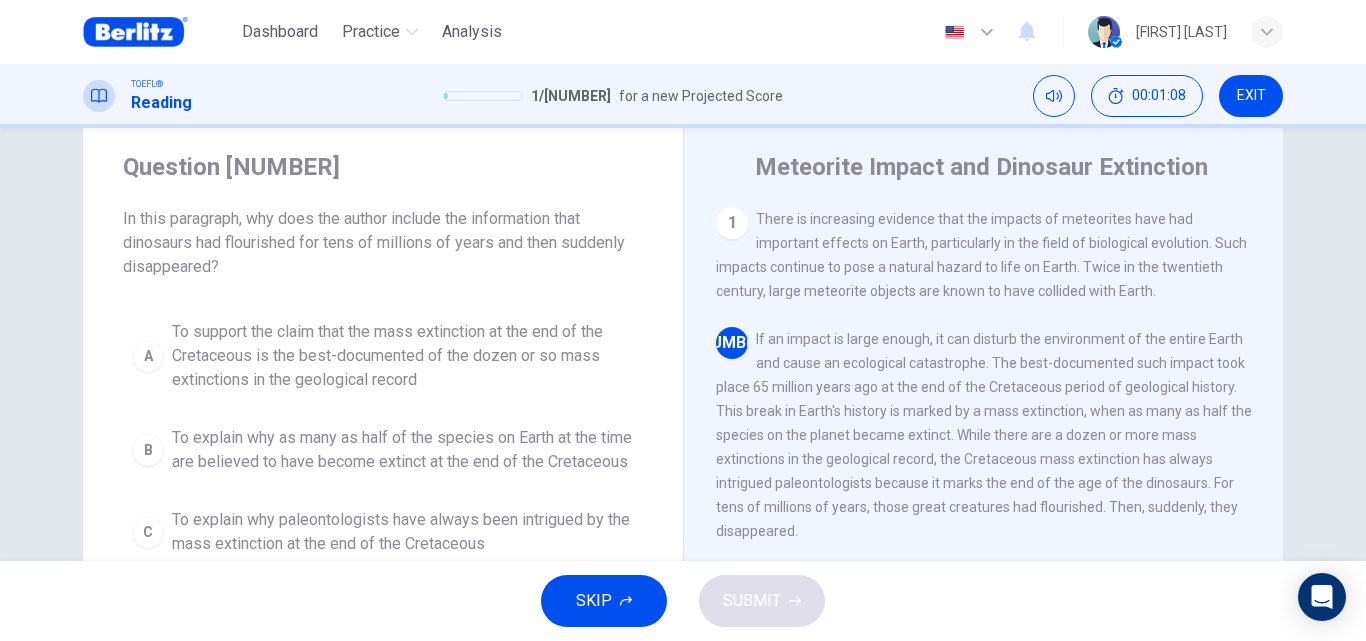 scroll, scrollTop: 124, scrollLeft: 0, axis: vertical 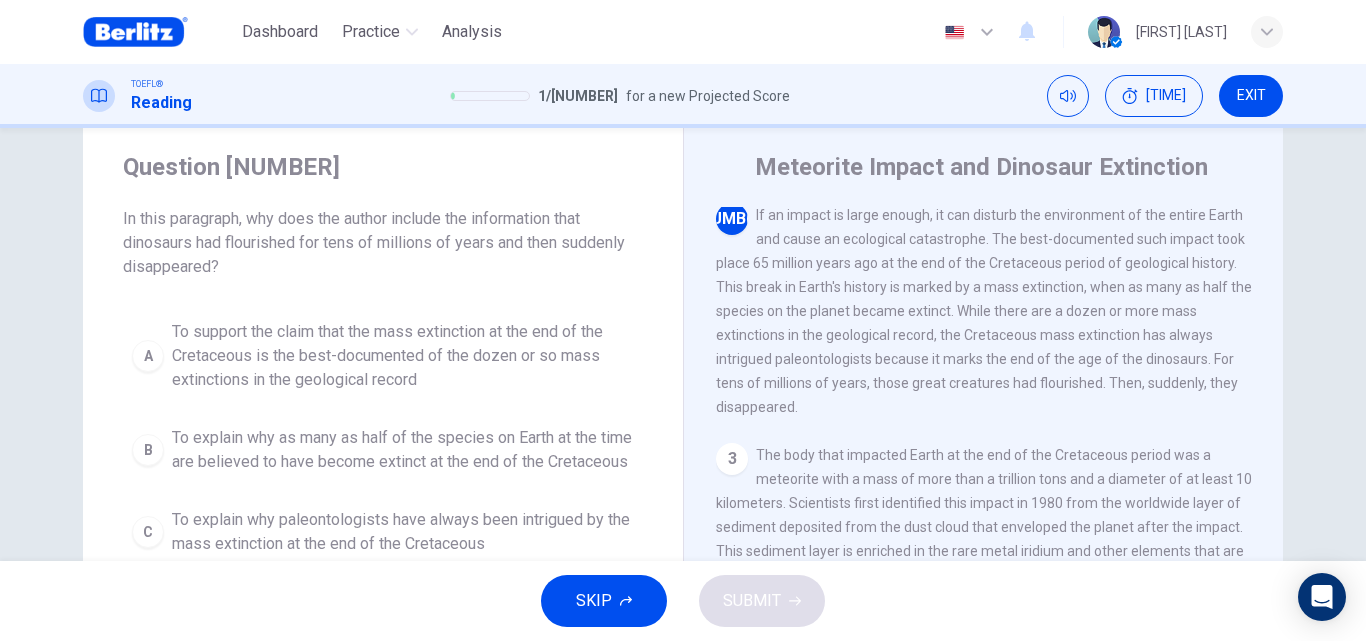 drag, startPoint x: 941, startPoint y: 338, endPoint x: 1050, endPoint y: 338, distance: 109 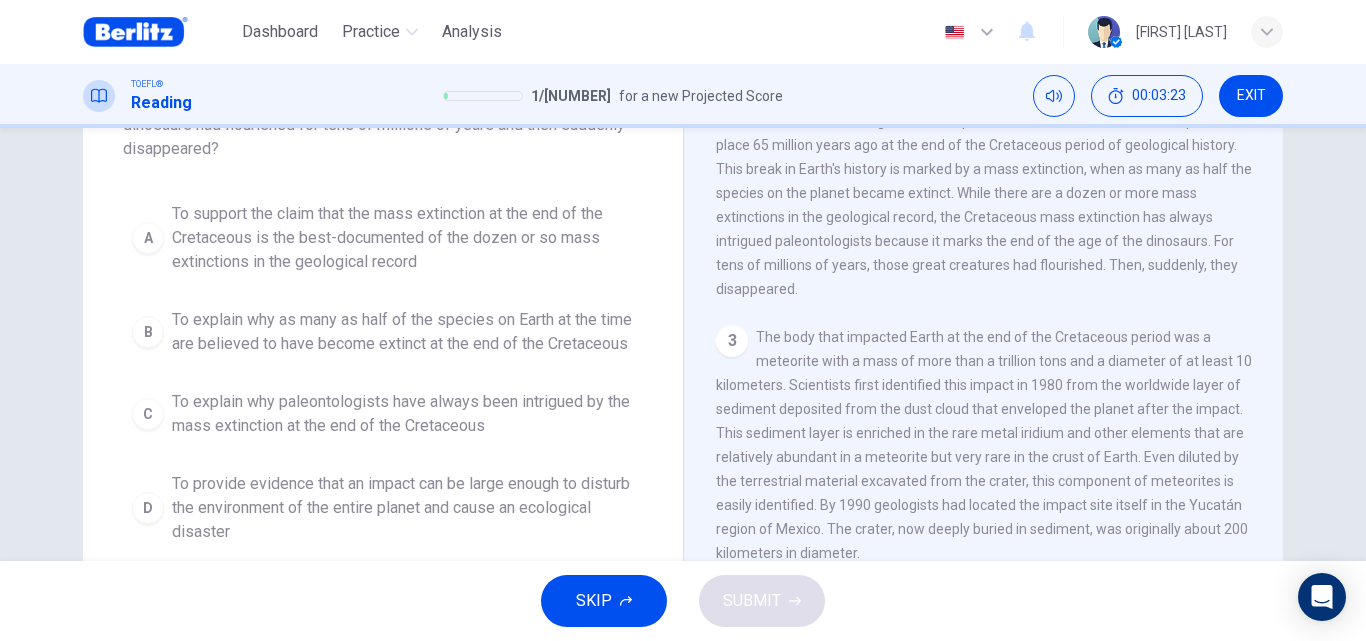 scroll, scrollTop: 169, scrollLeft: 0, axis: vertical 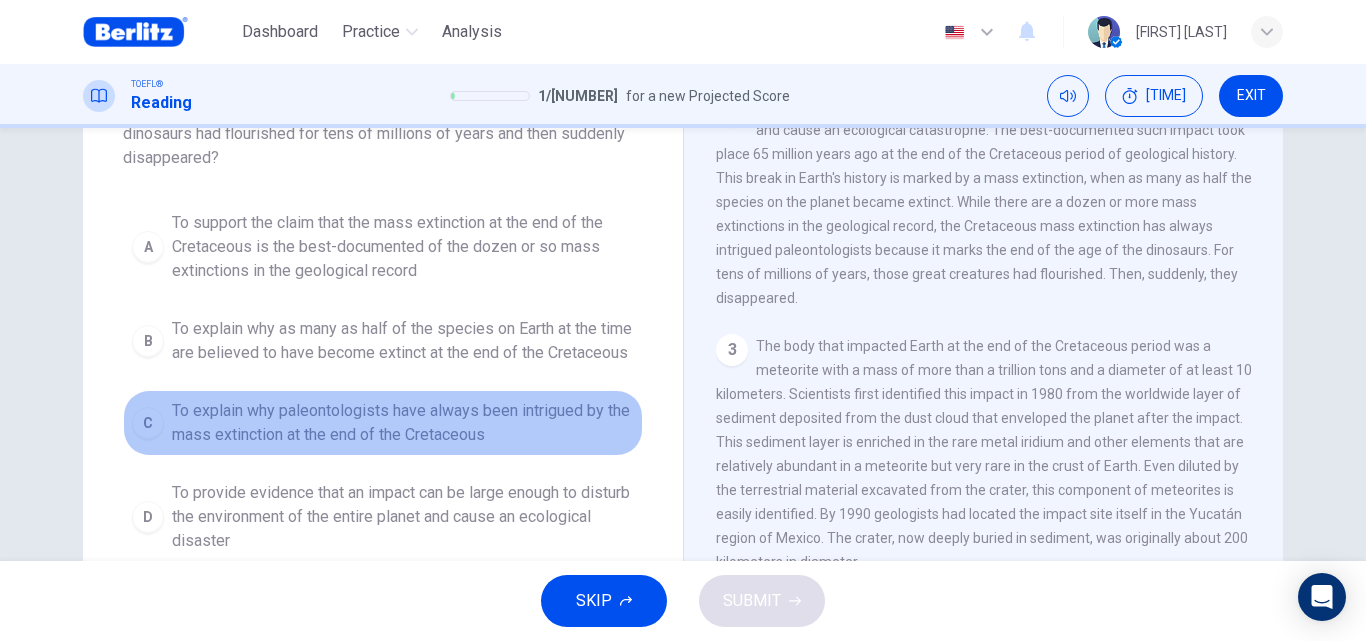 click on "To explain why paleontologists have always been intrigued by the mass extinction at the end of the Cretaceous" at bounding box center (403, 423) 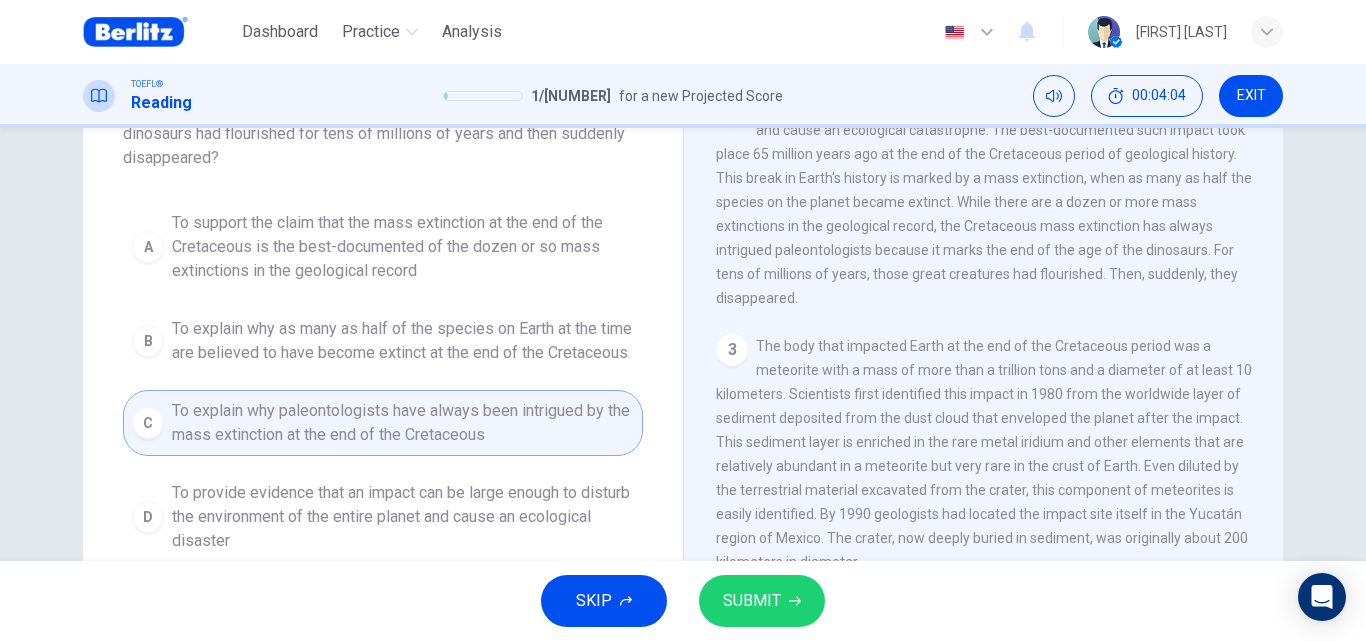 click on "SUBMIT" at bounding box center [752, 601] 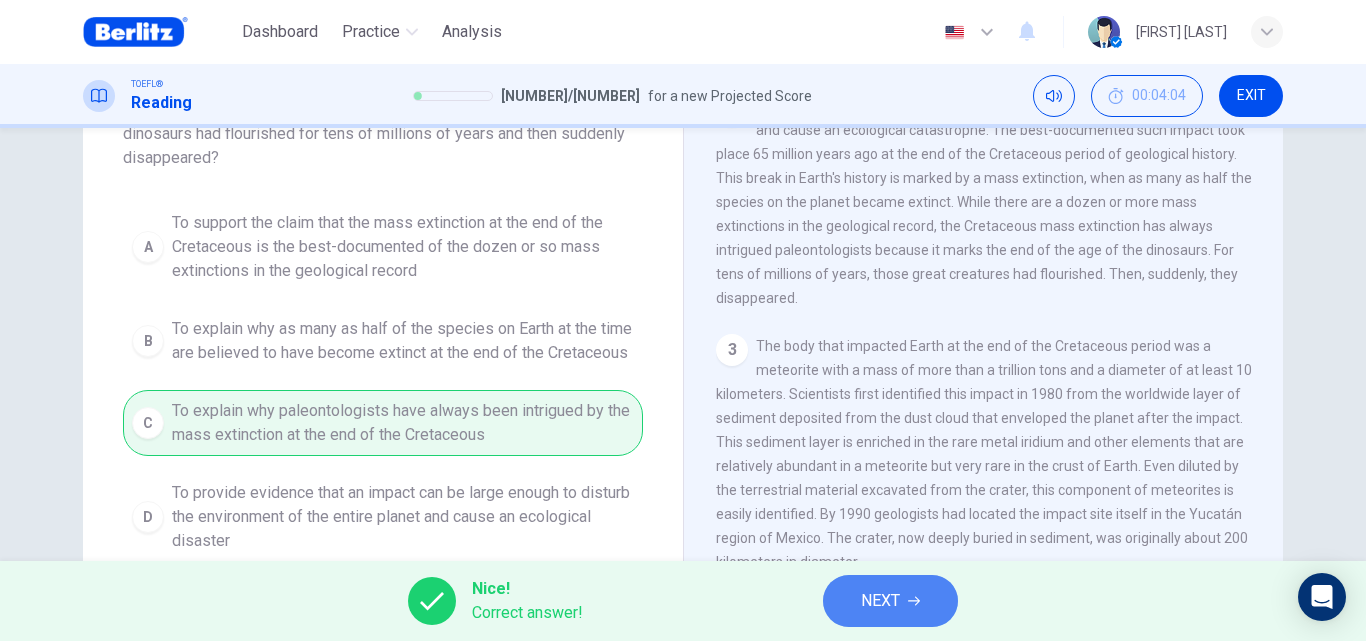 click on "NEXT" at bounding box center [880, 601] 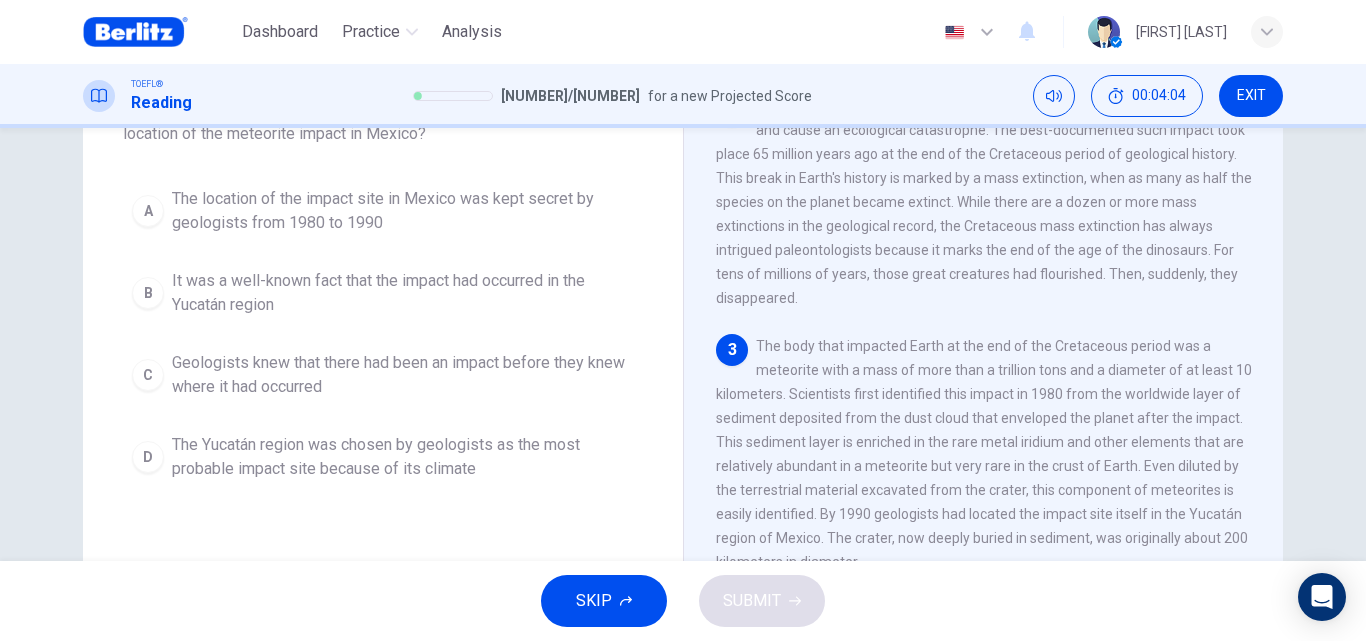 scroll, scrollTop: 0, scrollLeft: 0, axis: both 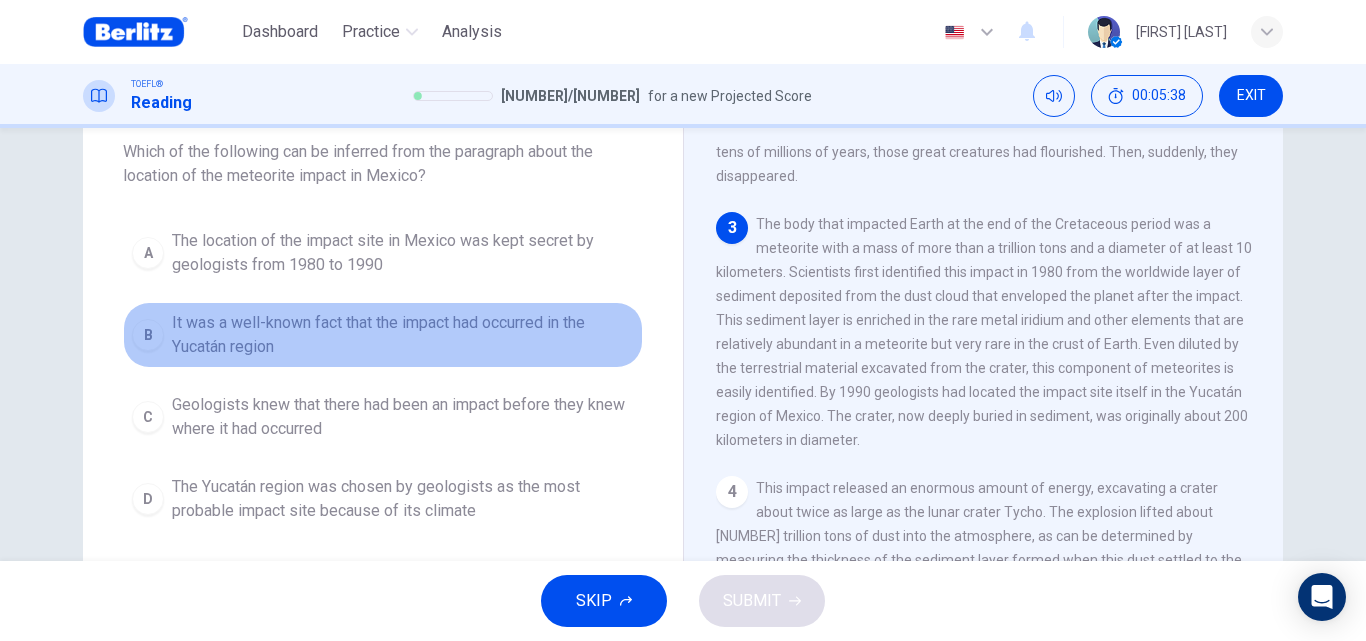 click on "It was a well-known fact that the impact had occurred in the Yucatán region" at bounding box center (403, 335) 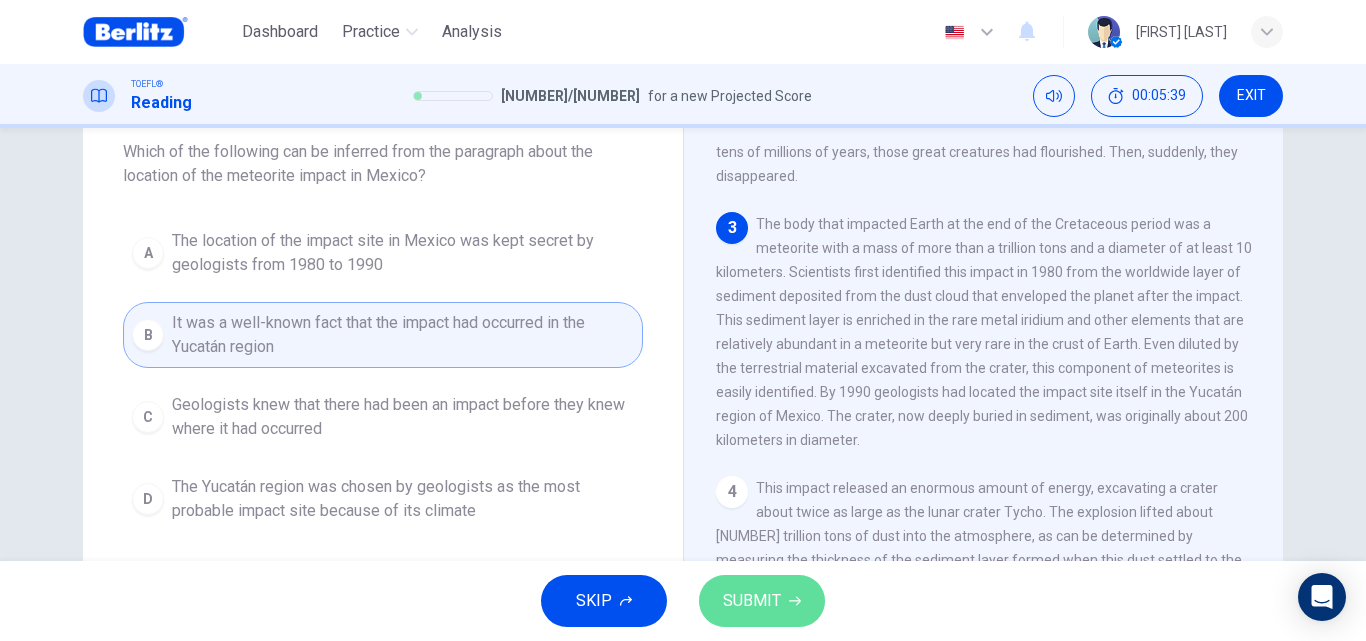 click on "SUBMIT" at bounding box center [762, 601] 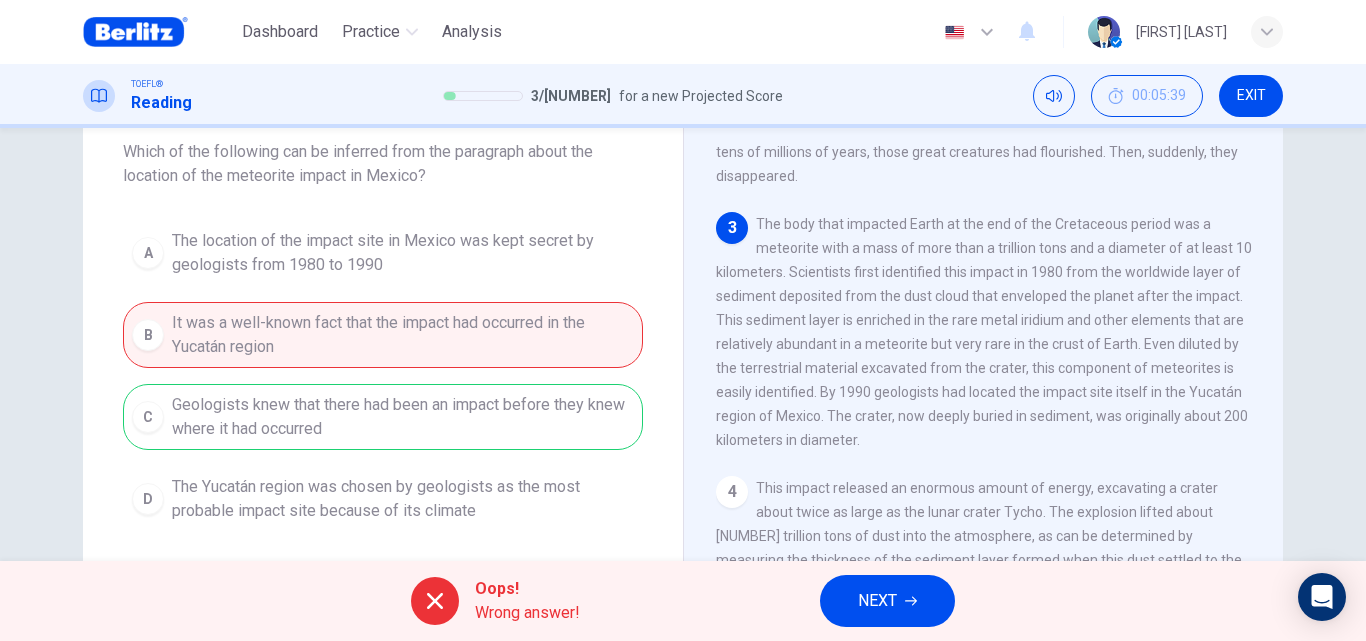 drag, startPoint x: 896, startPoint y: 416, endPoint x: 790, endPoint y: 436, distance: 107.87029 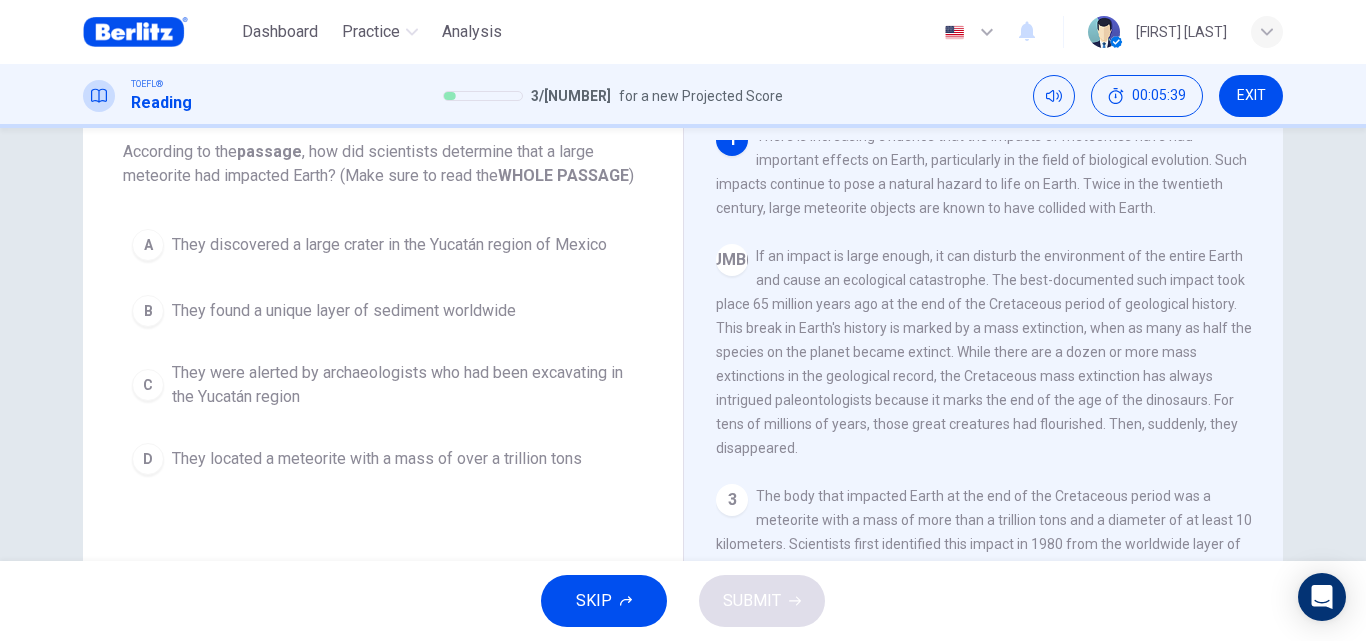 scroll, scrollTop: 0, scrollLeft: 0, axis: both 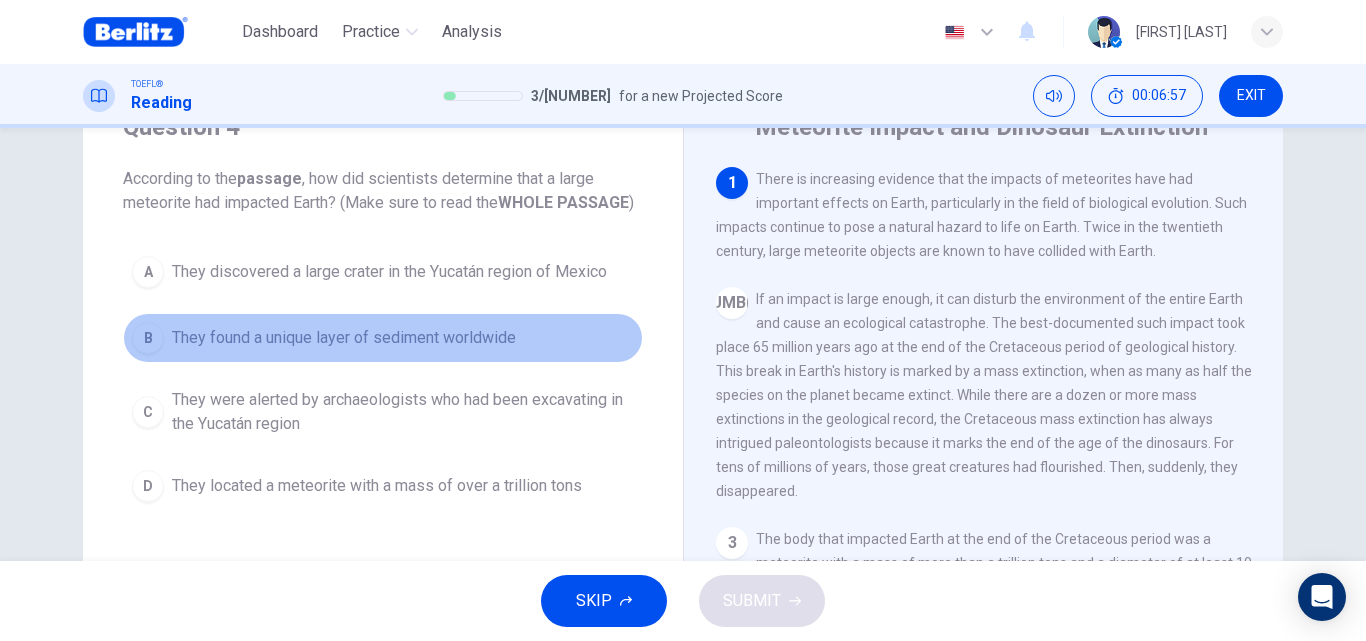 click on "B They found a unique layer of sediment worldwide" at bounding box center [383, 338] 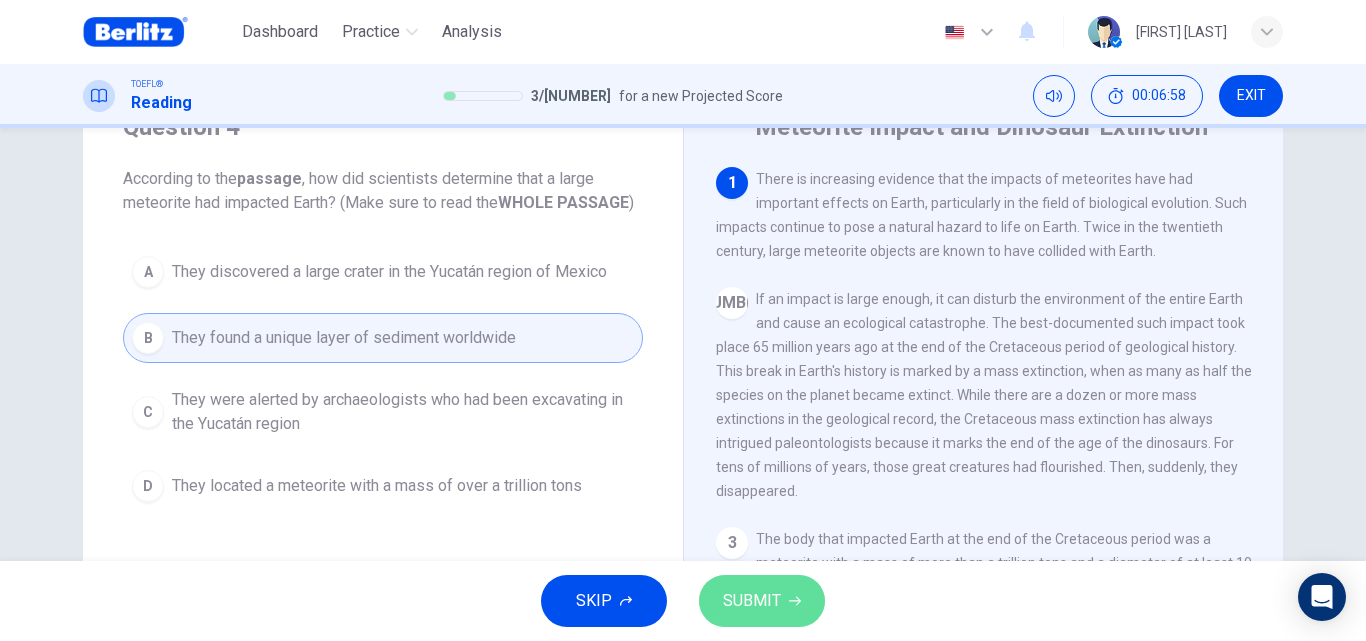 click on "SUBMIT" at bounding box center [762, 601] 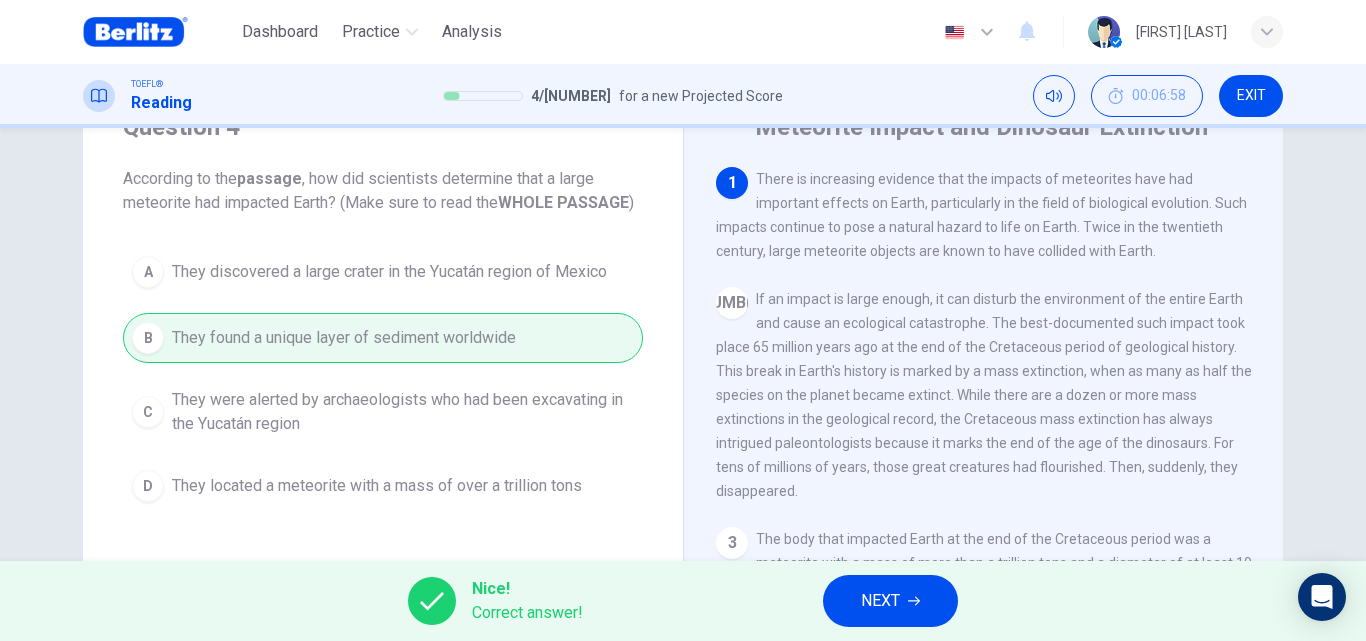 click on "NEXT" at bounding box center [890, 601] 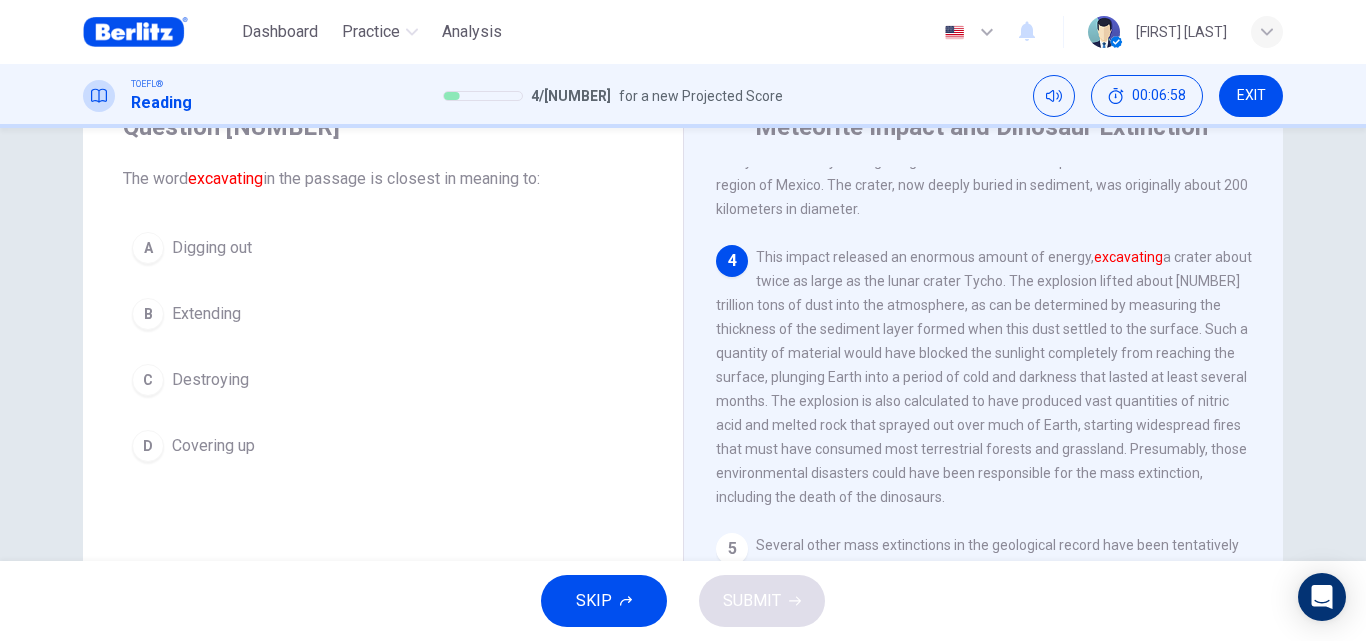 scroll, scrollTop: 547, scrollLeft: 0, axis: vertical 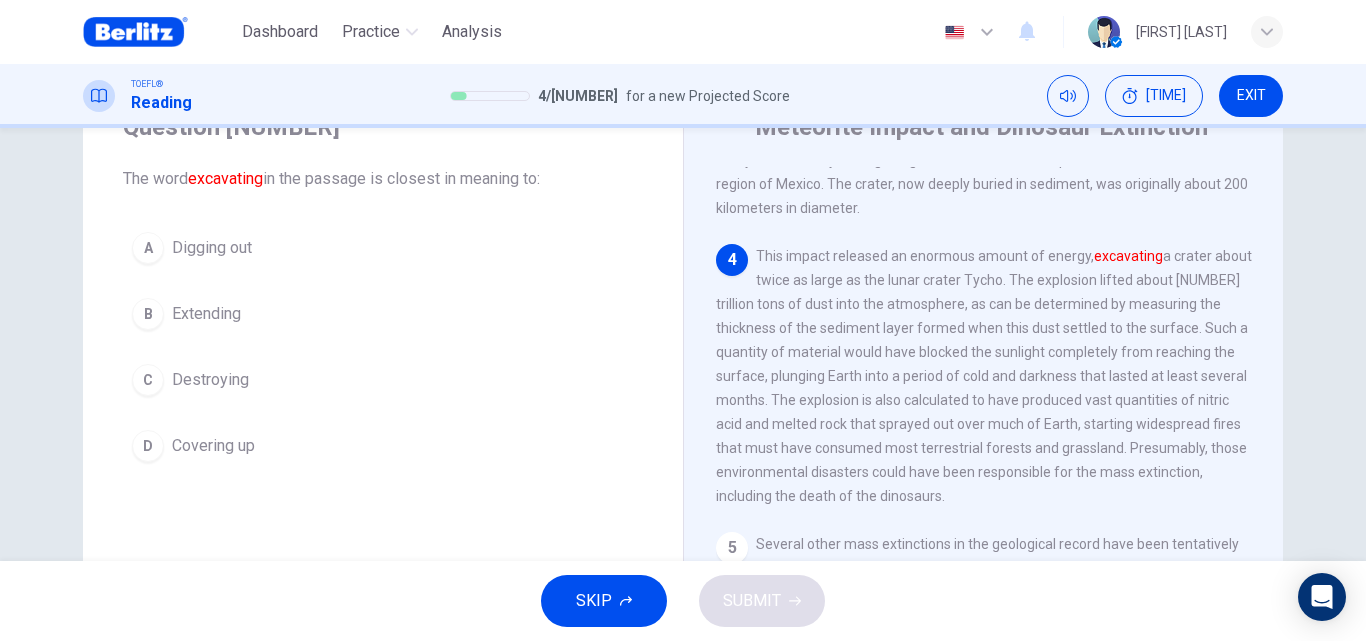 click on "SKIP" at bounding box center [604, 601] 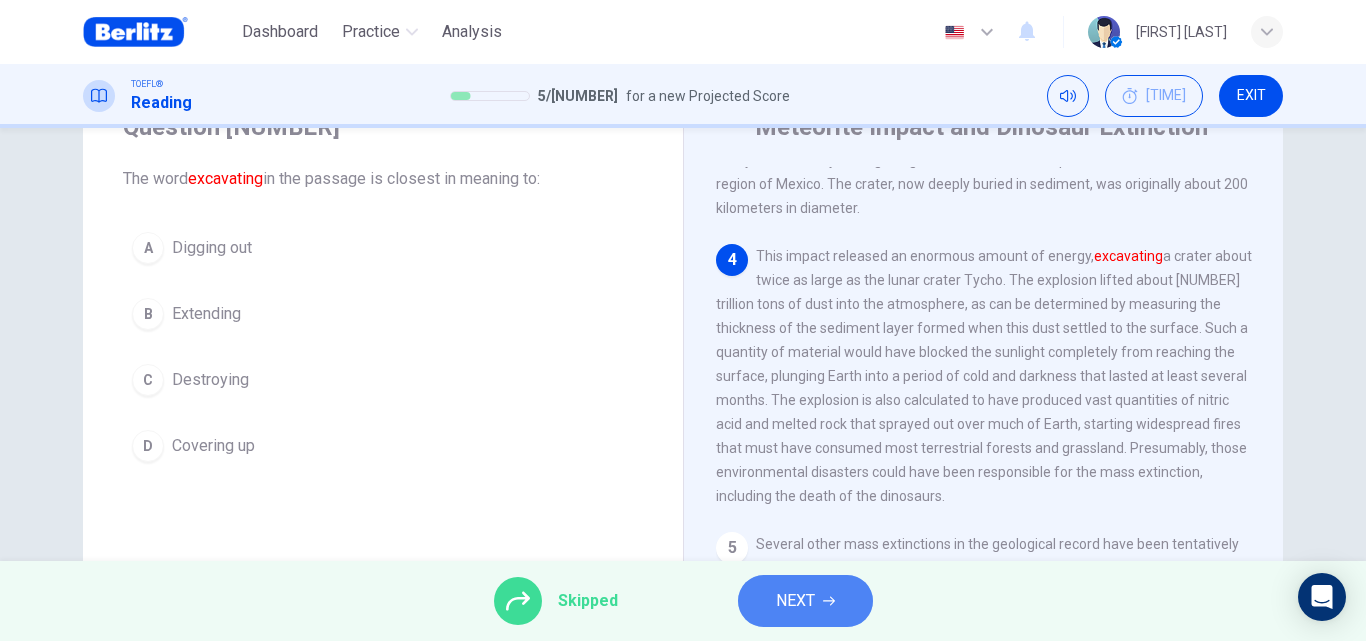 click on "NEXT" at bounding box center (795, 601) 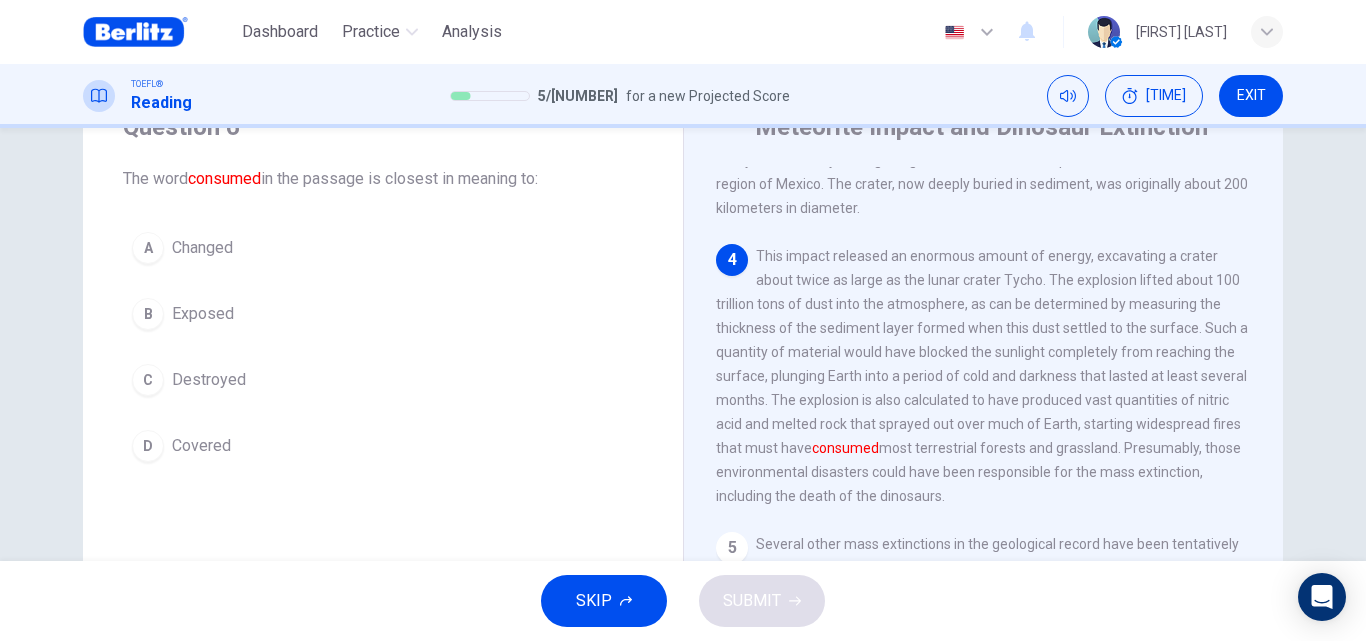 scroll, scrollTop: 647, scrollLeft: 0, axis: vertical 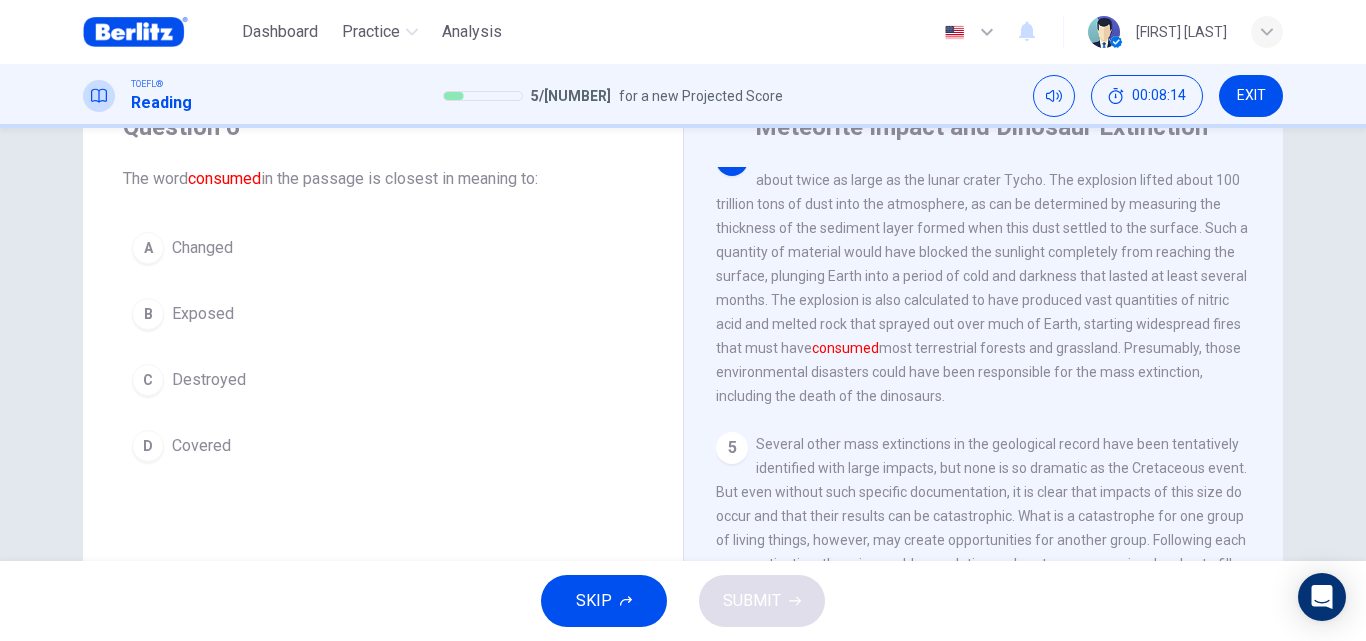 click on "Destroyed" at bounding box center (209, 380) 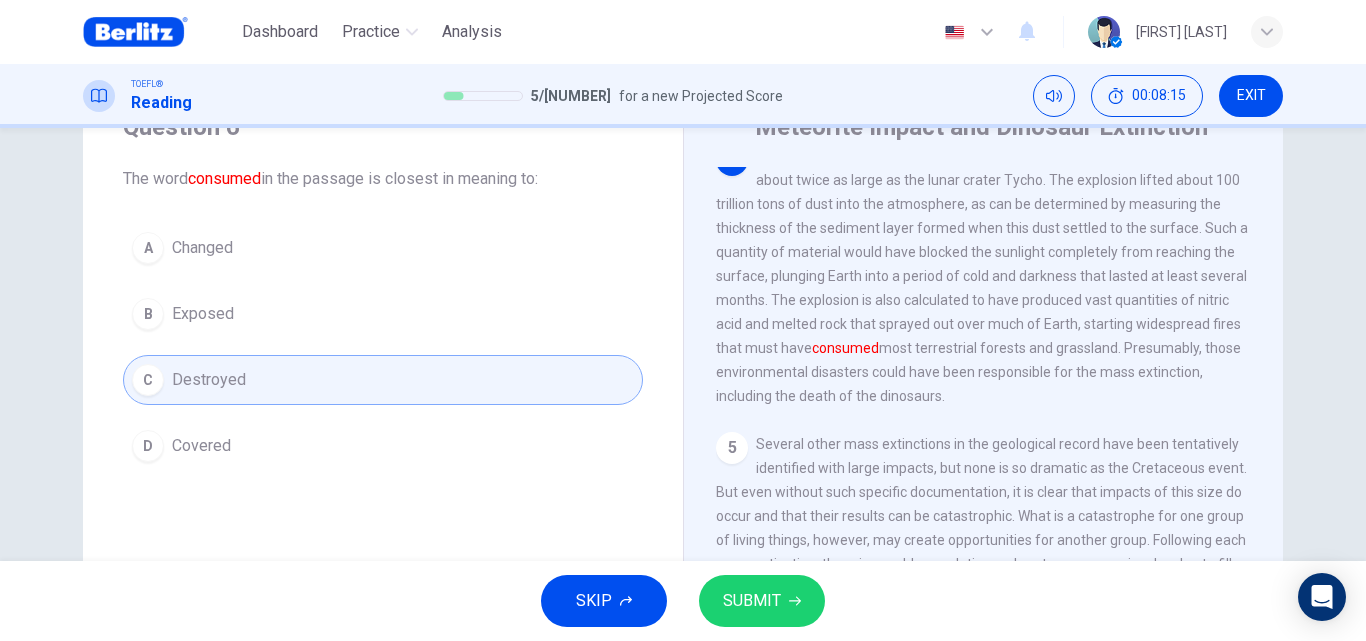 click on "SUBMIT" at bounding box center [762, 601] 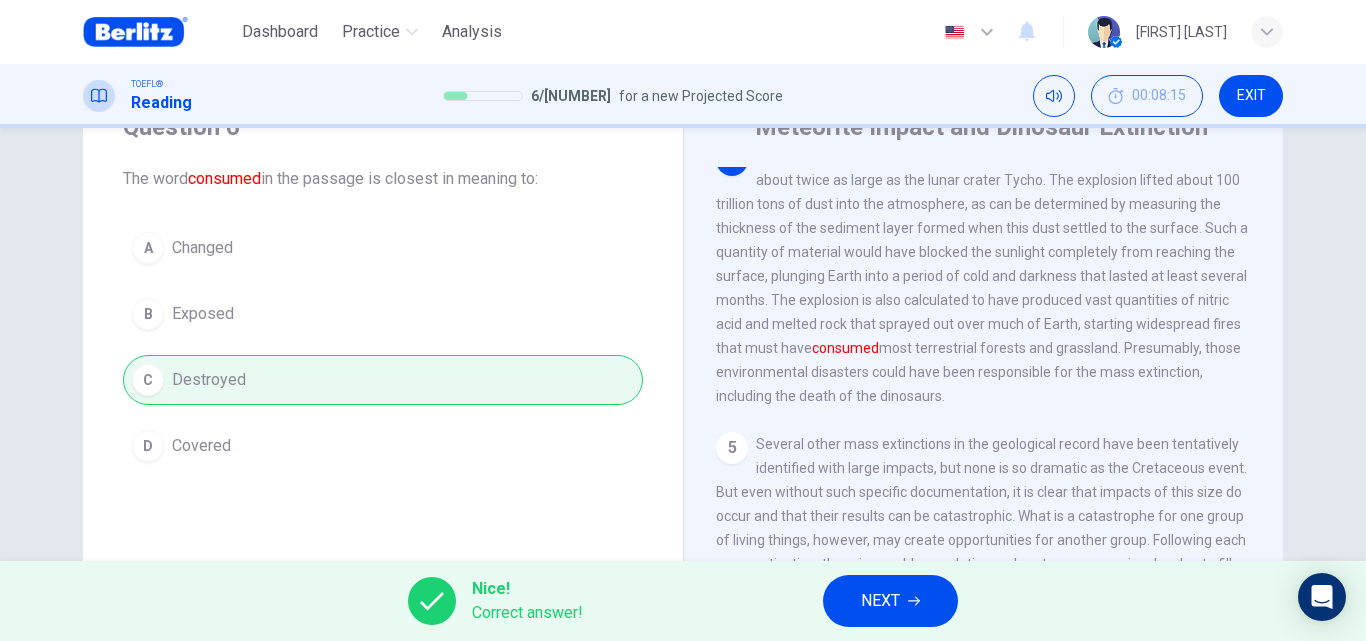 click on "NEXT" at bounding box center [880, 601] 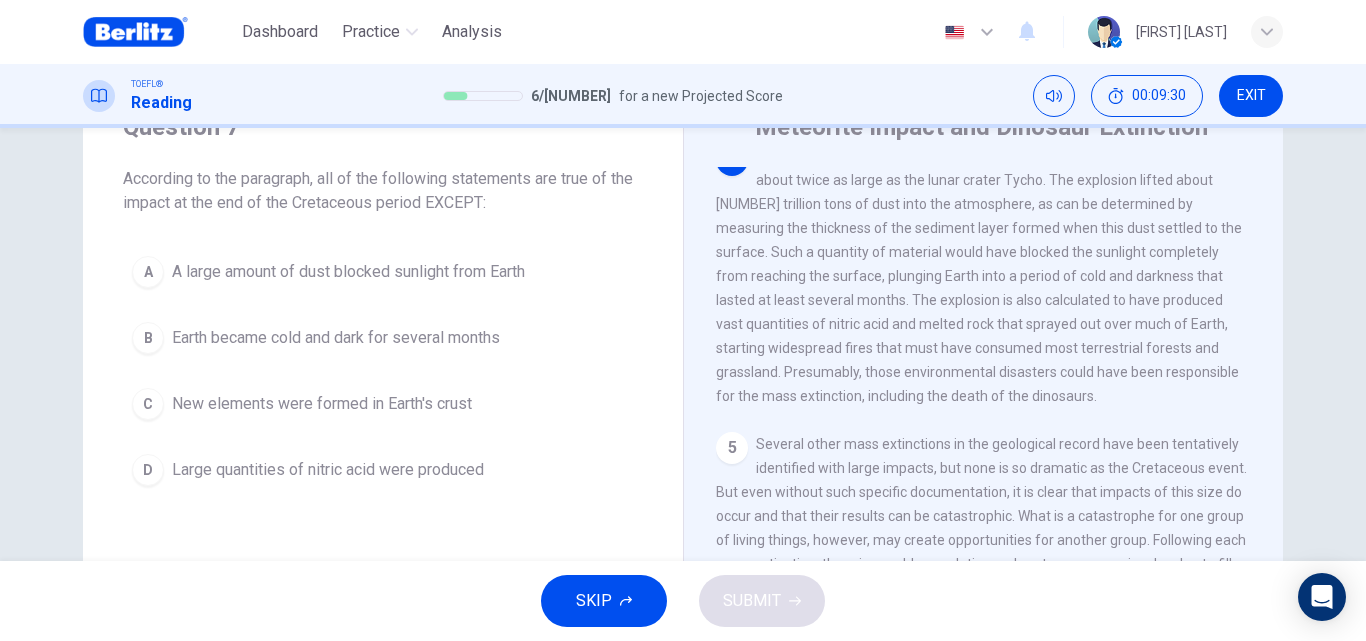 click on "New elements were formed in Earth's crust" at bounding box center (322, 404) 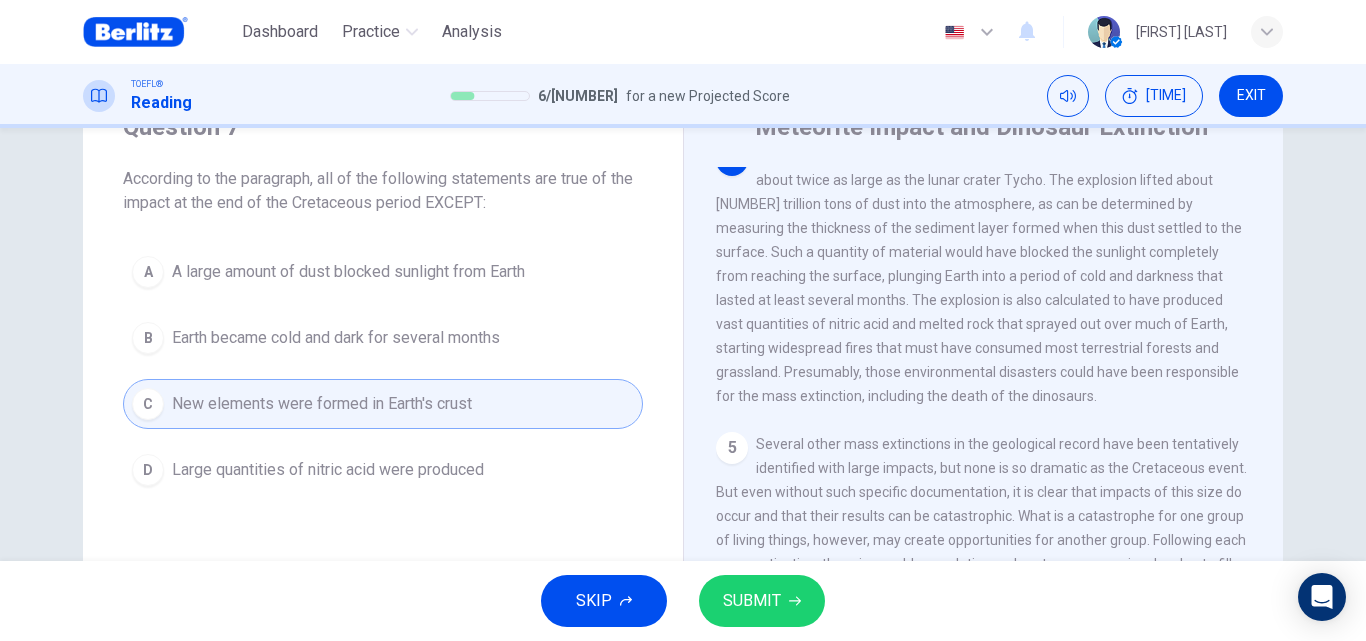 click 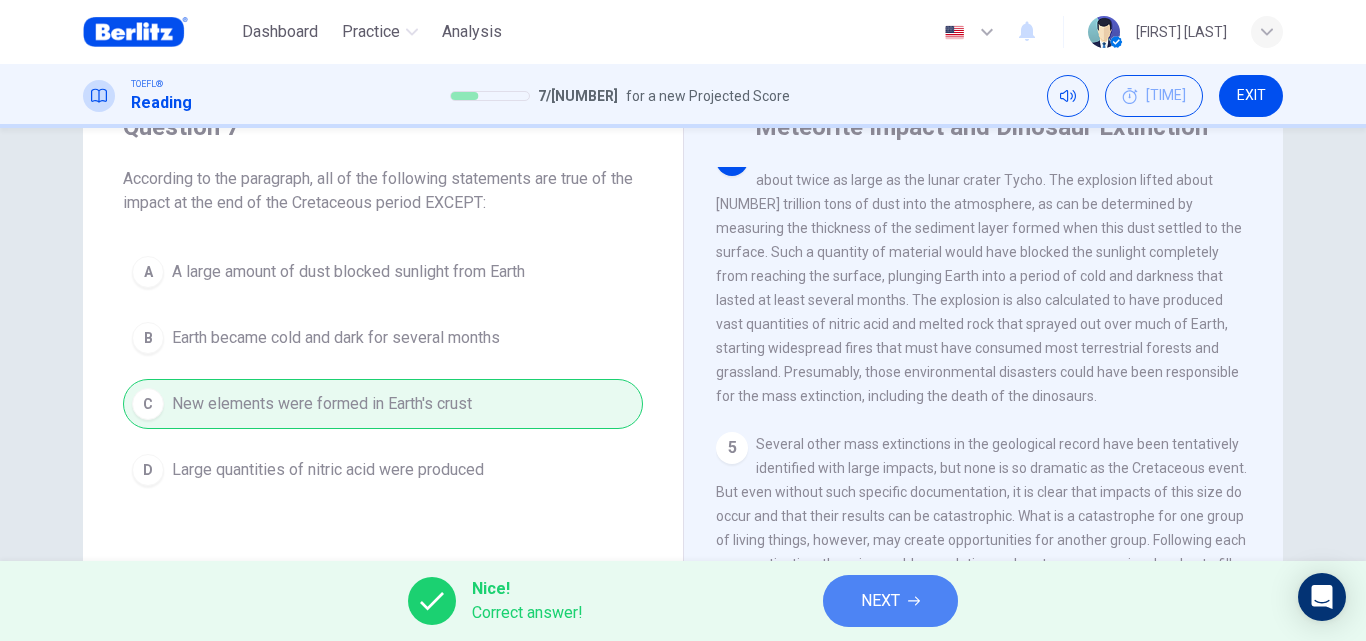 click on "NEXT" at bounding box center (890, 601) 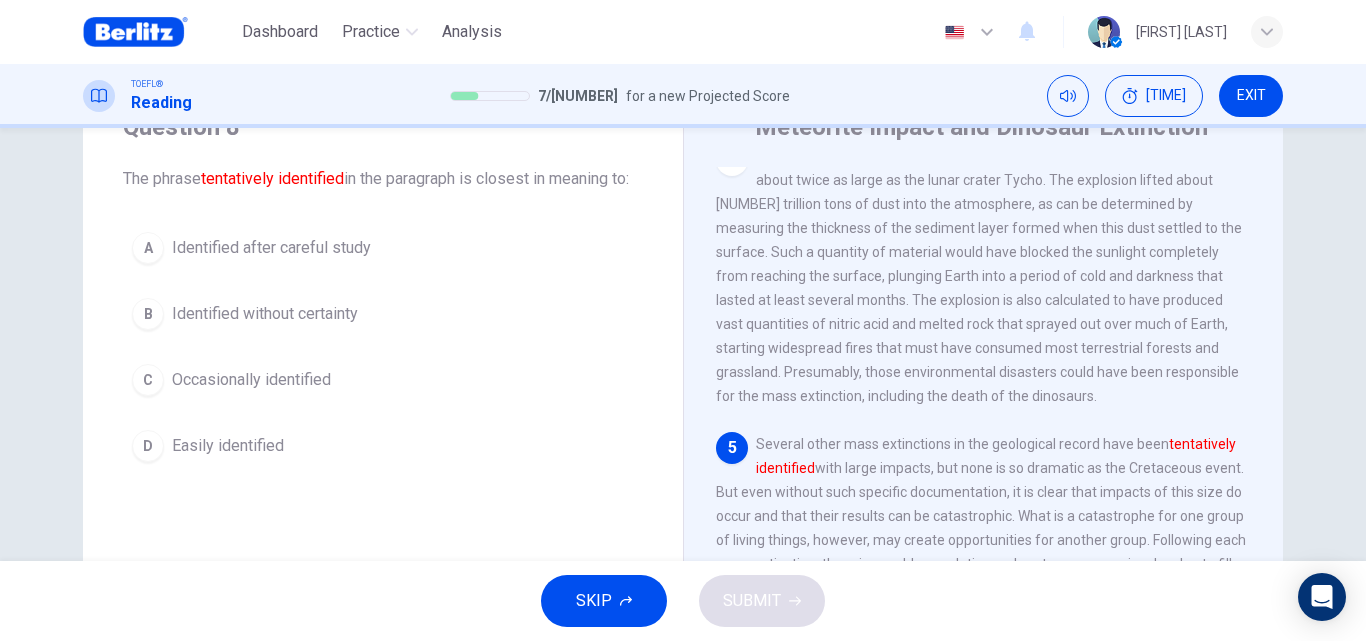 scroll, scrollTop: 746, scrollLeft: 0, axis: vertical 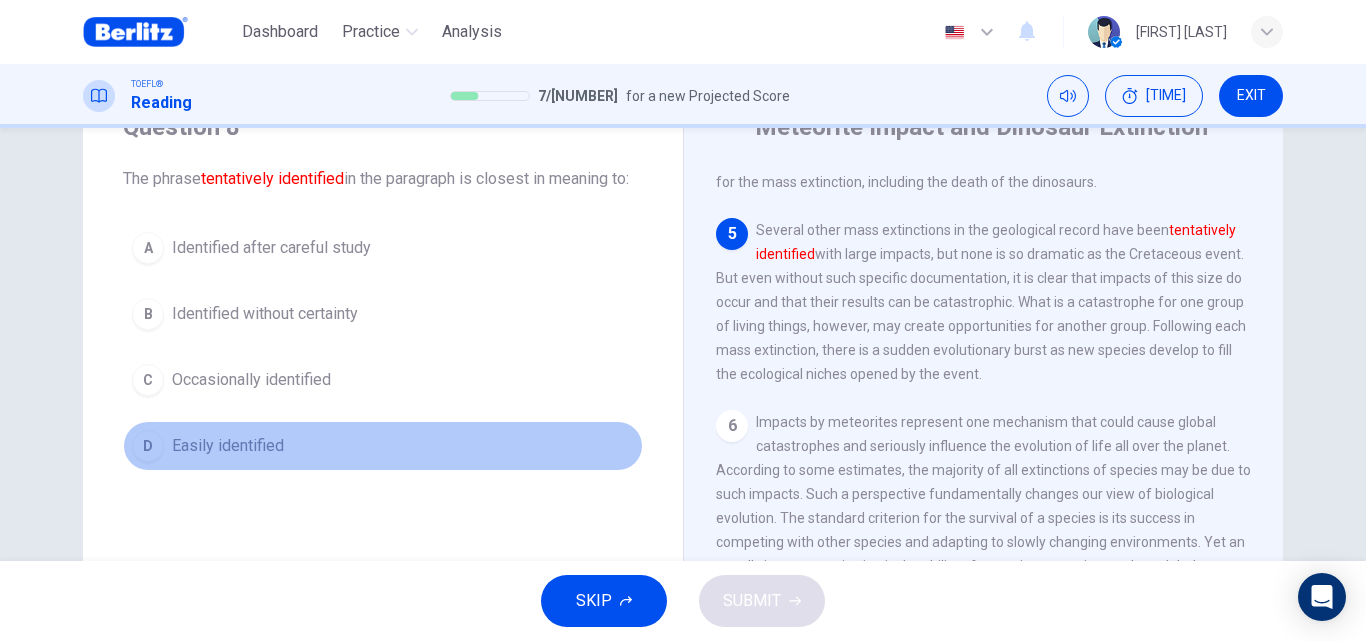 click on "Easily identified" at bounding box center [228, 446] 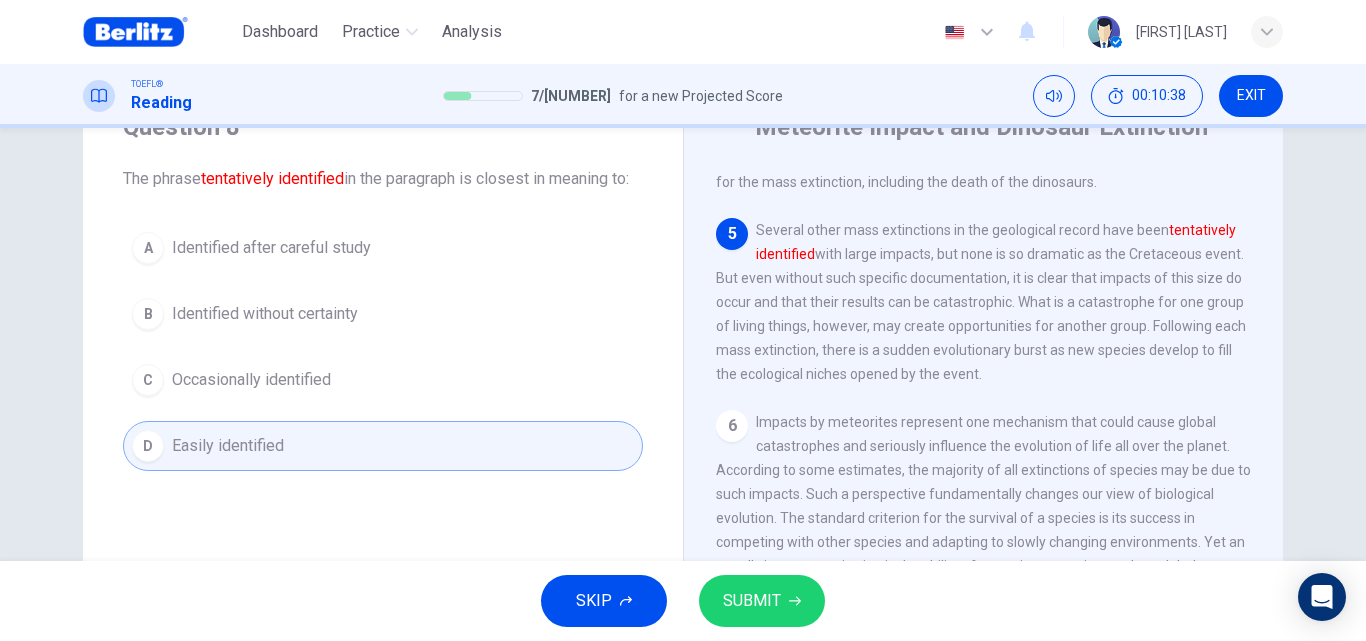 click on "SUBMIT" at bounding box center (762, 601) 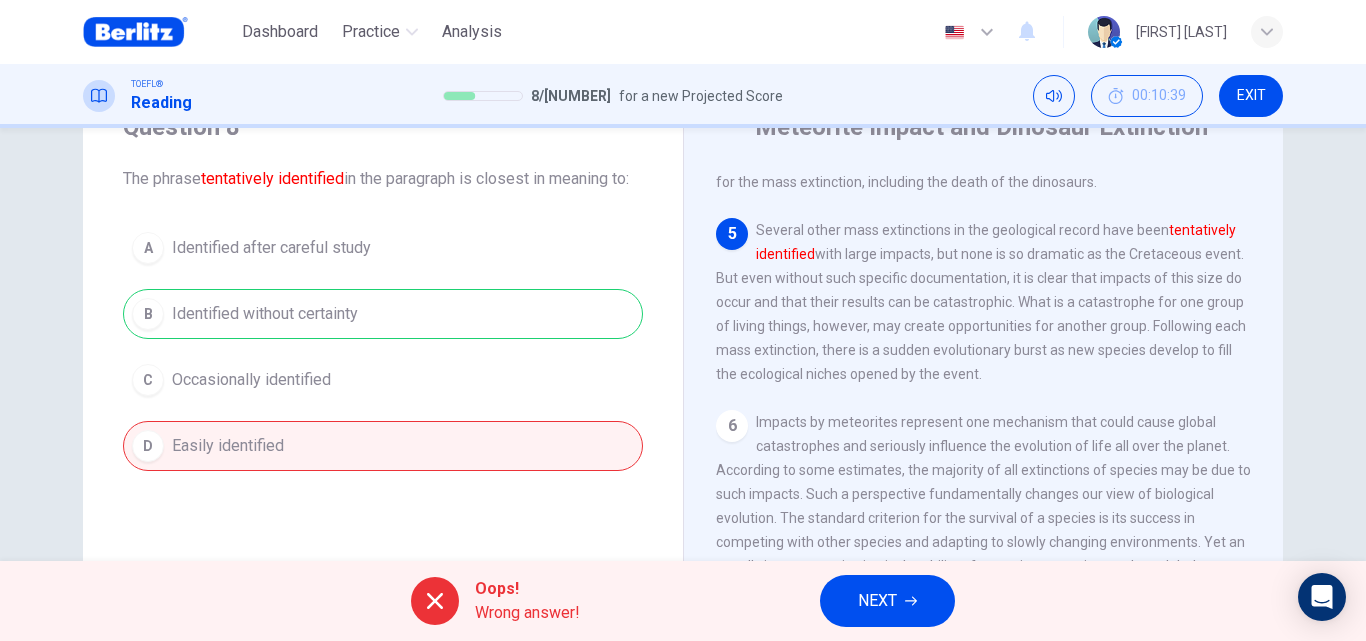 click on "NEXT" at bounding box center (887, 601) 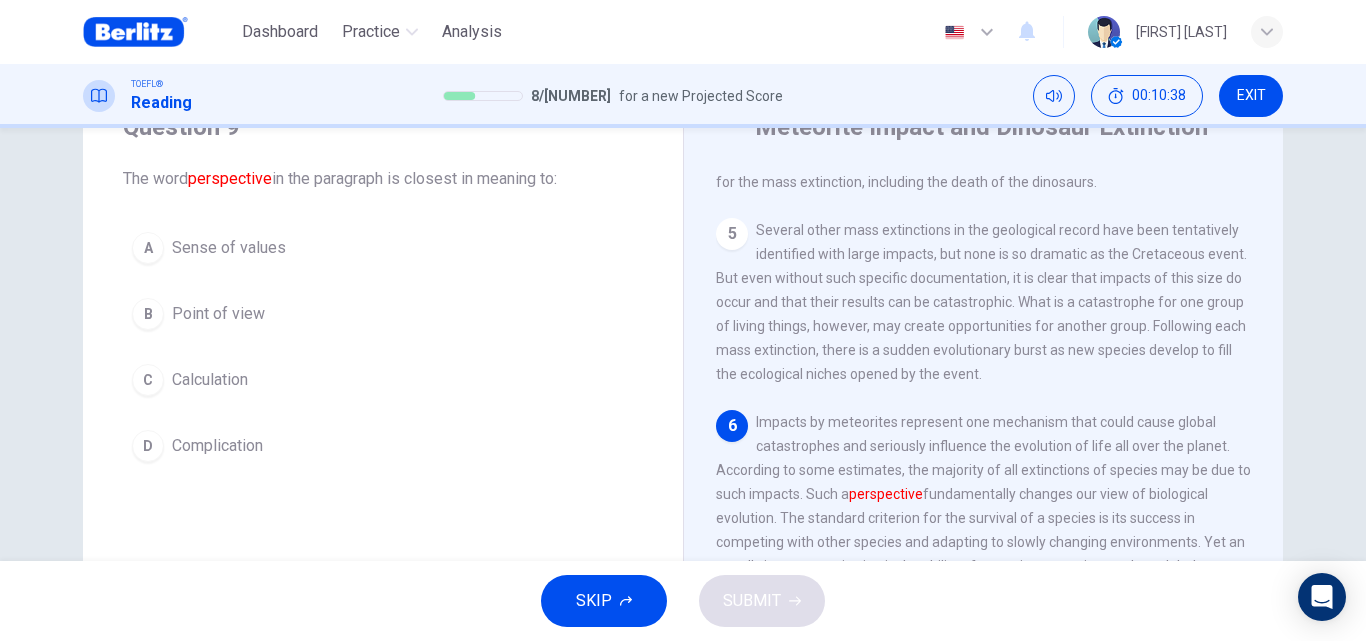 scroll, scrollTop: 970, scrollLeft: 0, axis: vertical 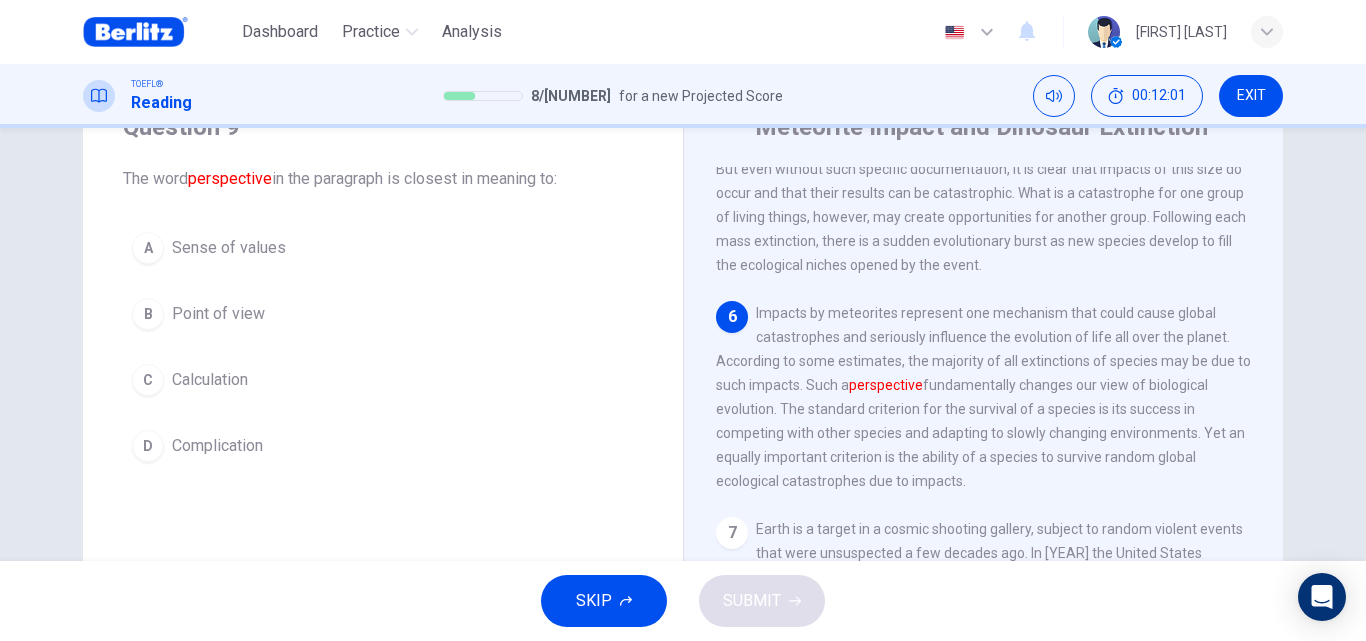 click on "D Complication" at bounding box center [383, 446] 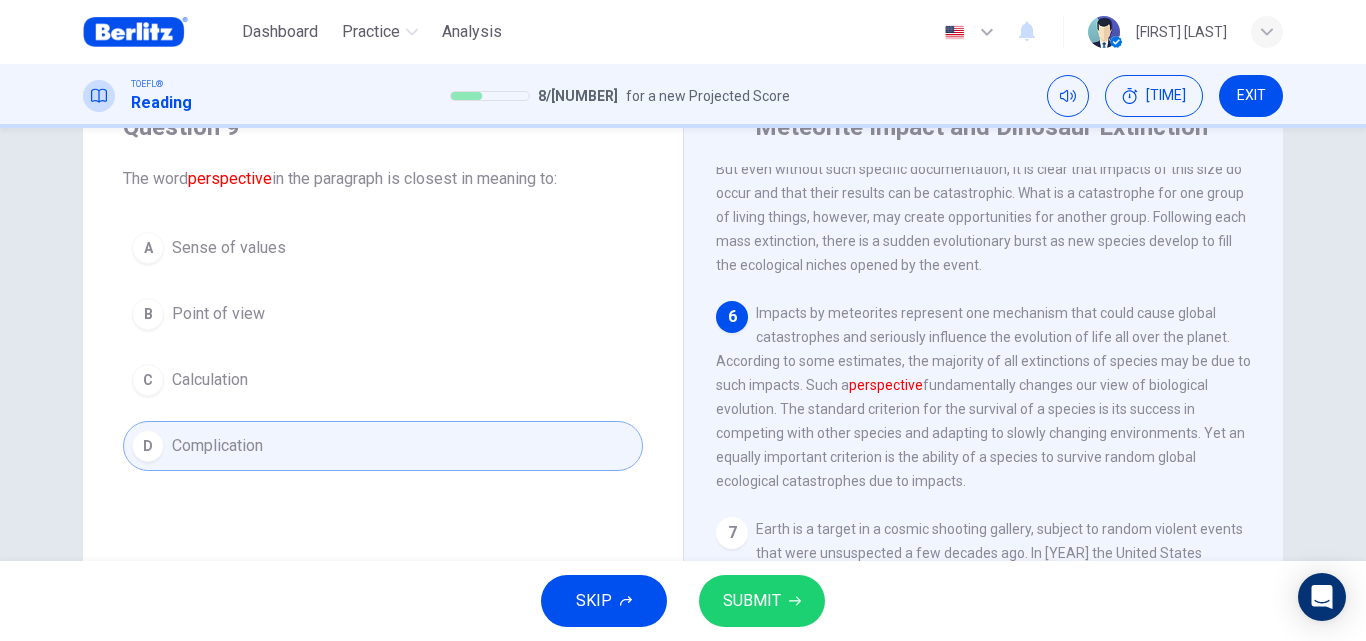 click on "SUBMIT" at bounding box center (752, 601) 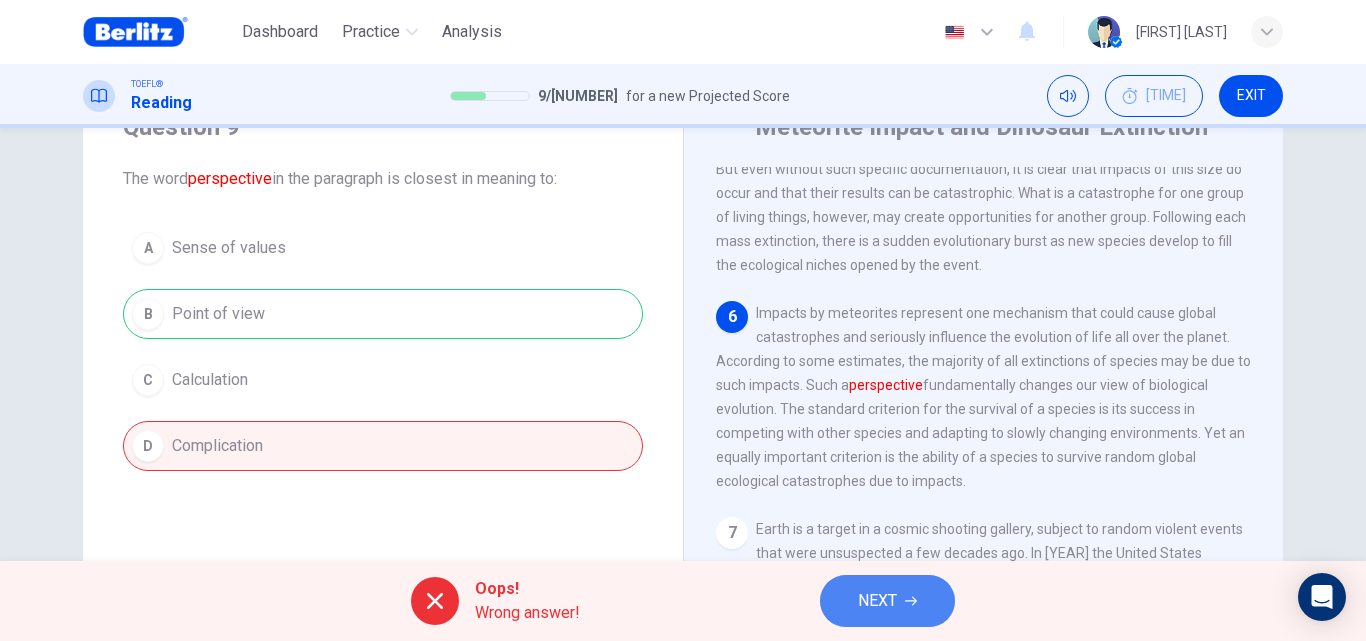 click on "NEXT" at bounding box center (877, 601) 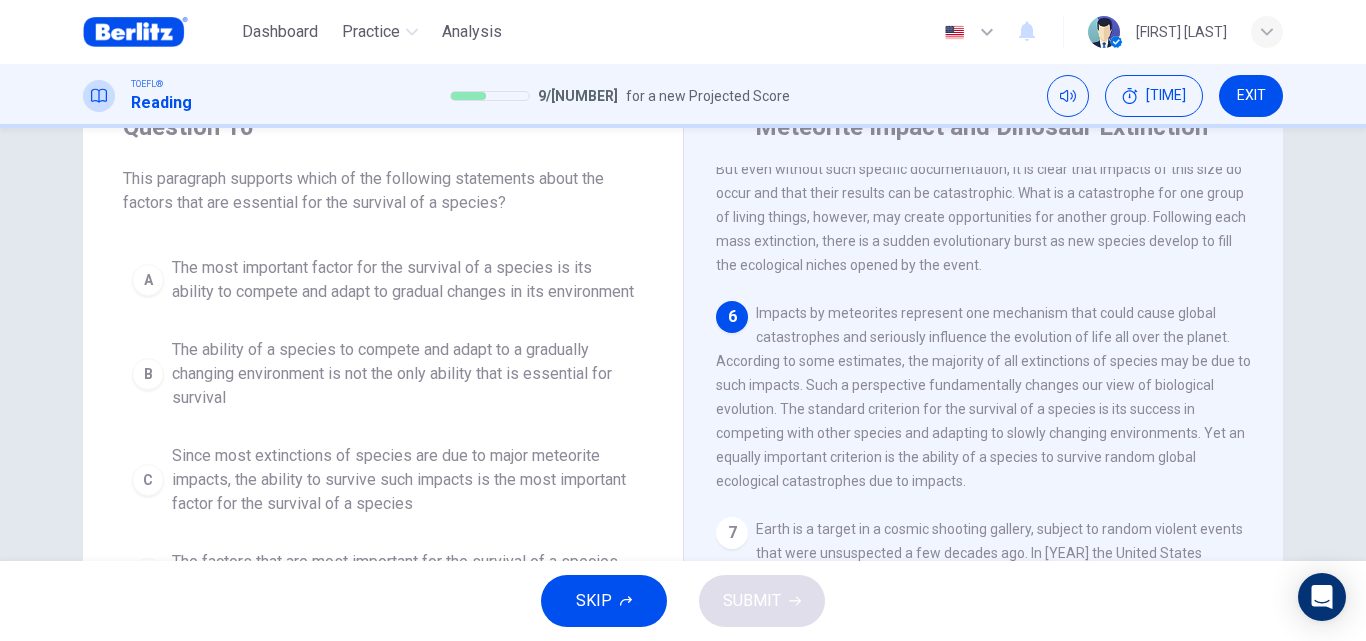 scroll, scrollTop: 1145, scrollLeft: 0, axis: vertical 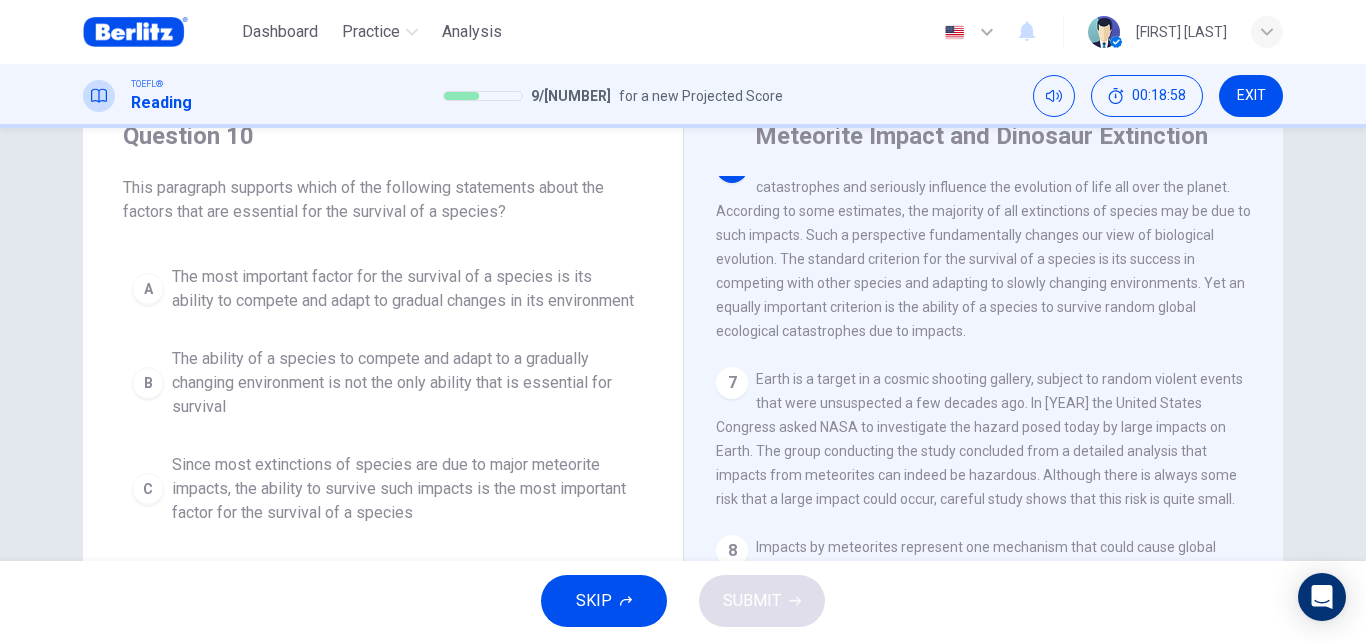 drag, startPoint x: 1350, startPoint y: 271, endPoint x: 1359, endPoint y: 287, distance: 18.35756 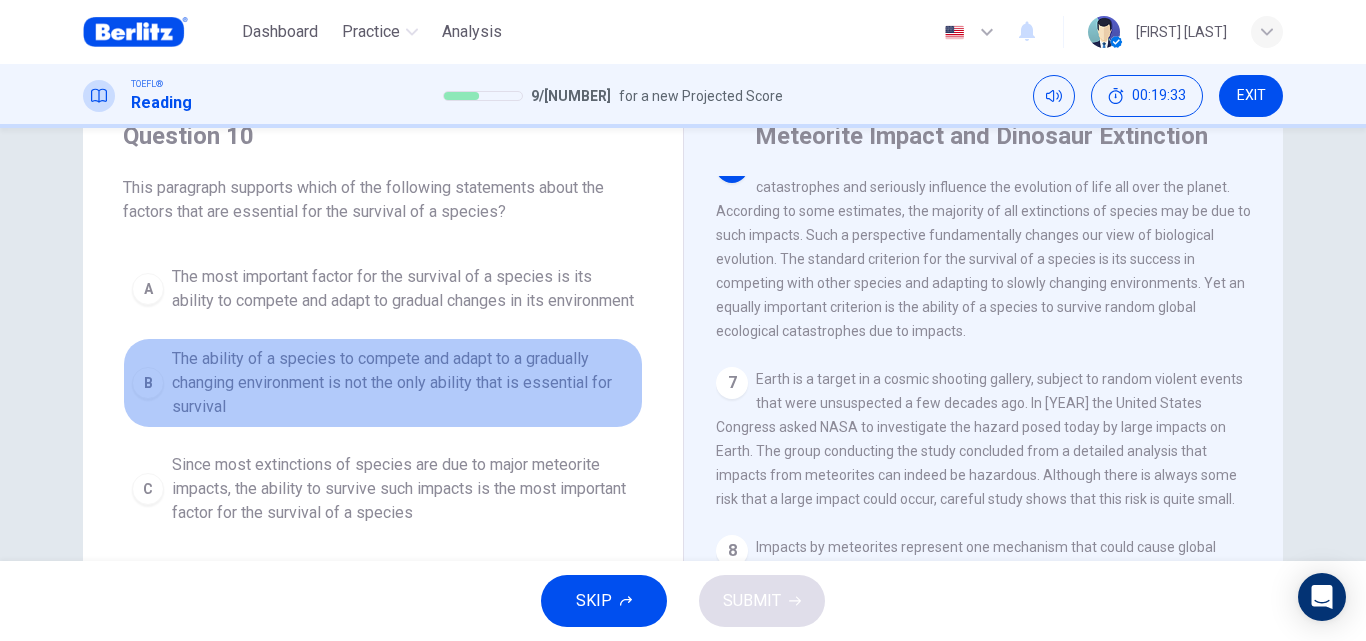 click on "The ability of a species to compete and adapt to a gradually changing environment is not the only ability that is essential for survival" at bounding box center [403, 383] 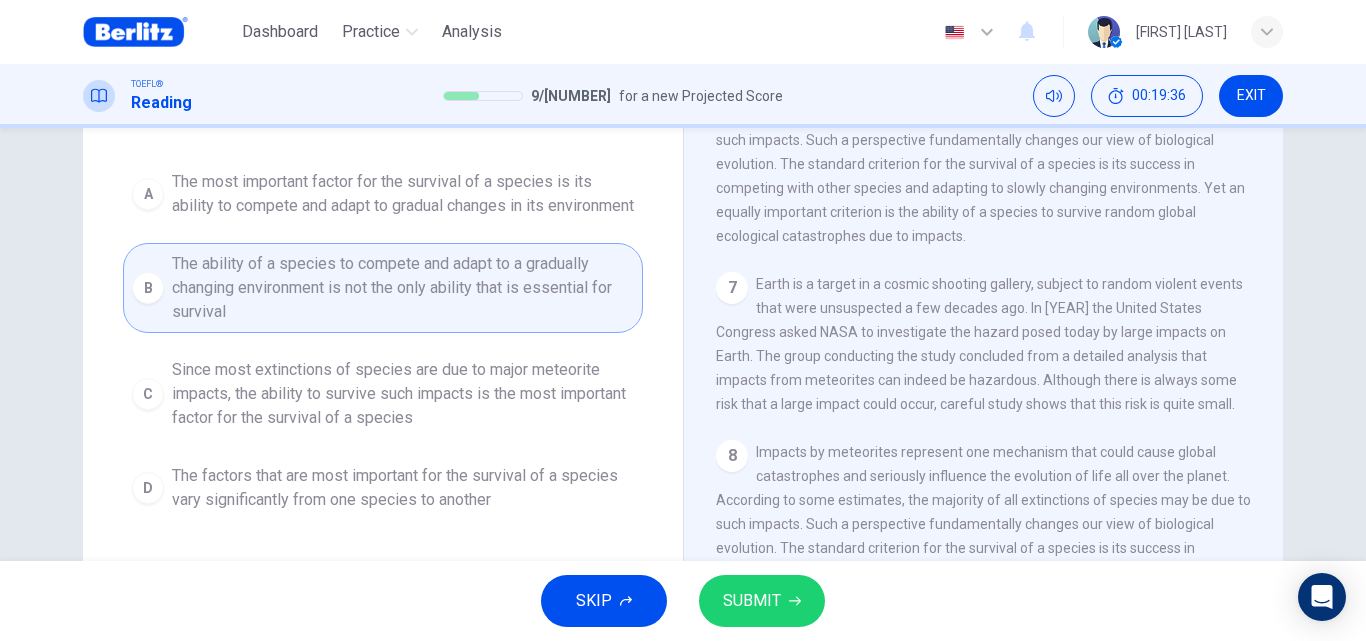 scroll, scrollTop: 169, scrollLeft: 0, axis: vertical 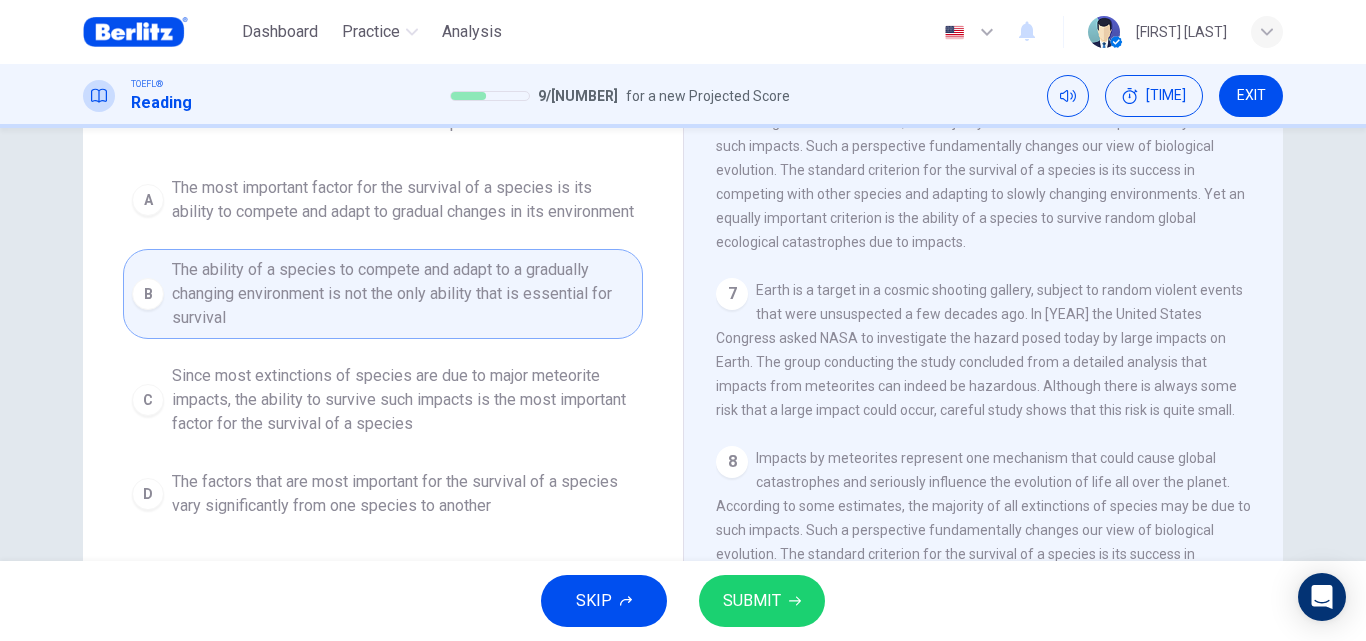 drag, startPoint x: 1354, startPoint y: 265, endPoint x: 1365, endPoint y: 212, distance: 54.129475 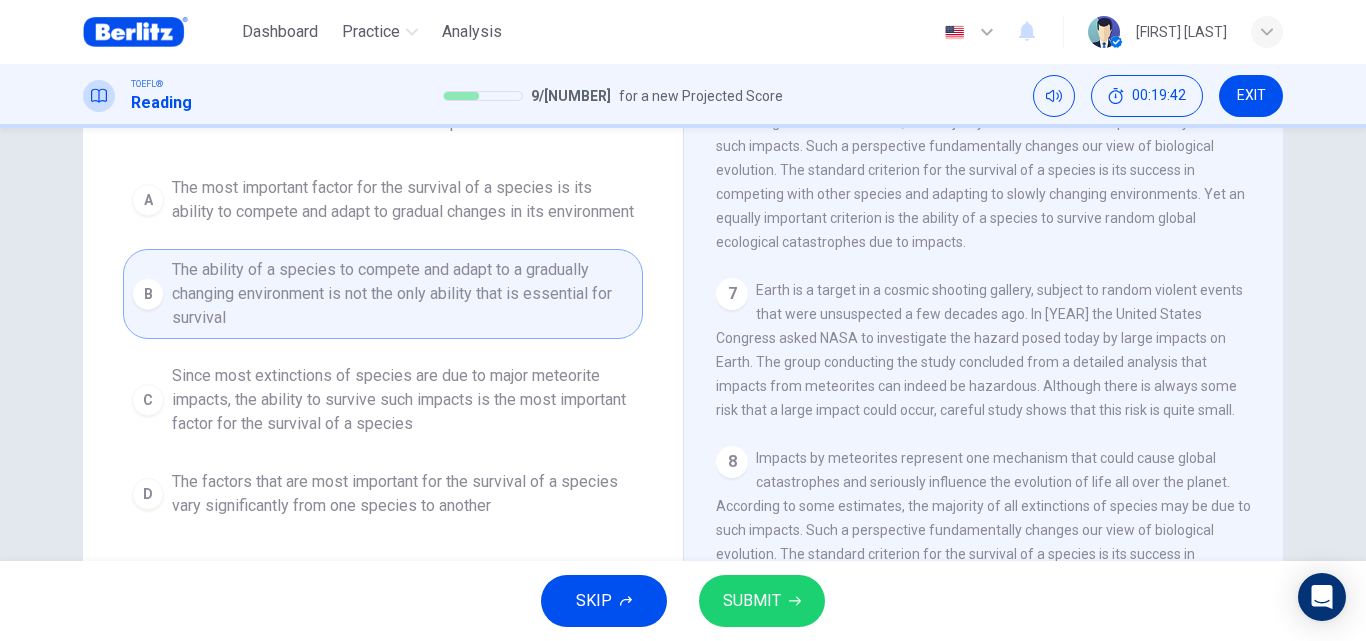 scroll, scrollTop: 142, scrollLeft: 0, axis: vertical 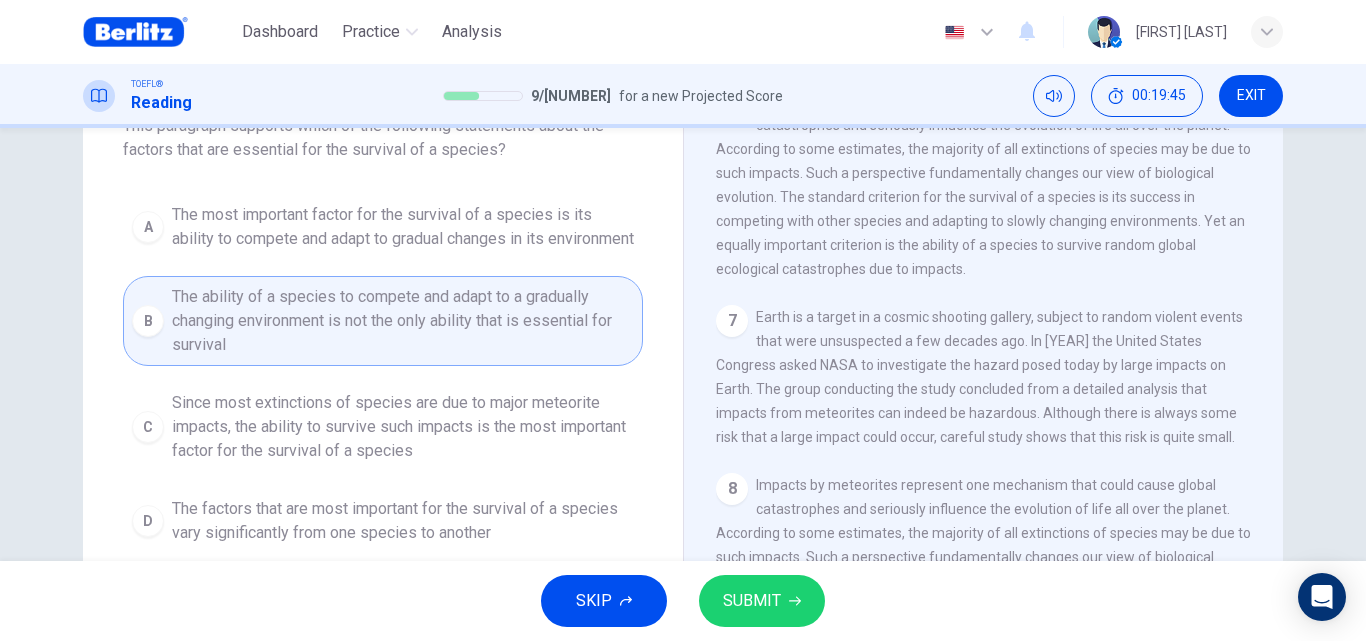 click on "SKIP SUBMIT" at bounding box center [683, 601] 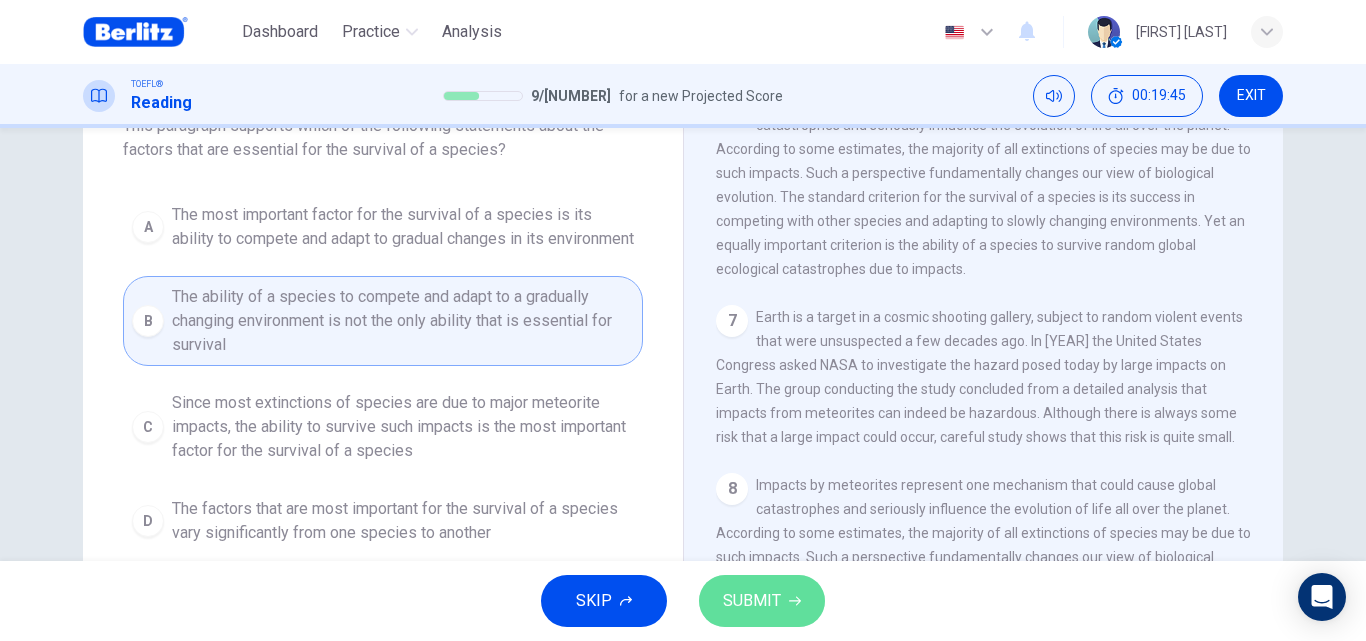 click on "SUBMIT" at bounding box center [752, 601] 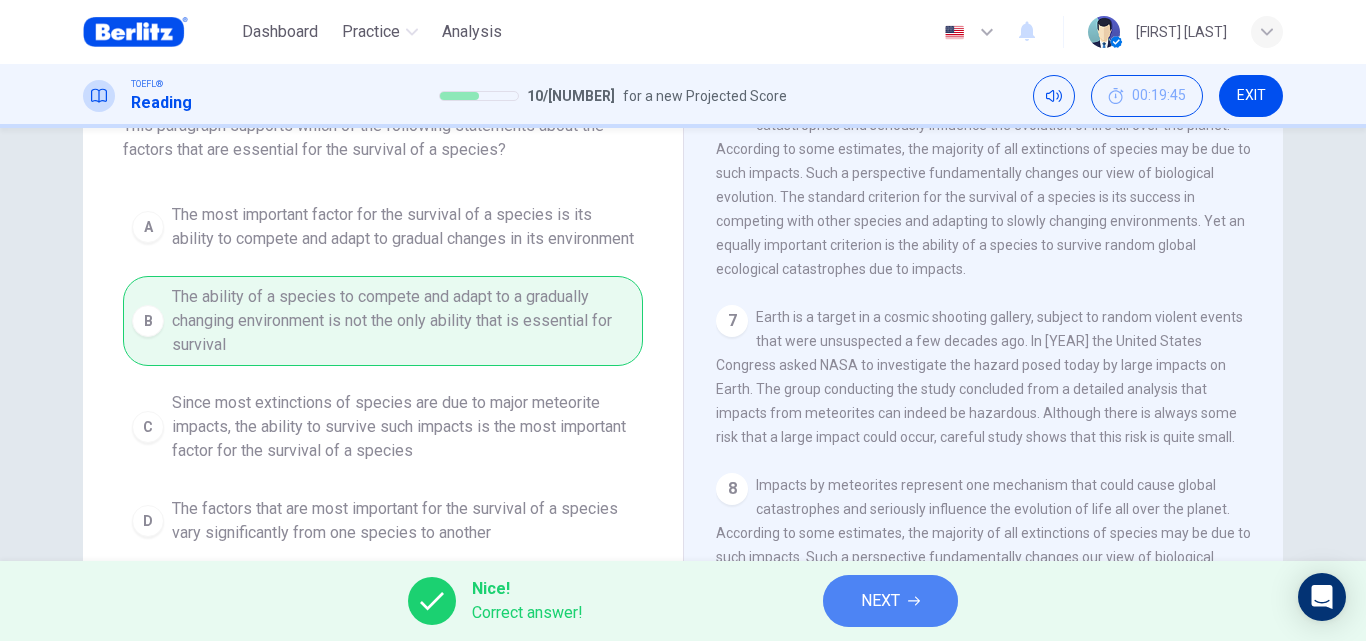 click on "NEXT" at bounding box center [880, 601] 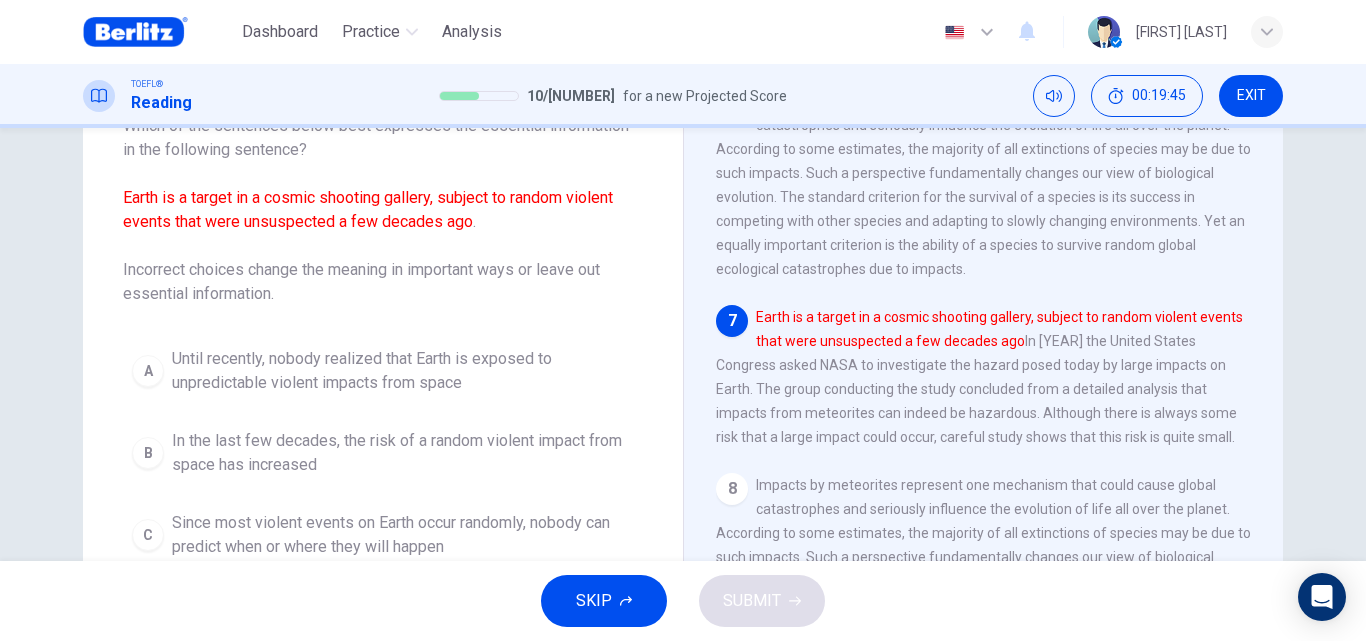 scroll, scrollTop: 1144, scrollLeft: 0, axis: vertical 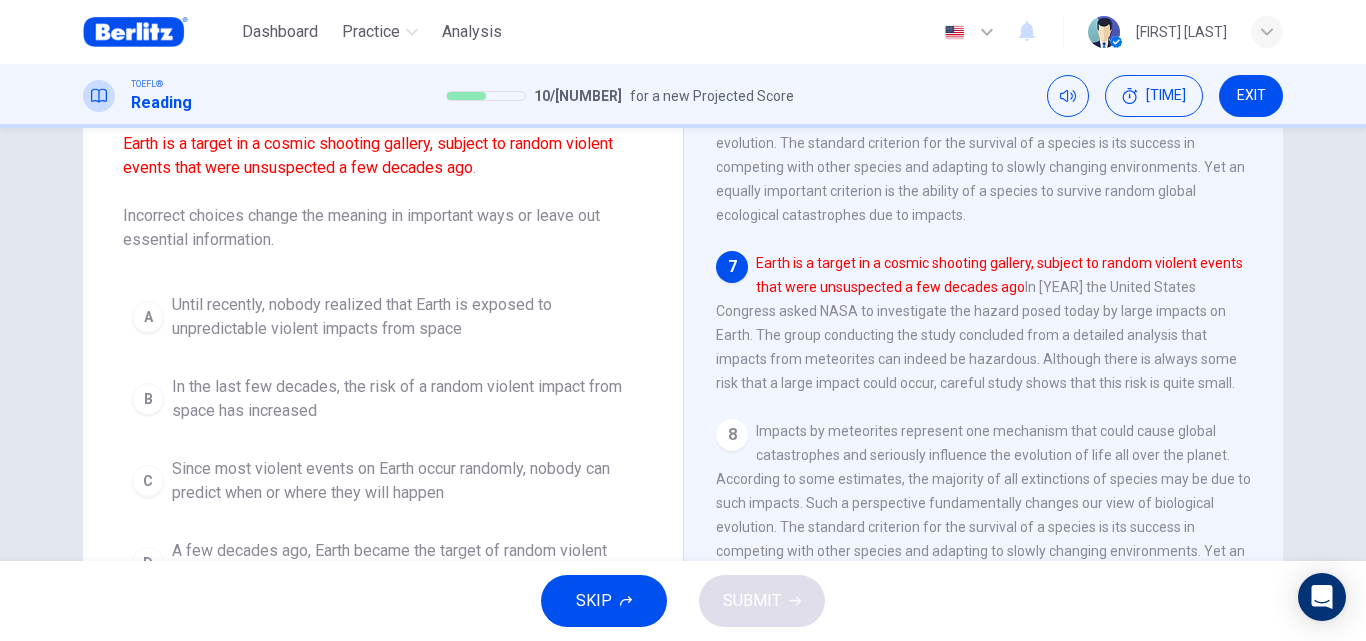 drag, startPoint x: 611, startPoint y: 320, endPoint x: 891, endPoint y: 255, distance: 287.44565 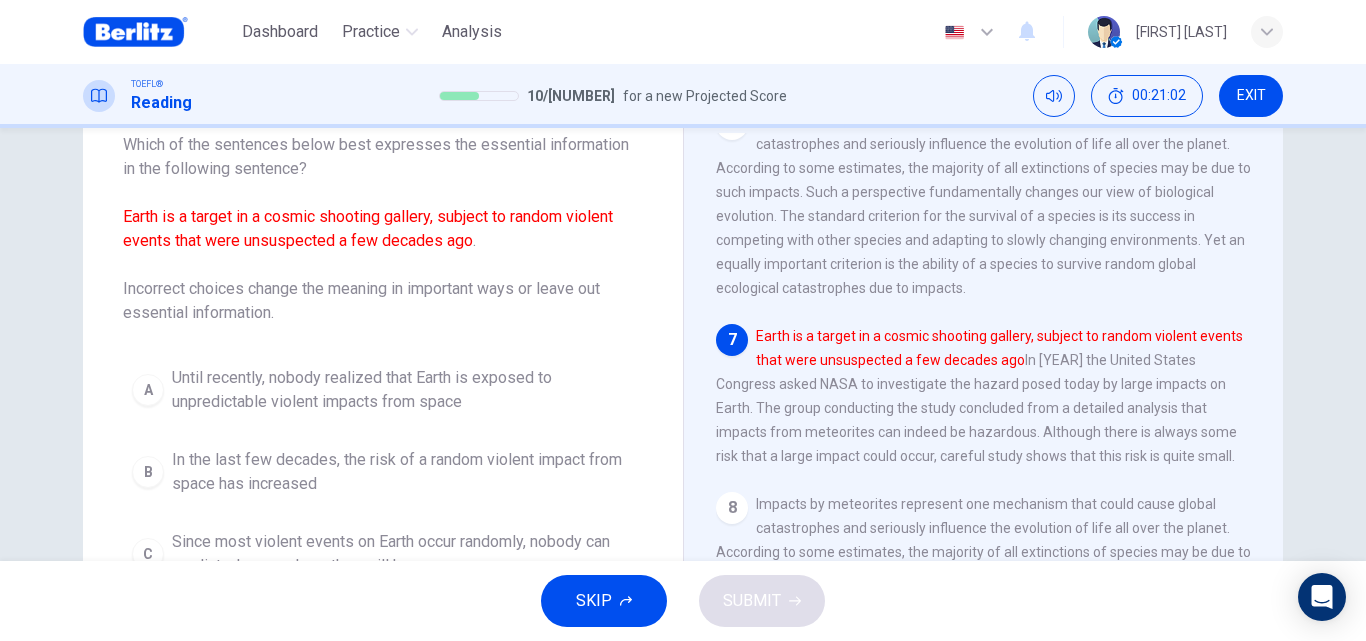 scroll, scrollTop: 125, scrollLeft: 0, axis: vertical 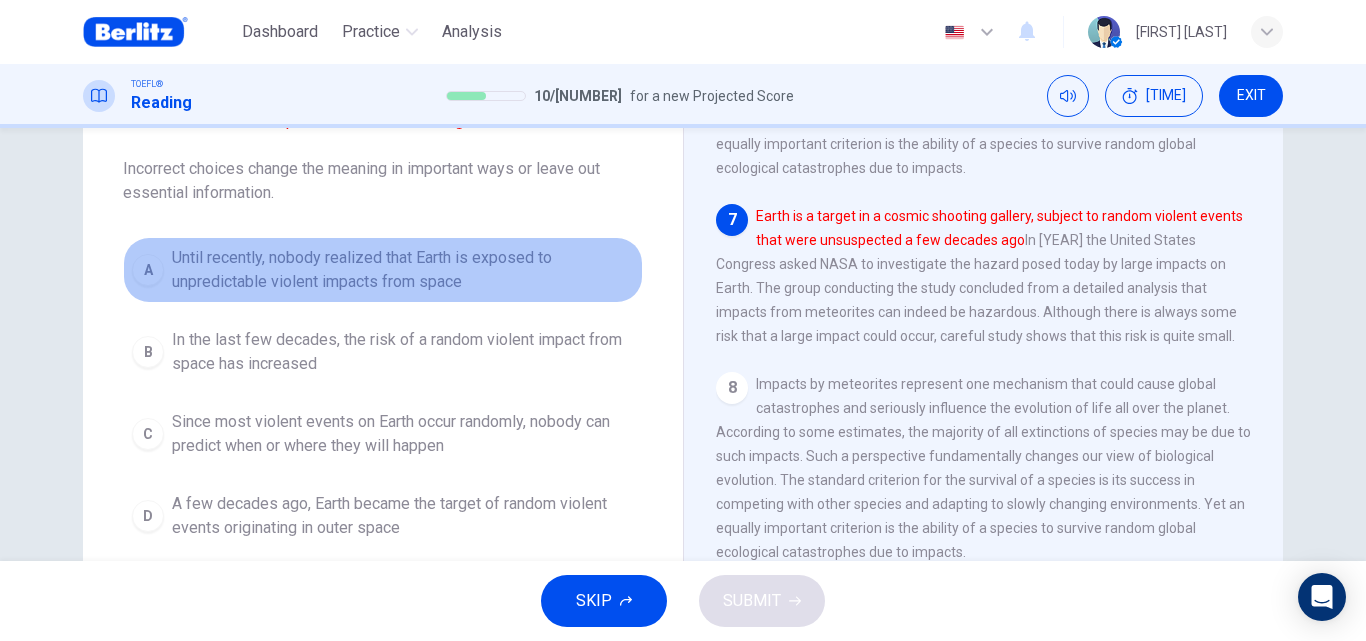 click on "Until recently, nobody realized that Earth is exposed to unpredictable violent impacts from space" at bounding box center (403, 270) 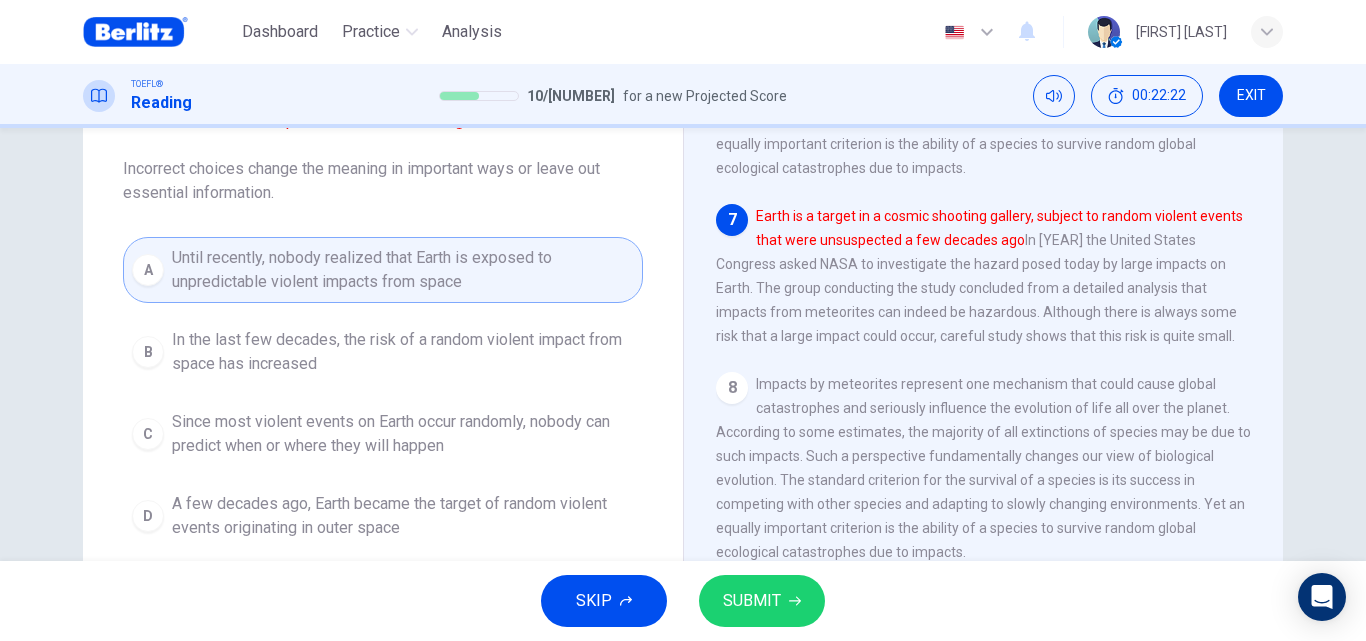 drag, startPoint x: 779, startPoint y: 593, endPoint x: 777, endPoint y: 570, distance: 23.086792 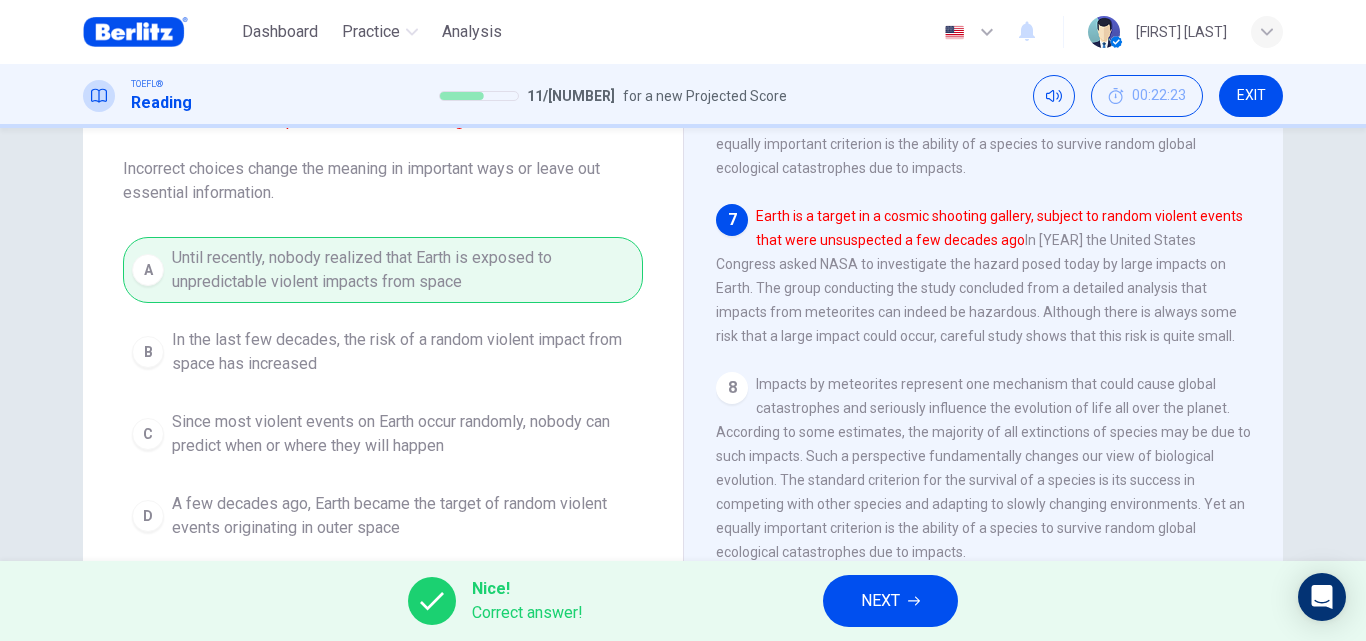 click on "Nice! Correct answer! NEXT" at bounding box center [683, 601] 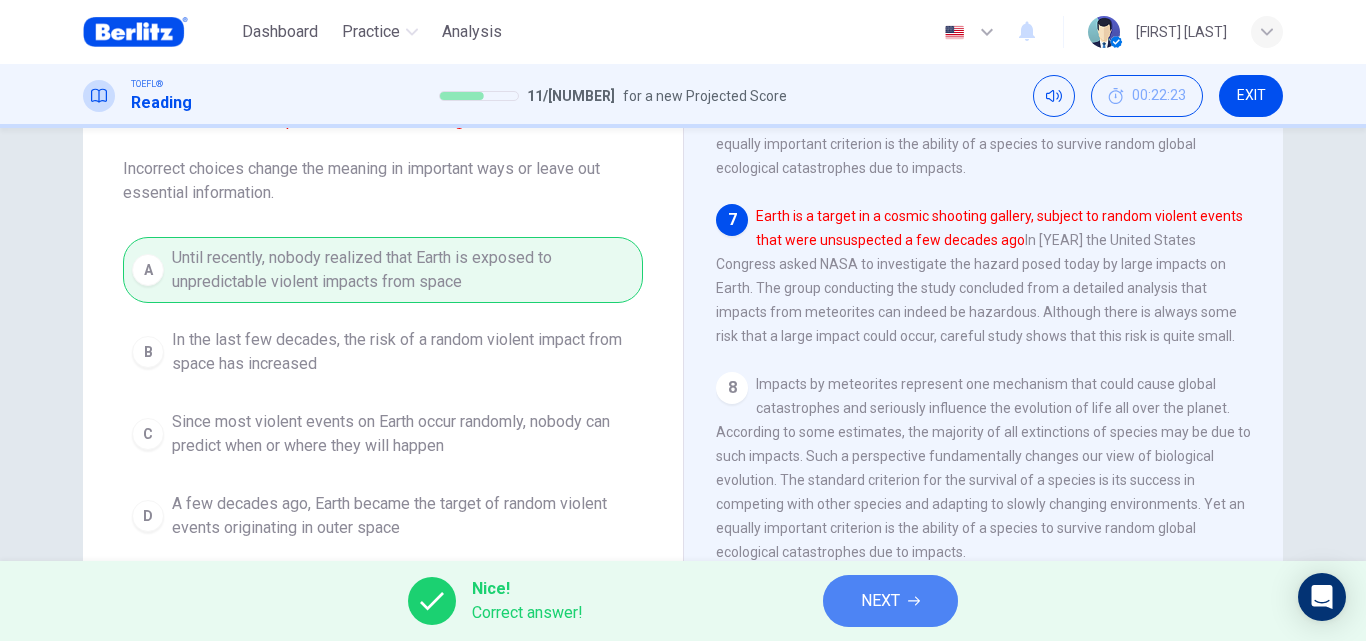click on "NEXT" at bounding box center (890, 601) 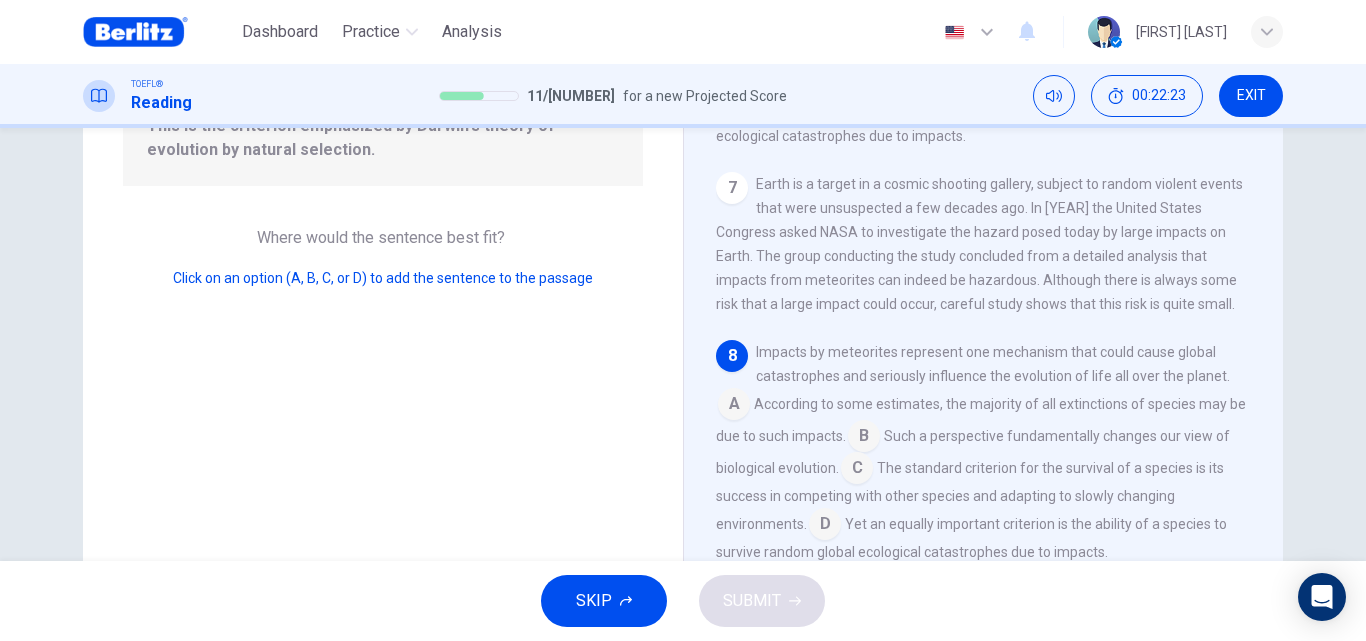 scroll, scrollTop: 1216, scrollLeft: 0, axis: vertical 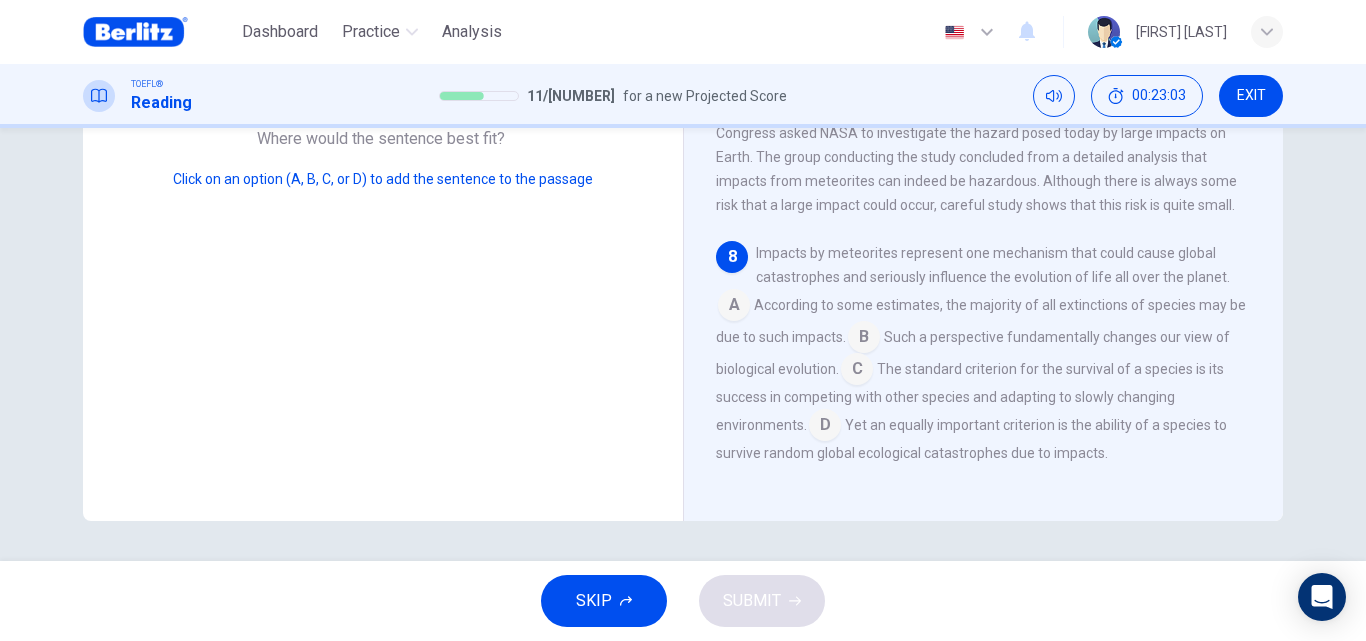 click at bounding box center (857, 371) 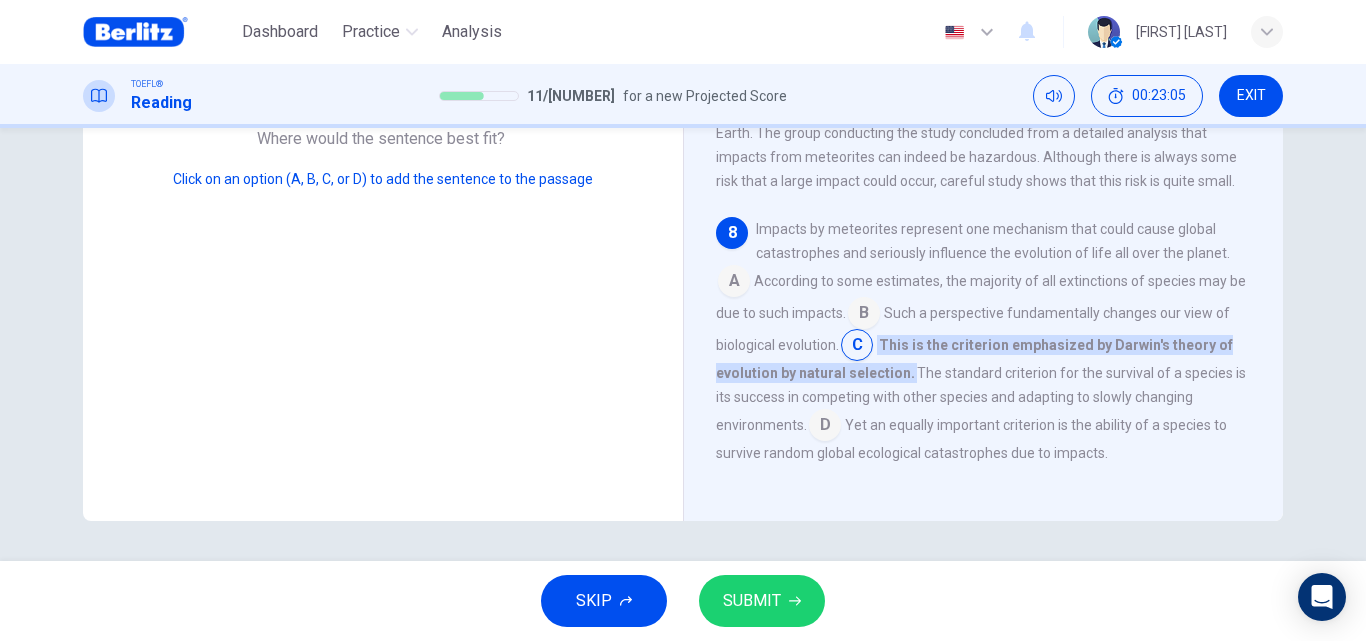 click on "SUBMIT" at bounding box center (752, 601) 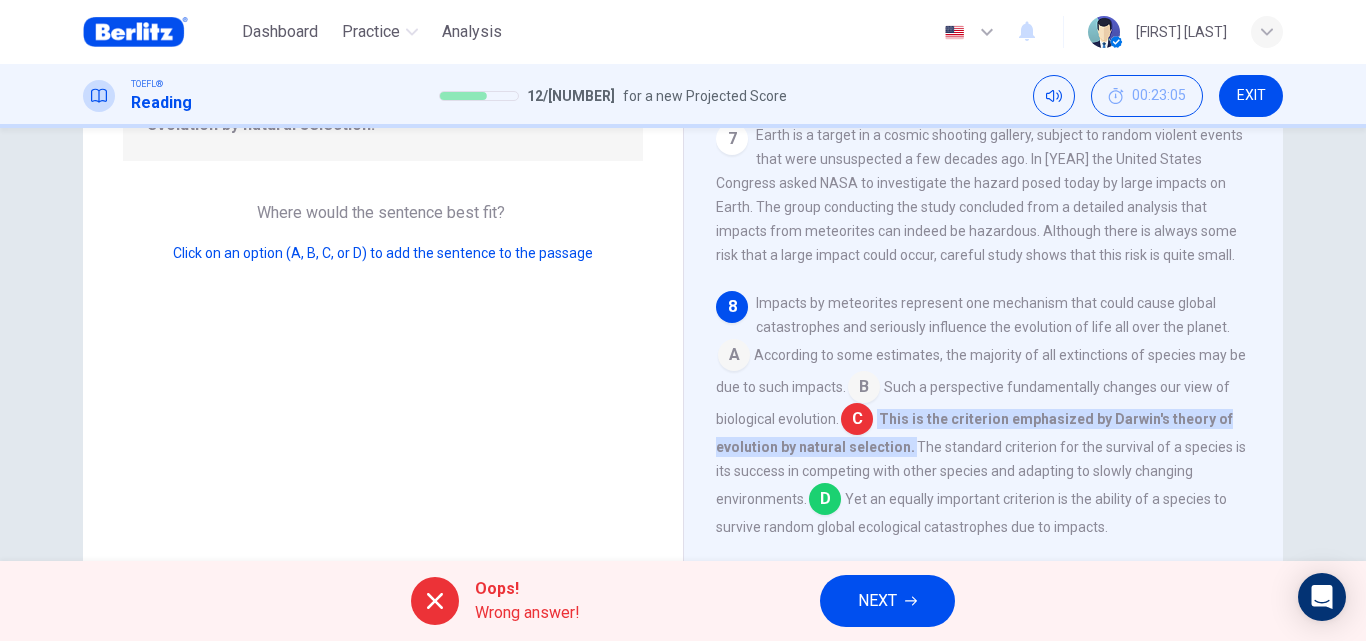 scroll, scrollTop: 264, scrollLeft: 0, axis: vertical 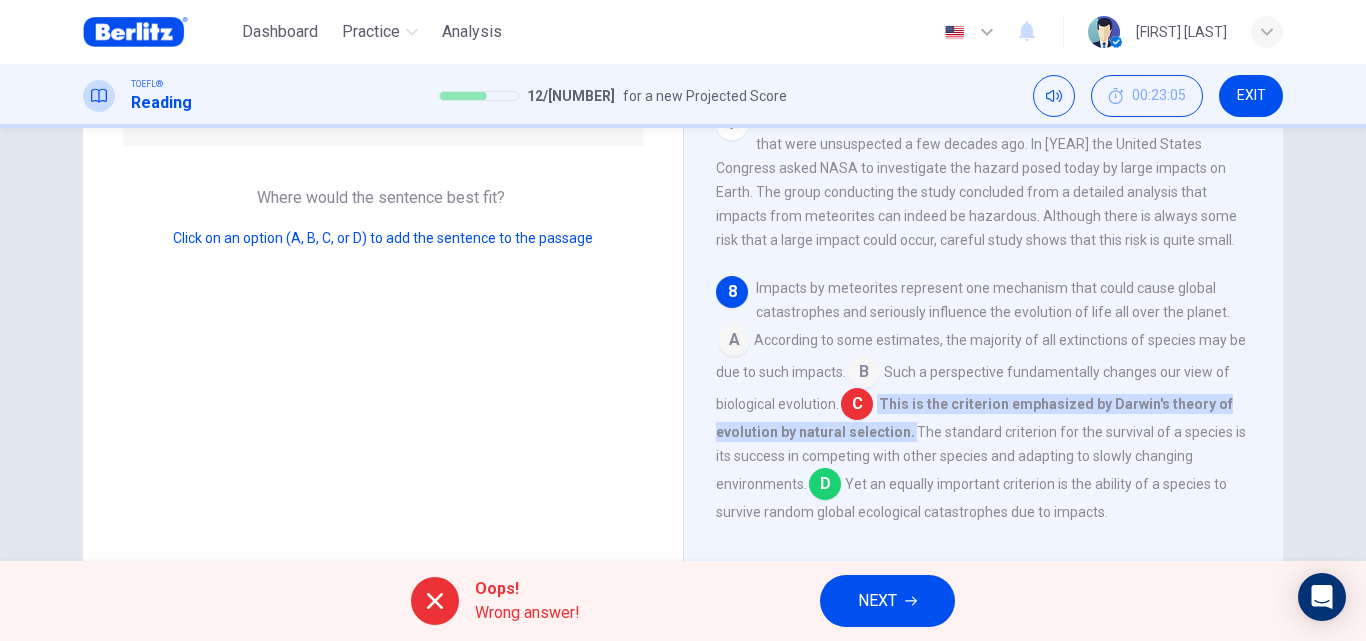 click on "NEXT" at bounding box center [877, 601] 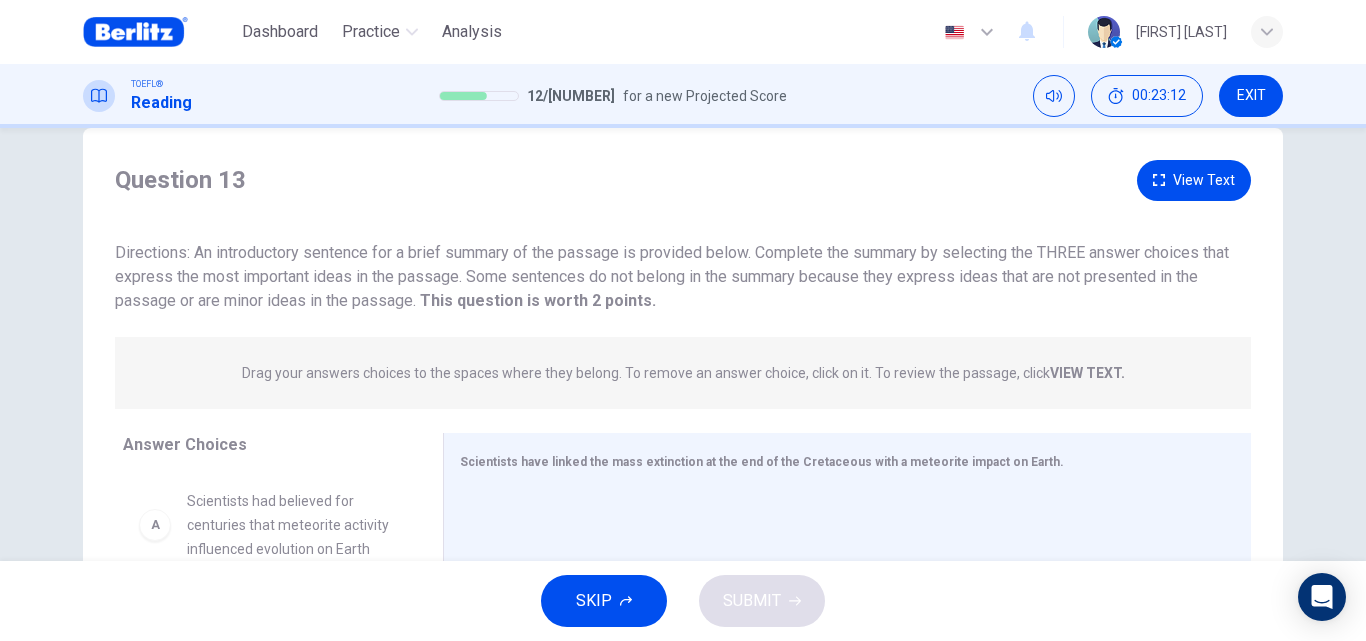 scroll, scrollTop: 42, scrollLeft: 0, axis: vertical 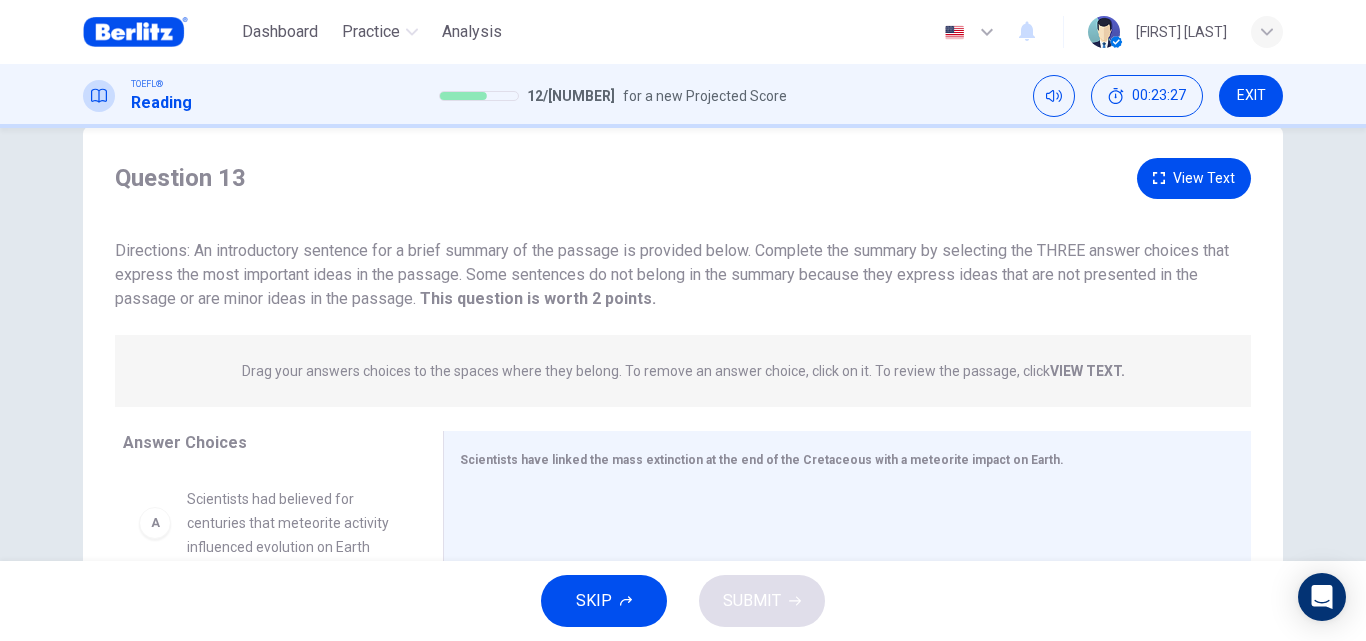 click on "Question [NUMBER] View Text Directions: An introductory sentence for a brief summary of the passage is provided below. Complete the summary by selecting the THREE answer choices that express the most important ideas in the passage. Some sentences do not belong in the summary because they express ideas that are not presented in the passage or are minor ideas in the passage. This question is worth [NUMBER] points. This question is worth [NUMBER] points. Drag your answers choices to the spaces where they belong. To remove an answer choice, click on it. To review the passage, click VIEW TEXT. Click on the answer choices below to select your answers. To remove an answer choice, go to the Answers tab and click on it. To review the passage, click the PASSAGE tab. A Scientists had believed for centuries that meteorite activity influenced evolution on Earth B The site of the large meteorite impact at the end of the Cretaceous period was identified in [YEAR] C D E F Answer Choices A B C D E F Meteorite Impact and Dinosaur Extinction [NUMBER] [NUMBER]" at bounding box center [683, 344] 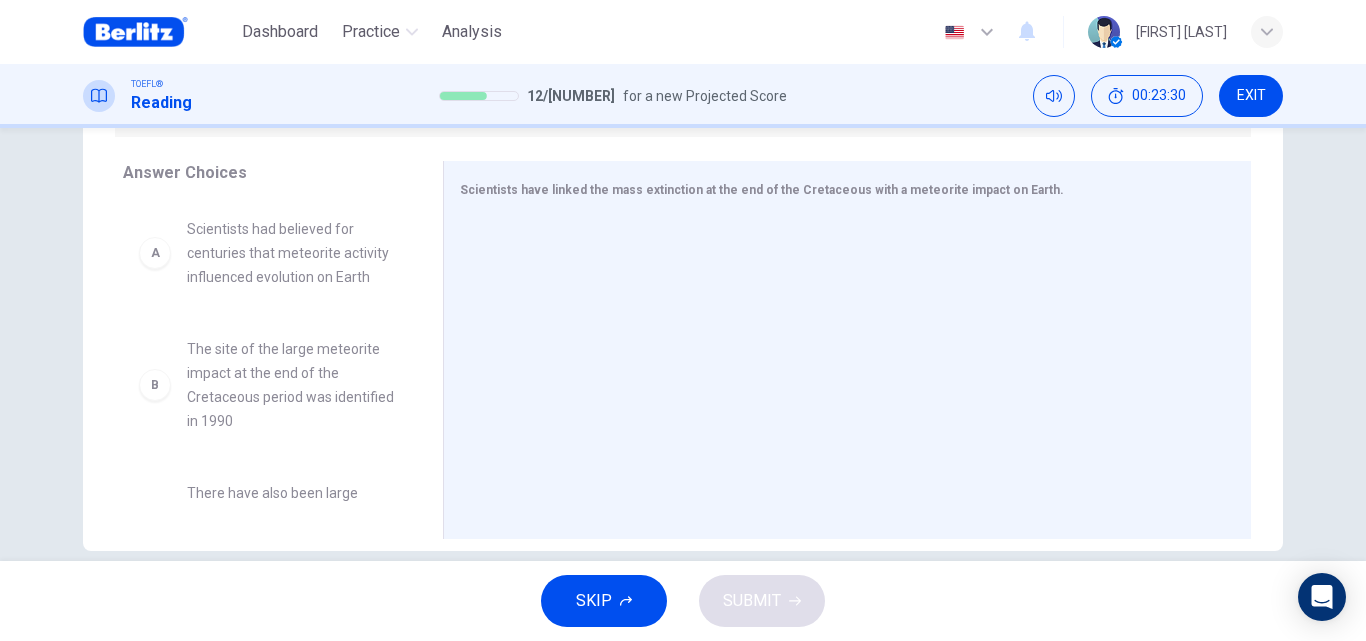 scroll, scrollTop: 293, scrollLeft: 0, axis: vertical 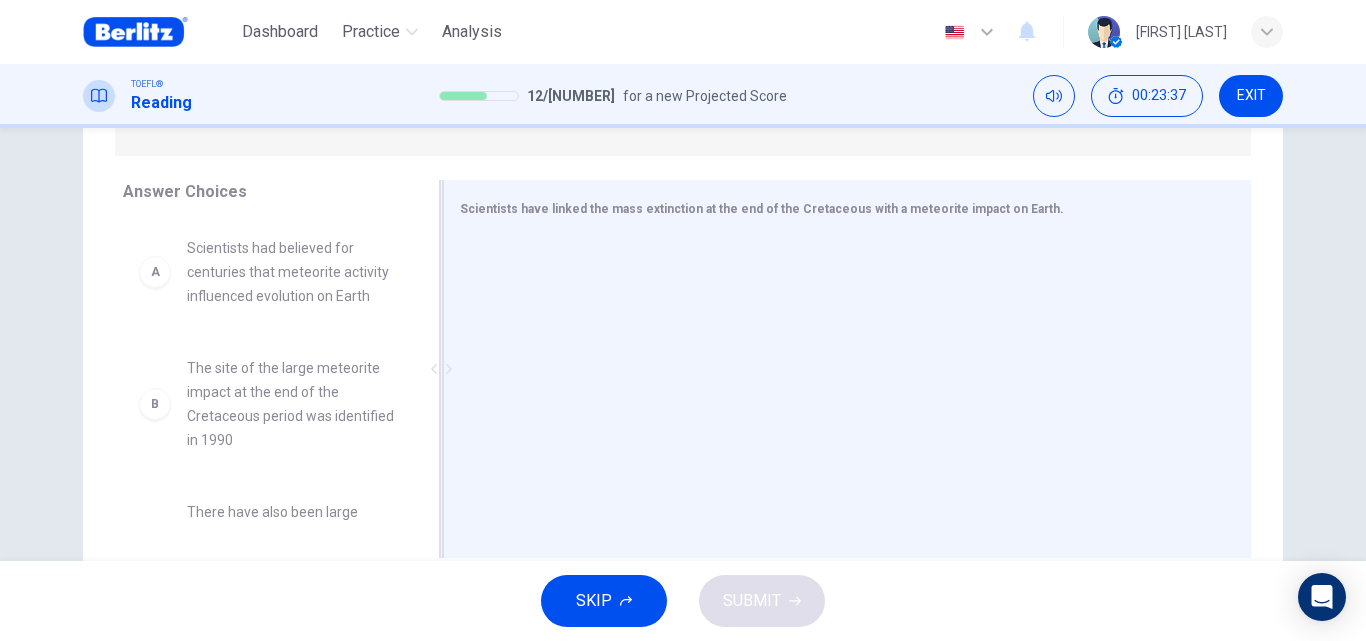 click on "Scientists have linked the mass extinction at the end of the Cretaceous with a meteorite impact on Earth." at bounding box center [847, 369] 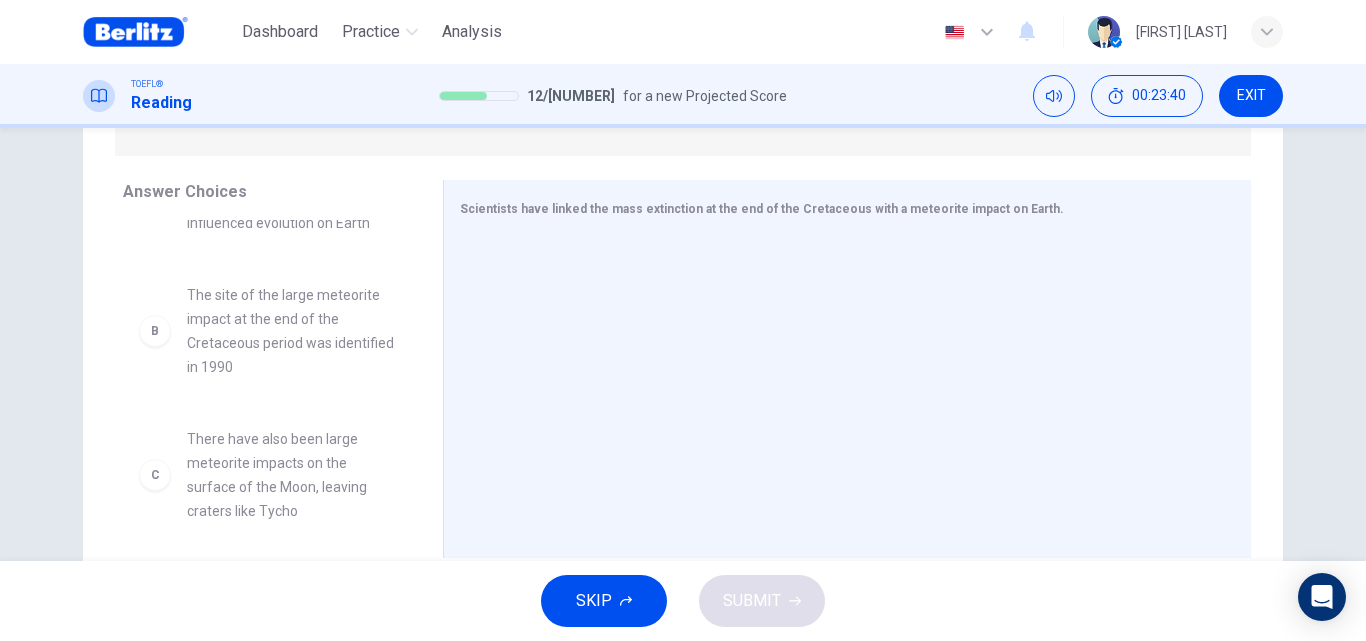 scroll, scrollTop: 80, scrollLeft: 0, axis: vertical 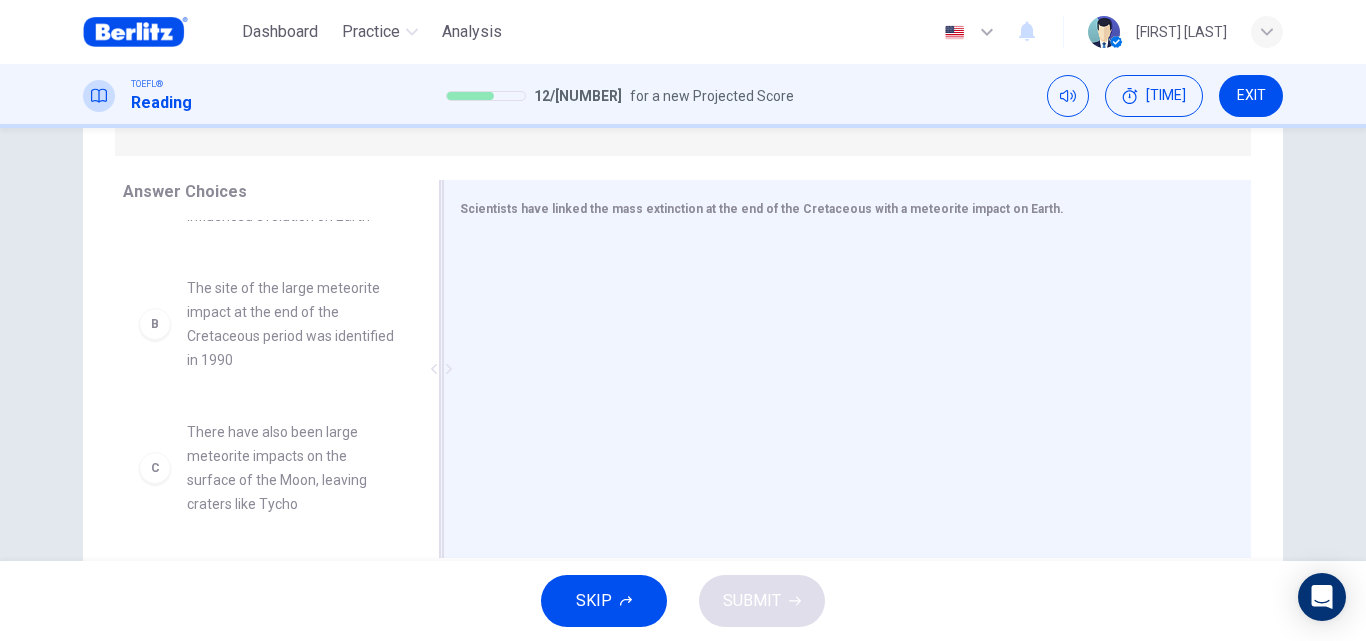 click at bounding box center [441, 369] 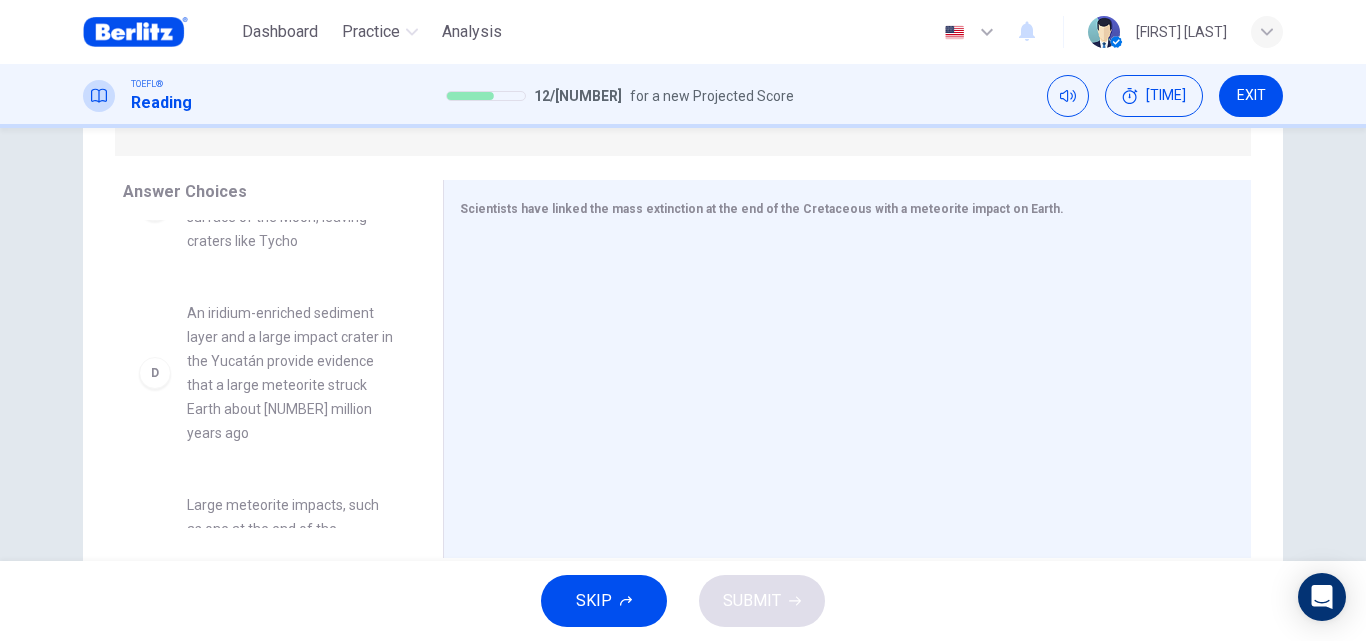 scroll, scrollTop: 316, scrollLeft: 0, axis: vertical 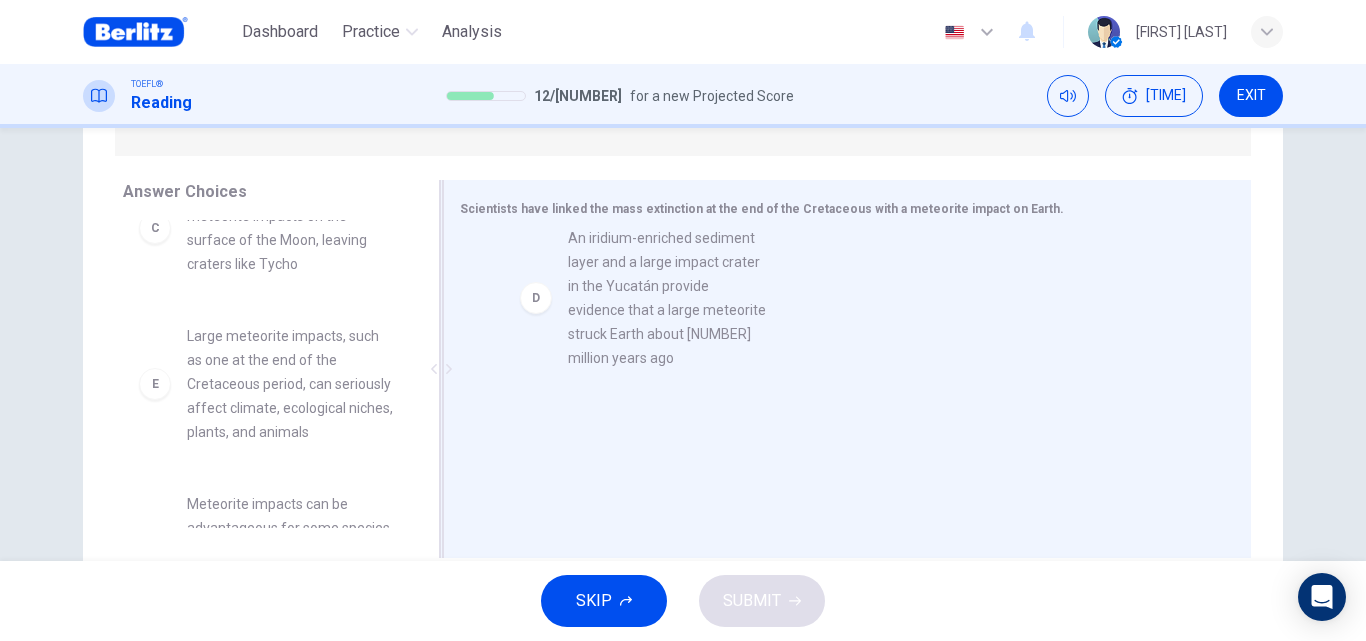 drag, startPoint x: 241, startPoint y: 443, endPoint x: 644, endPoint y: 339, distance: 416.20306 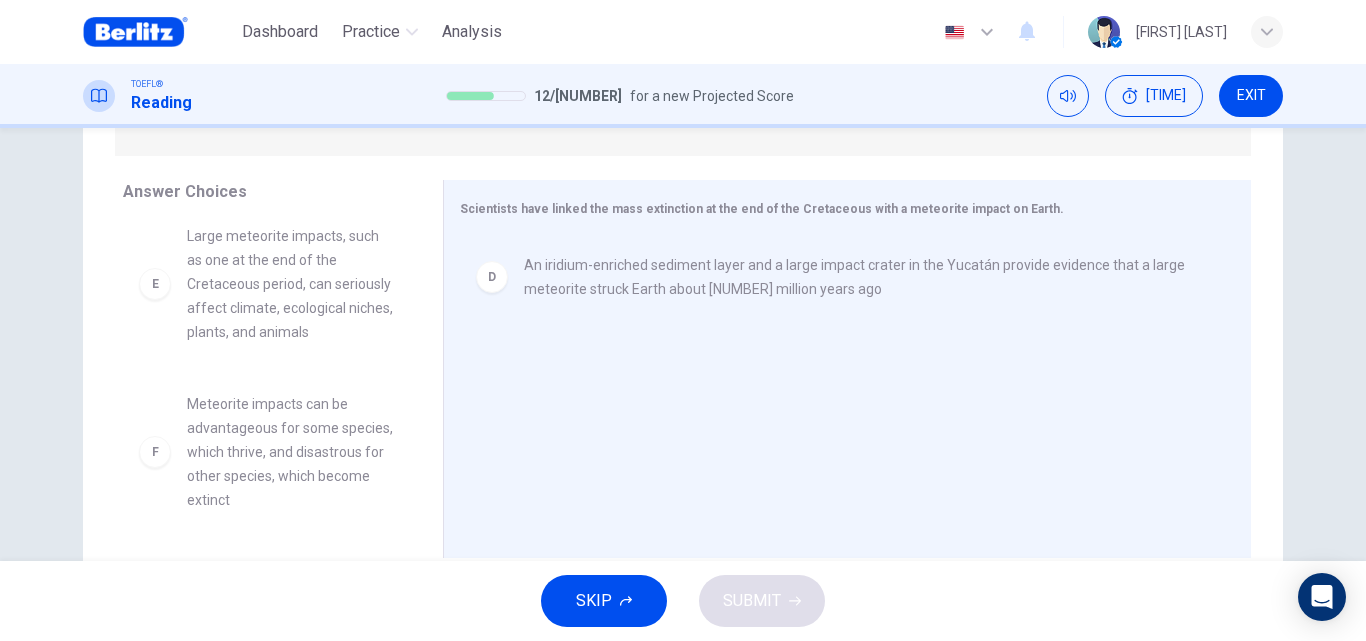 scroll, scrollTop: 444, scrollLeft: 0, axis: vertical 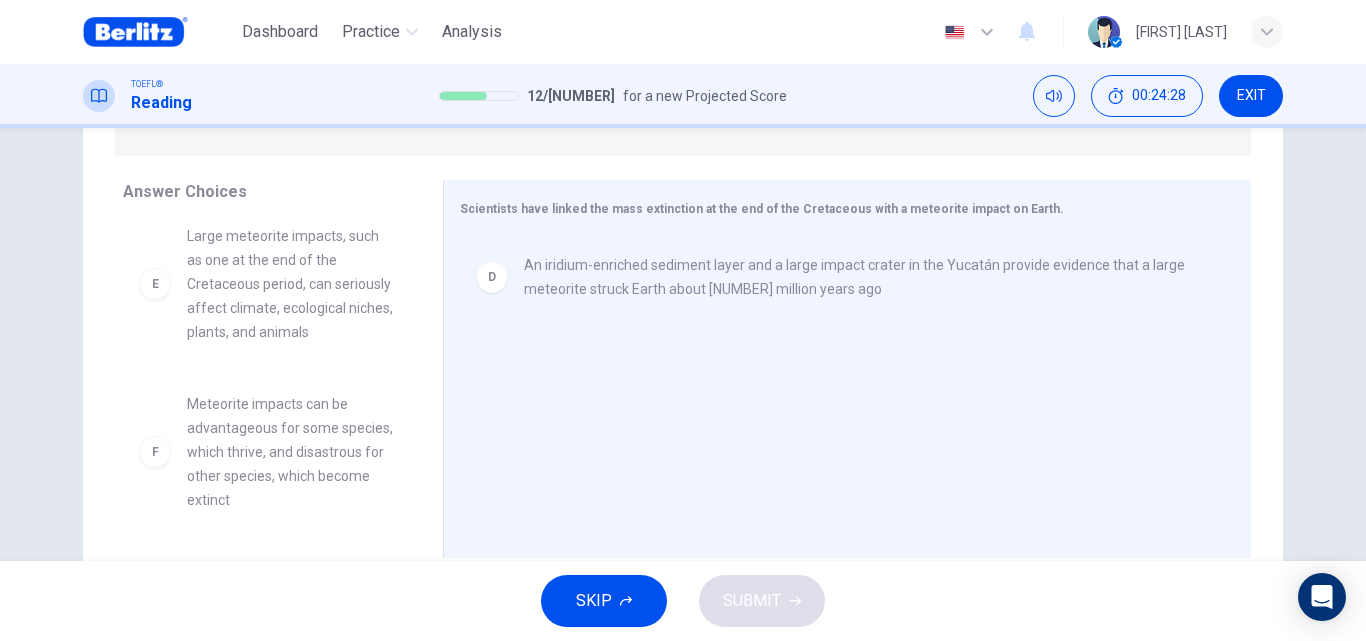 click on "A Scientists had believed for centuries that meteorite activity influenced evolution on Earth B The site of the large meteorite impact at the end of the Cretaceous period was identified in 1990 C There have also been large meteorite impacts on the surface of the Moon, leaving craters like Tycho E Large meteorite impacts, such as one at the end of the Cretaceous period, can seriously affect climate, ecological niches, plants, and animals F Meteorite impacts can be advantageous for some species, which thrive, and disastrous for other species, which become extinct" at bounding box center (275, 374) 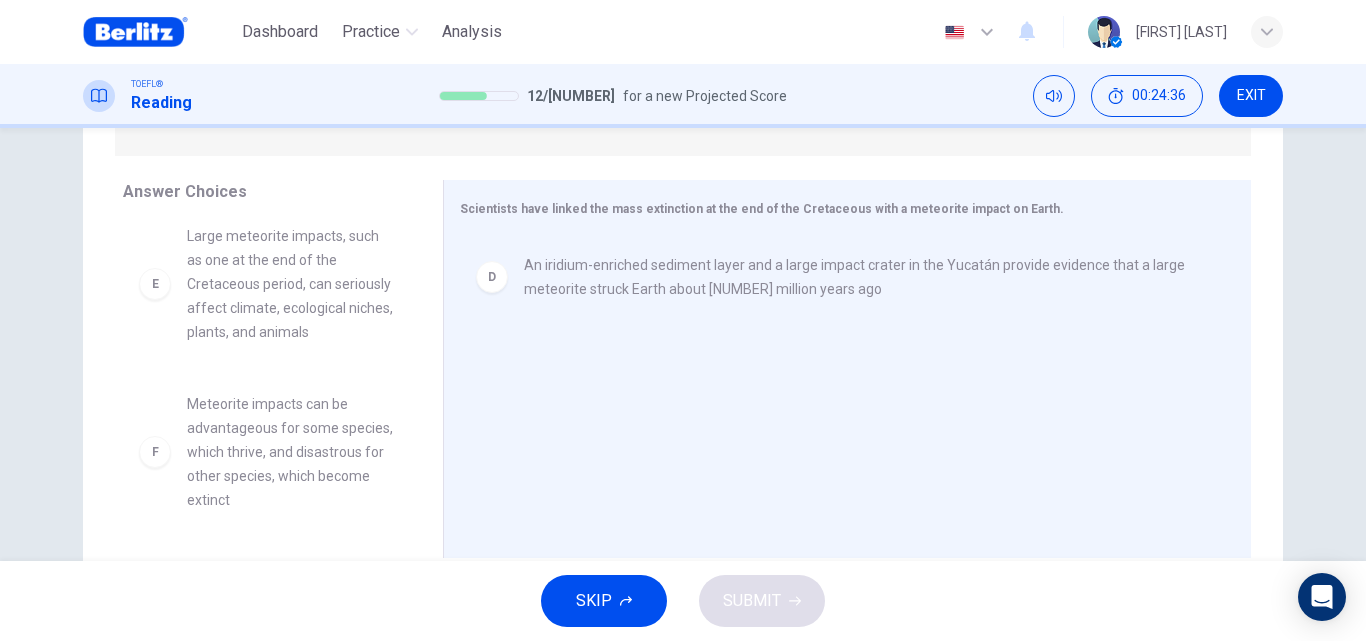click on "Meteorite impacts can be advantageous for some species, which thrive, and disastrous for other species, which become extinct" at bounding box center (291, 452) 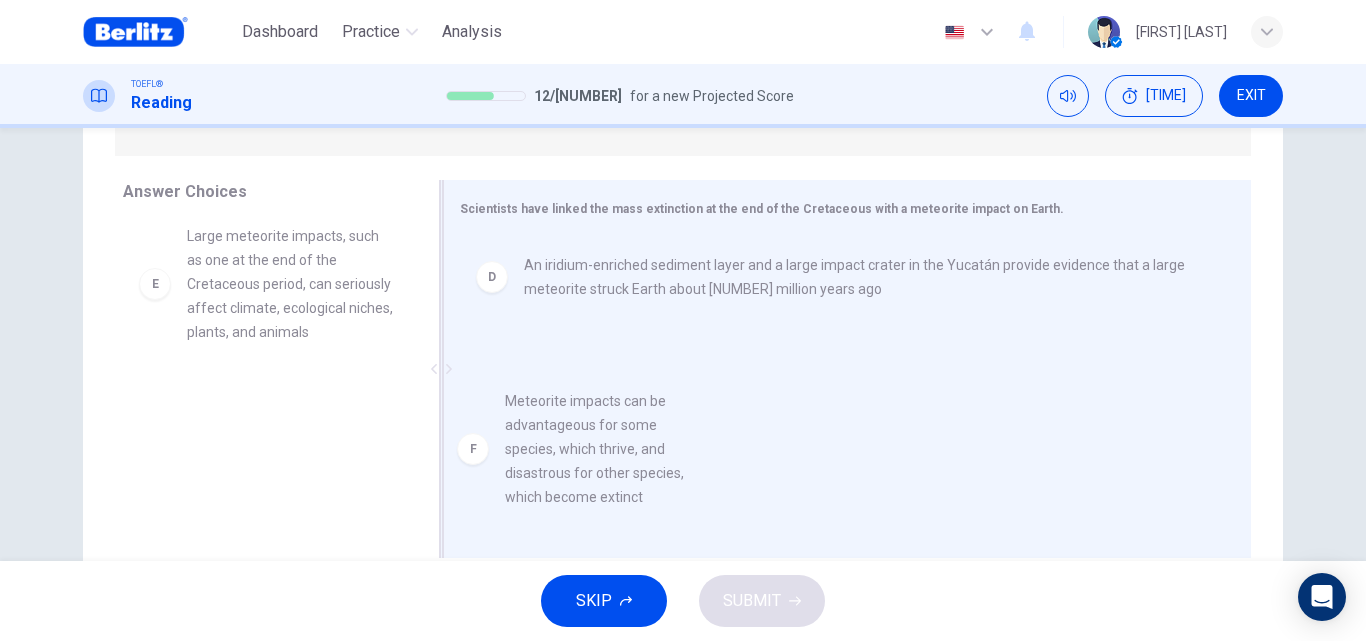 drag, startPoint x: 305, startPoint y: 456, endPoint x: 646, endPoint y: 387, distance: 347.91092 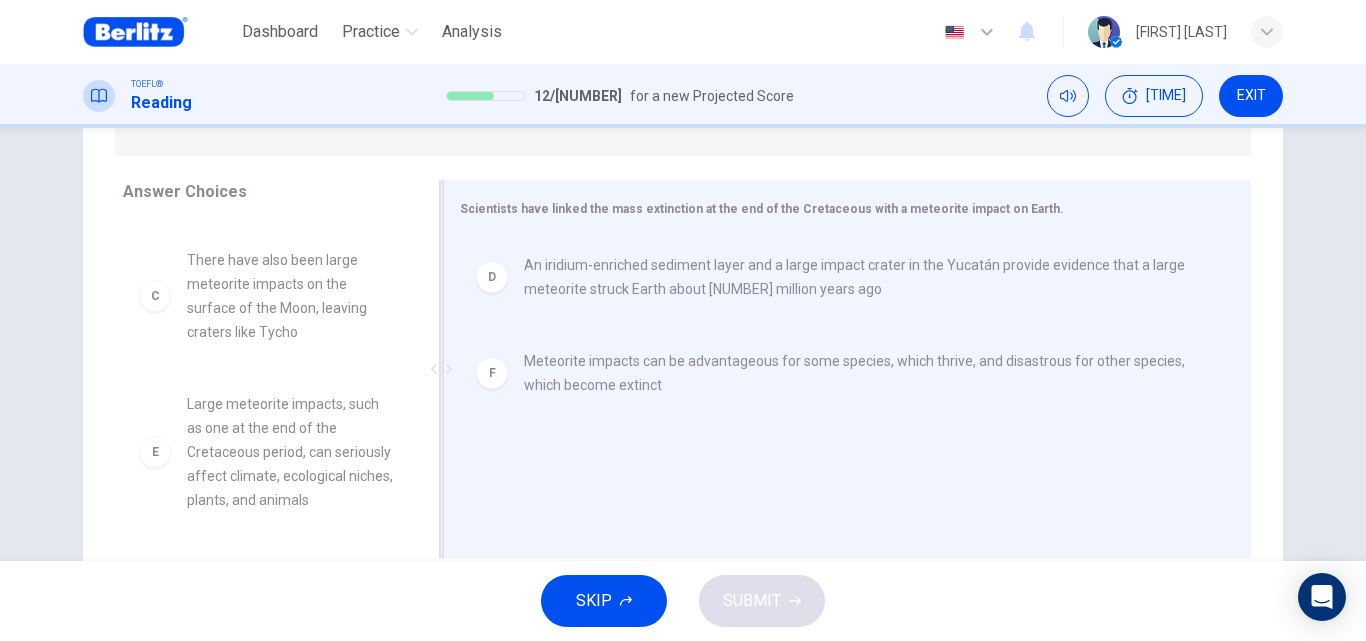 scroll, scrollTop: 276, scrollLeft: 0, axis: vertical 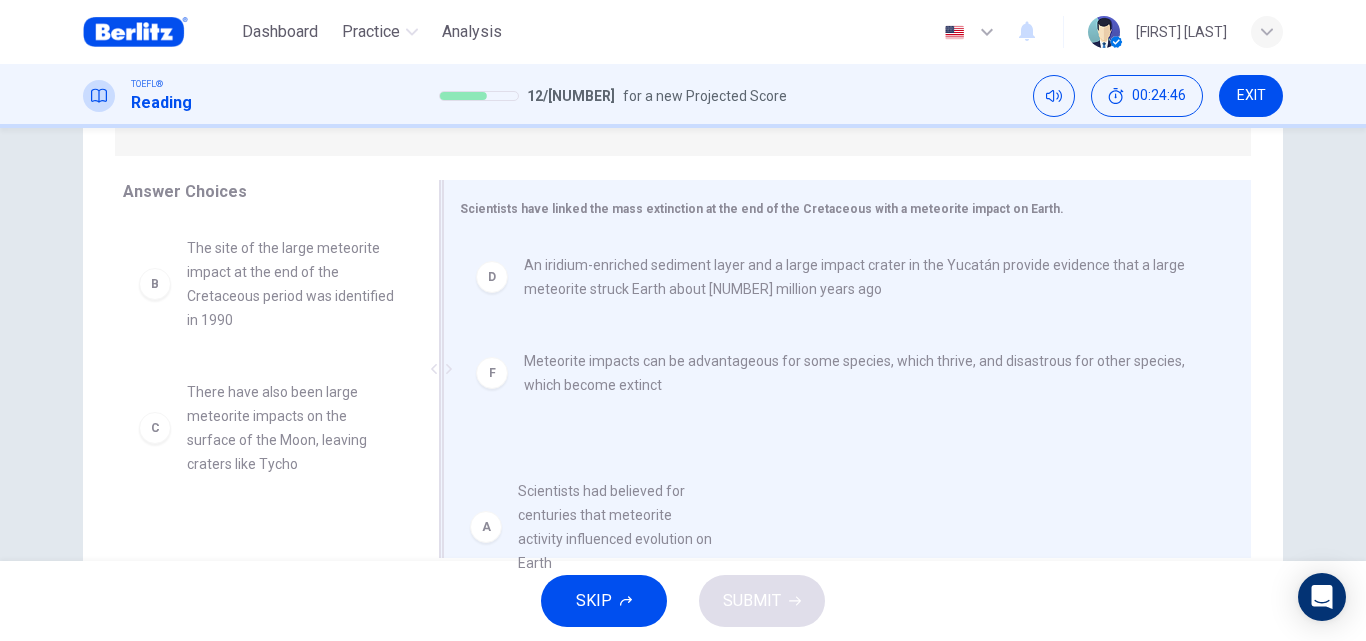 drag, startPoint x: 316, startPoint y: 290, endPoint x: 657, endPoint y: 550, distance: 428.81348 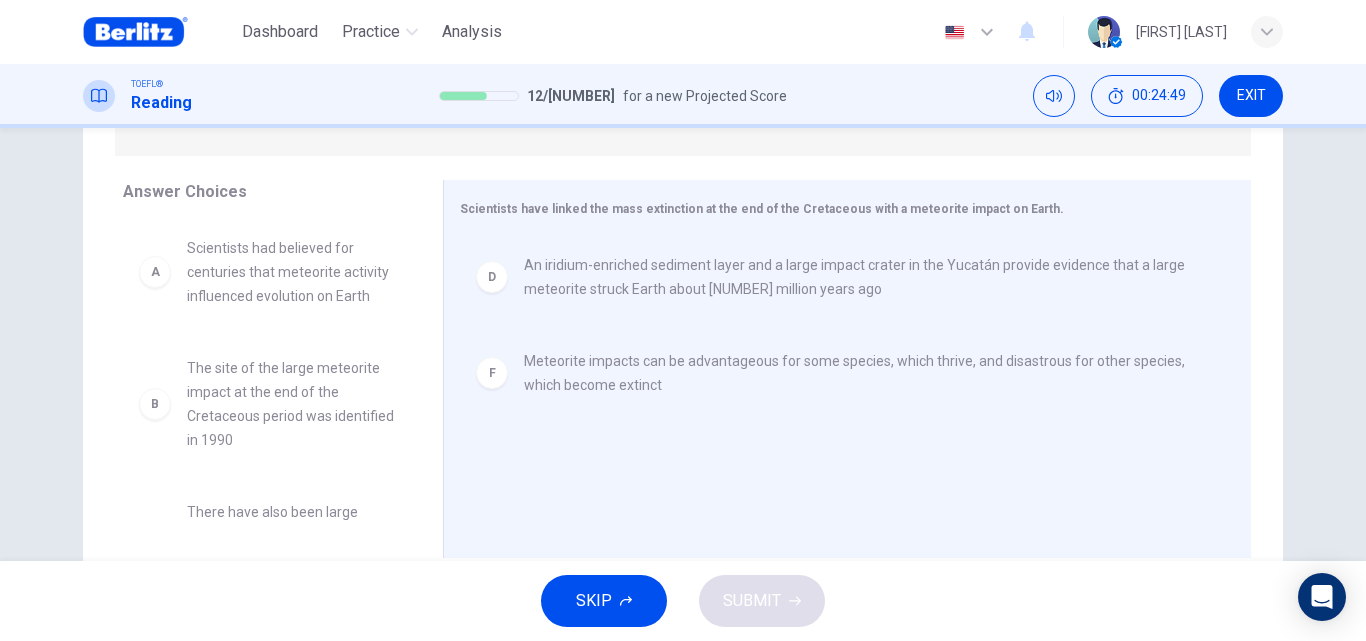 drag, startPoint x: 414, startPoint y: 334, endPoint x: 401, endPoint y: 375, distance: 43.011627 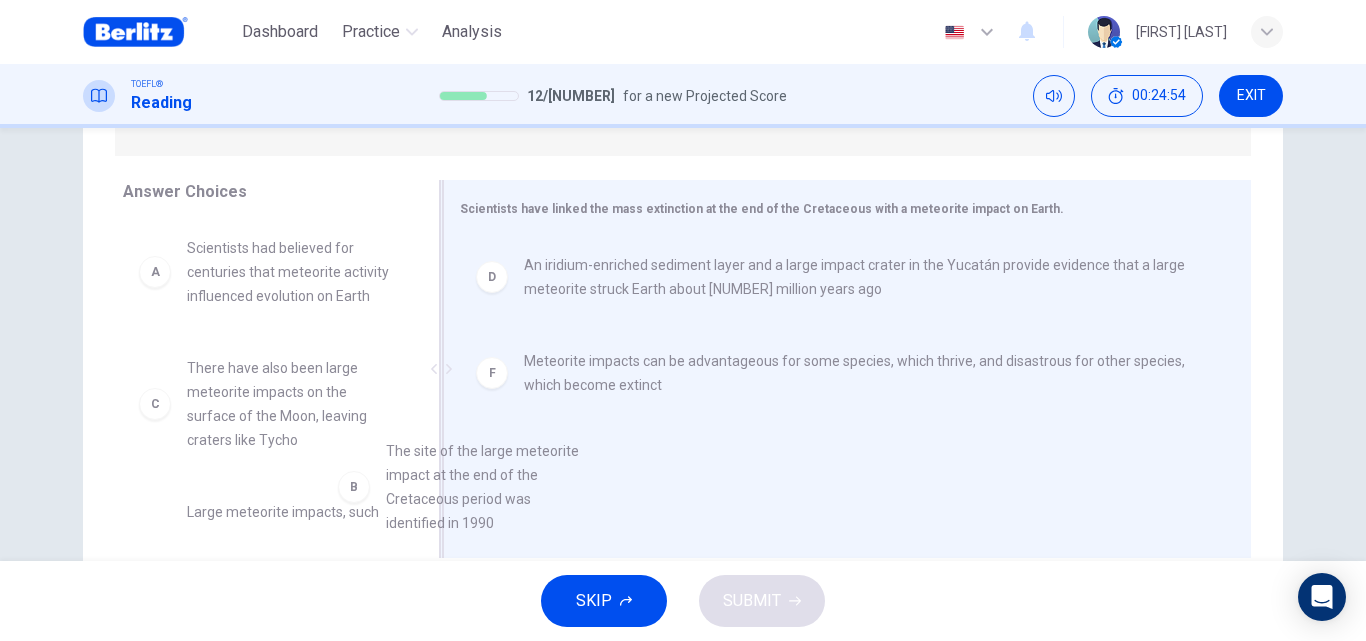 scroll, scrollTop: 9, scrollLeft: 0, axis: vertical 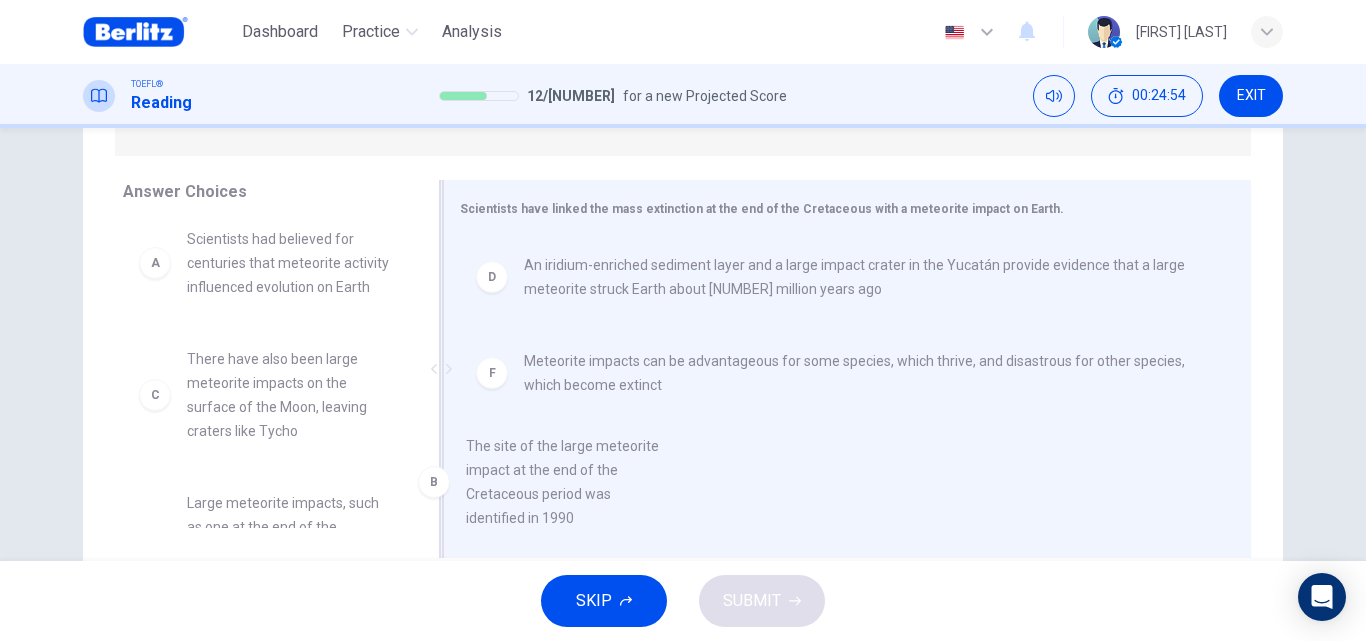 drag, startPoint x: 321, startPoint y: 382, endPoint x: 614, endPoint y: 464, distance: 304.25812 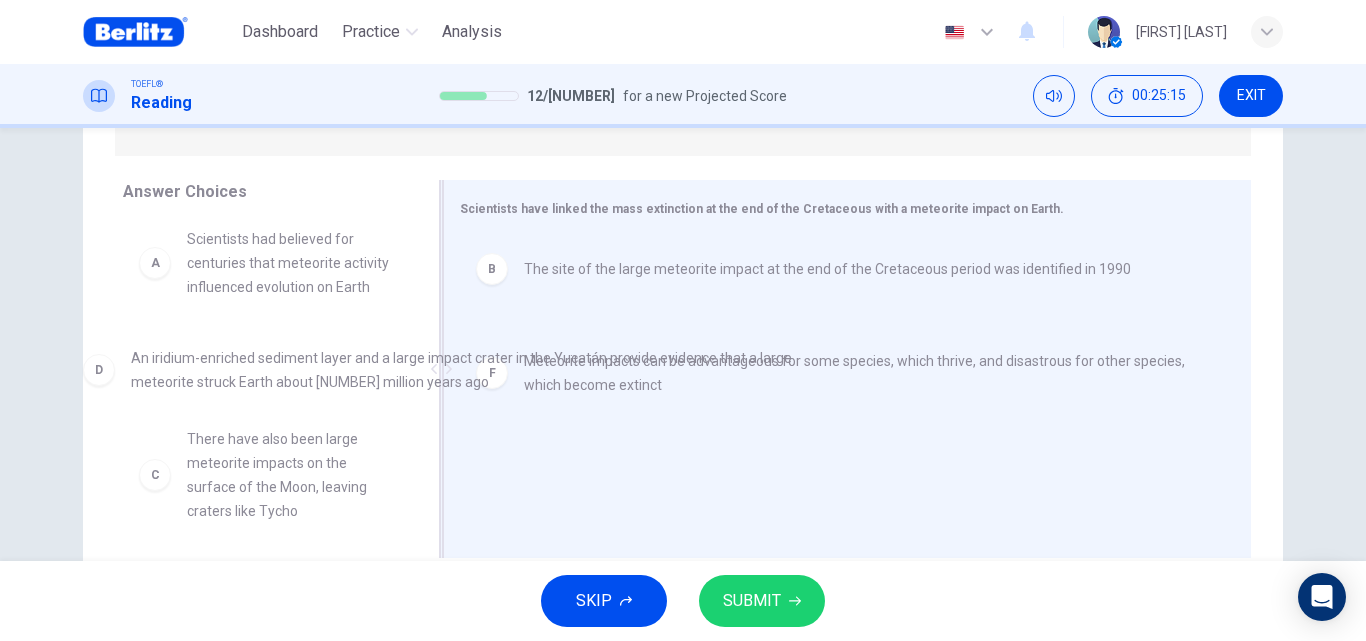 drag, startPoint x: 647, startPoint y: 378, endPoint x: 247, endPoint y: 392, distance: 400.24493 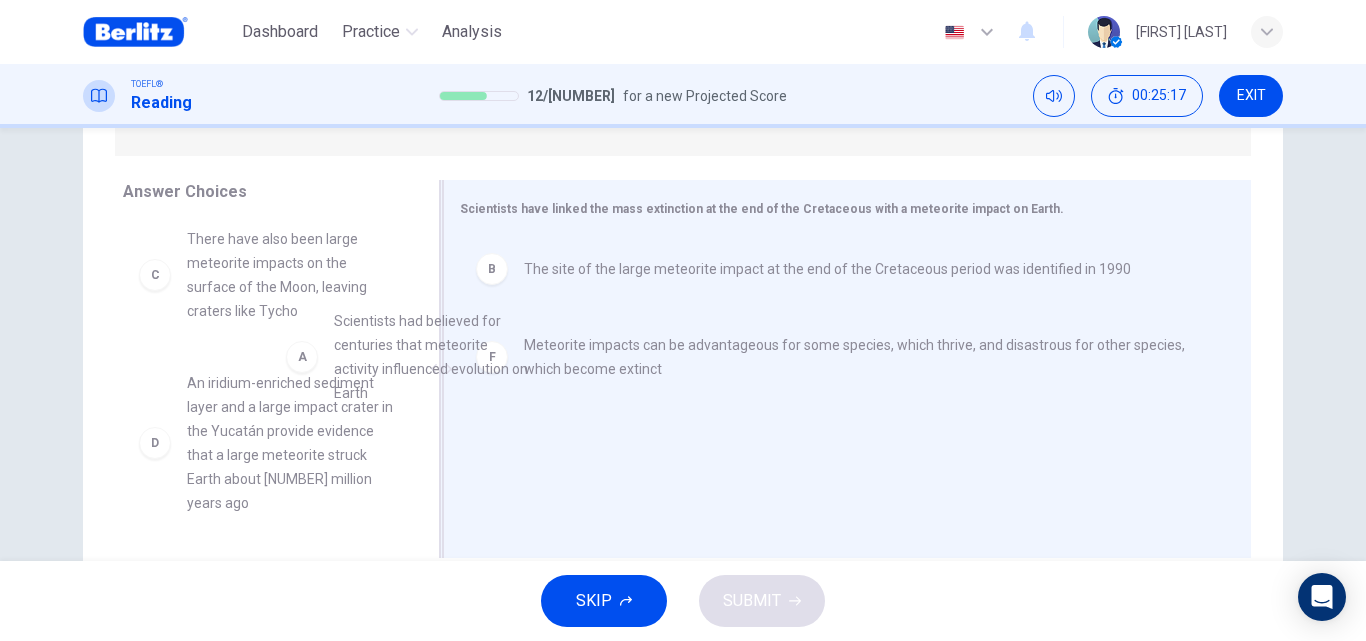 scroll, scrollTop: 8, scrollLeft: 0, axis: vertical 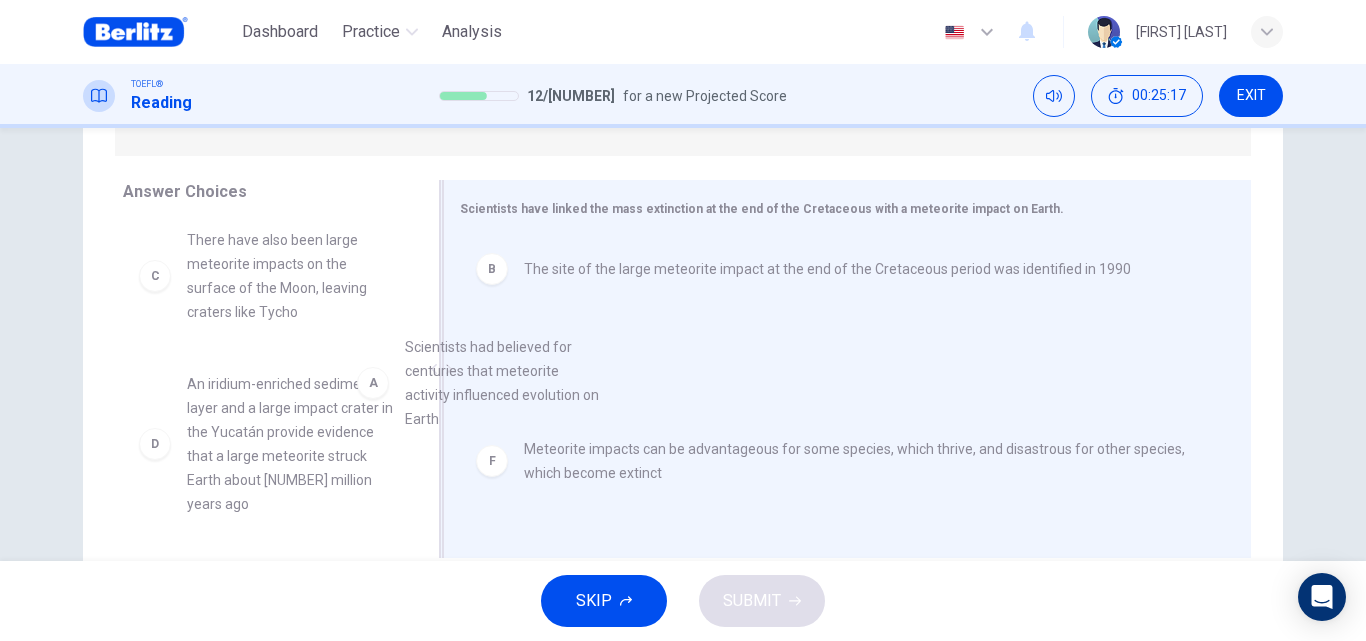 drag, startPoint x: 252, startPoint y: 292, endPoint x: 571, endPoint y: 406, distance: 338.75803 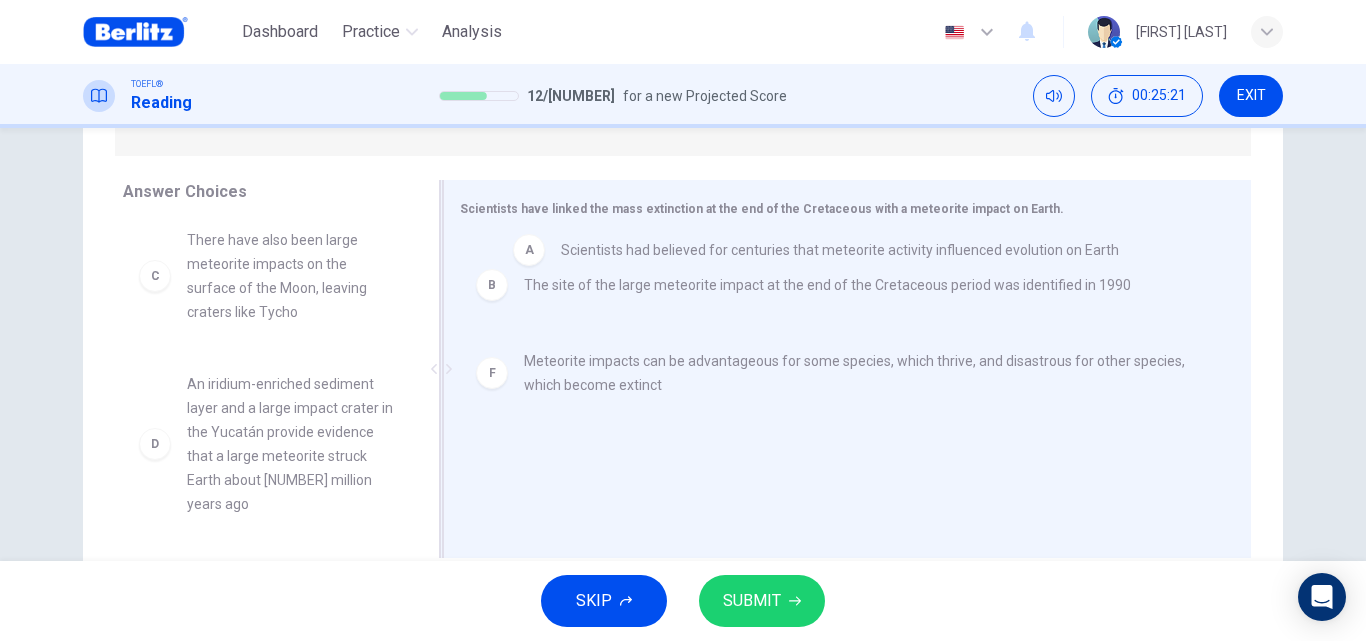drag, startPoint x: 622, startPoint y: 278, endPoint x: 688, endPoint y: 253, distance: 70.5762 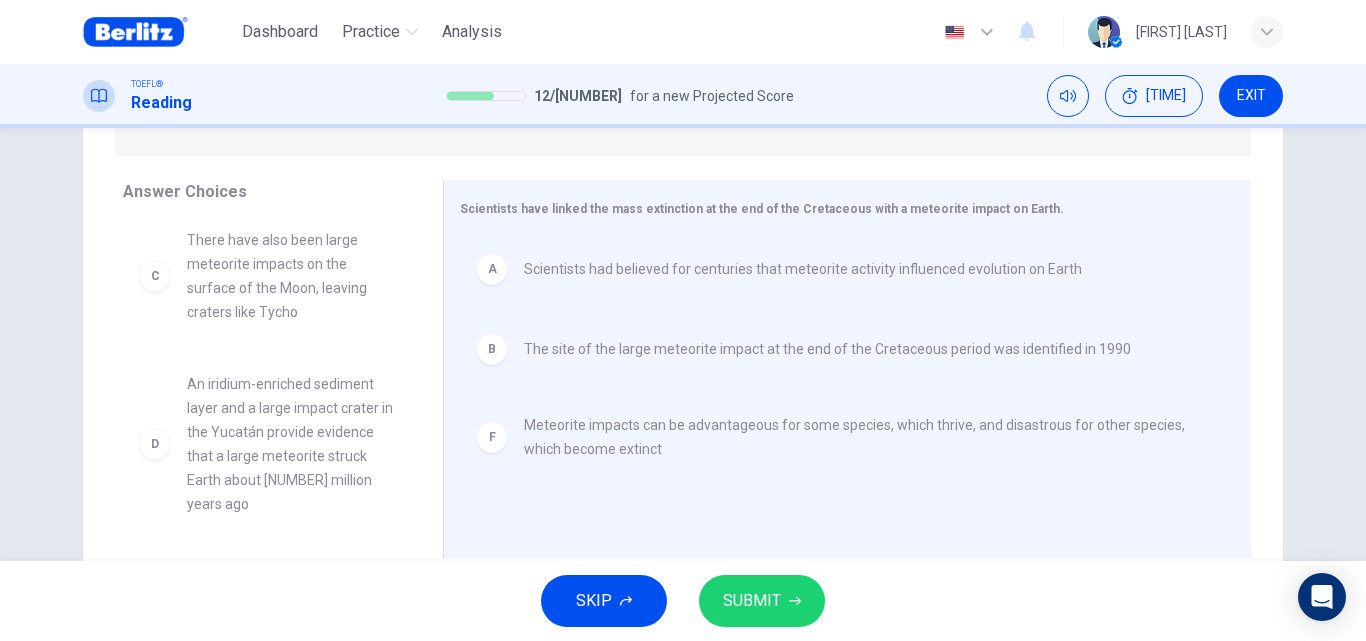drag, startPoint x: 411, startPoint y: 297, endPoint x: 404, endPoint y: 403, distance: 106.23088 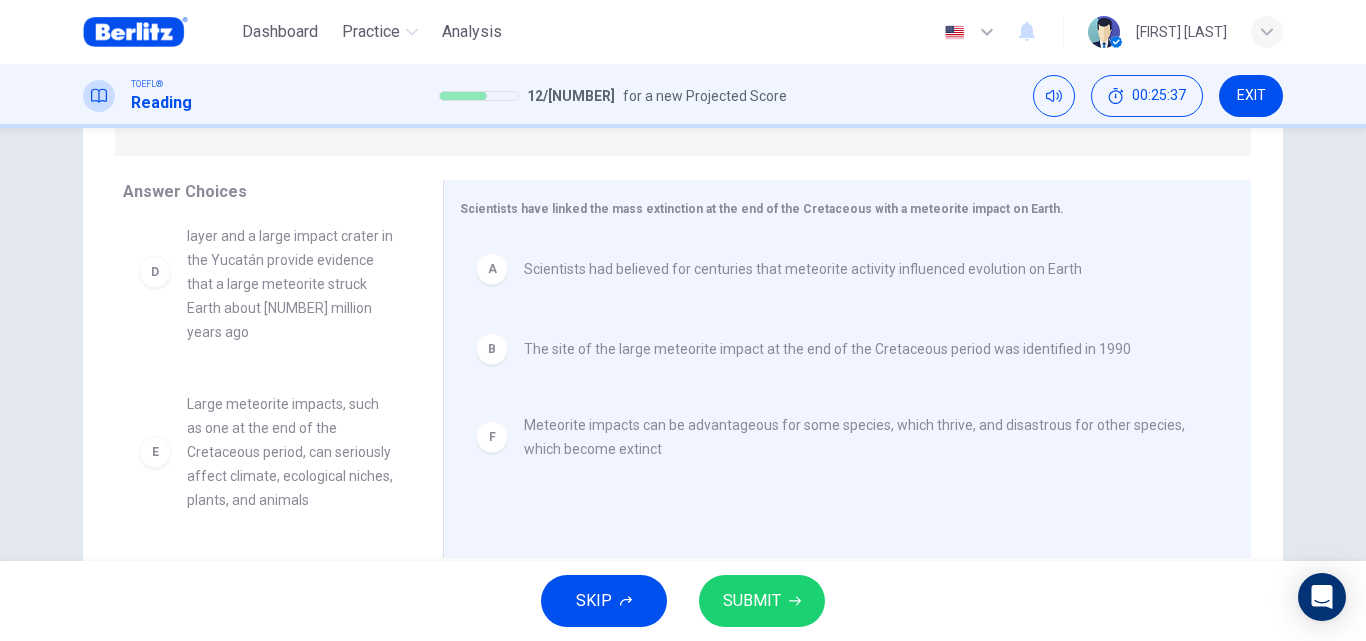 scroll, scrollTop: 204, scrollLeft: 0, axis: vertical 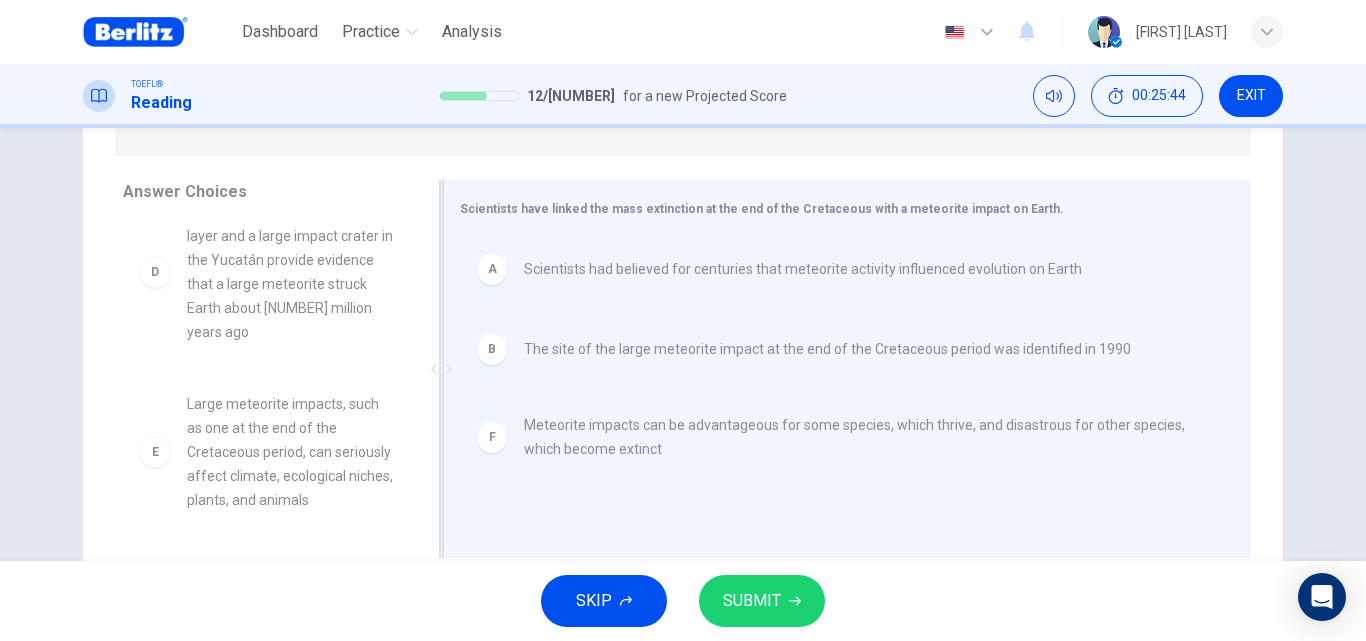click on "Meteorite impacts can be advantageous for some species, which thrive, and disastrous for other species, which become extinct" at bounding box center [863, 437] 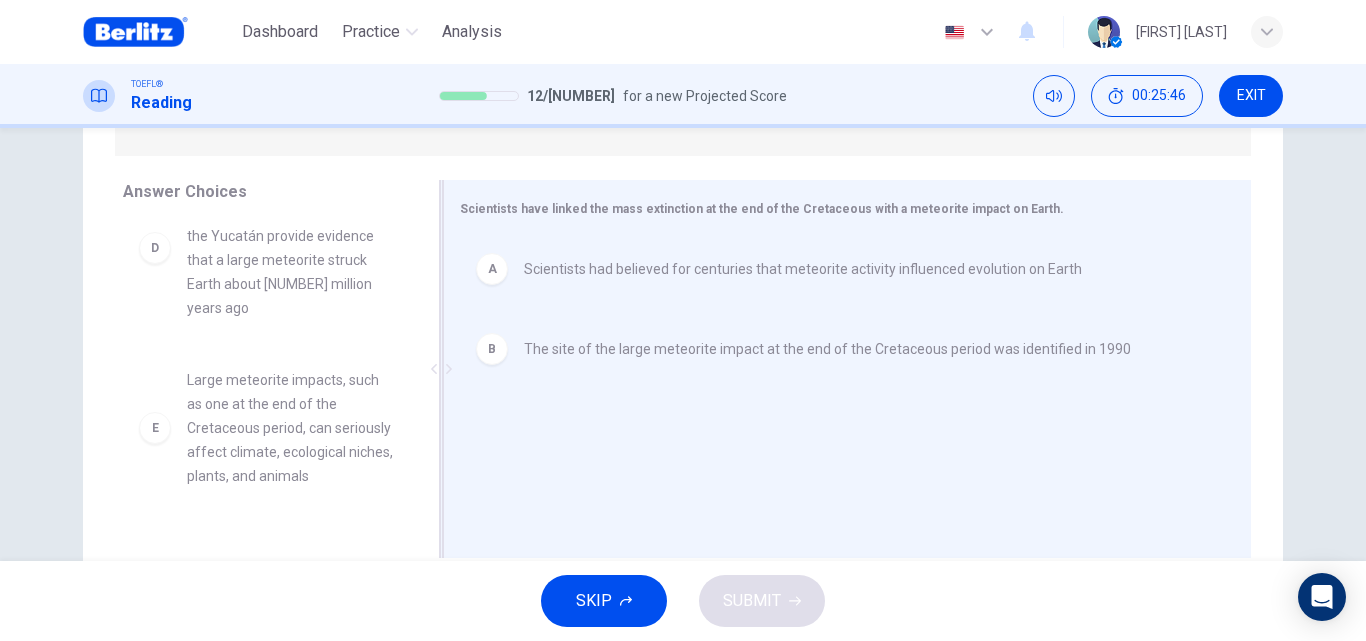 click on "Large meteorite impacts, such as one at the end of the Cretaceous period, can seriously affect climate, ecological niches, plants, and animals" at bounding box center (291, 428) 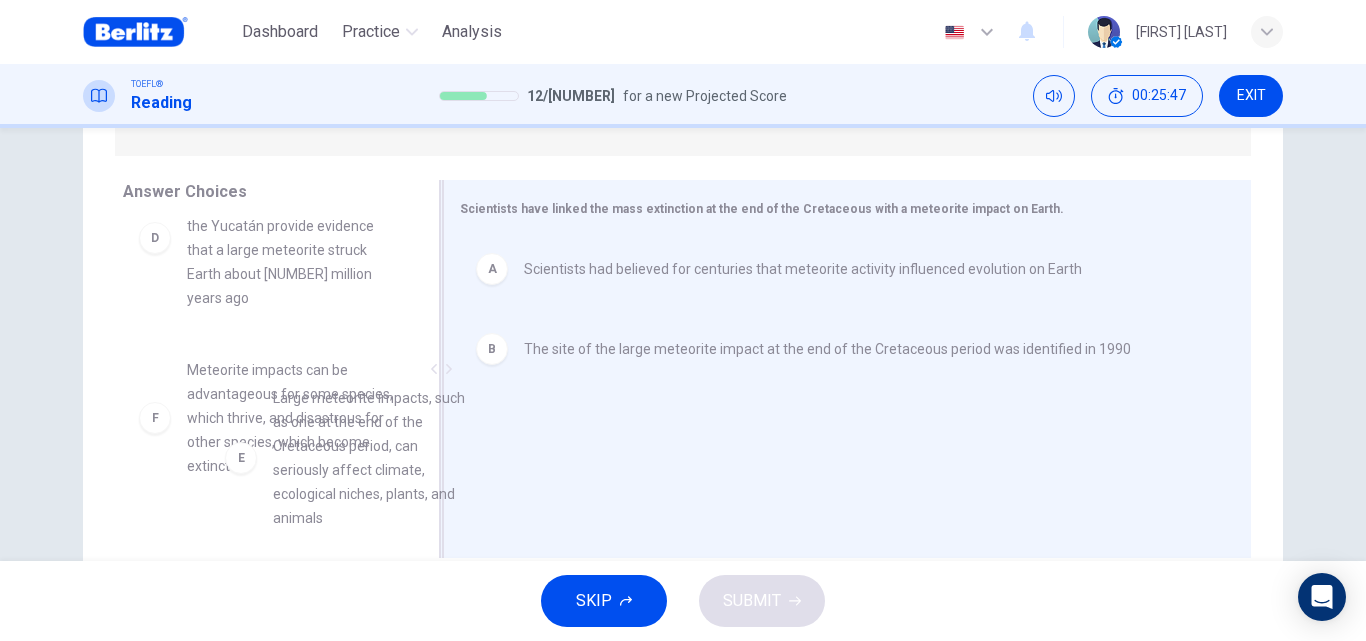 scroll, scrollTop: 218, scrollLeft: 0, axis: vertical 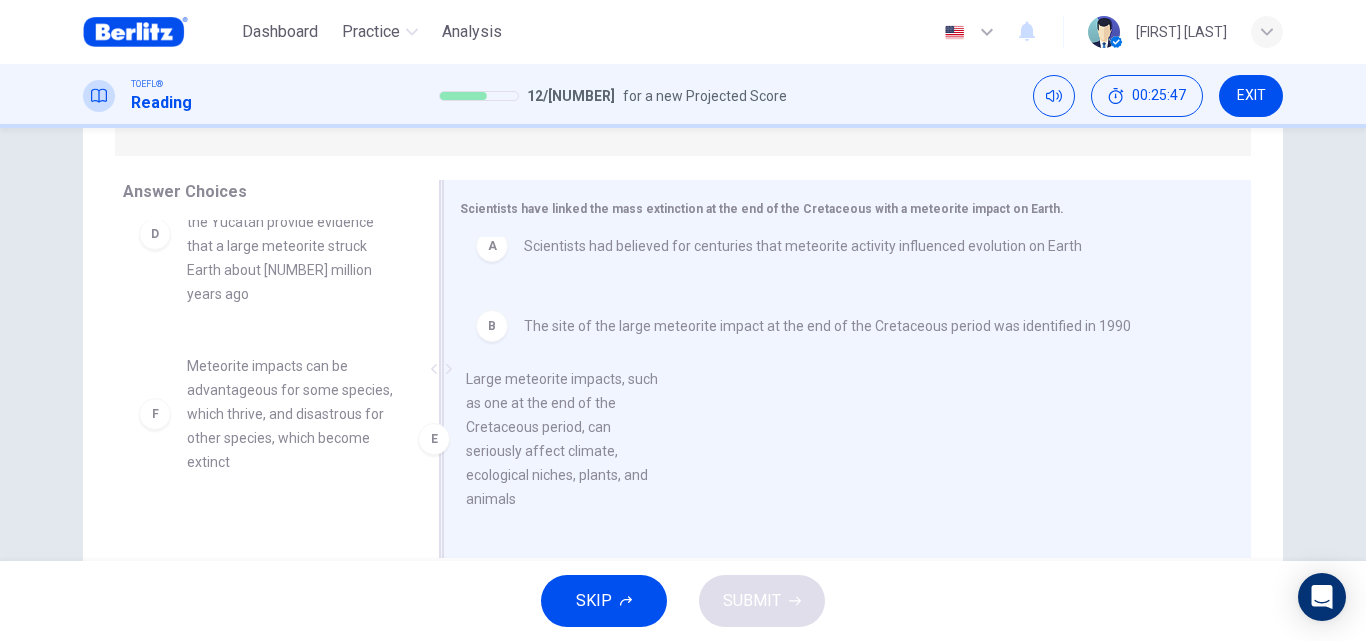 drag, startPoint x: 303, startPoint y: 479, endPoint x: 593, endPoint y: 479, distance: 290 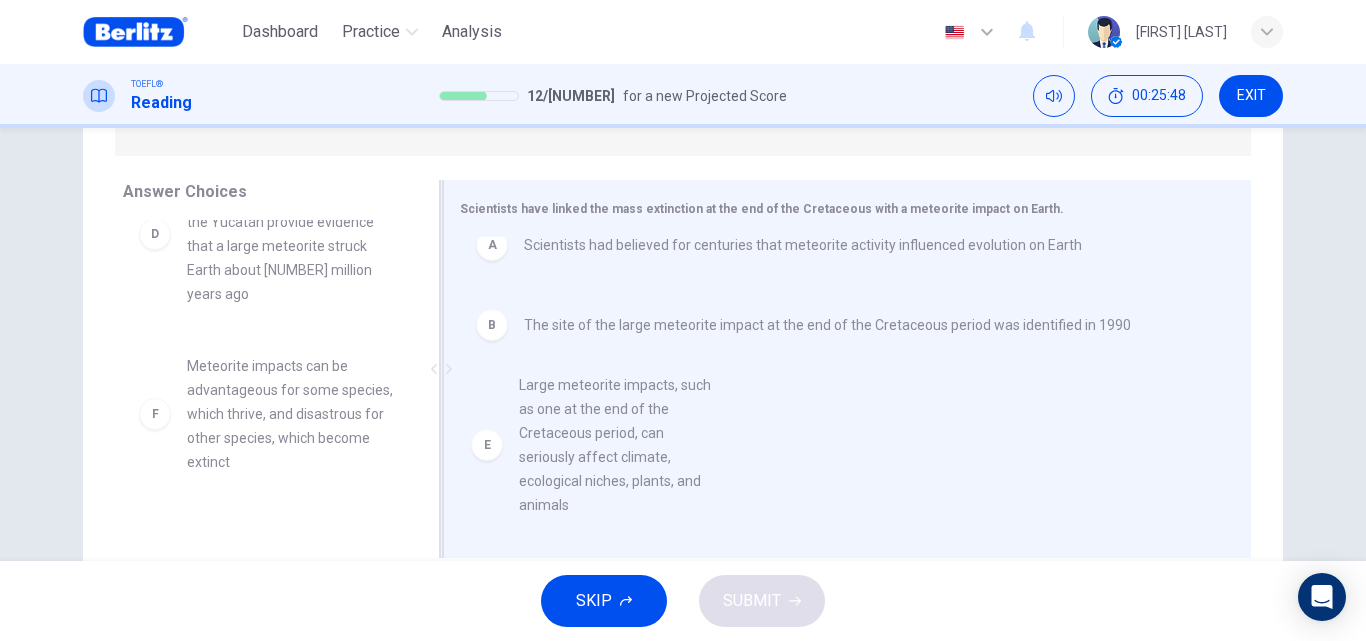 scroll, scrollTop: 0, scrollLeft: 0, axis: both 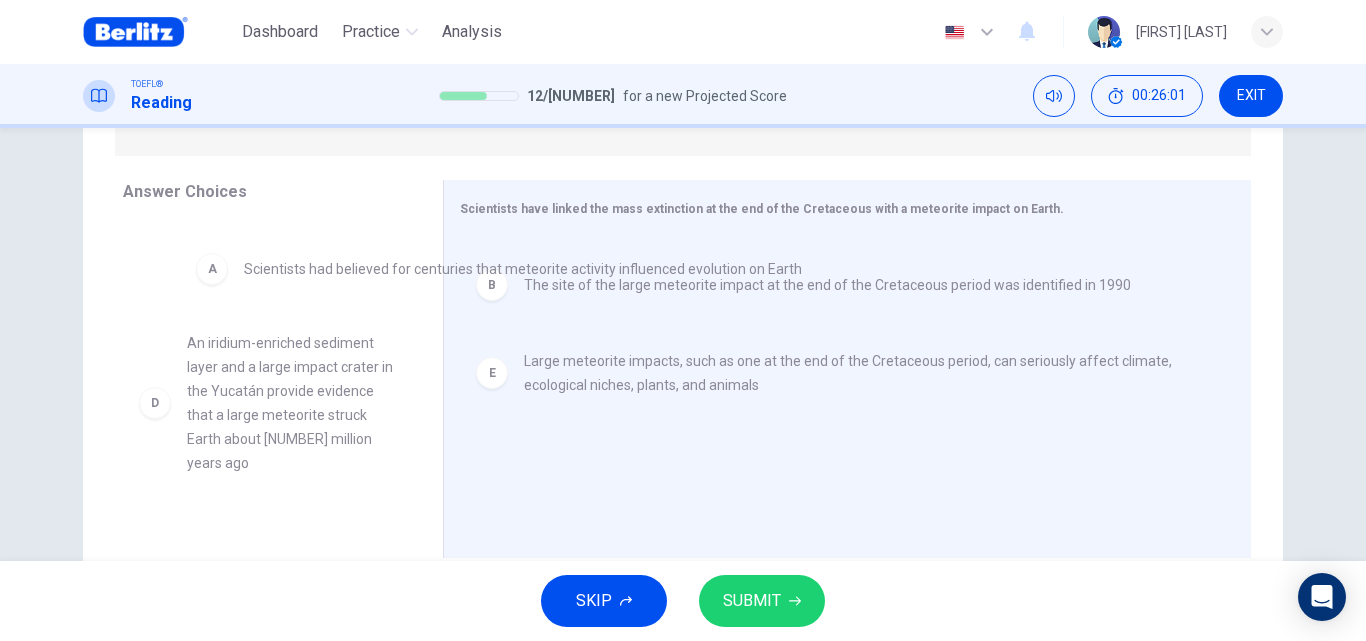 drag, startPoint x: 629, startPoint y: 272, endPoint x: 261, endPoint y: 281, distance: 368.11005 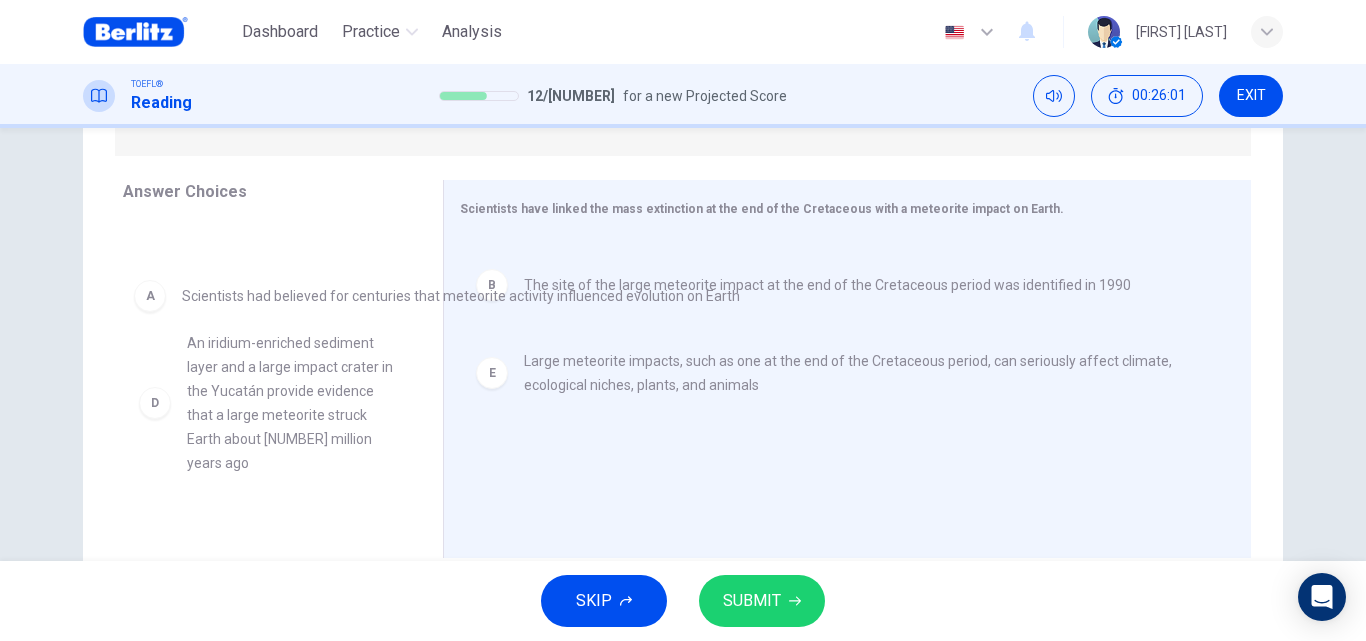 scroll, scrollTop: 100, scrollLeft: 0, axis: vertical 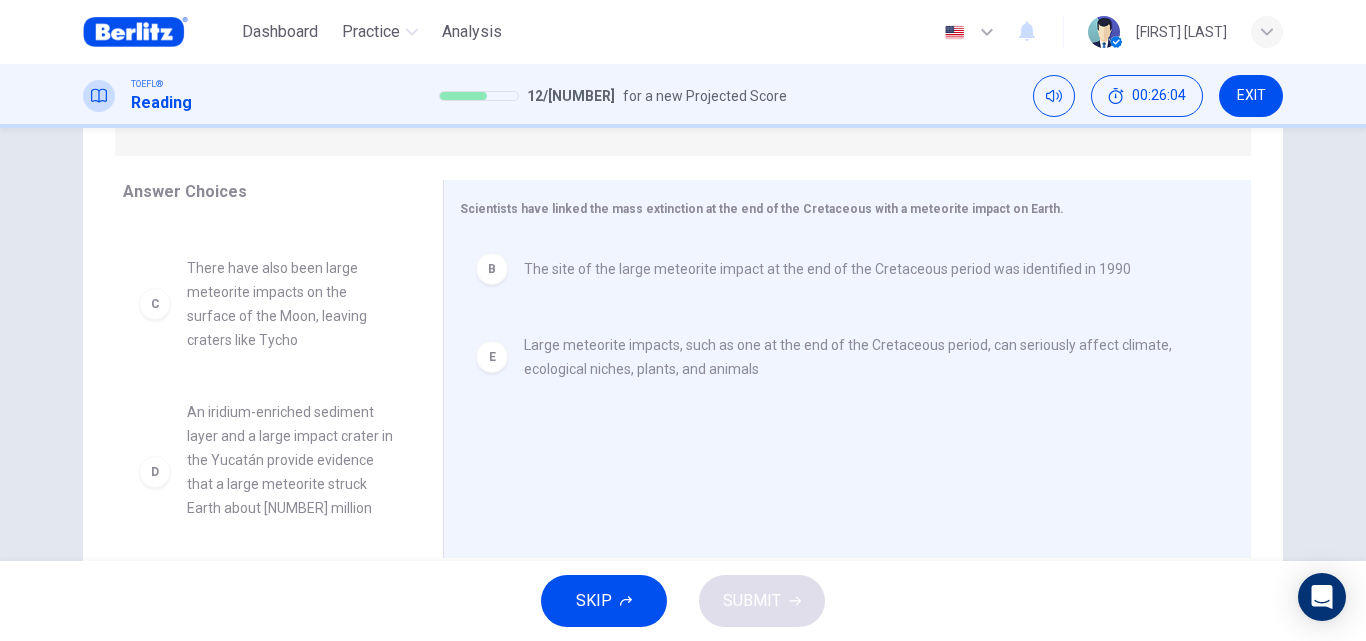 drag, startPoint x: 407, startPoint y: 352, endPoint x: 411, endPoint y: 389, distance: 37.215588 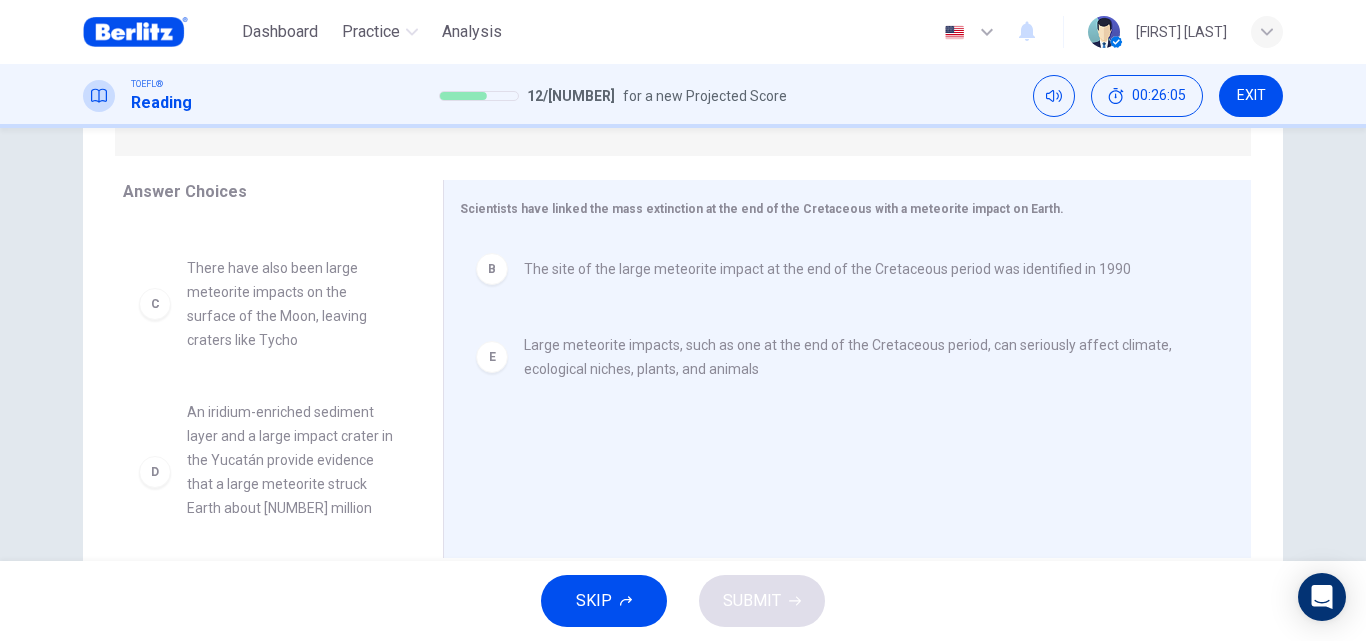 drag, startPoint x: 424, startPoint y: 401, endPoint x: 415, endPoint y: 234, distance: 167.24234 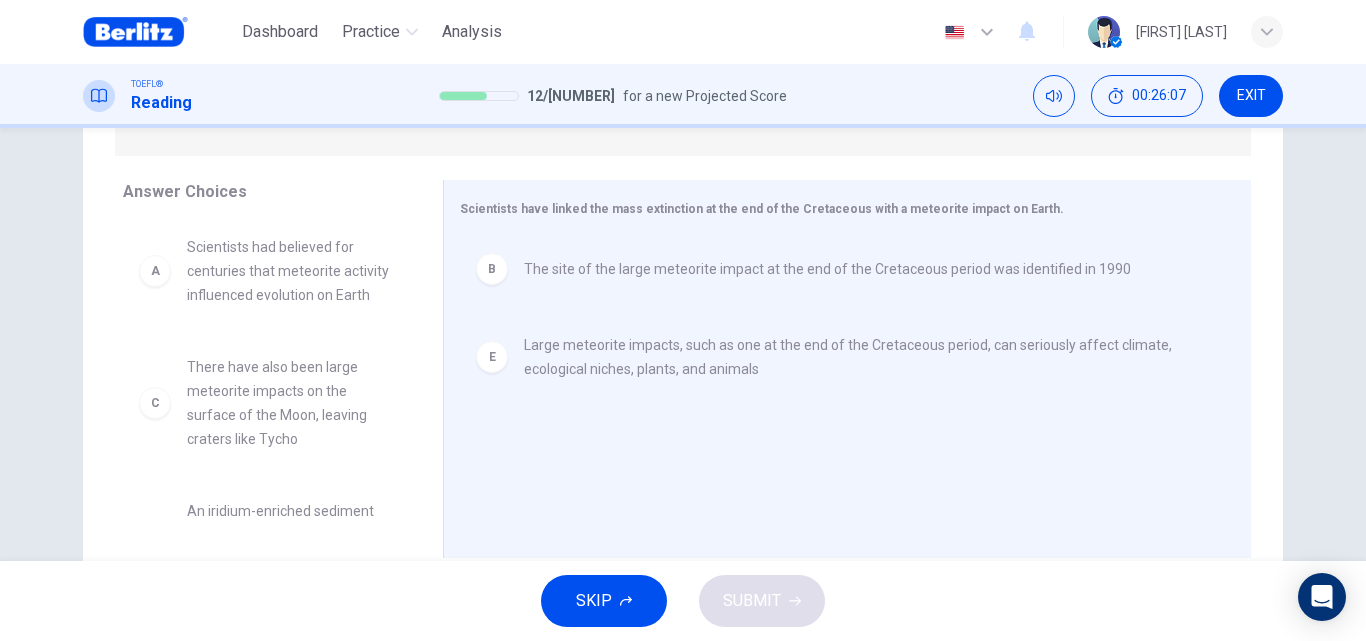 scroll, scrollTop: 0, scrollLeft: 0, axis: both 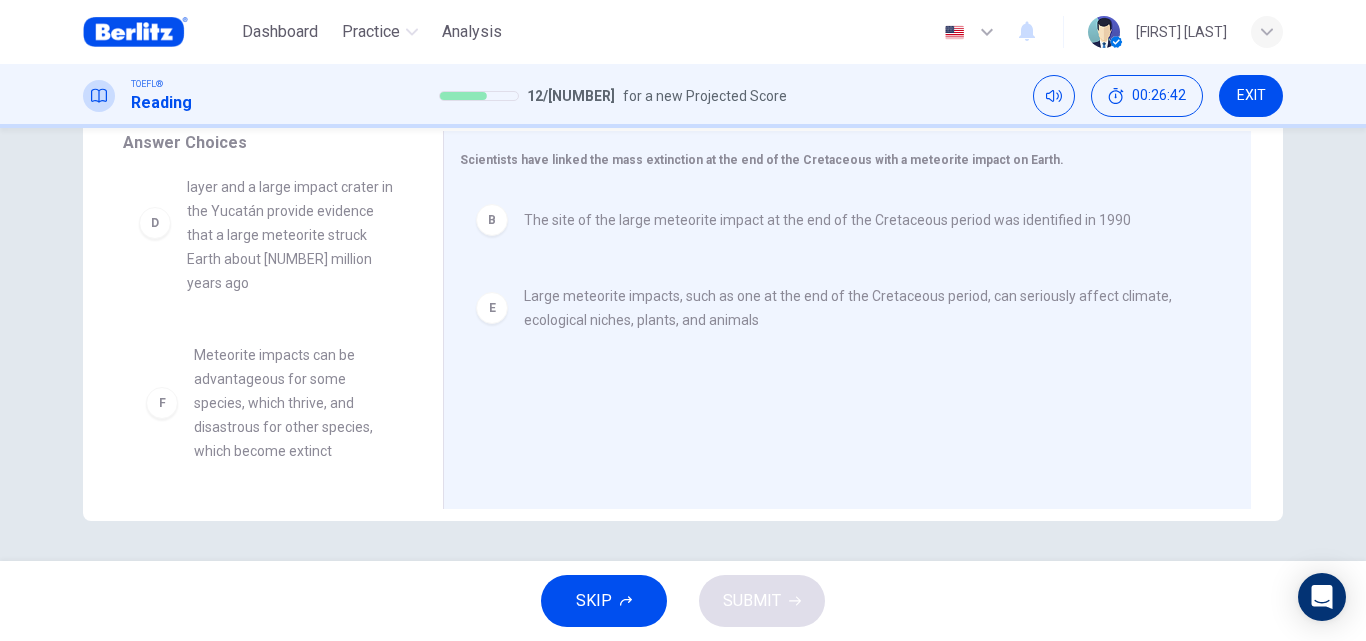drag, startPoint x: 354, startPoint y: 407, endPoint x: 375, endPoint y: 407, distance: 21 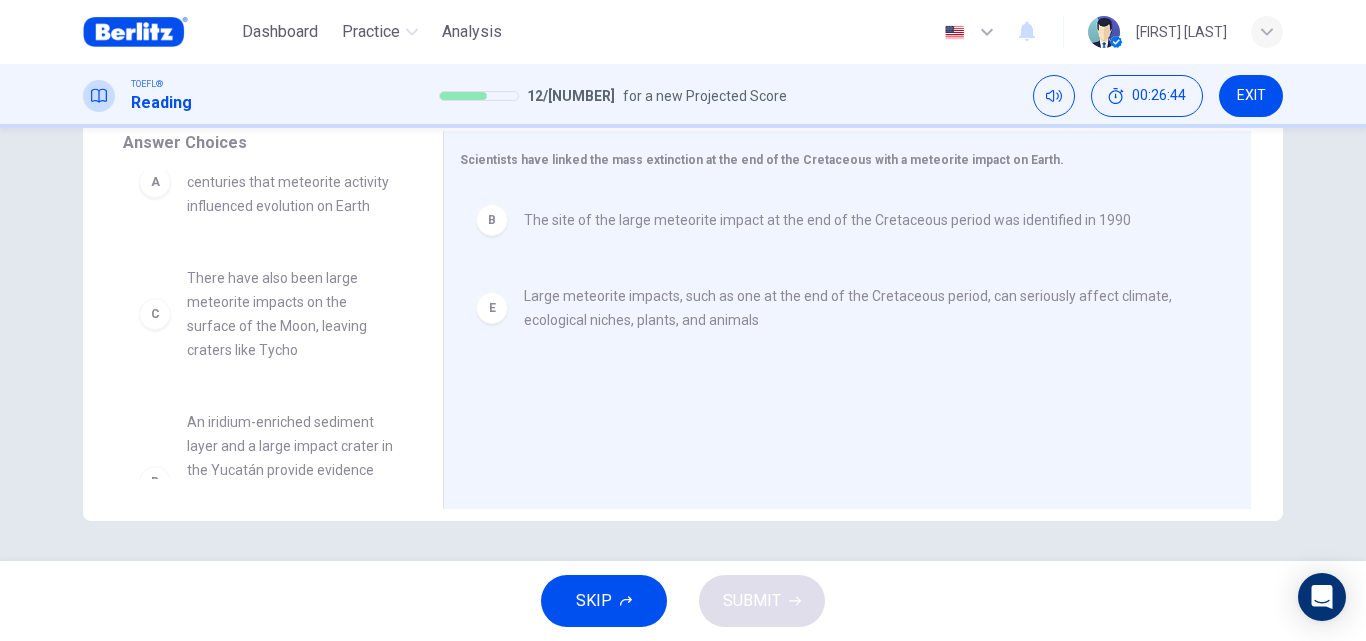 scroll, scrollTop: 30, scrollLeft: 0, axis: vertical 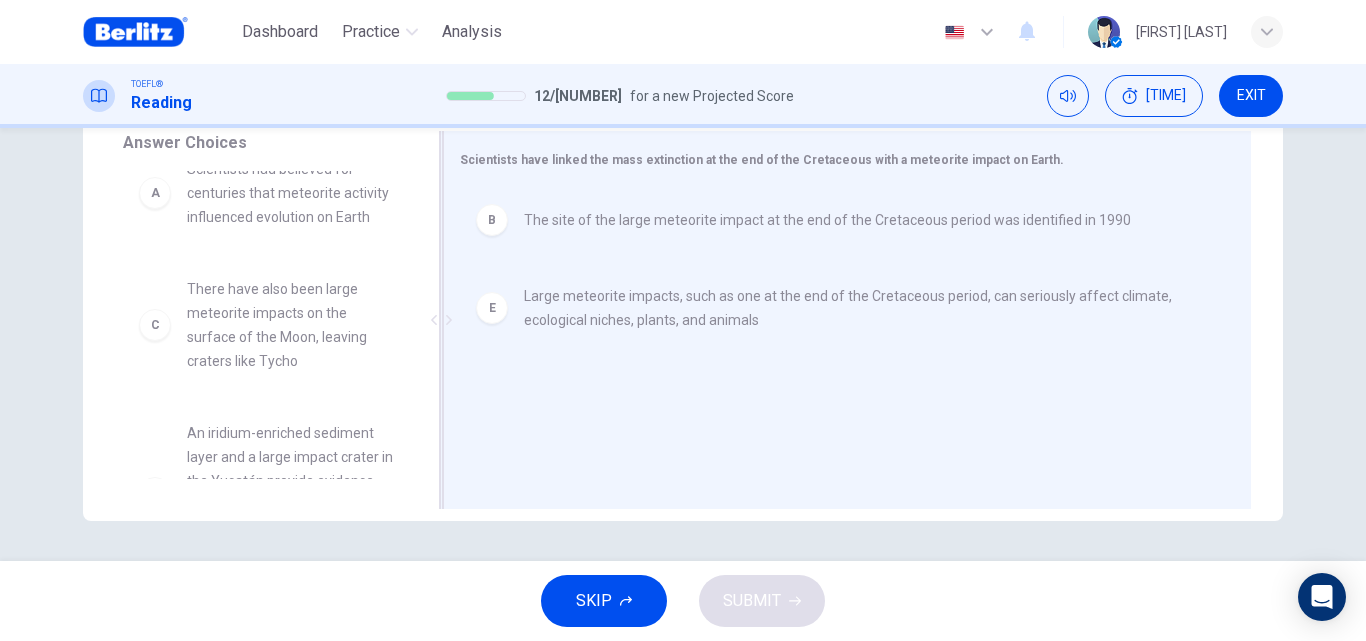 click at bounding box center [441, 320] 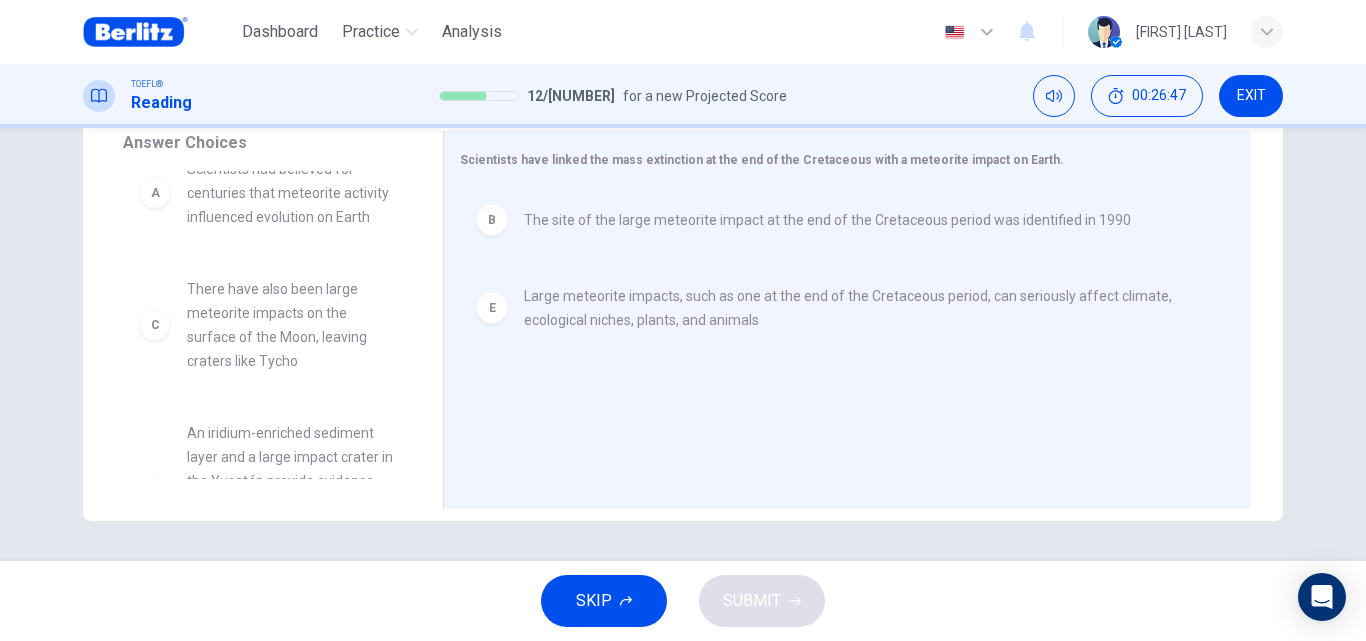 drag, startPoint x: 411, startPoint y: 280, endPoint x: 421, endPoint y: 247, distance: 34.48188 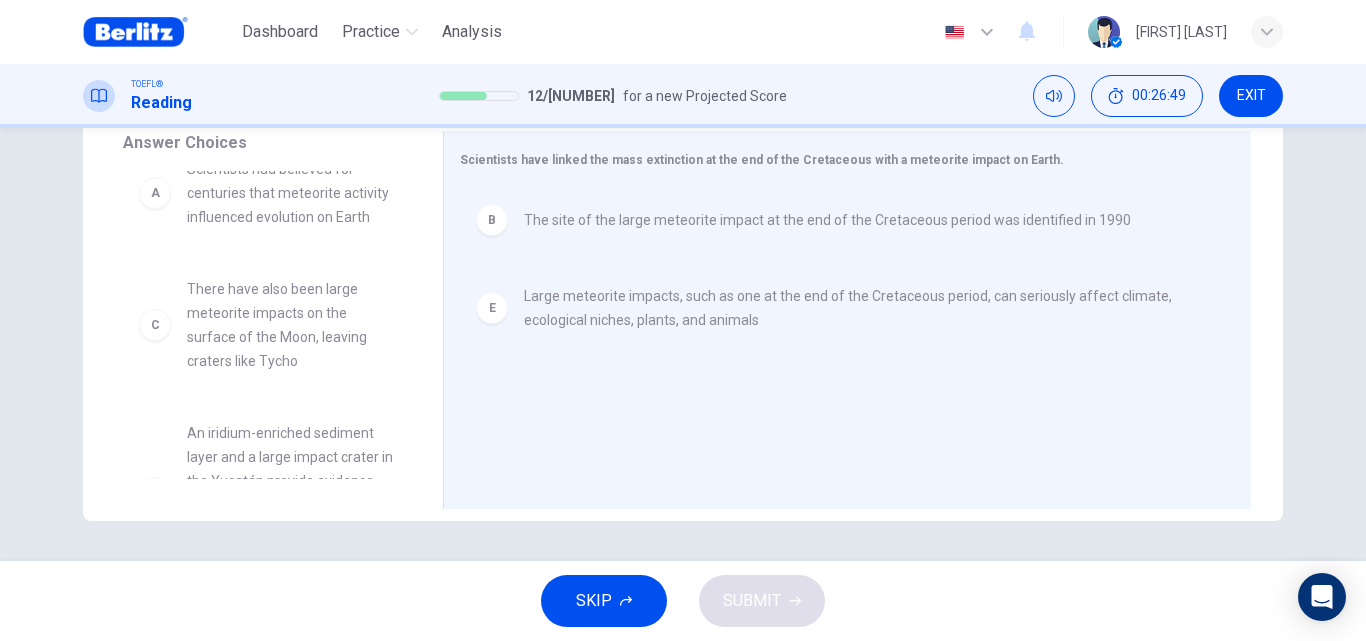drag, startPoint x: 409, startPoint y: 248, endPoint x: 419, endPoint y: 183, distance: 65.76473 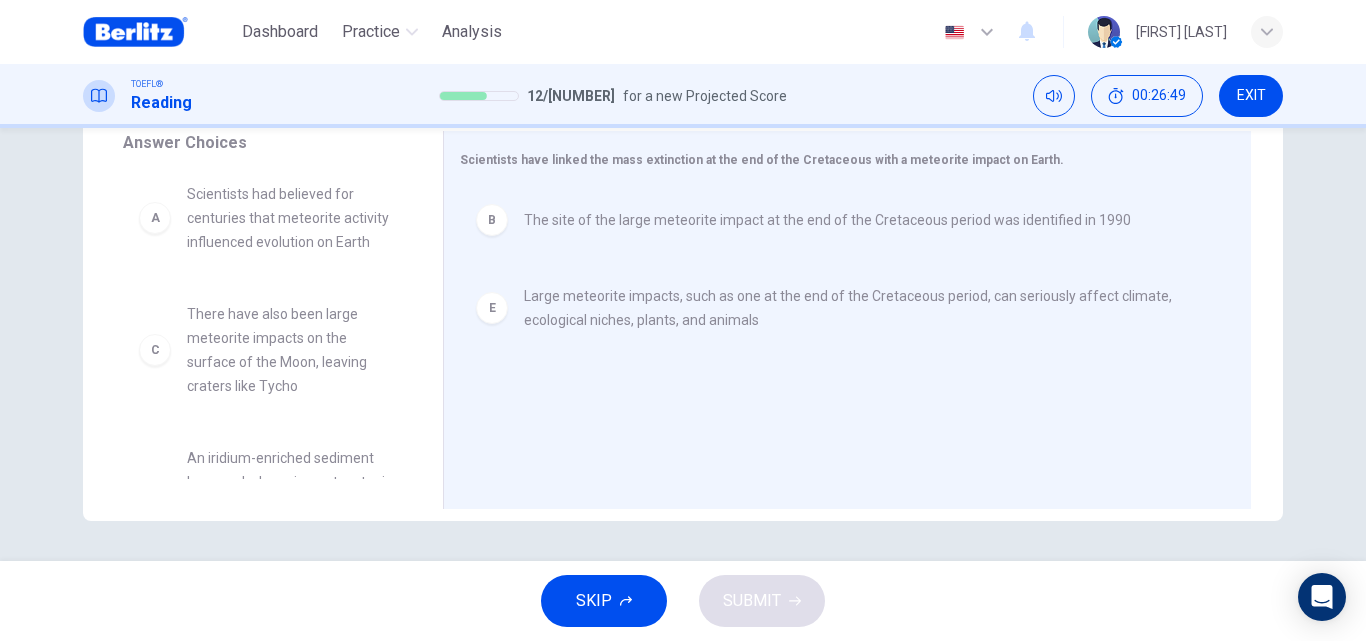scroll, scrollTop: 0, scrollLeft: 0, axis: both 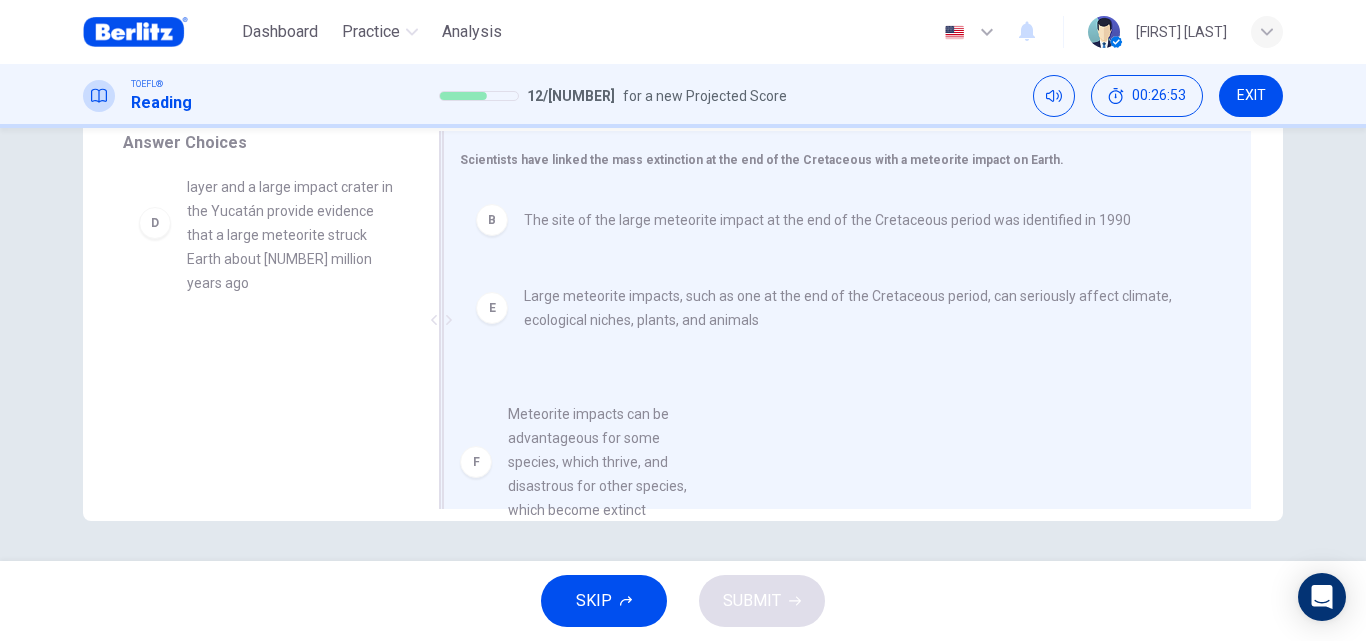 drag, startPoint x: 319, startPoint y: 412, endPoint x: 670, endPoint y: 472, distance: 356.09128 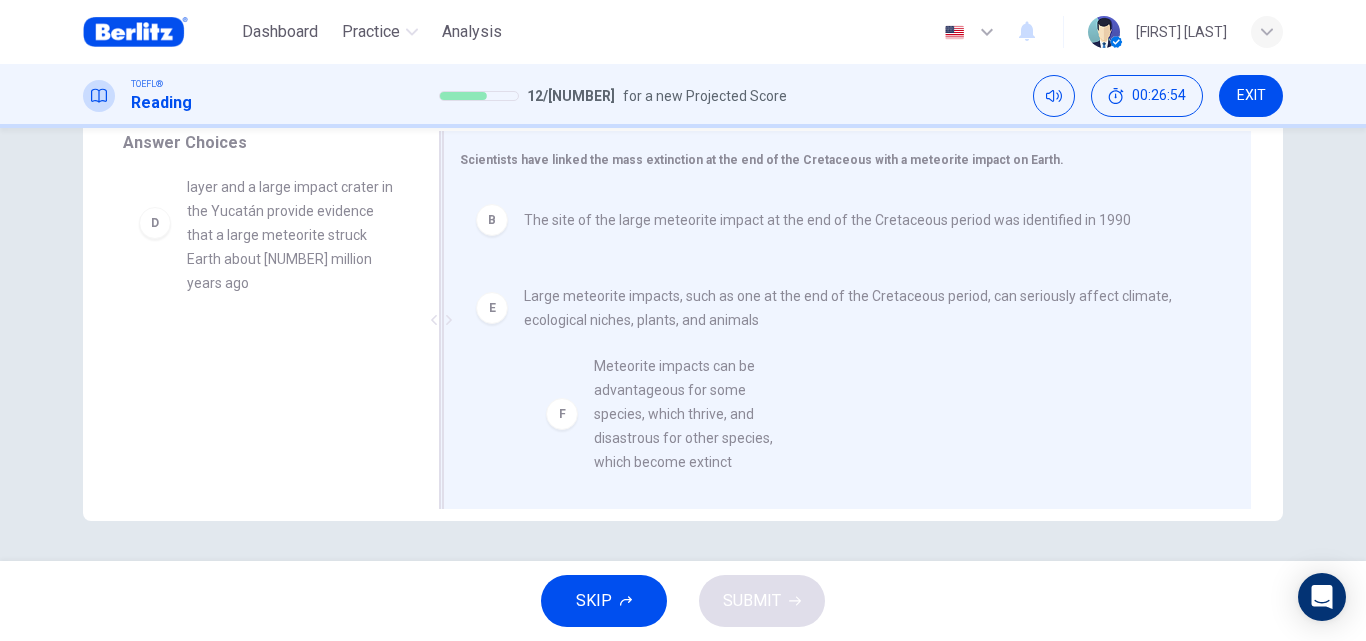 scroll, scrollTop: 34, scrollLeft: 0, axis: vertical 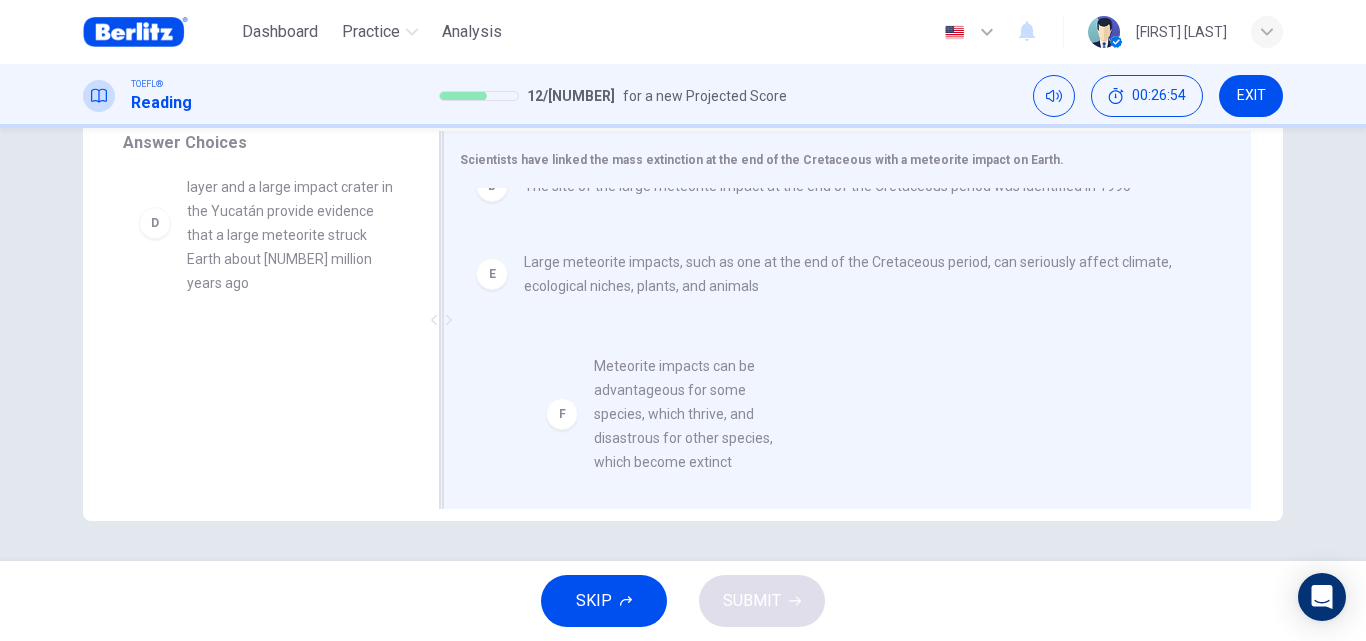 drag, startPoint x: 233, startPoint y: 399, endPoint x: 685, endPoint y: 411, distance: 452.15927 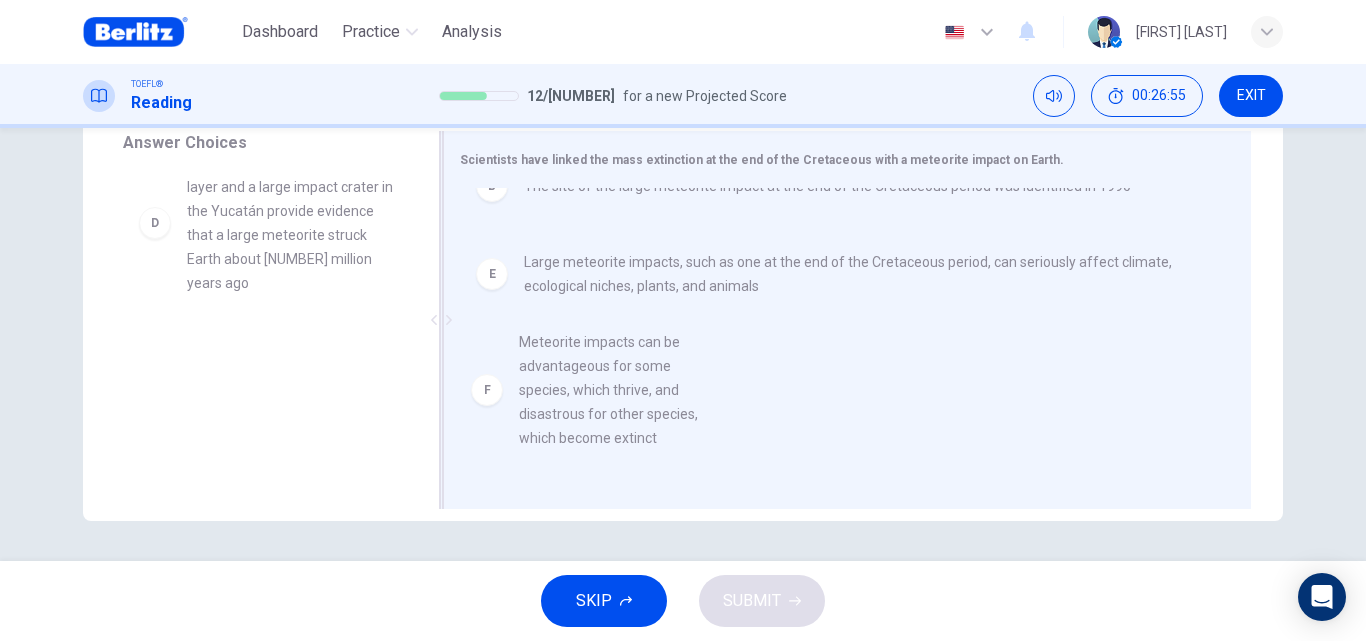 scroll, scrollTop: 0, scrollLeft: 0, axis: both 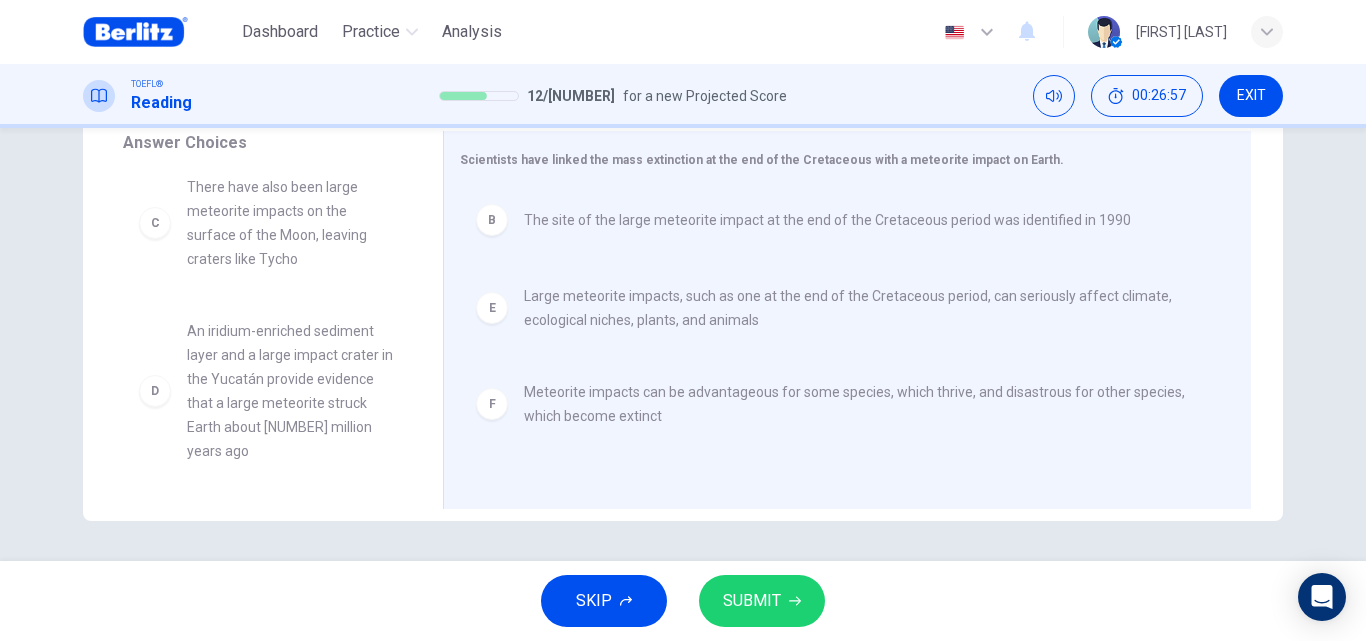 drag, startPoint x: 411, startPoint y: 294, endPoint x: 417, endPoint y: 212, distance: 82.219215 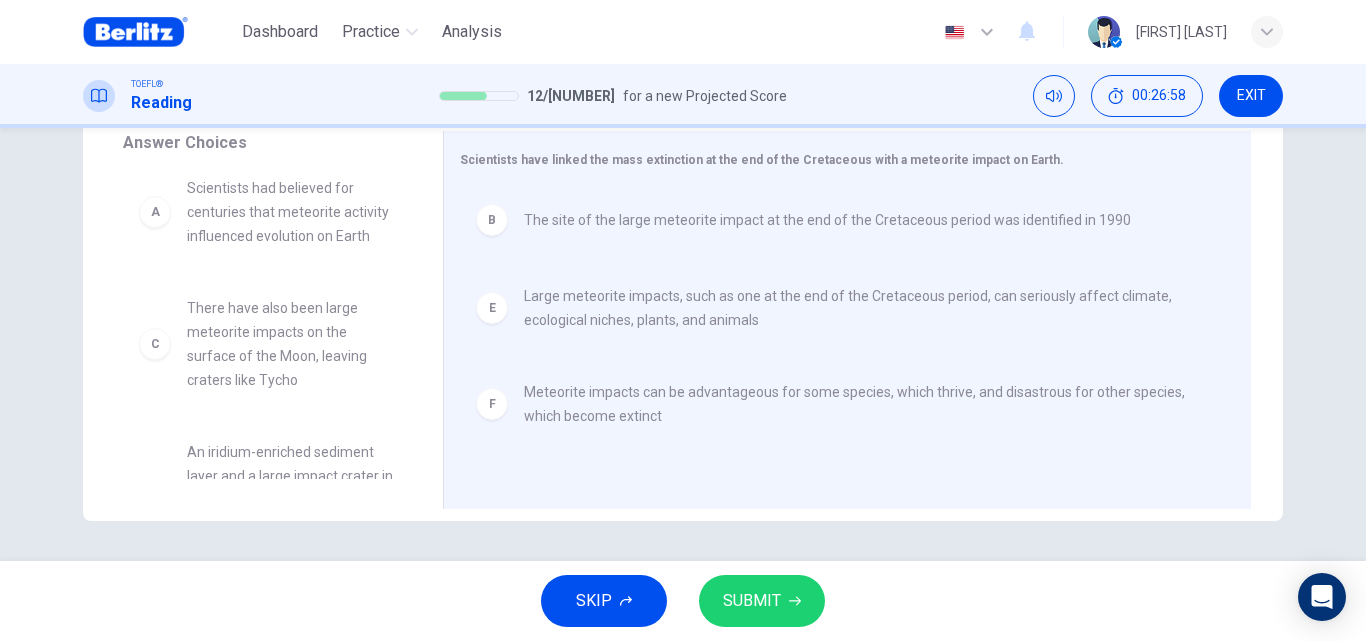 scroll, scrollTop: 0, scrollLeft: 0, axis: both 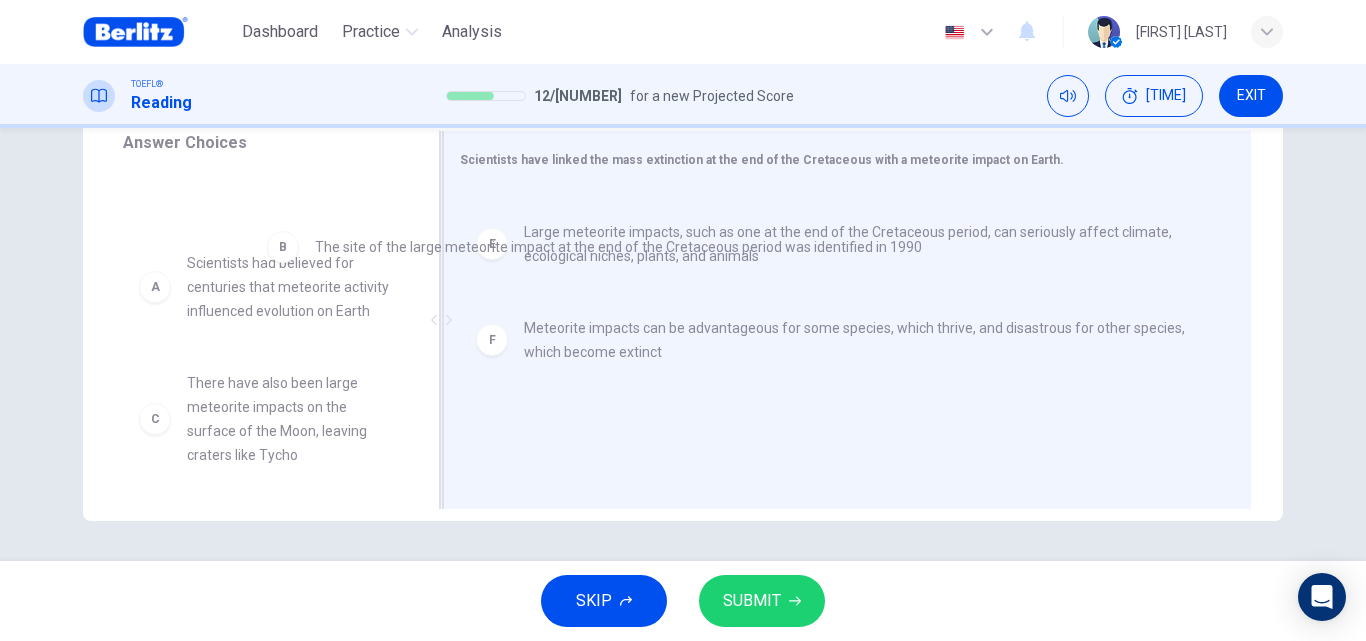 drag, startPoint x: 617, startPoint y: 249, endPoint x: 284, endPoint y: 293, distance: 335.89432 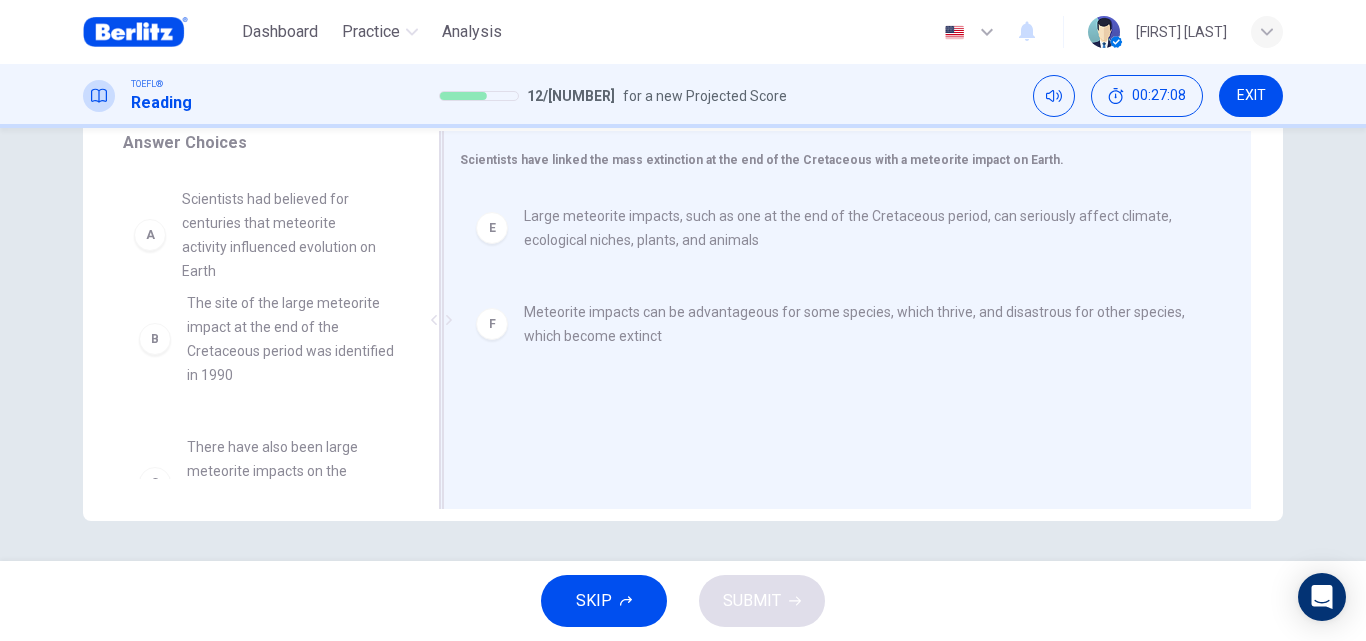 drag, startPoint x: 274, startPoint y: 221, endPoint x: 603, endPoint y: 258, distance: 331.074 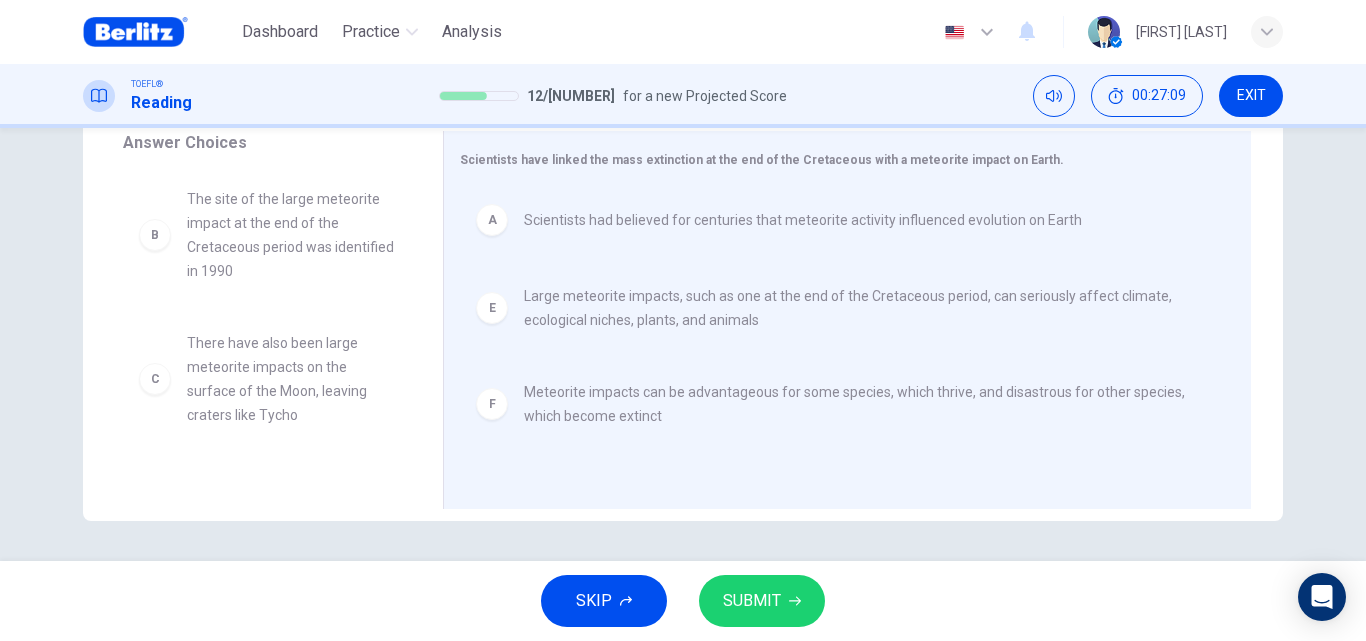 click on "SUBMIT" at bounding box center [762, 601] 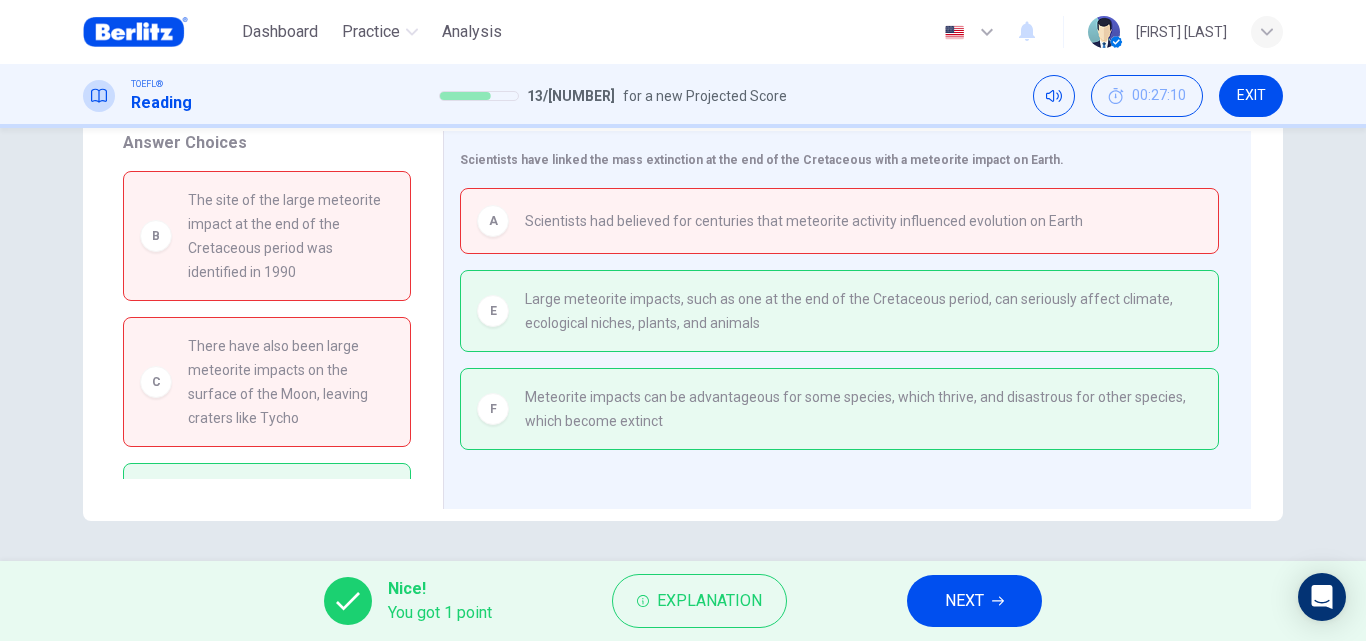 drag, startPoint x: 424, startPoint y: 283, endPoint x: 422, endPoint y: 294, distance: 11.18034 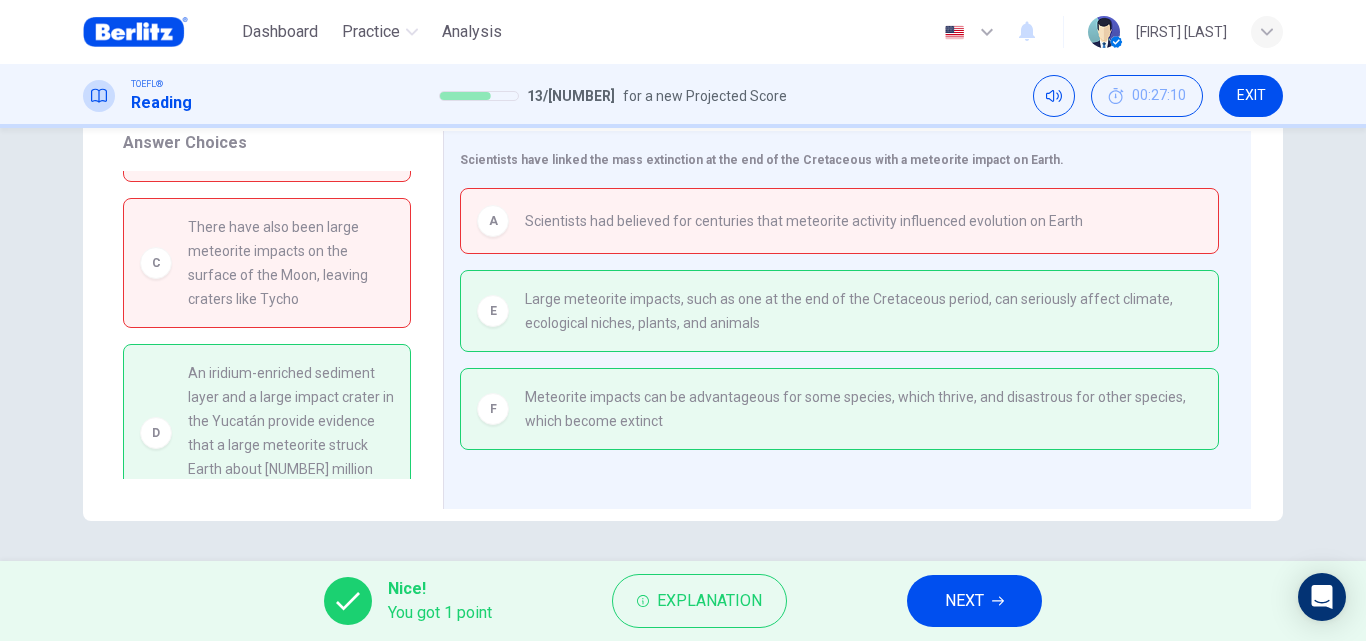 scroll, scrollTop: 162, scrollLeft: 0, axis: vertical 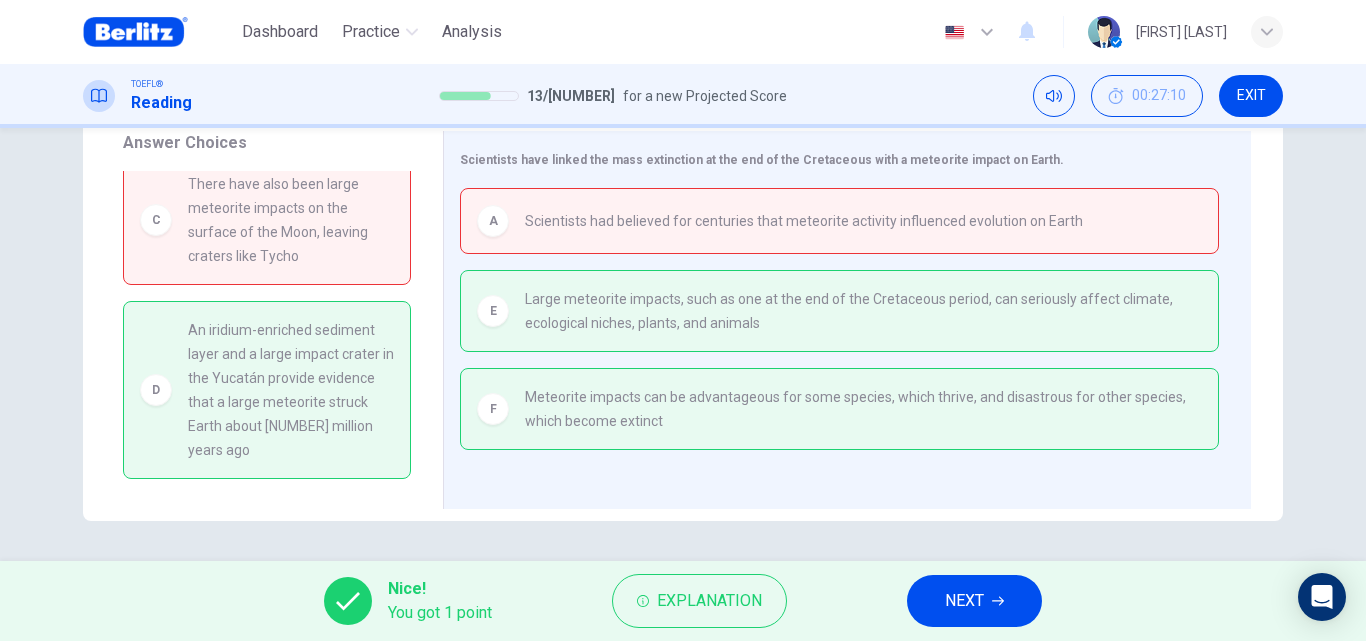 click on "NEXT" at bounding box center (974, 601) 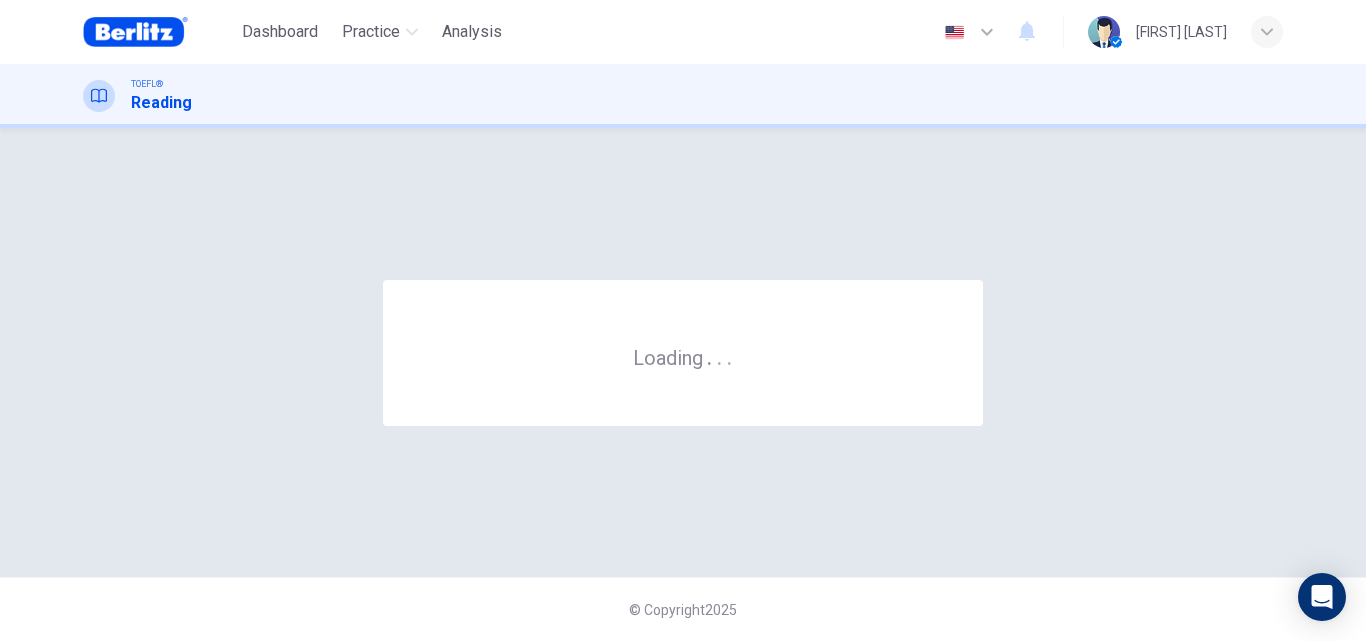 scroll, scrollTop: 0, scrollLeft: 0, axis: both 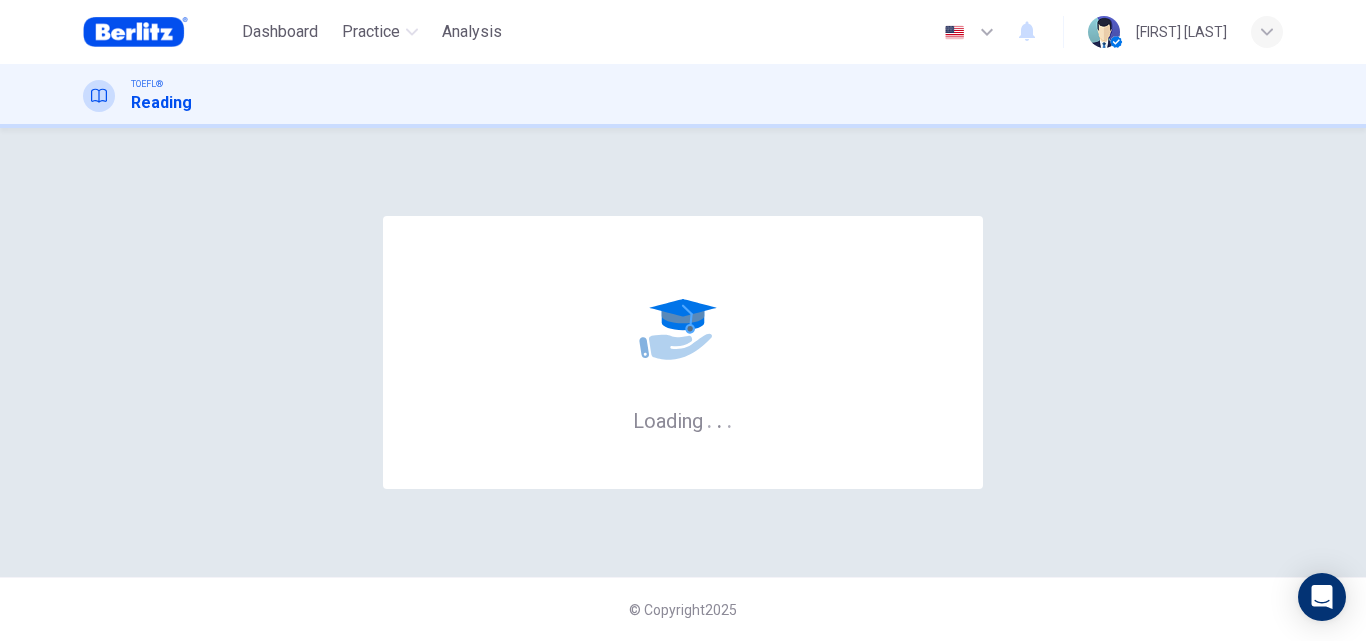 click on "© Copyright [YEAR]" at bounding box center [683, 609] 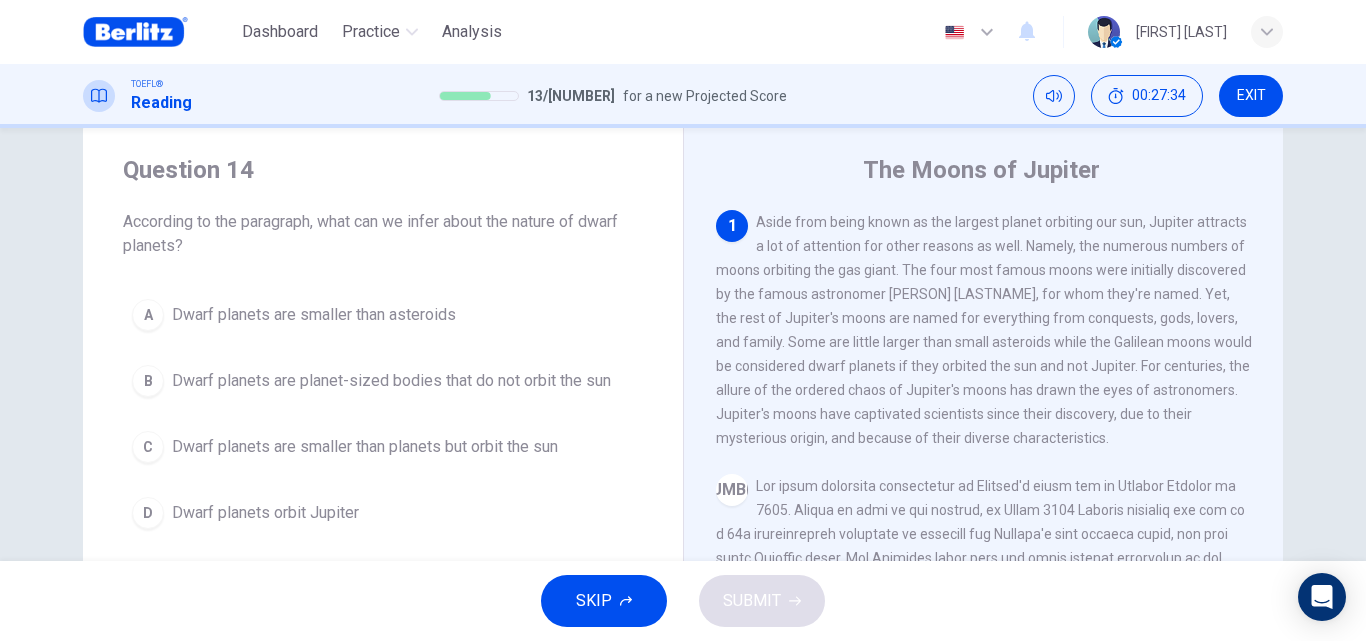 scroll, scrollTop: 44, scrollLeft: 0, axis: vertical 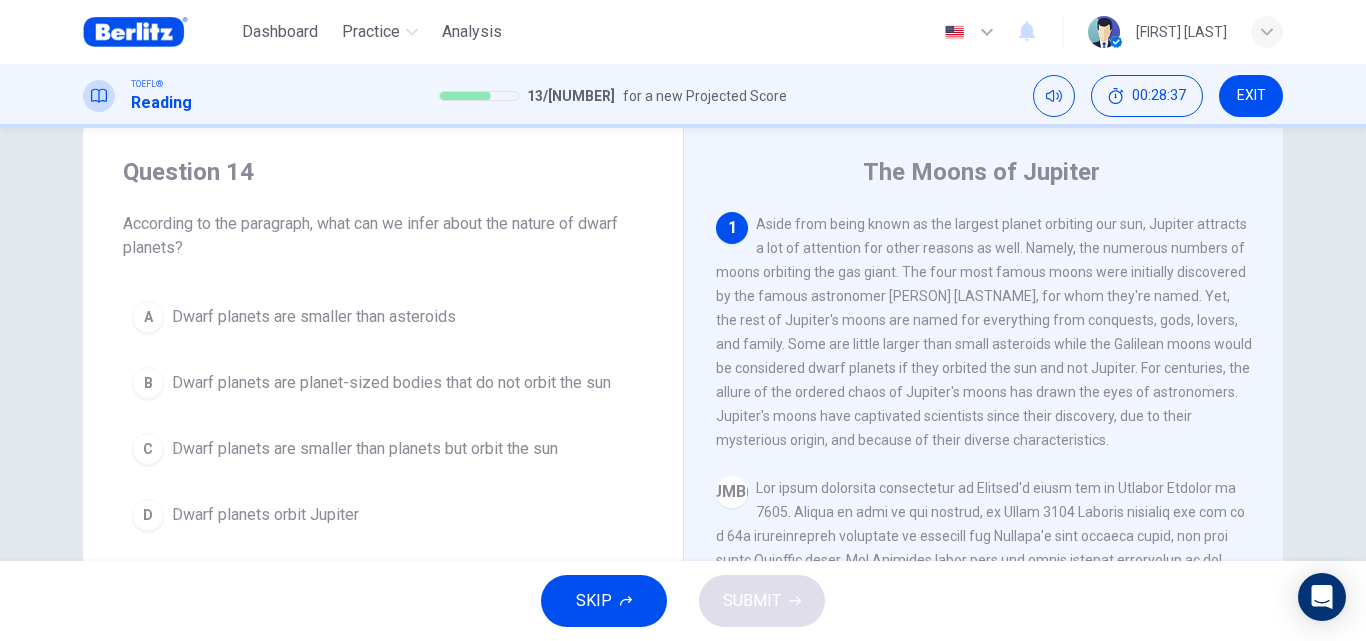 click on "C Dwarf planets are smaller than planets but orbit the sun" at bounding box center (383, 449) 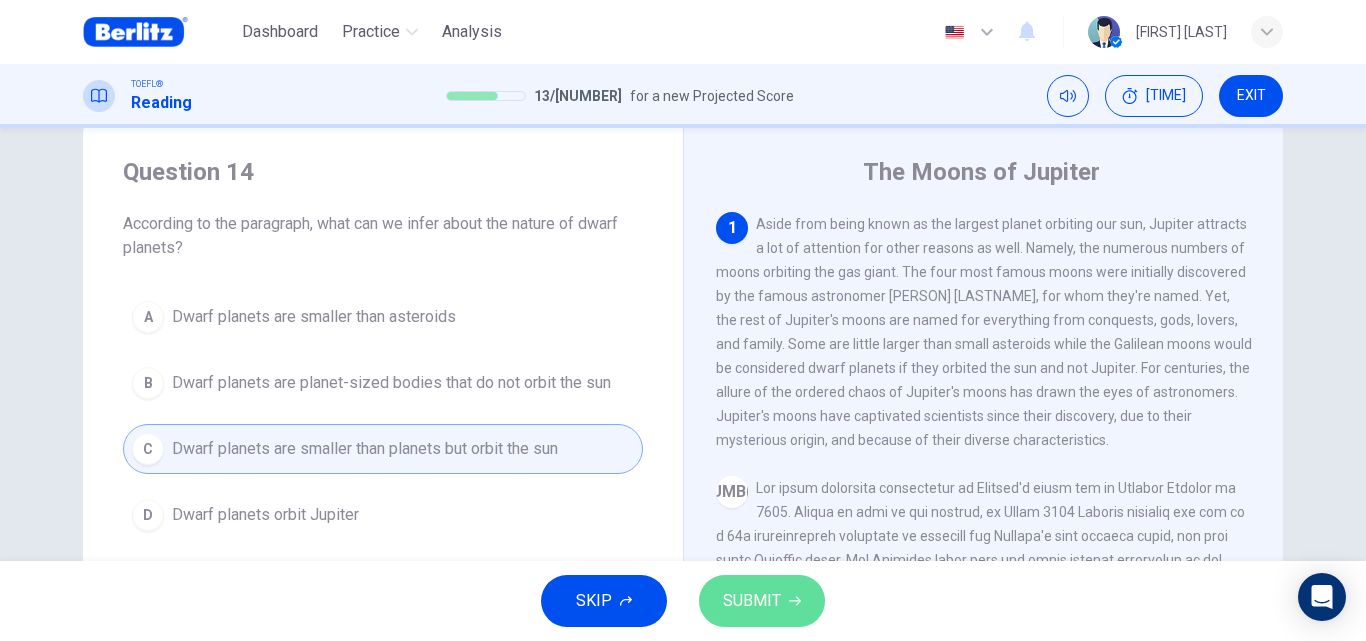 click on "SUBMIT" at bounding box center (752, 601) 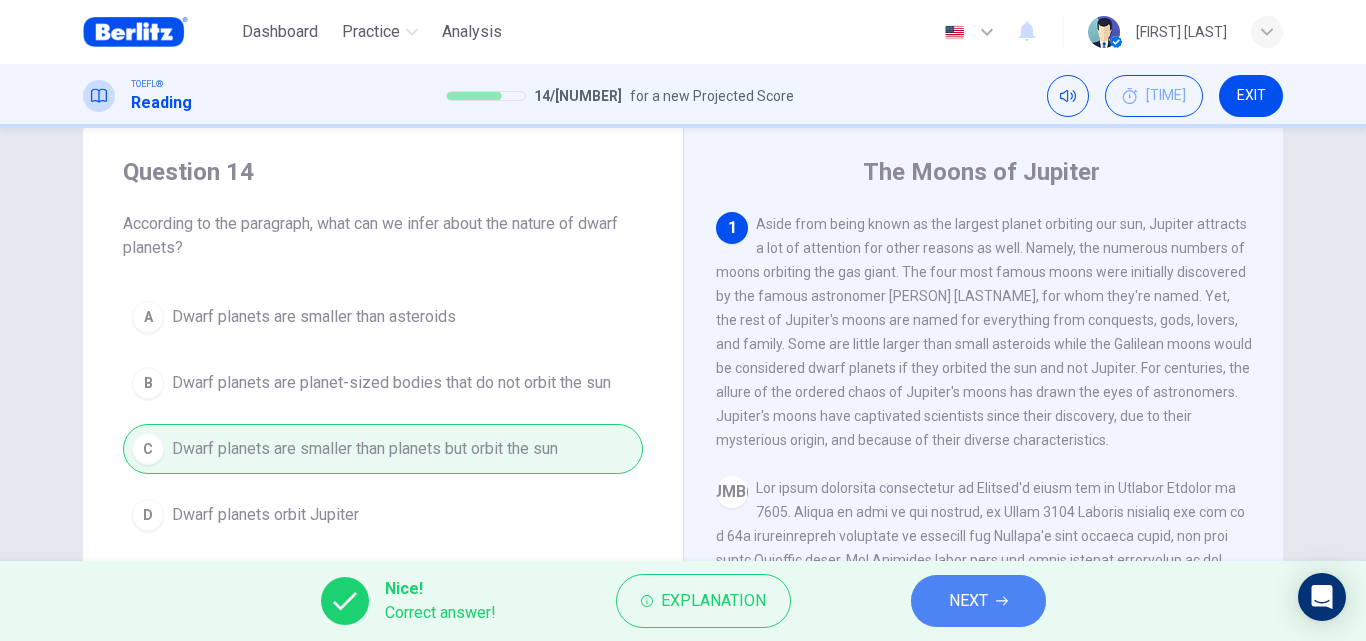 click on "NEXT" at bounding box center (978, 601) 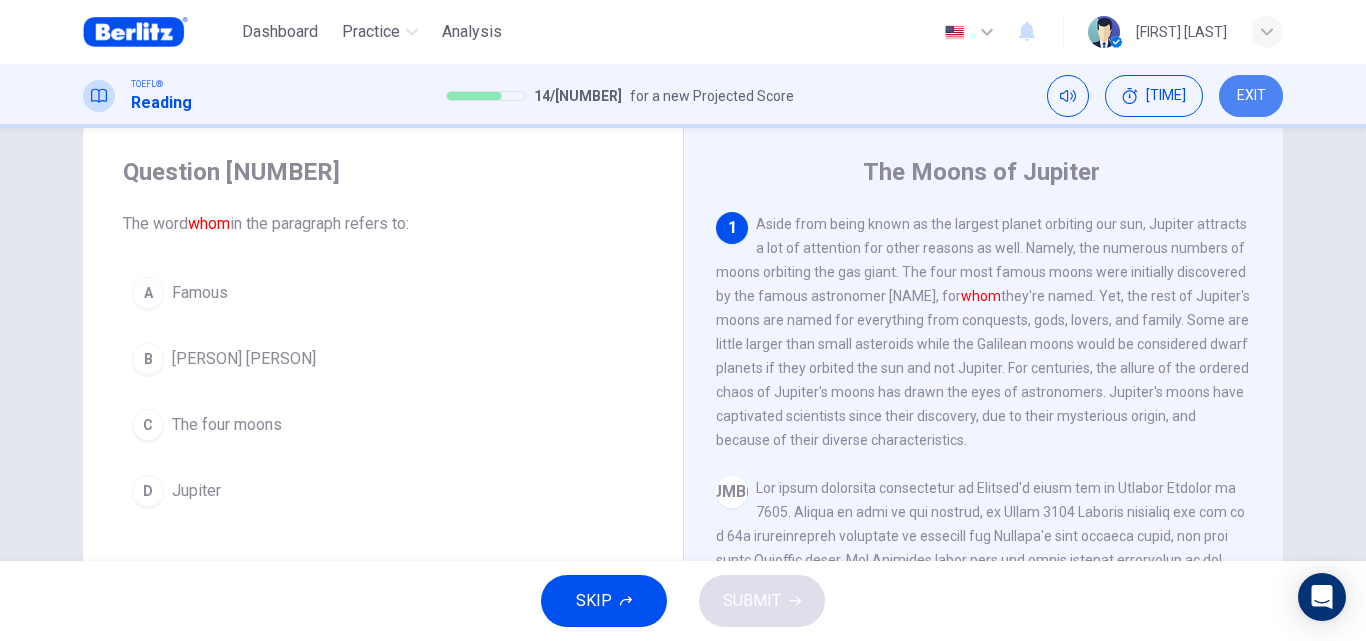 click on "EXIT" at bounding box center (1251, 96) 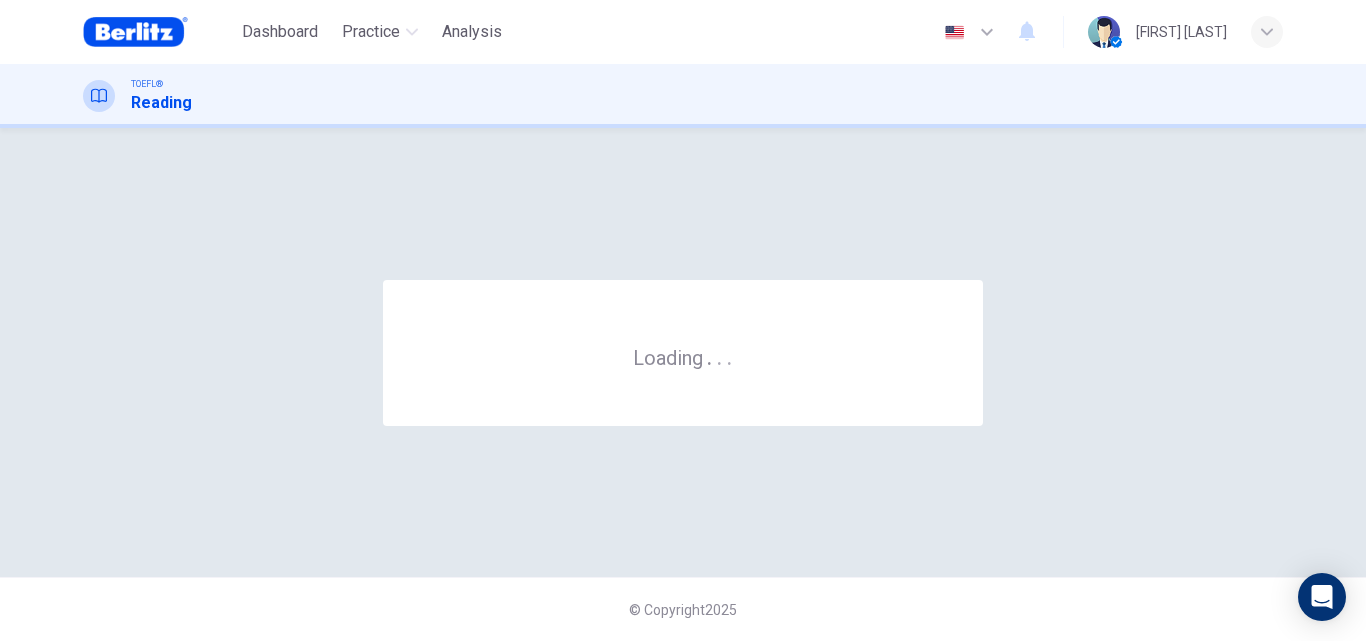 scroll, scrollTop: 0, scrollLeft: 0, axis: both 